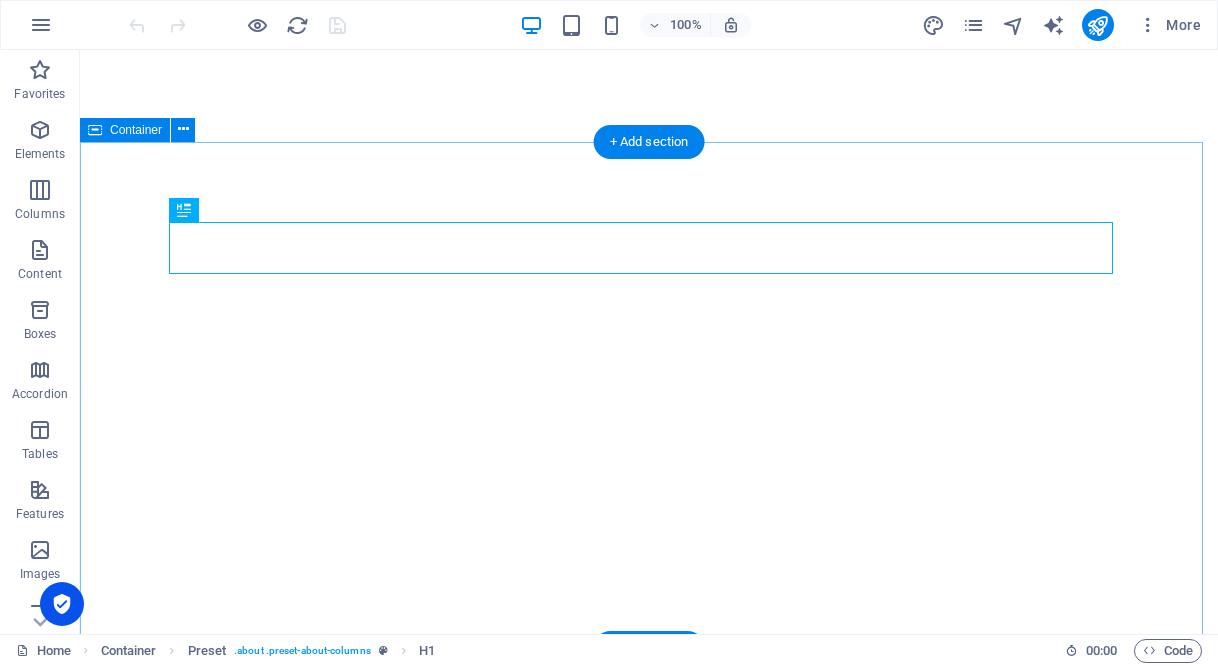 scroll, scrollTop: 602, scrollLeft: 0, axis: vertical 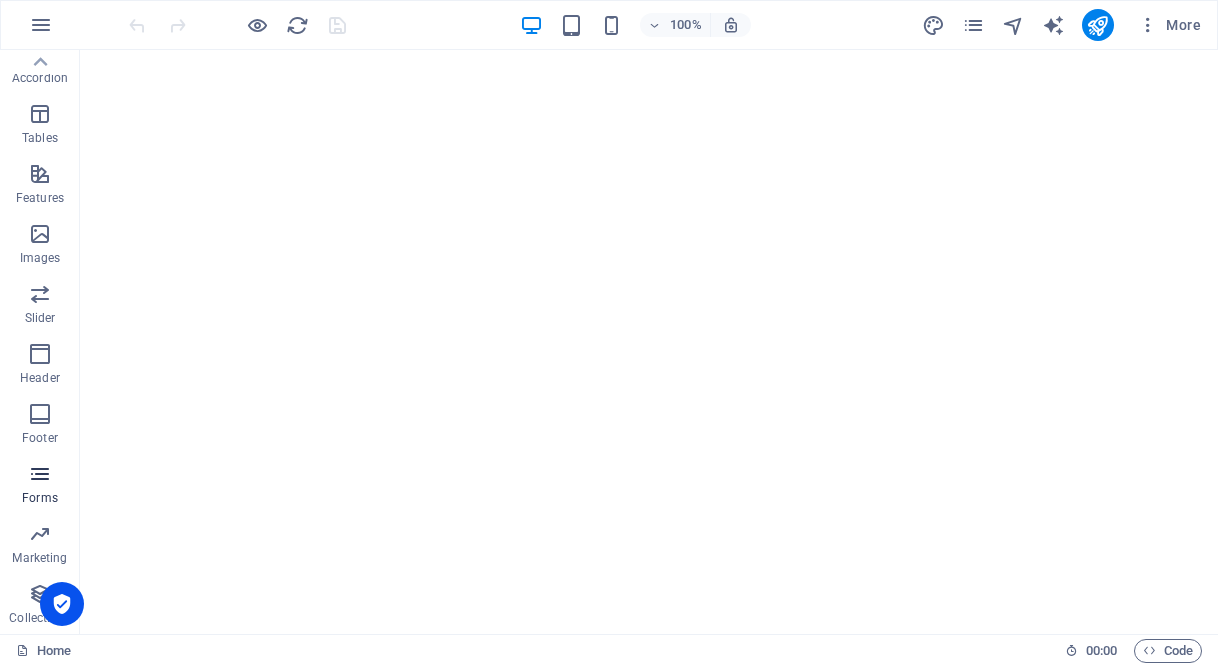 click at bounding box center (40, 474) 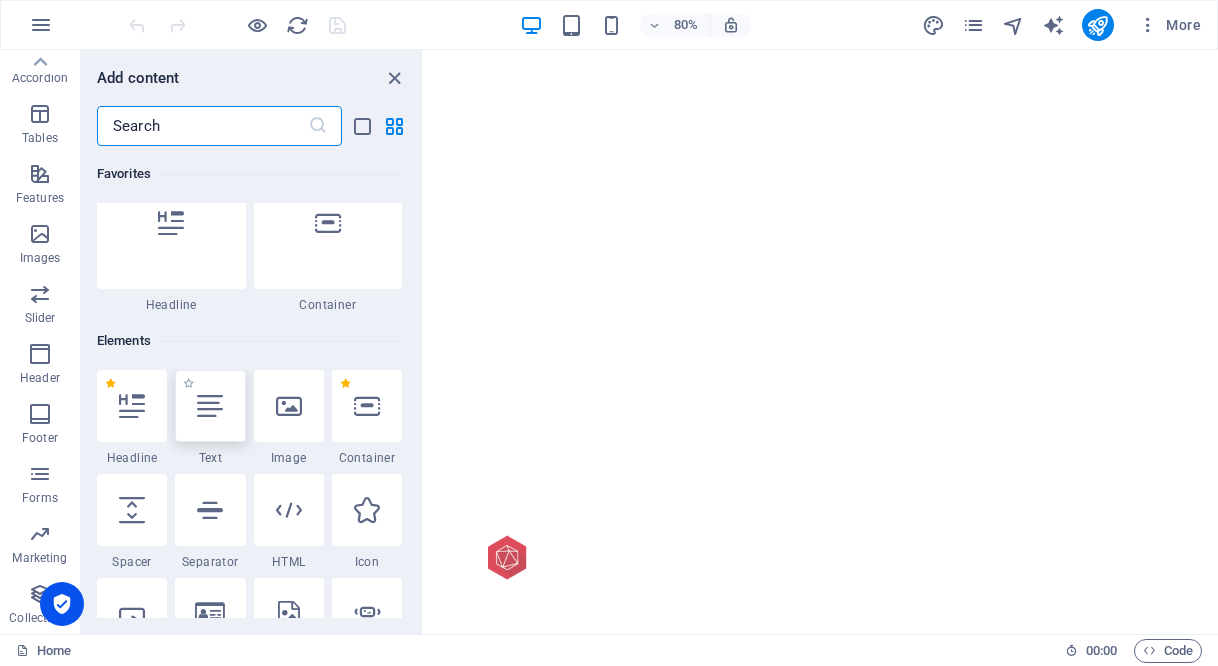 scroll, scrollTop: 0, scrollLeft: 0, axis: both 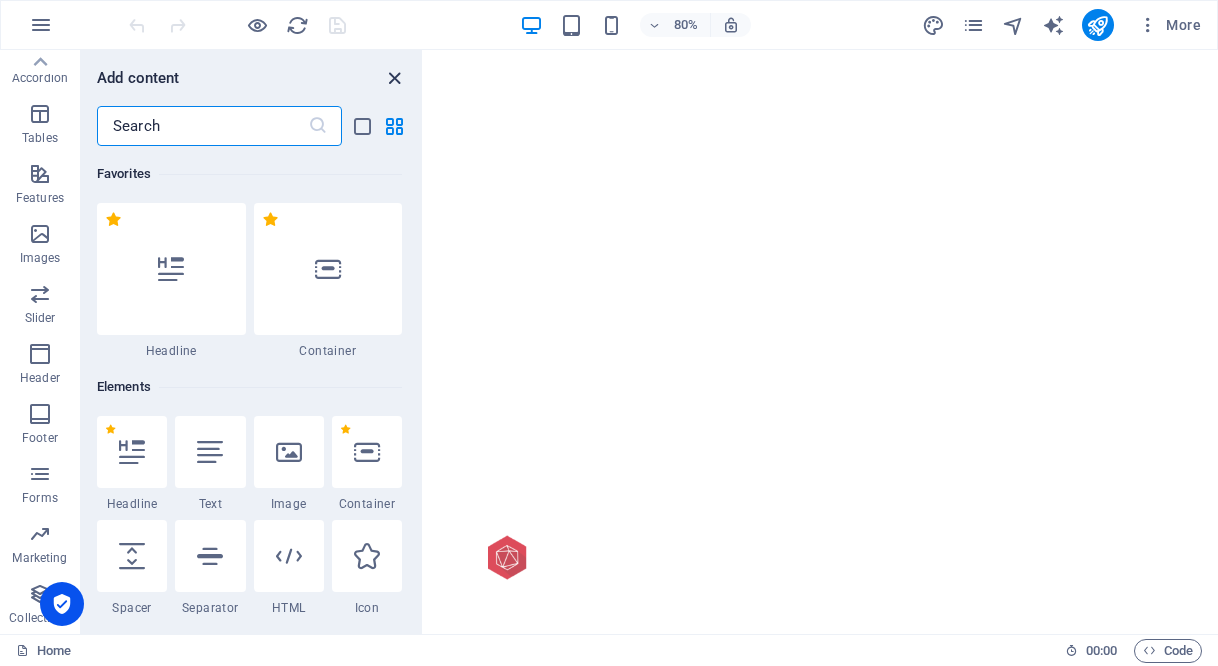 click at bounding box center [394, 78] 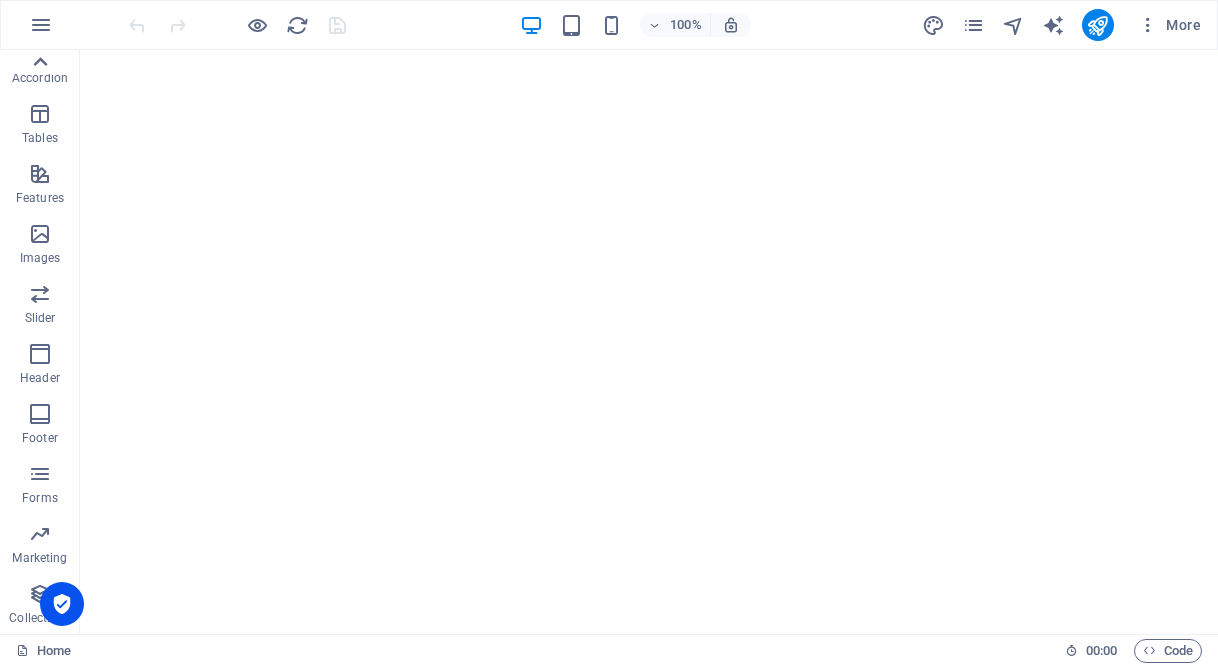click 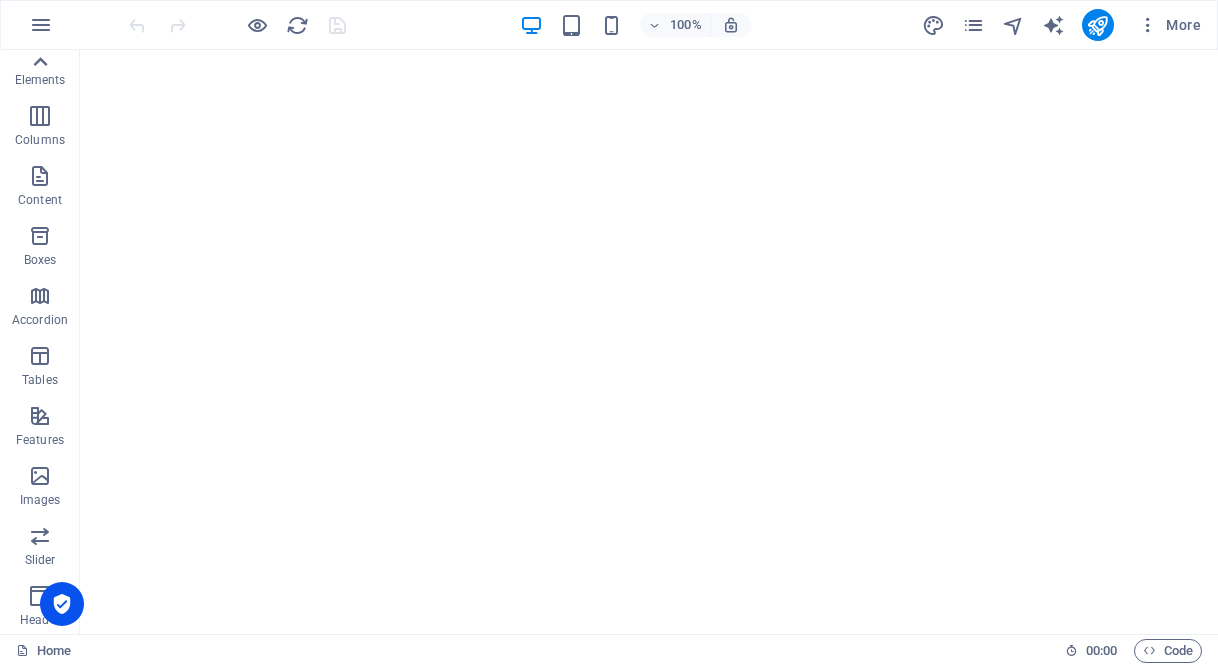 scroll, scrollTop: 0, scrollLeft: 0, axis: both 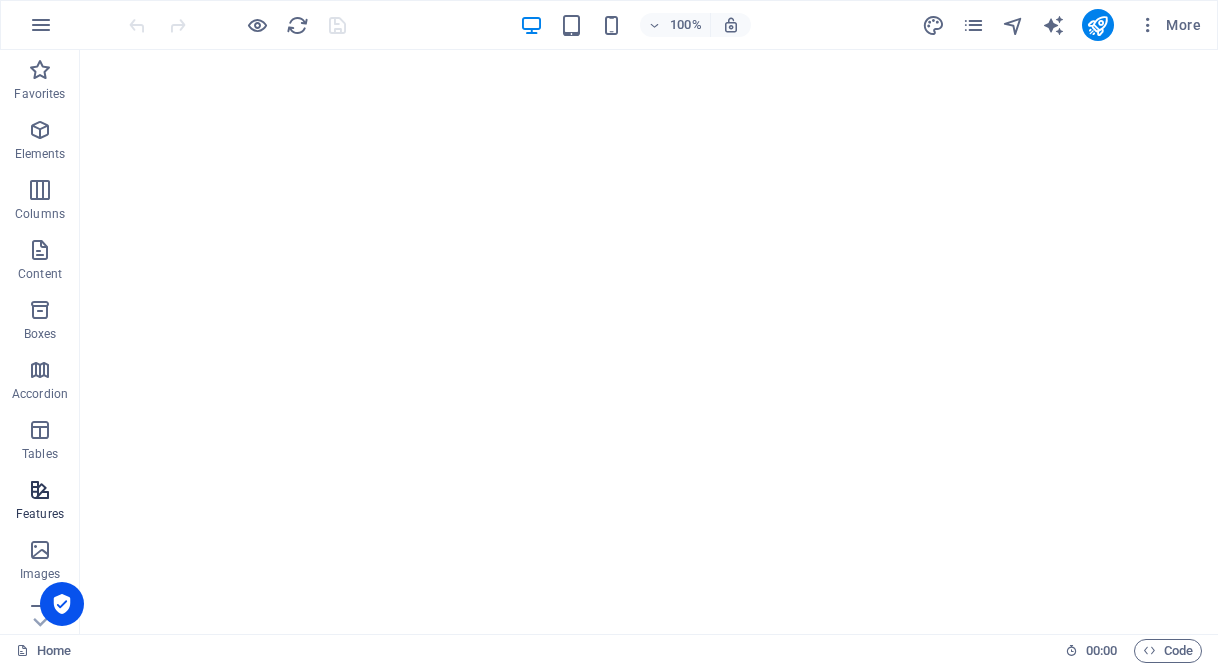 click at bounding box center (40, 490) 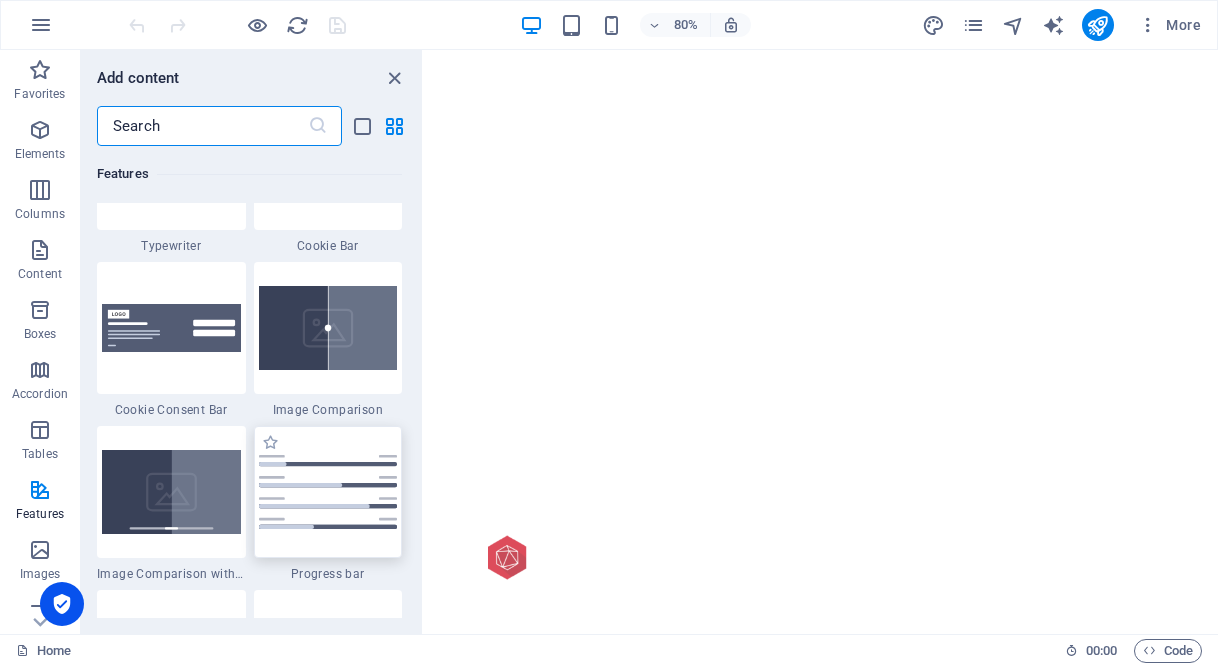 scroll, scrollTop: 7931, scrollLeft: 0, axis: vertical 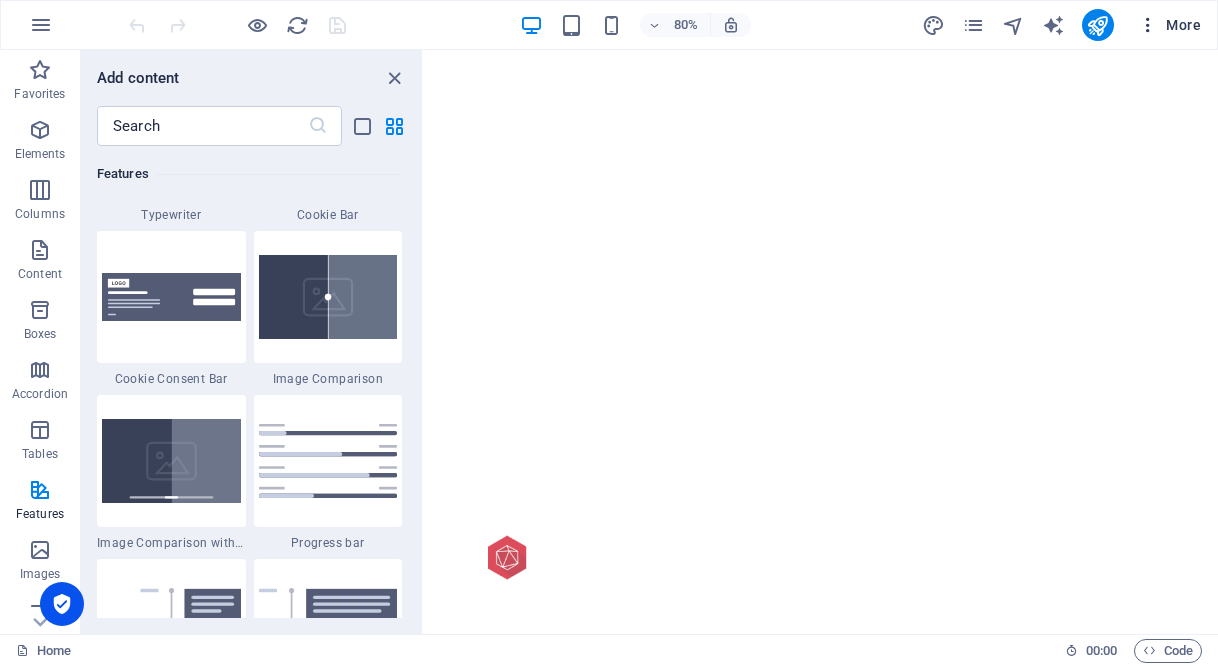 click at bounding box center (1148, 25) 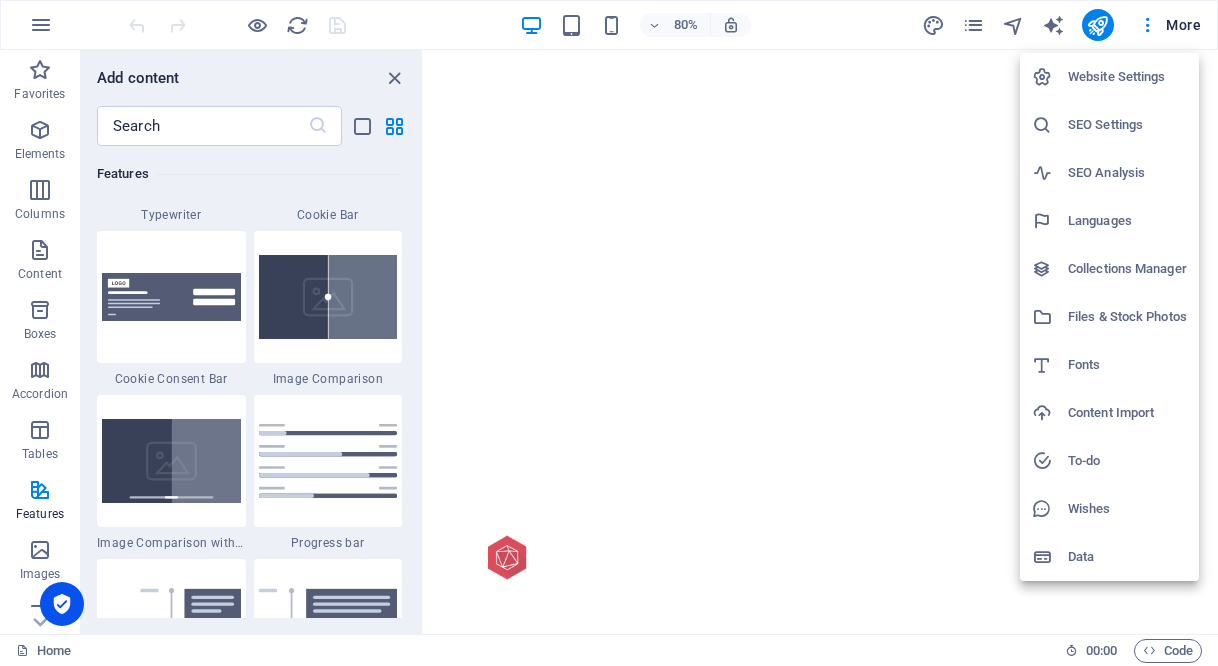 click on "SEO Settings" at bounding box center (1127, 125) 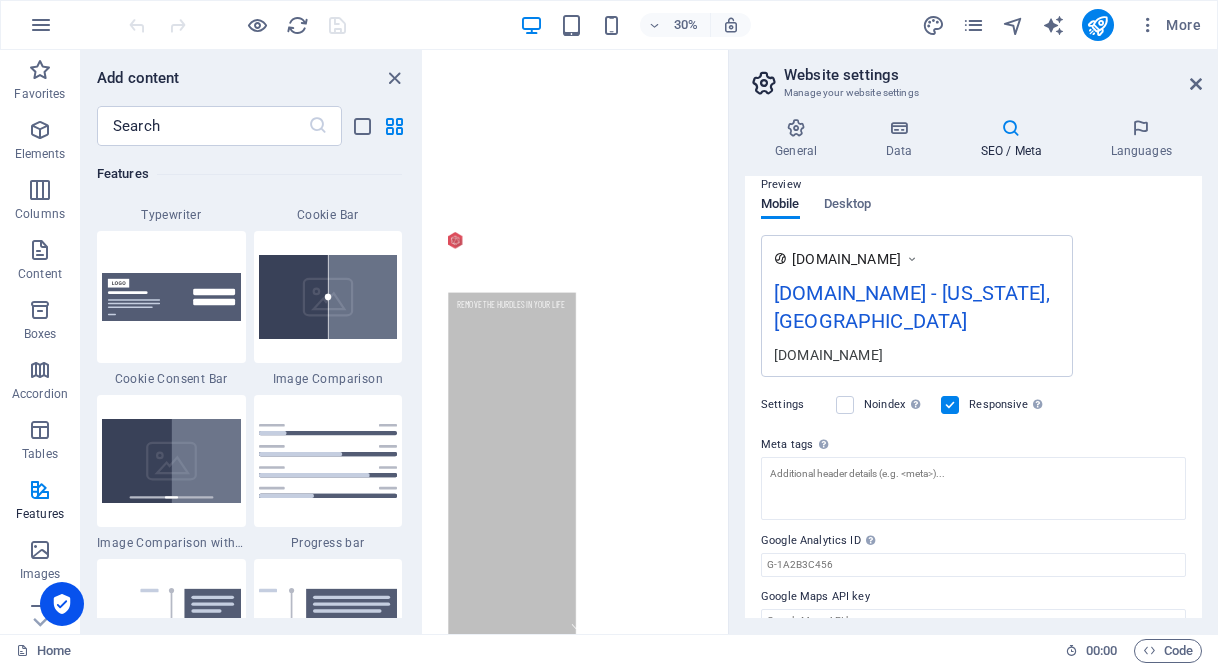 scroll, scrollTop: 0, scrollLeft: 0, axis: both 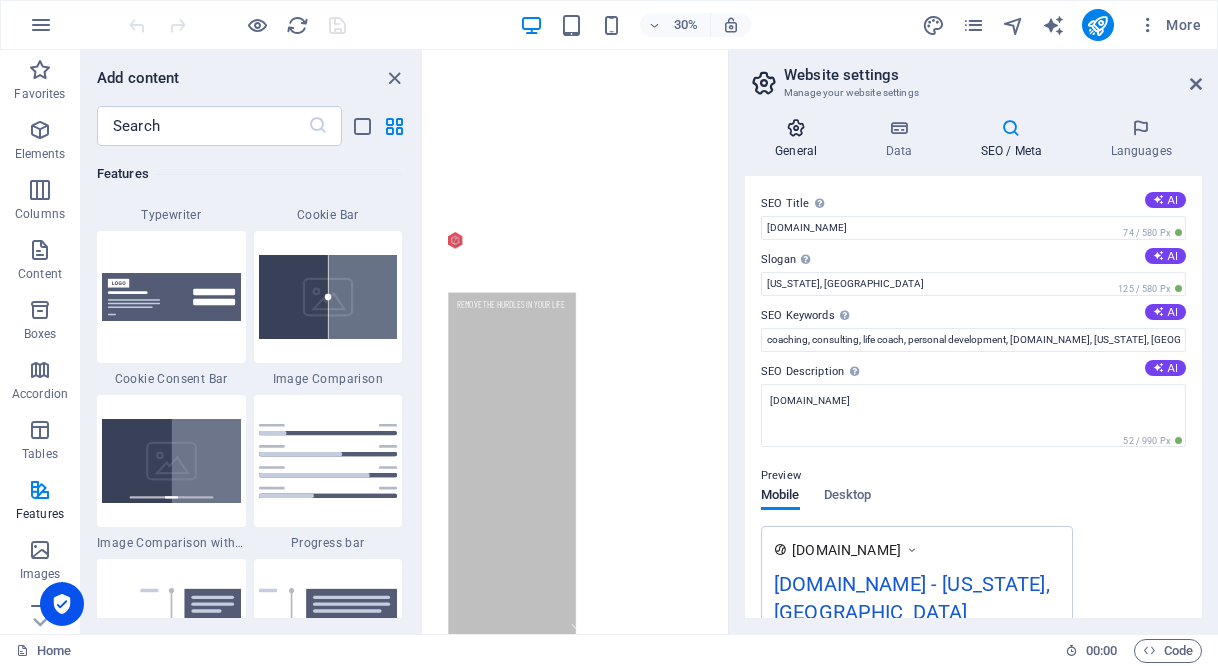 click on "General" at bounding box center (800, 139) 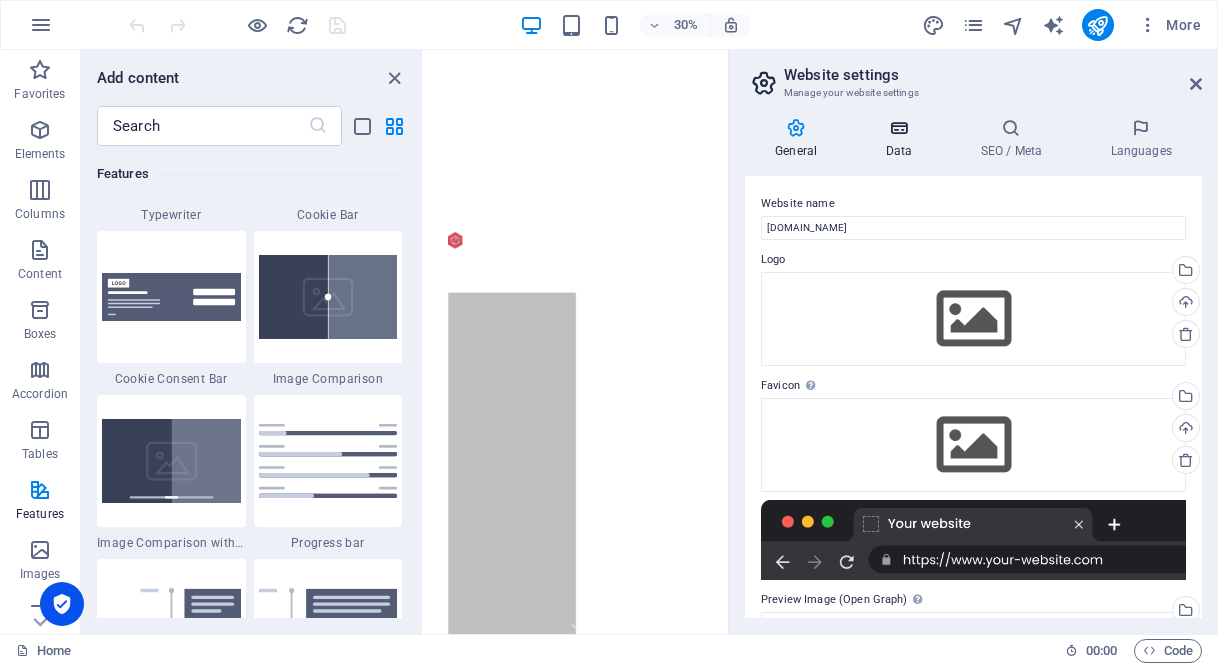 click at bounding box center (898, 128) 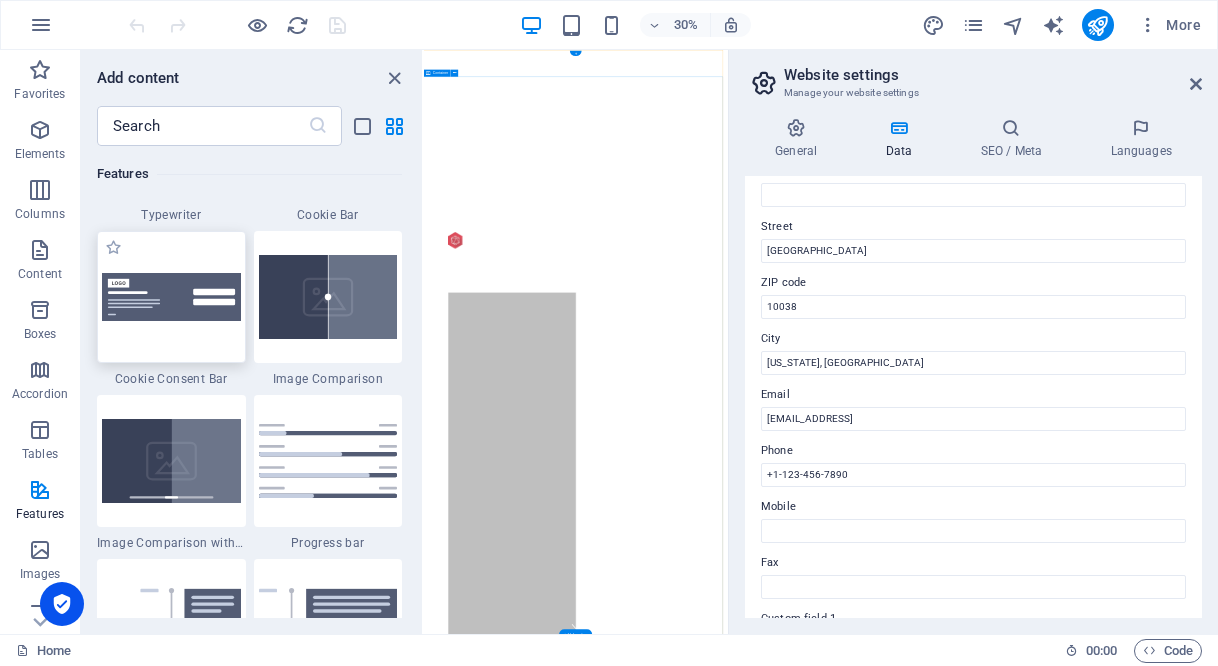 scroll, scrollTop: 0, scrollLeft: 0, axis: both 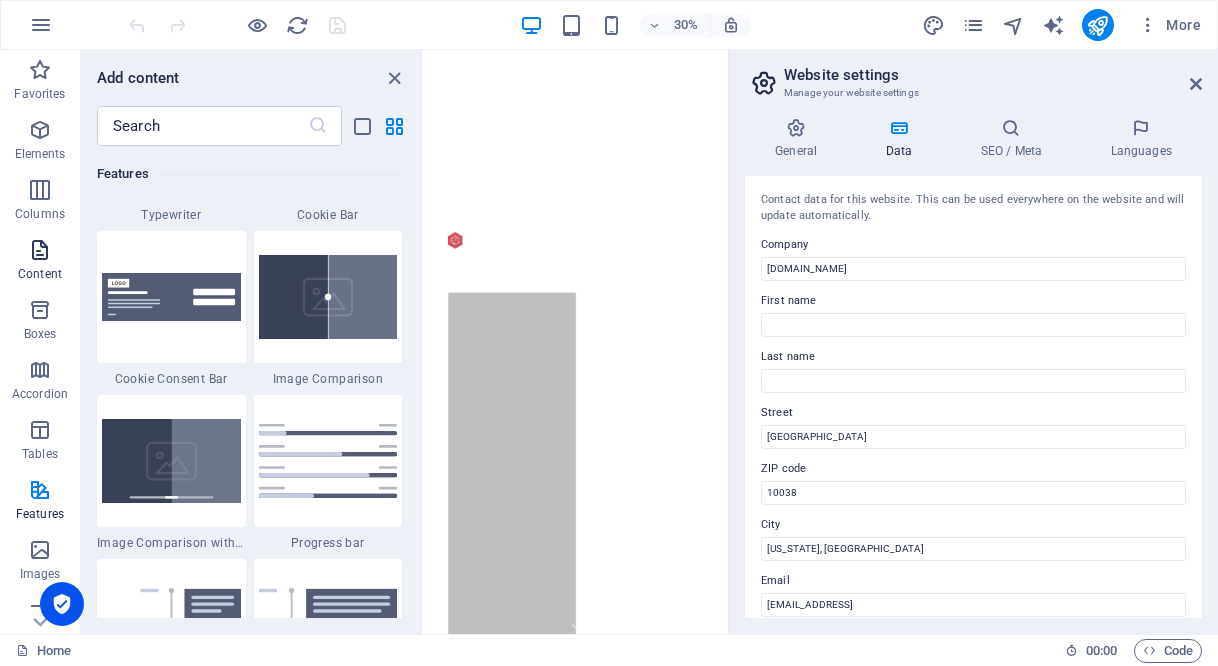 click on "Content" at bounding box center (40, 262) 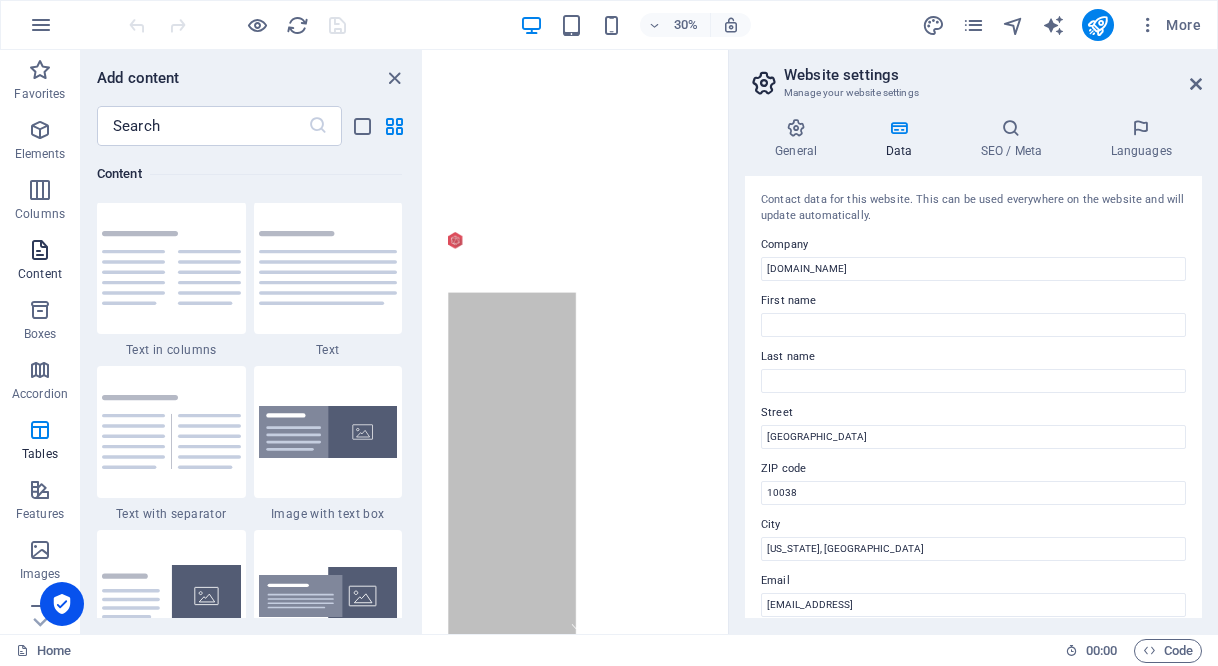 scroll, scrollTop: 3499, scrollLeft: 0, axis: vertical 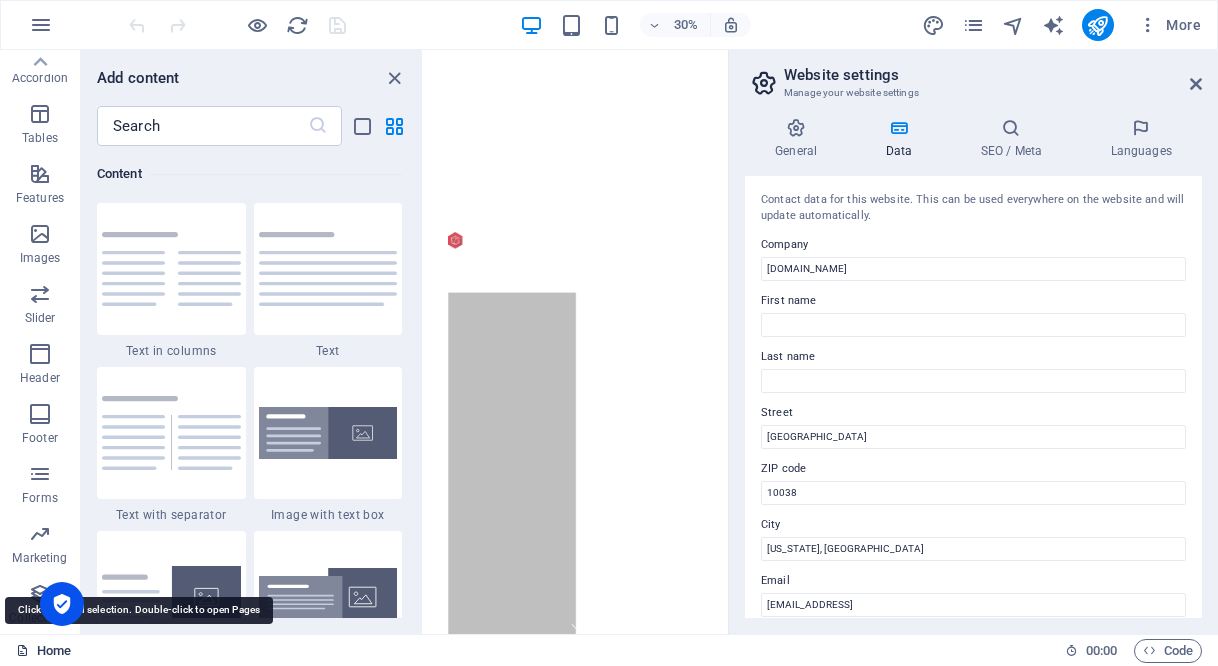 click on "Home" at bounding box center [43, 651] 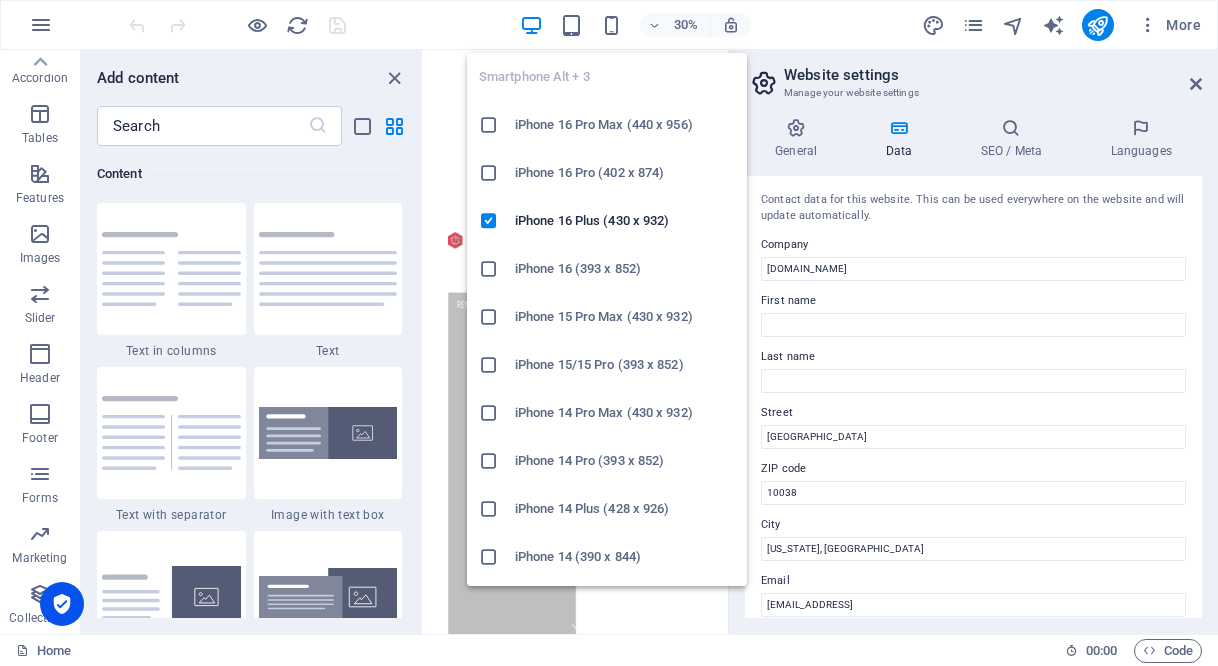 click on "iPhone 16 Pro (402 x 874)" at bounding box center [625, 173] 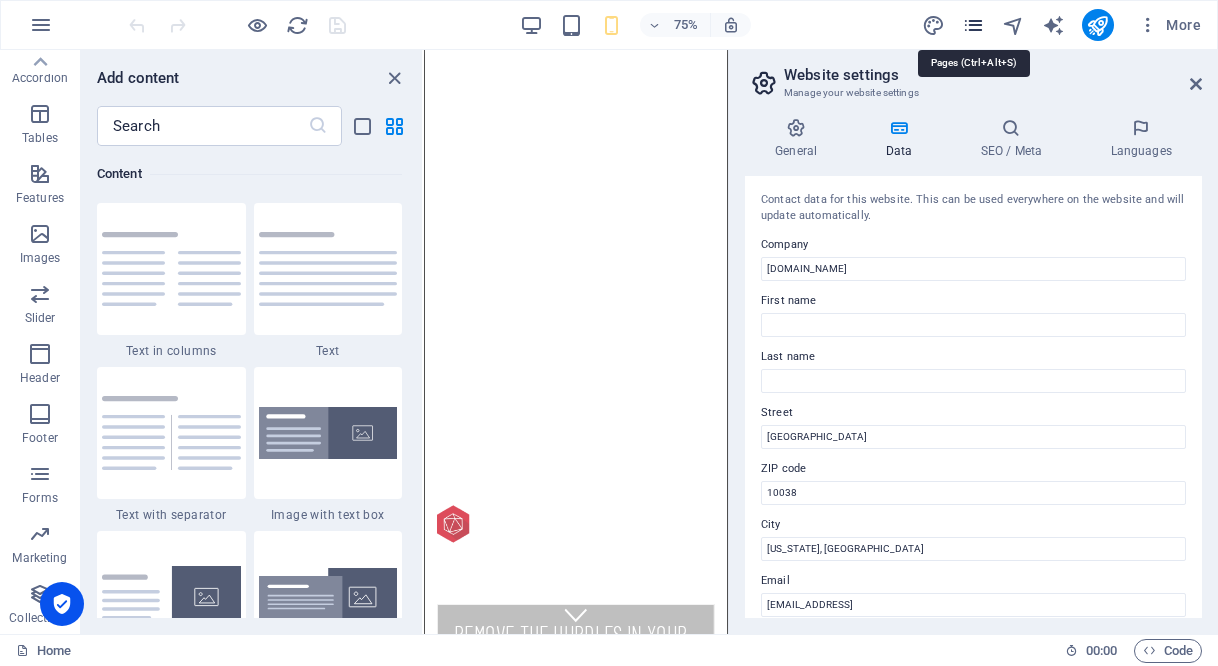 click at bounding box center (973, 25) 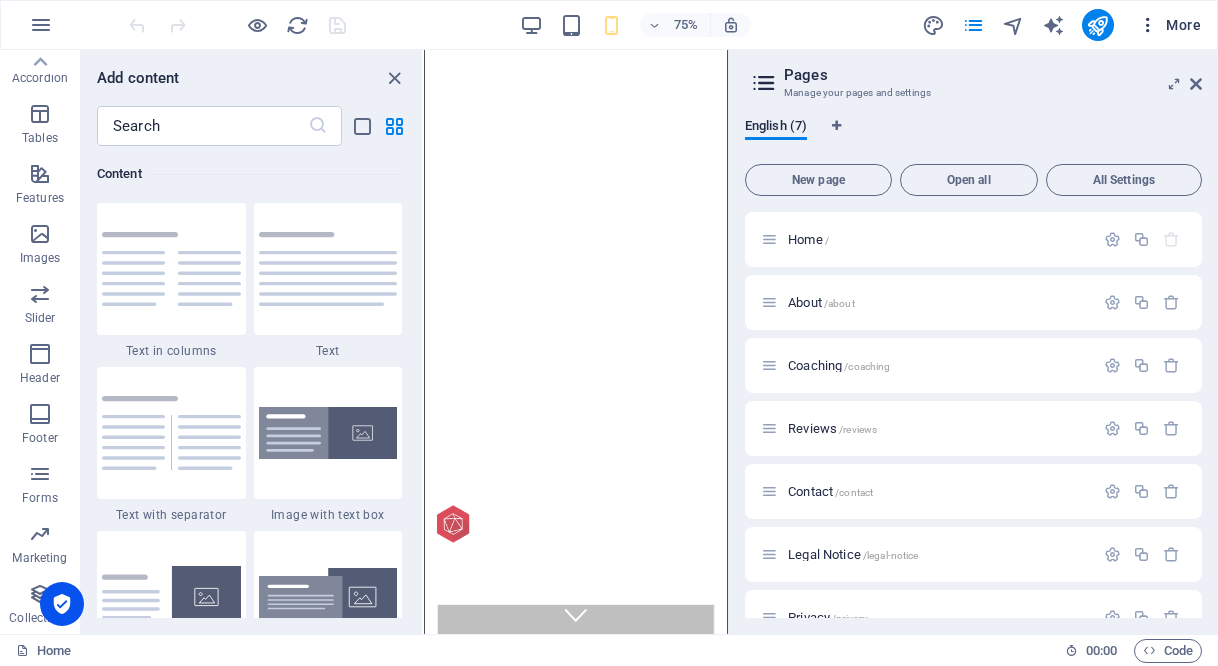 click on "More" at bounding box center [1169, 25] 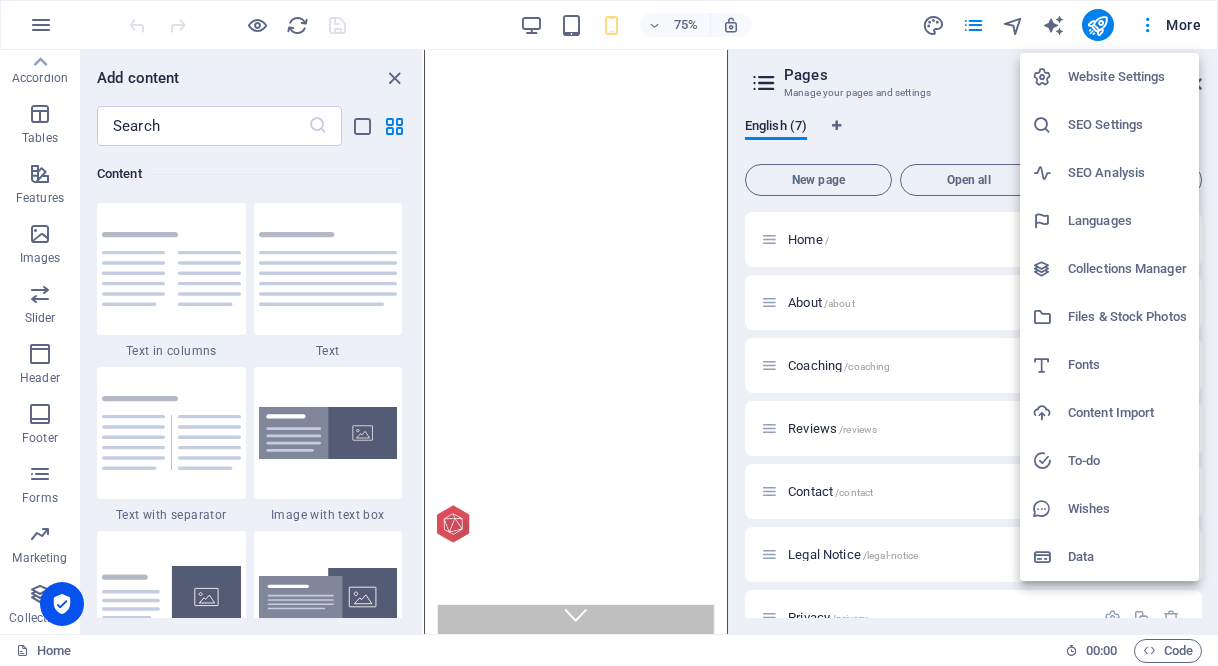 click on "Website Settings" at bounding box center [1127, 77] 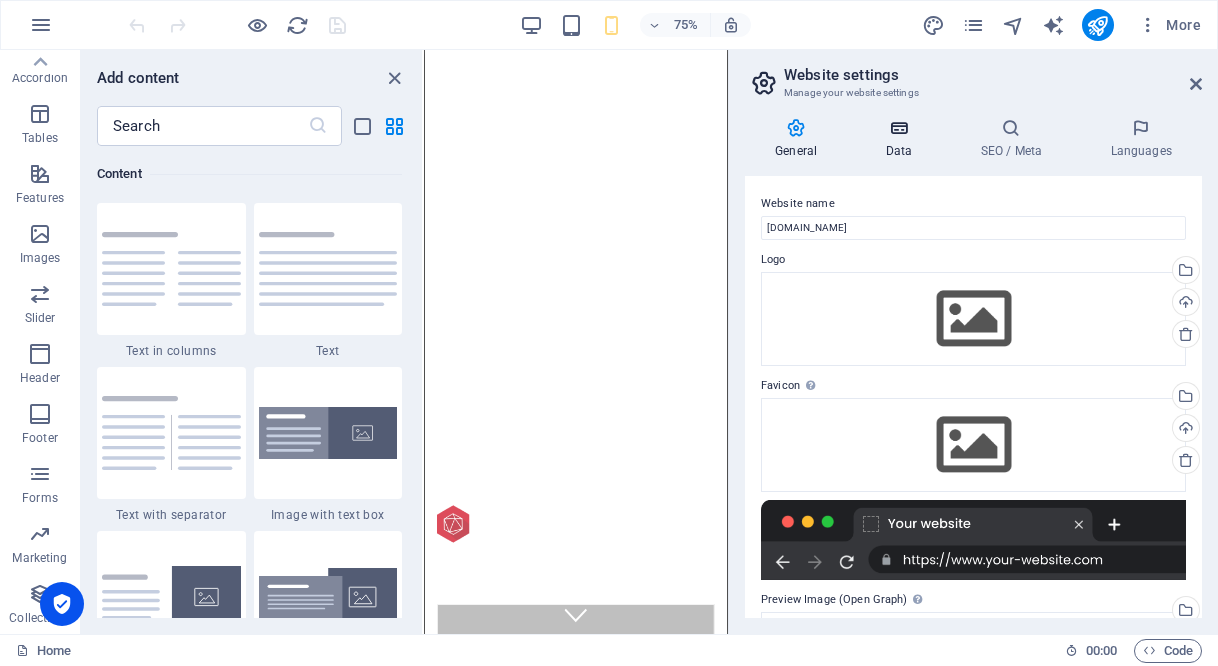 click on "Data" at bounding box center (902, 139) 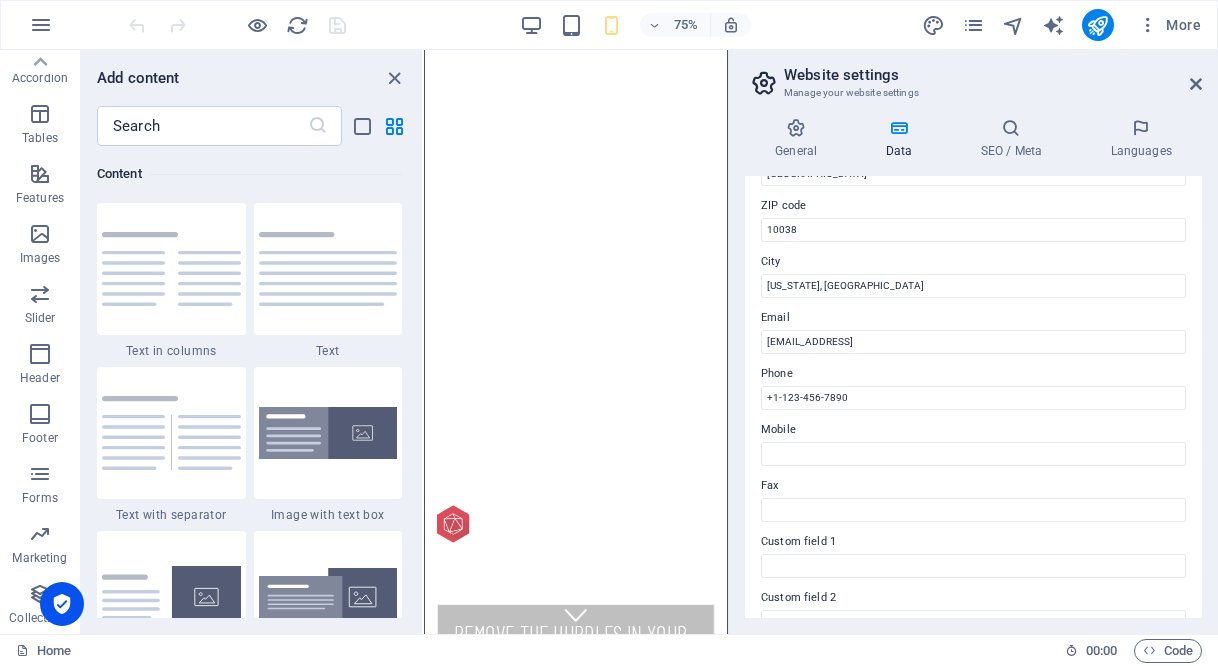 scroll, scrollTop: 518, scrollLeft: 0, axis: vertical 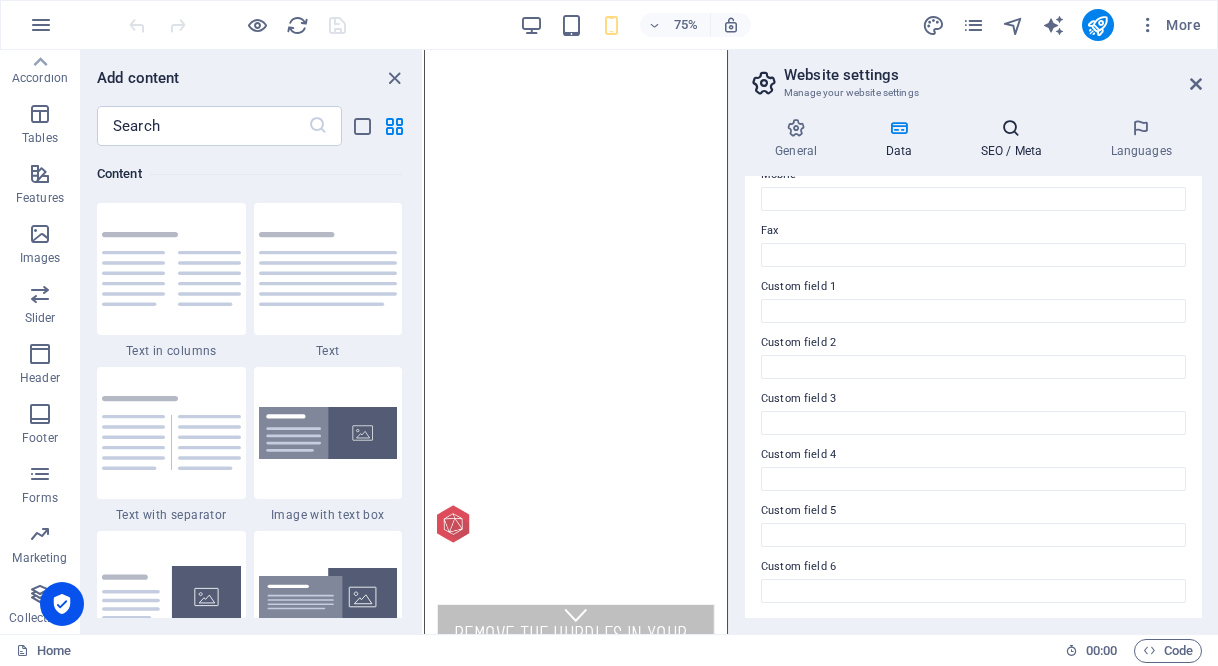 click on "SEO / Meta" at bounding box center (1015, 139) 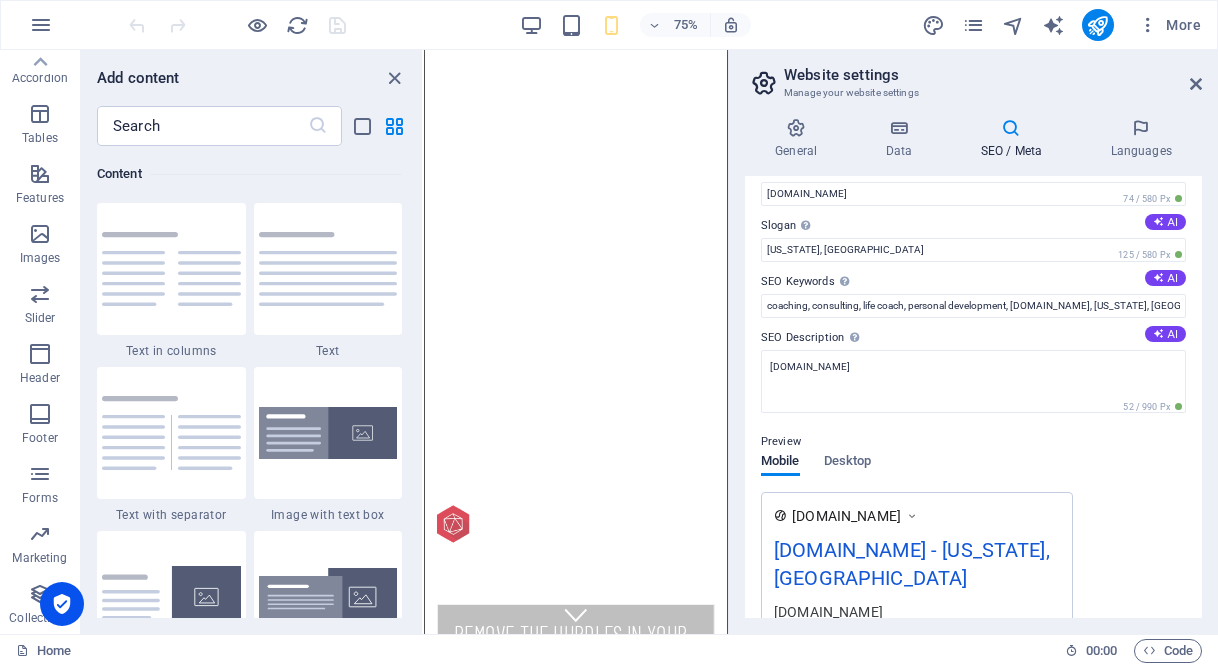 scroll, scrollTop: 0, scrollLeft: 0, axis: both 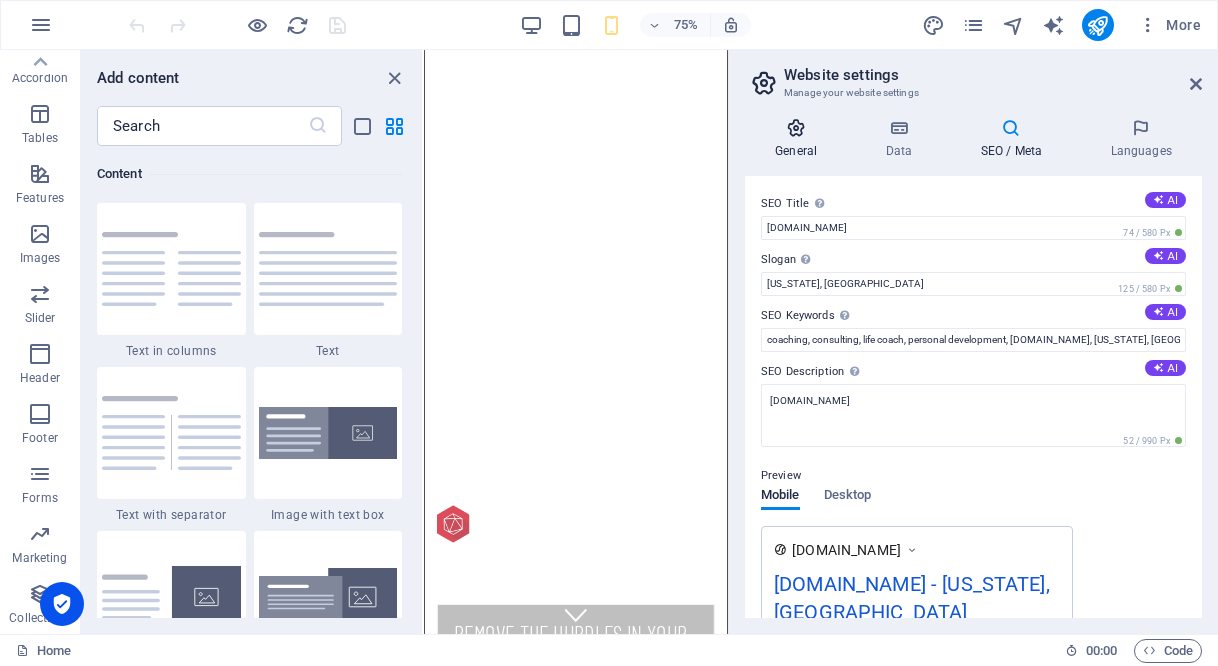 click on "General" at bounding box center [800, 139] 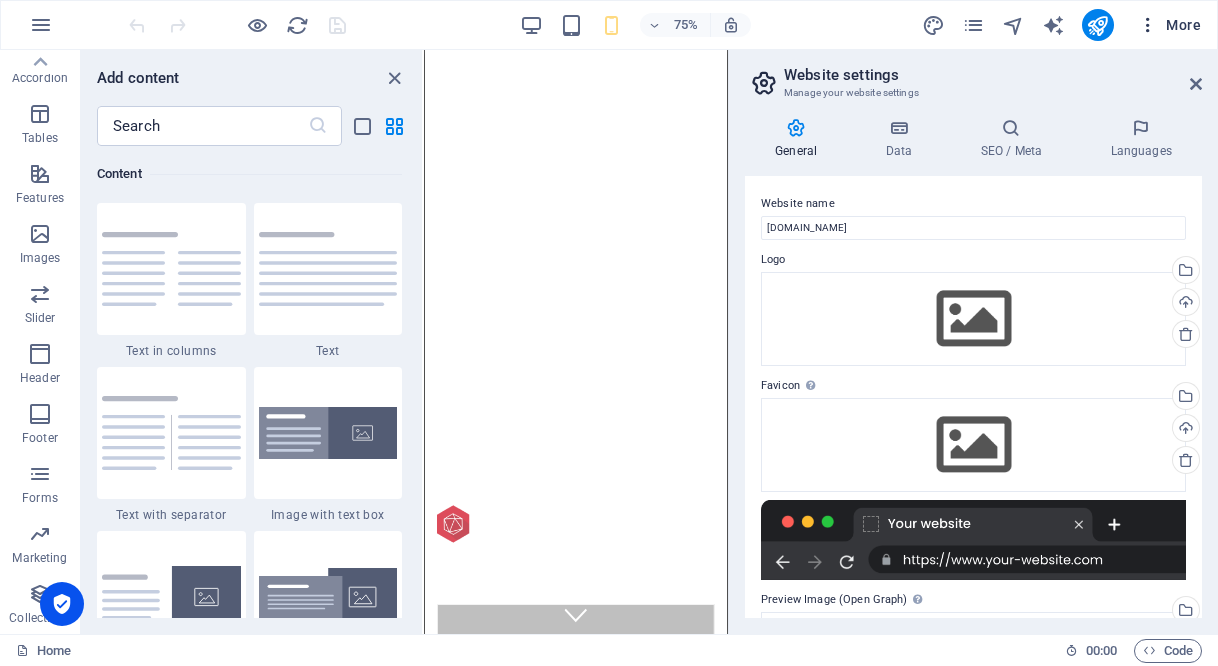 click at bounding box center [1148, 25] 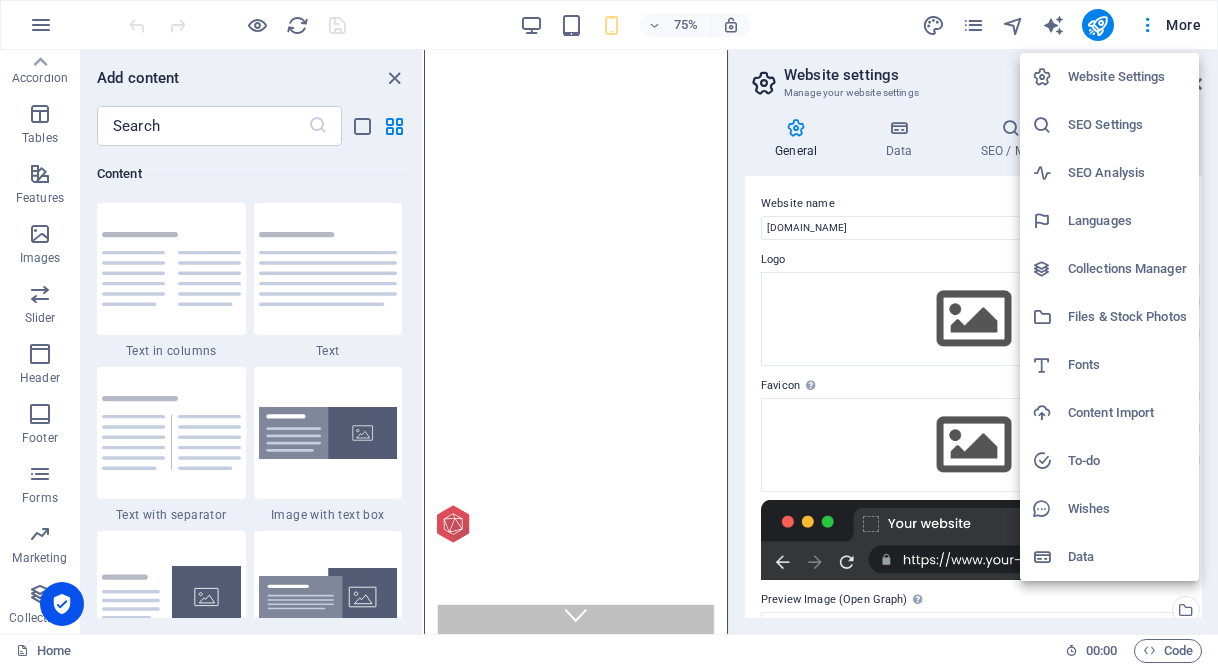 click on "Content Import" at bounding box center (1109, 413) 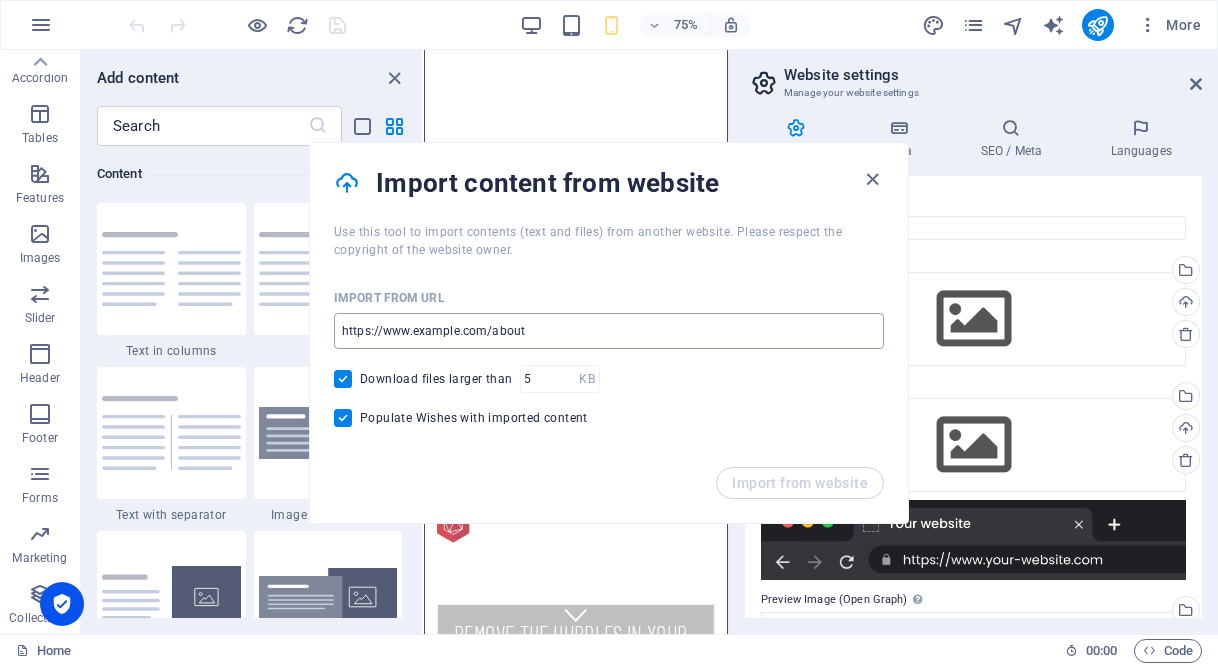 click at bounding box center [609, 331] 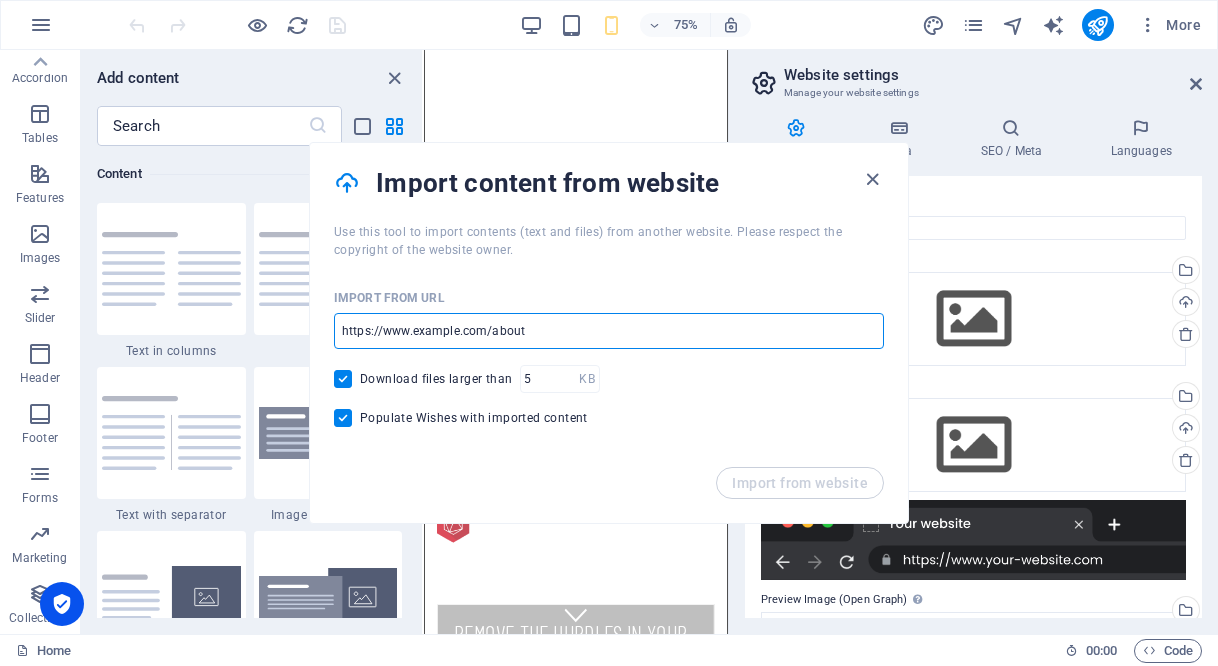click at bounding box center [609, 331] 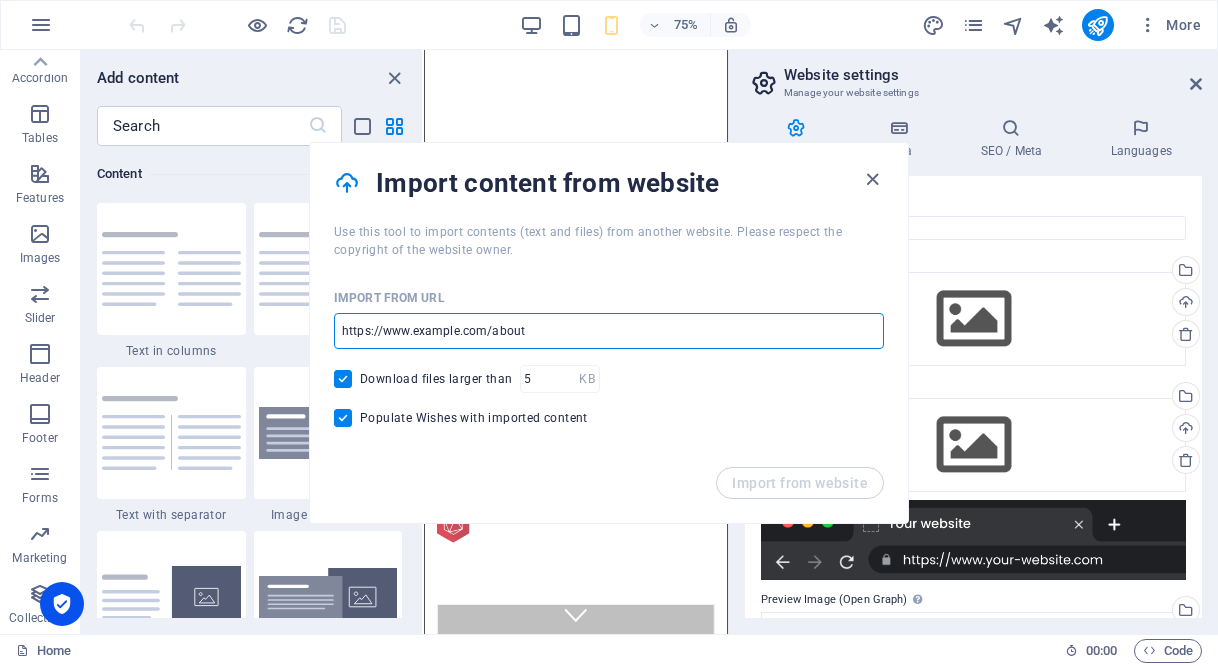 drag, startPoint x: 530, startPoint y: 335, endPoint x: 375, endPoint y: 333, distance: 155.01291 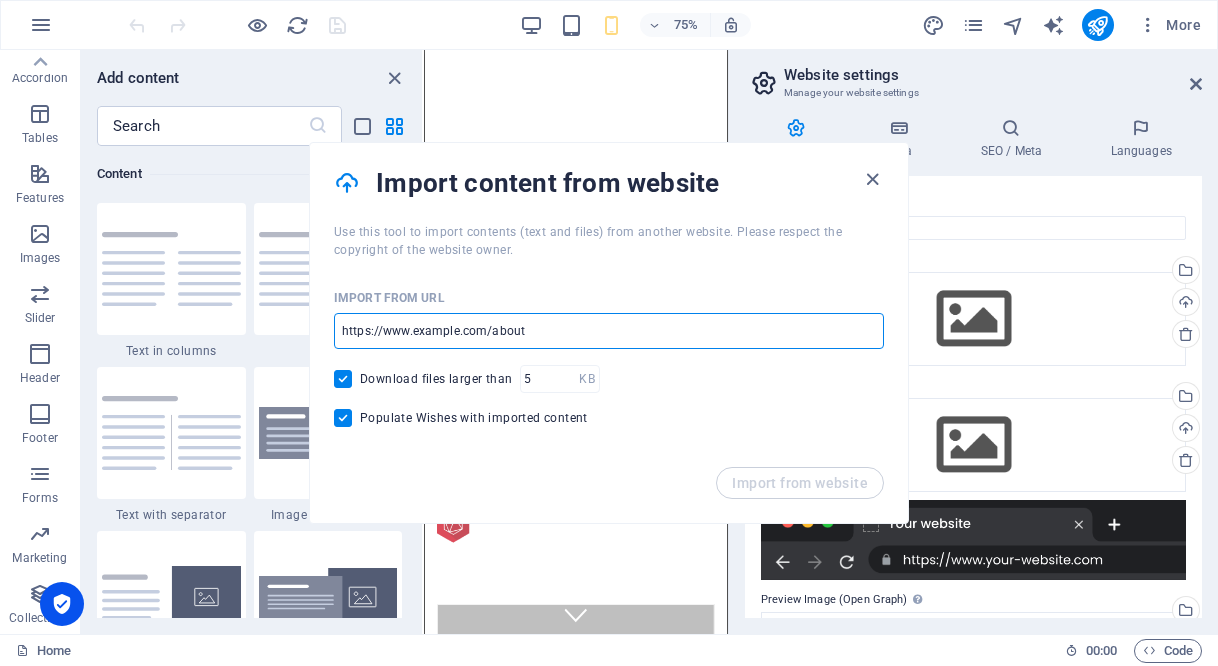 paste on "https://www.marocescrime.com/" 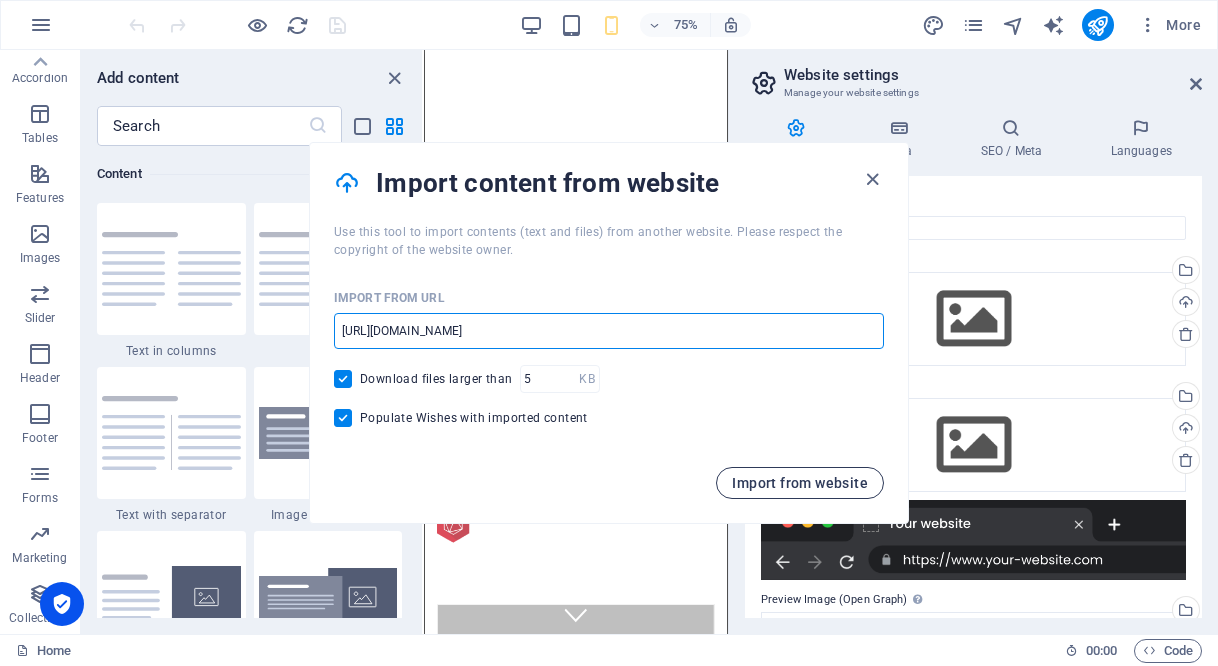 type on "https://www.marocescrime.com/" 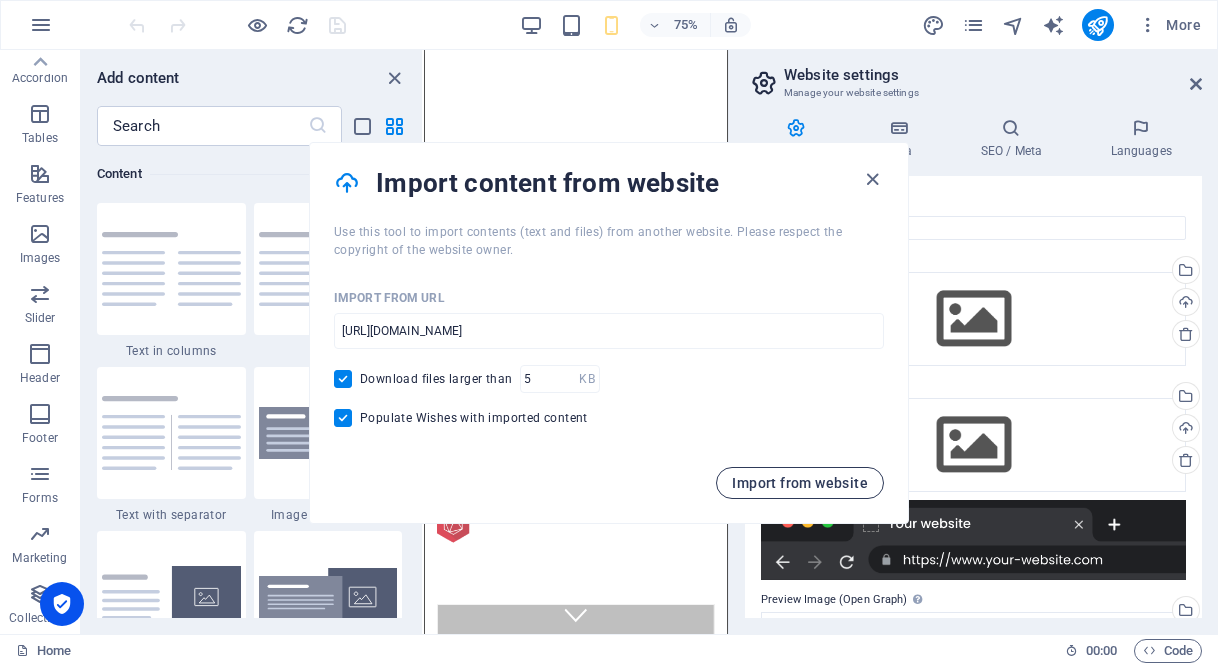 click on "Import from website" at bounding box center (800, 483) 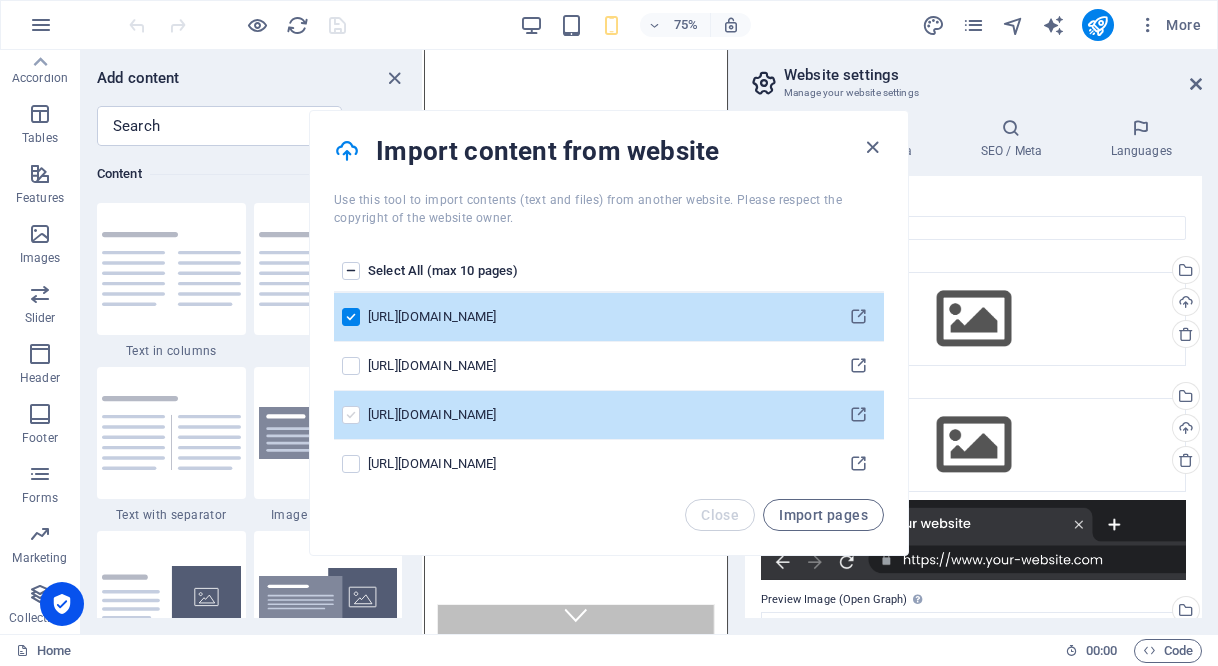 click at bounding box center (351, 415) 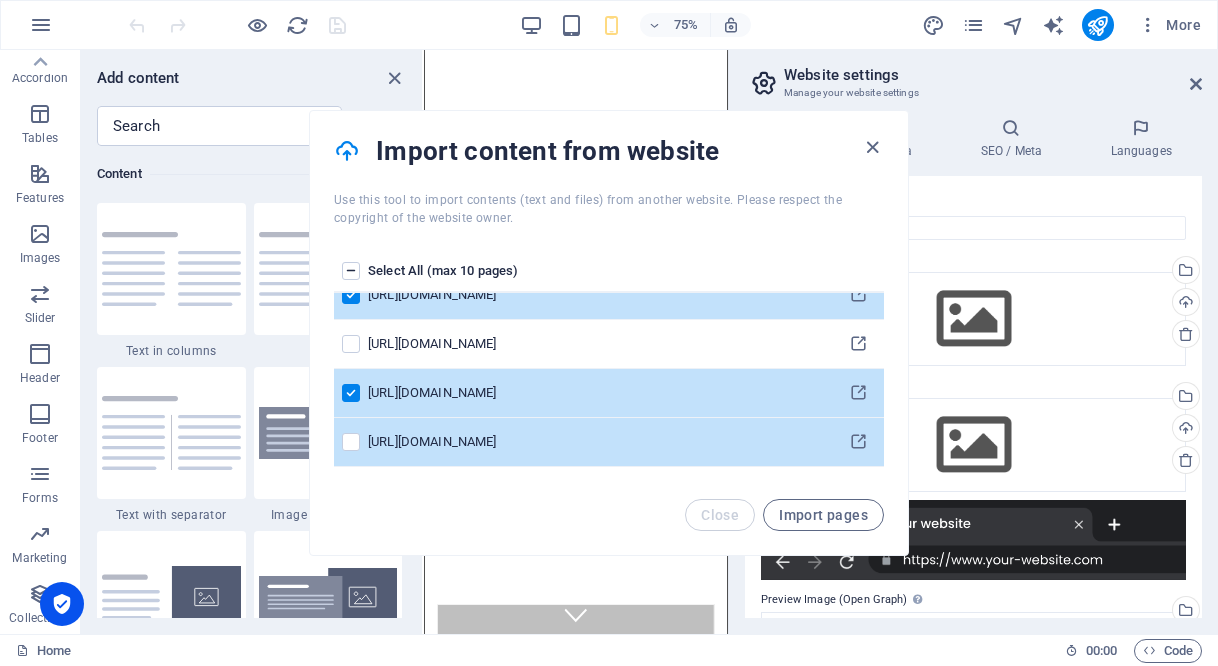 scroll, scrollTop: 0, scrollLeft: 0, axis: both 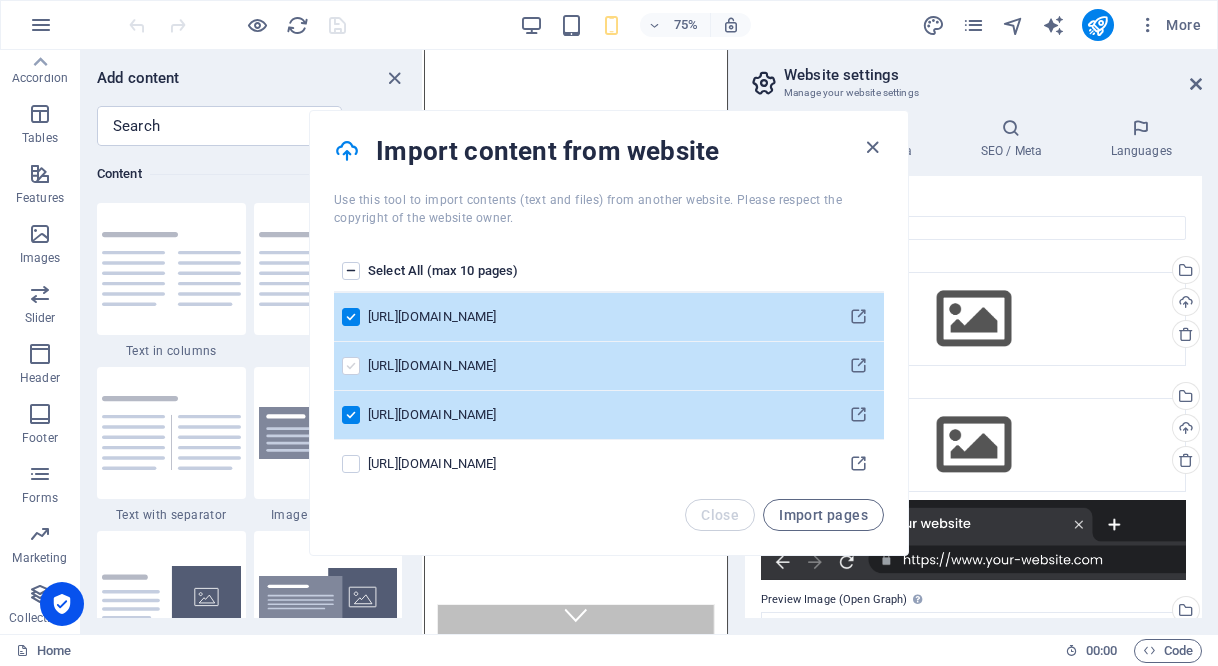 click at bounding box center [351, 366] 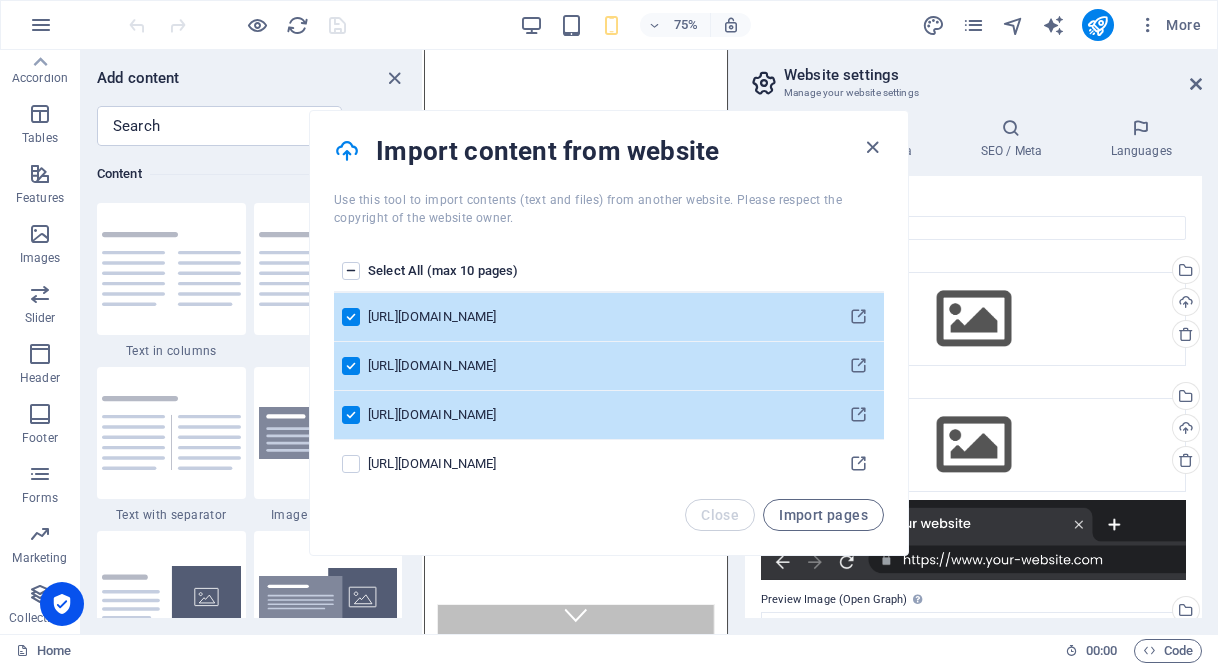 scroll, scrollTop: 100, scrollLeft: 0, axis: vertical 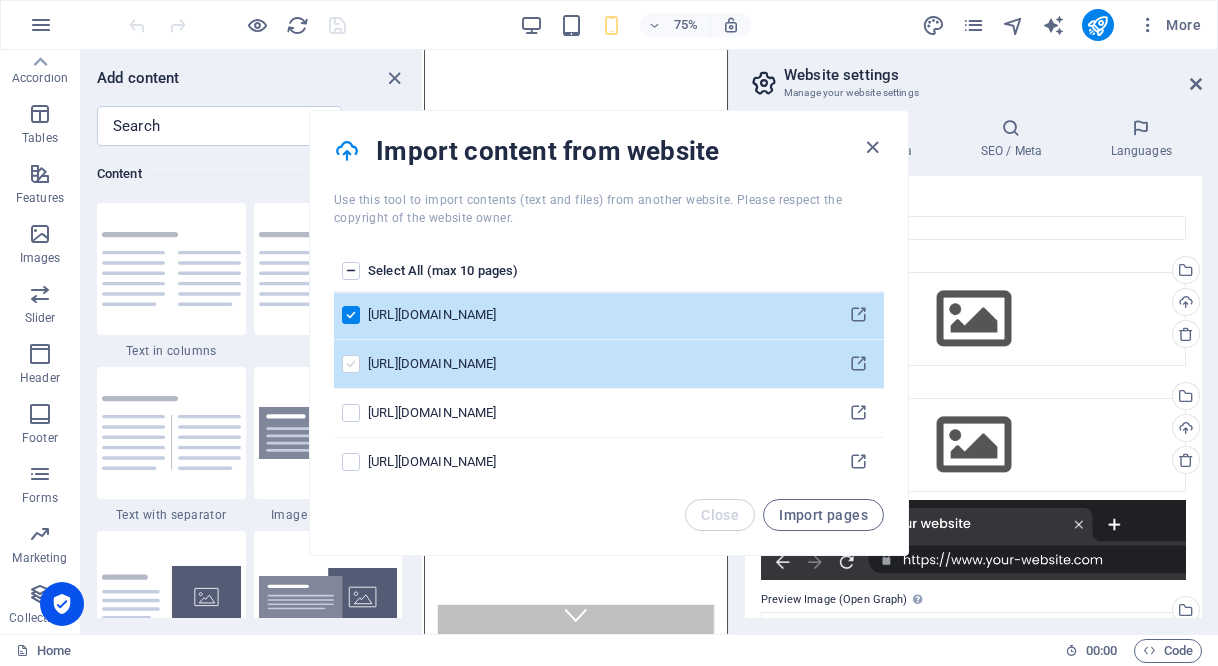 click at bounding box center (351, 364) 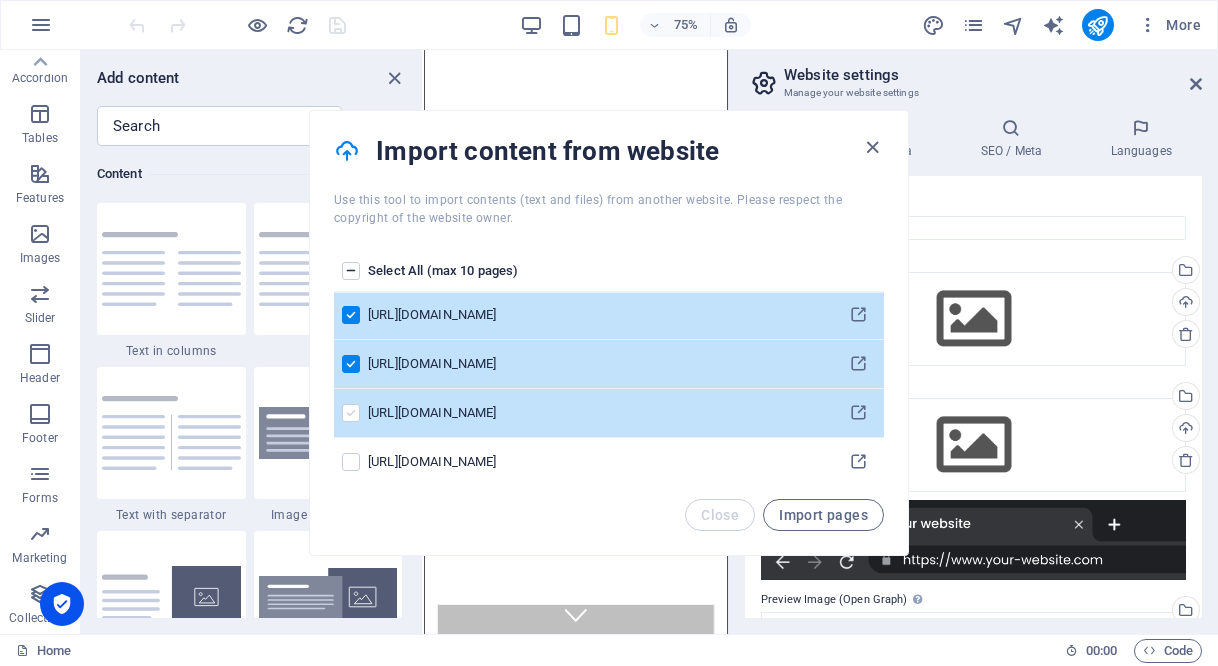 click at bounding box center [351, 413] 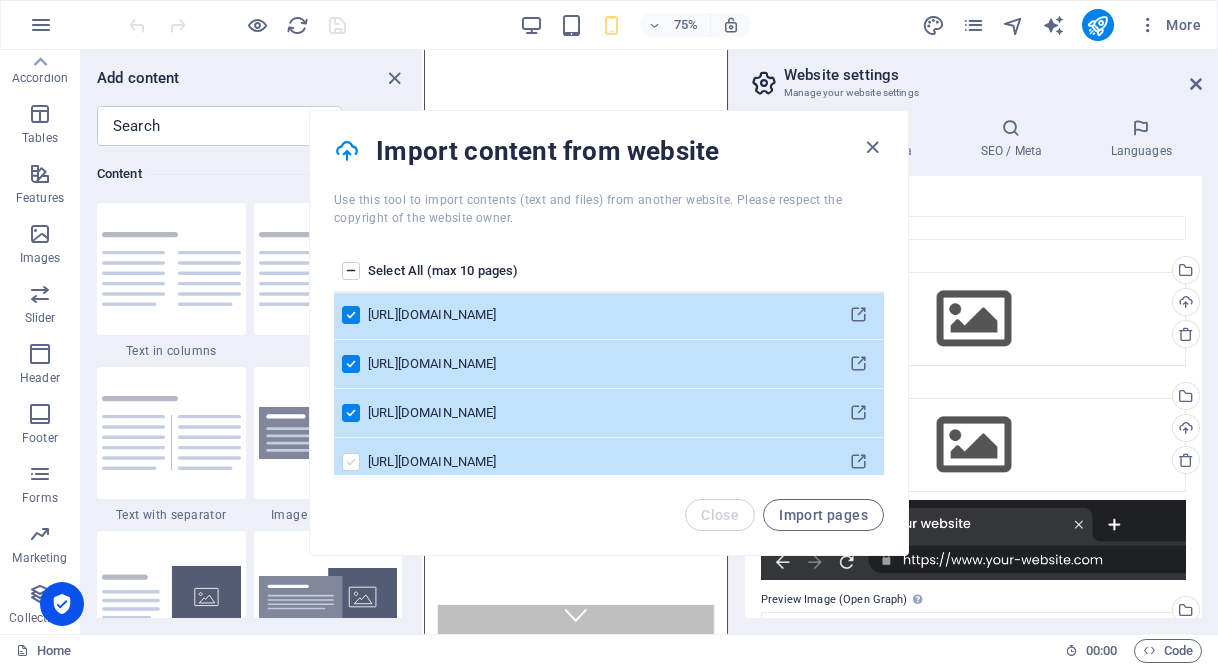 click at bounding box center [351, 462] 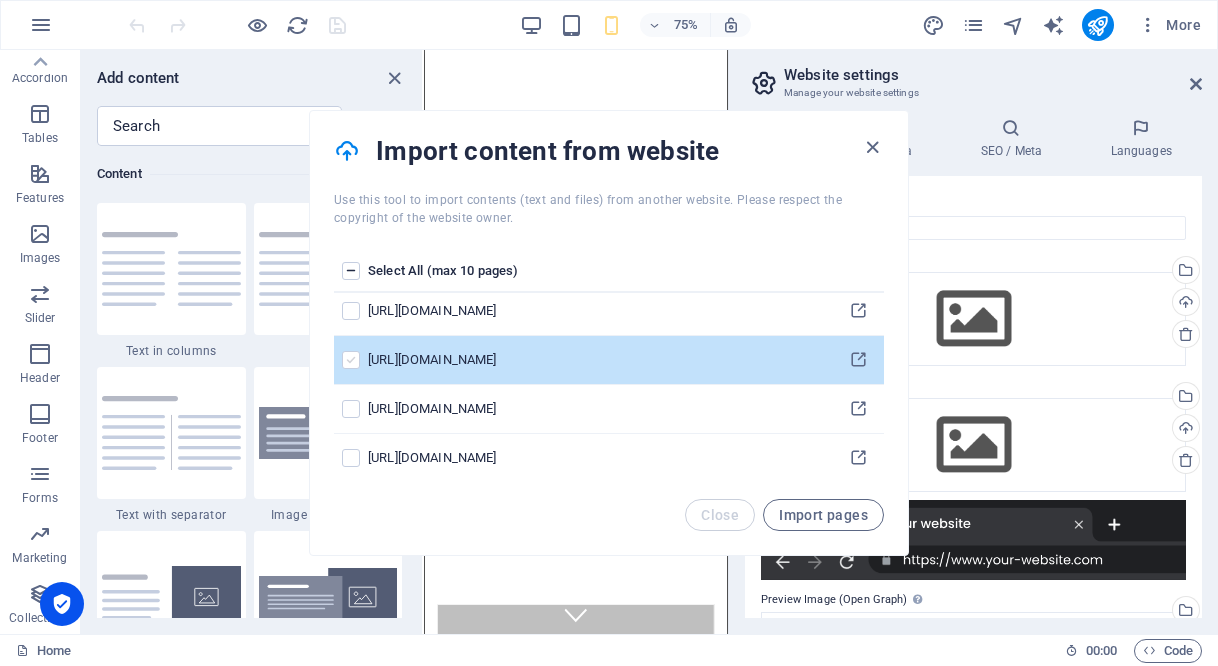 scroll, scrollTop: 200, scrollLeft: 0, axis: vertical 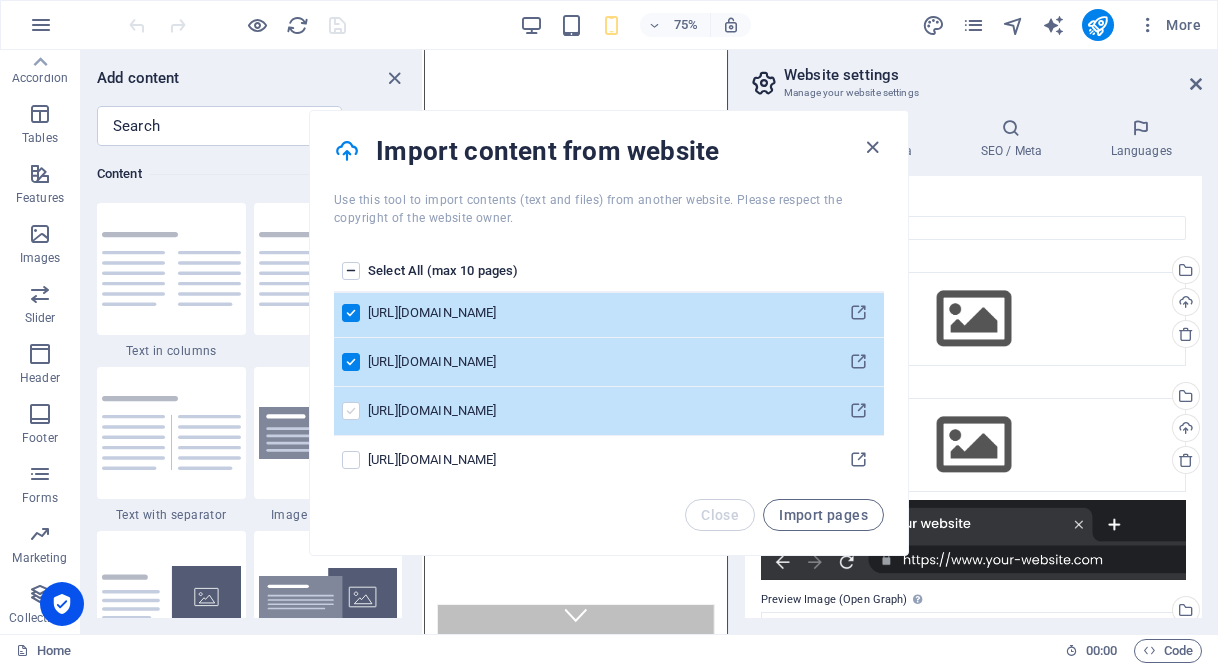 click at bounding box center (351, 411) 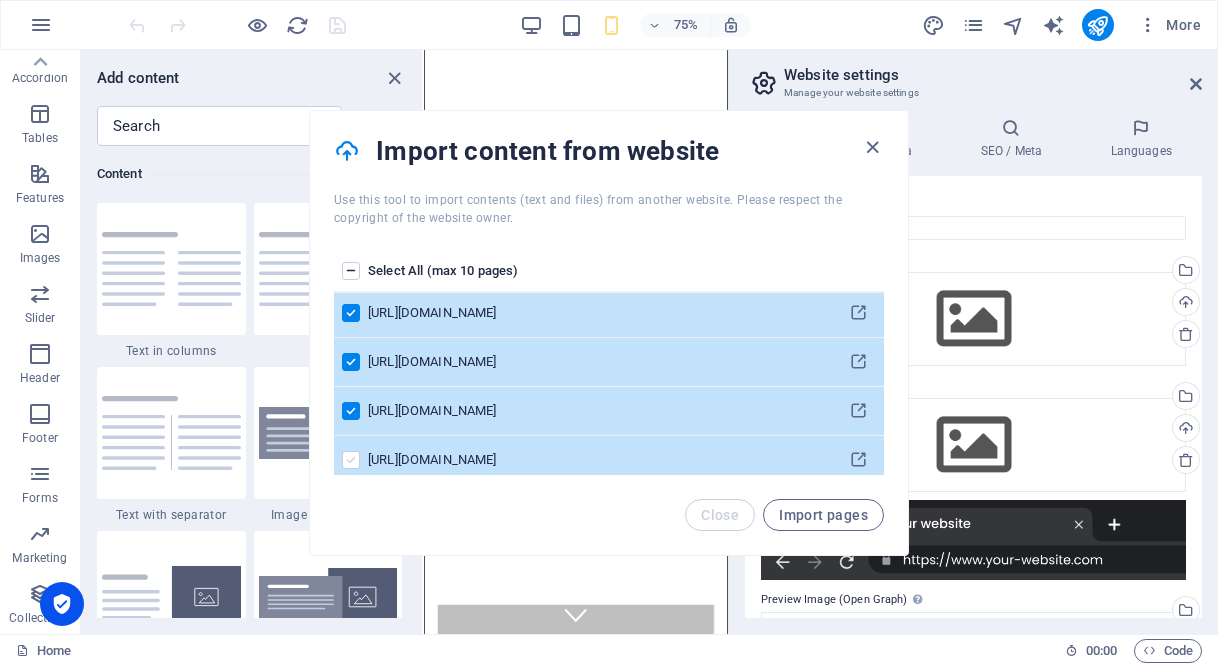 click at bounding box center (351, 460) 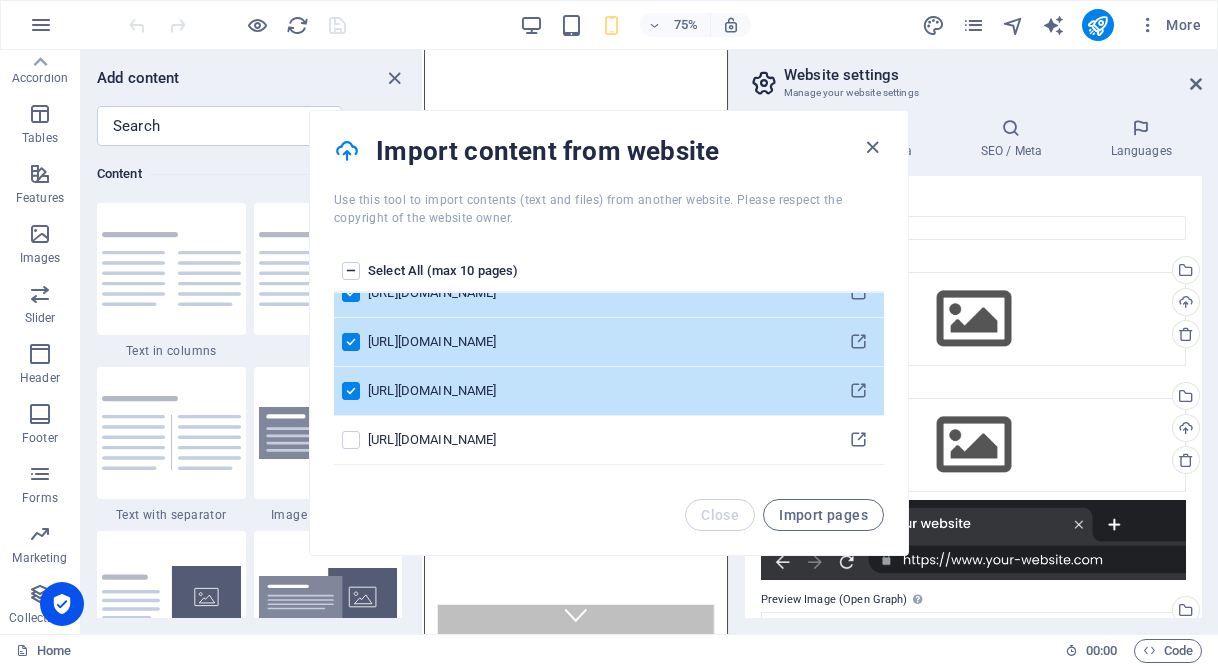 scroll, scrollTop: 300, scrollLeft: 0, axis: vertical 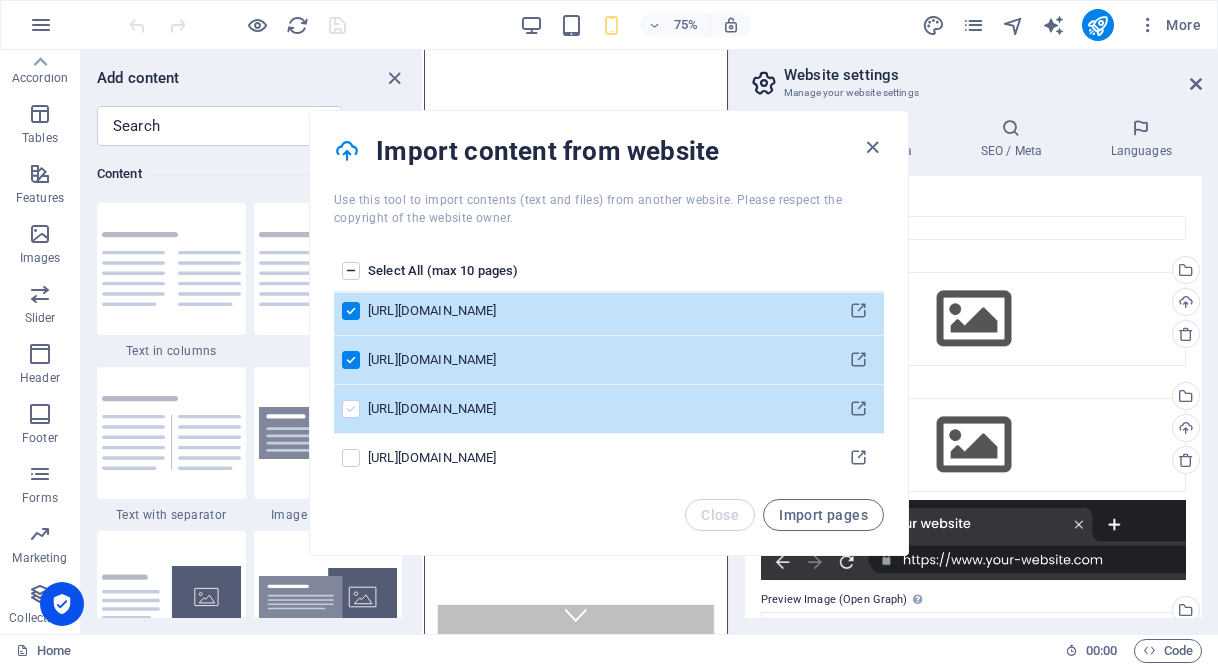click at bounding box center [351, 409] 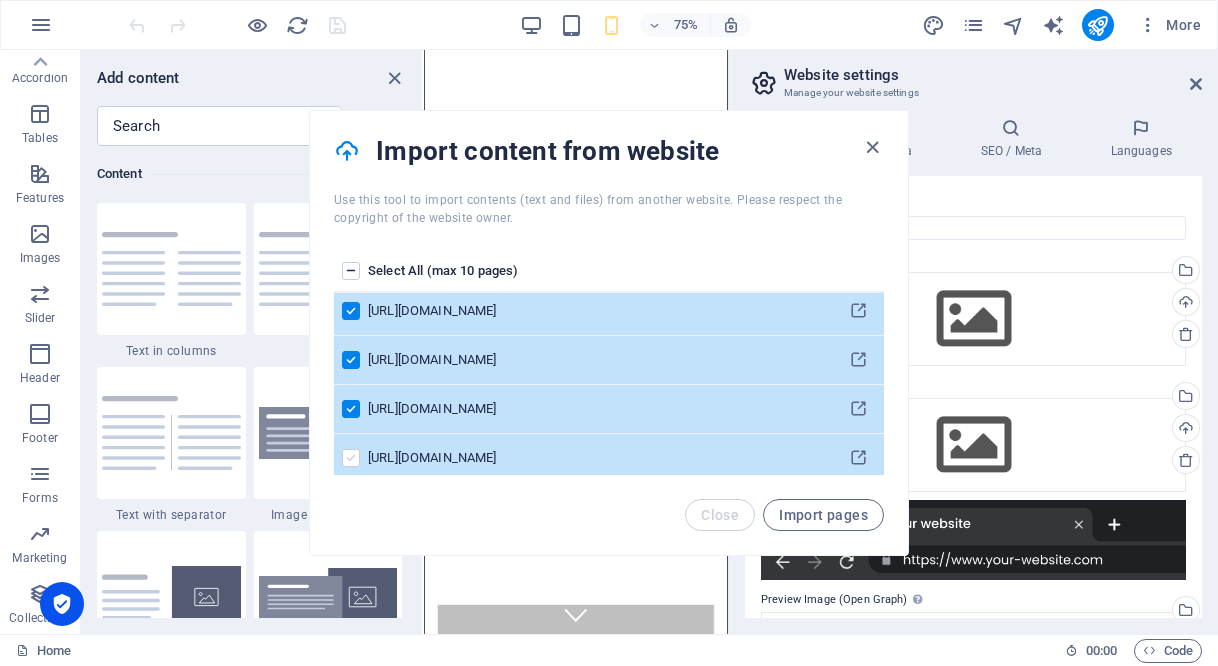click at bounding box center [351, 458] 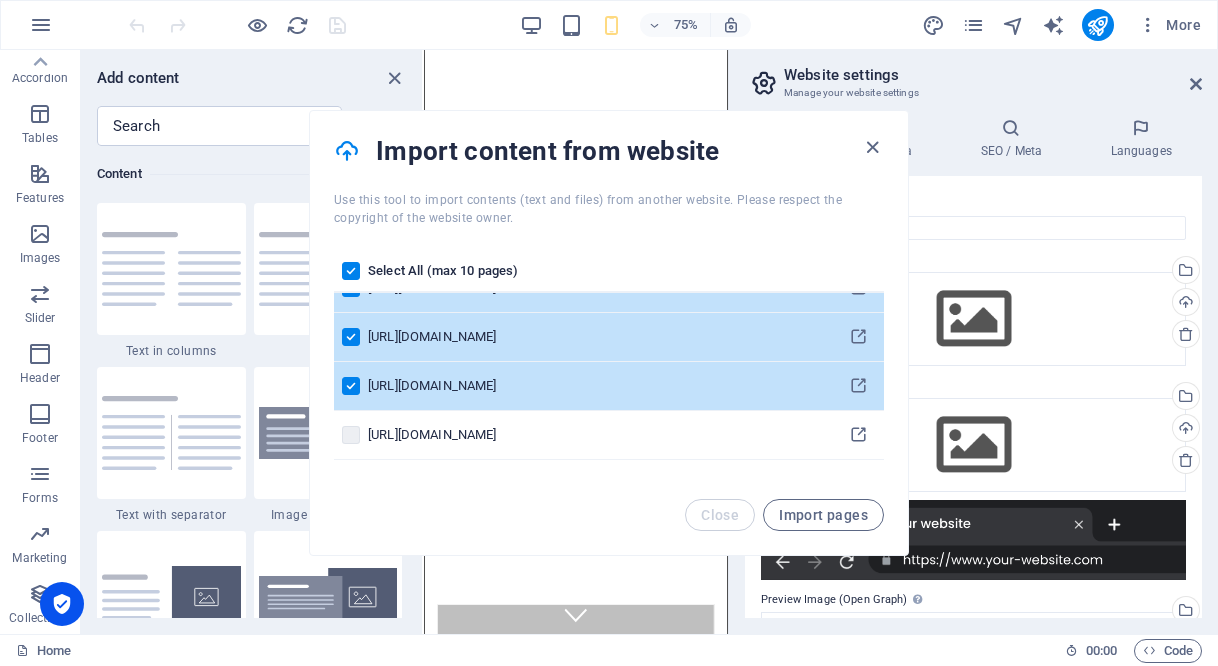 scroll, scrollTop: 400, scrollLeft: 0, axis: vertical 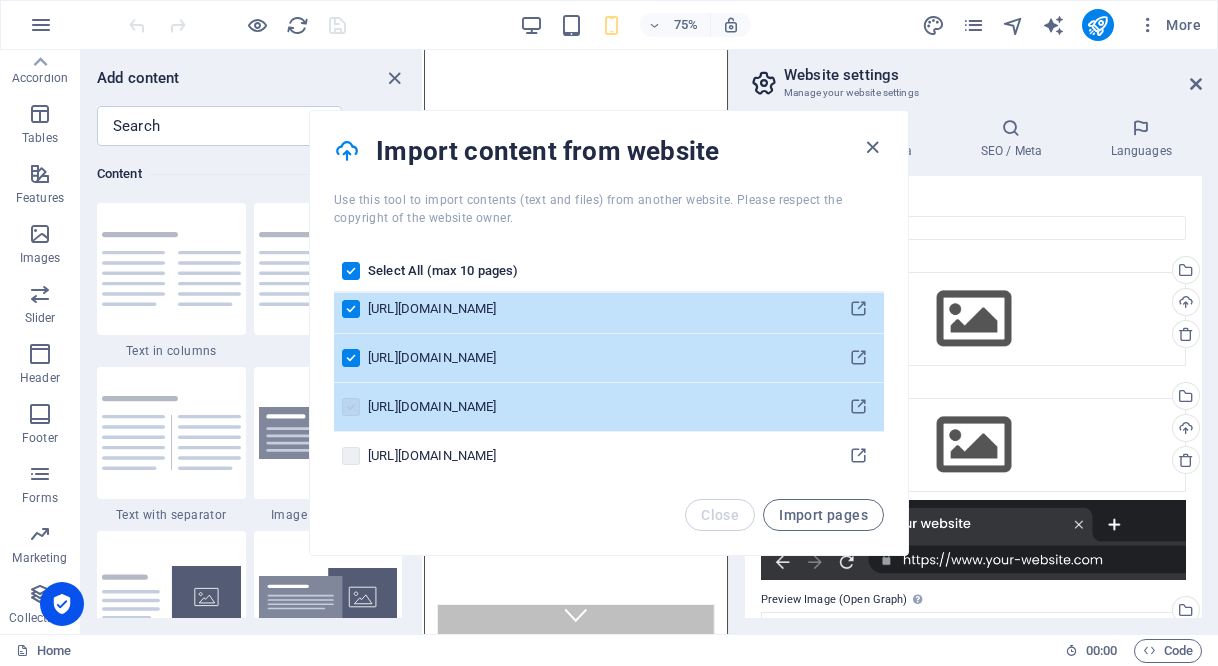click at bounding box center (351, 407) 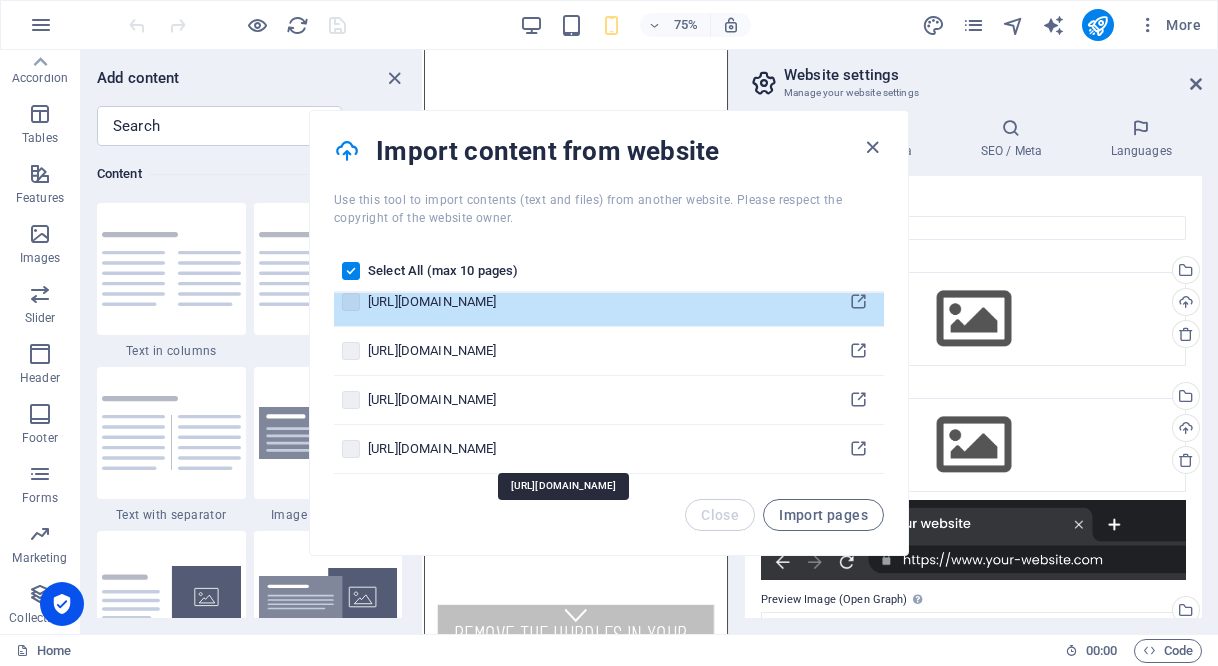scroll, scrollTop: 596, scrollLeft: 0, axis: vertical 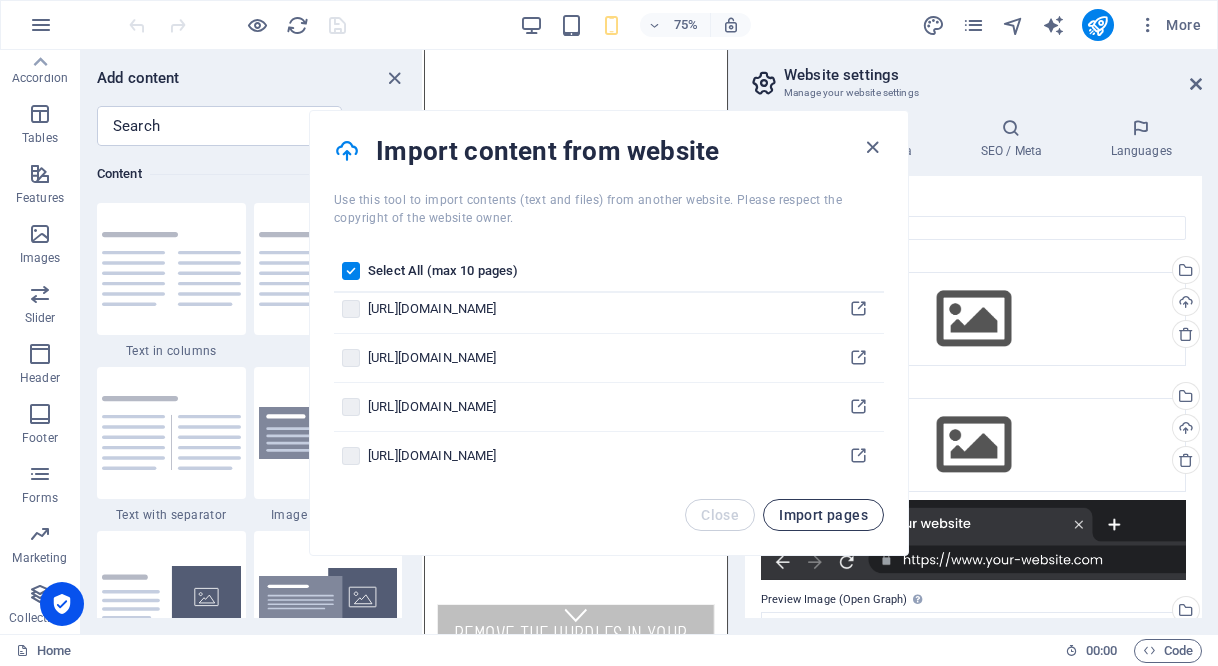 click on "Import pages" at bounding box center (823, 515) 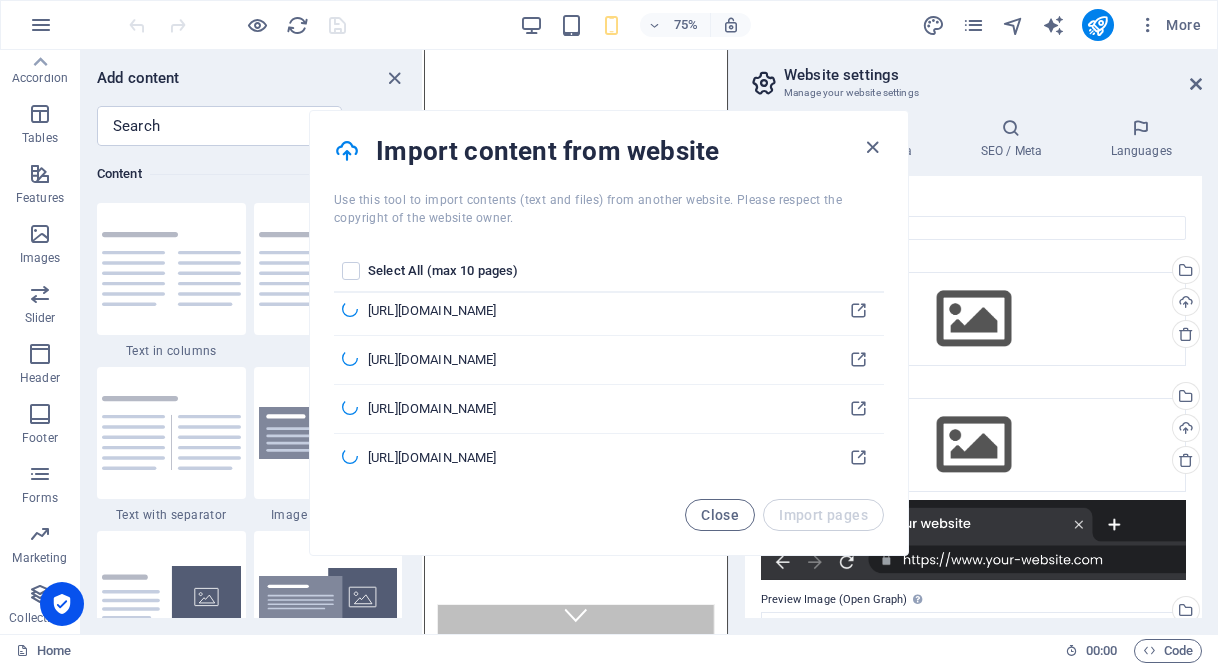 scroll, scrollTop: 0, scrollLeft: 0, axis: both 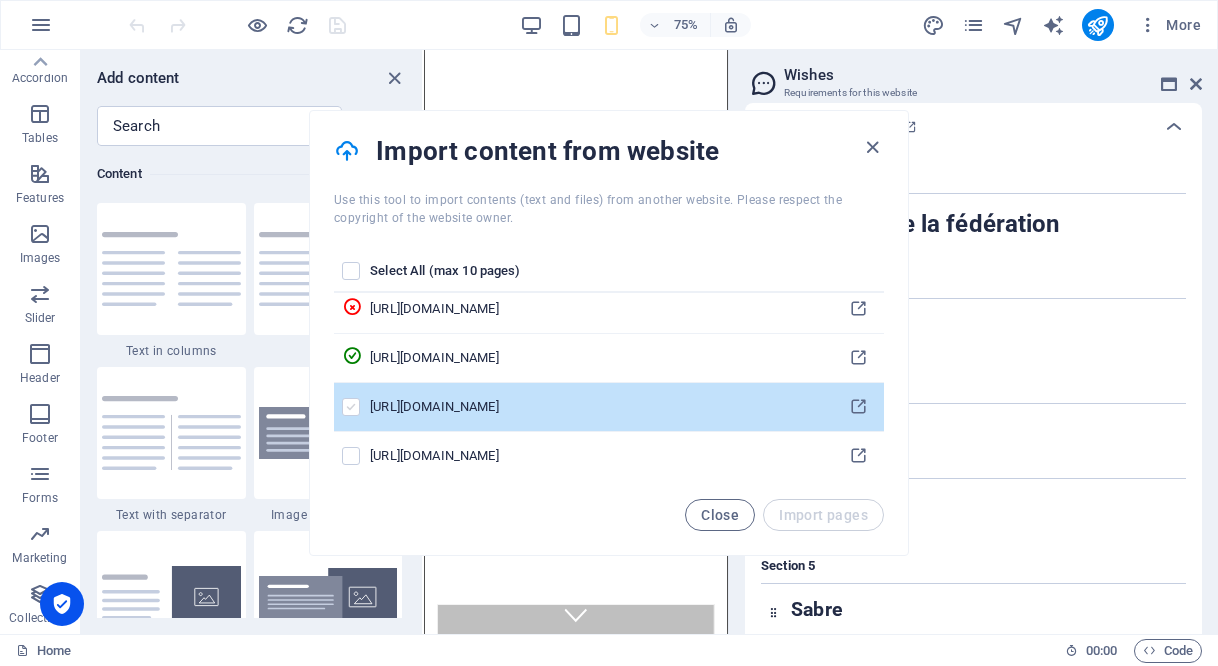 click at bounding box center [351, 407] 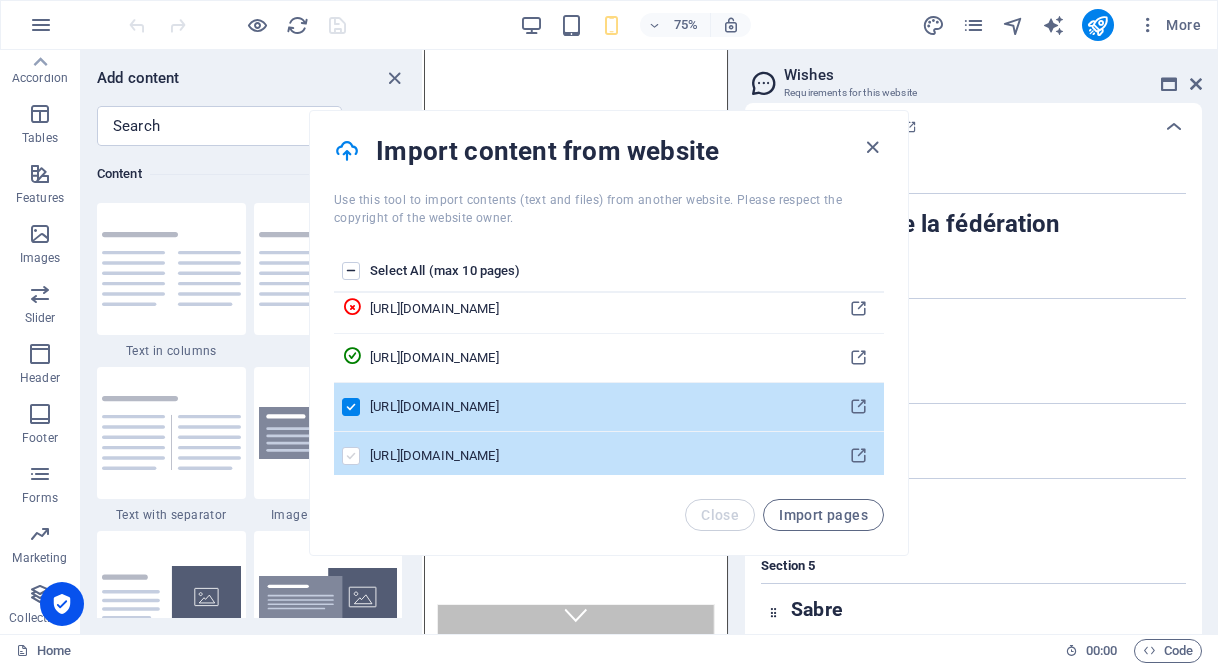 click at bounding box center (351, 456) 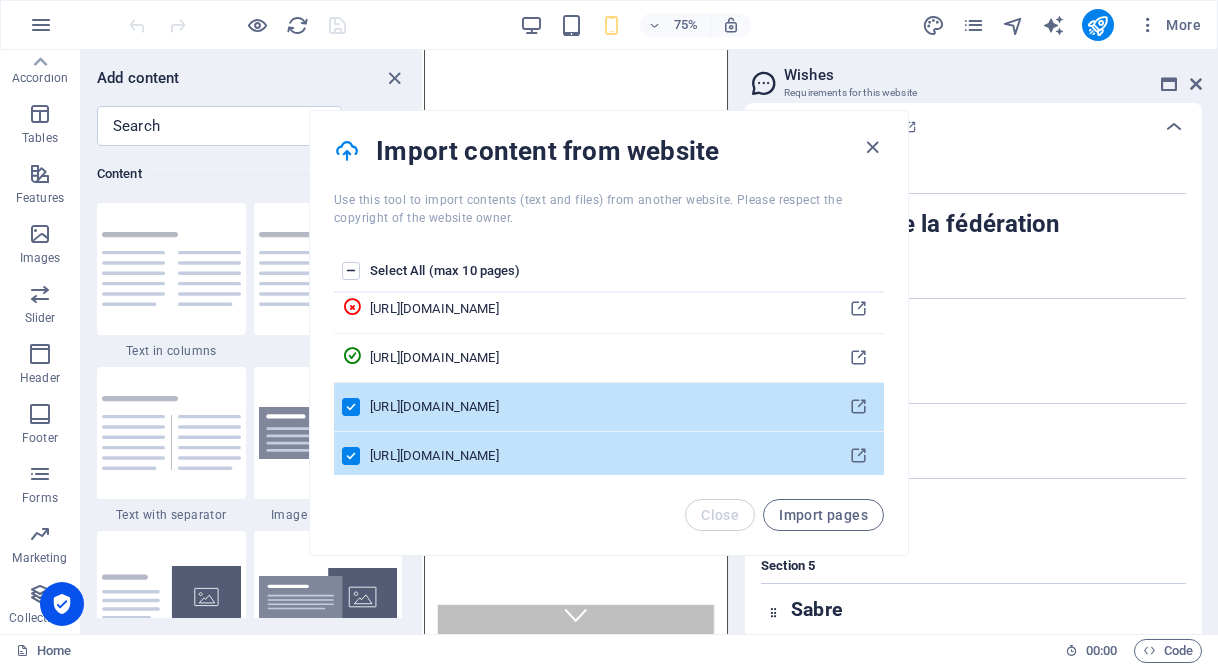 scroll, scrollTop: 500, scrollLeft: 0, axis: vertical 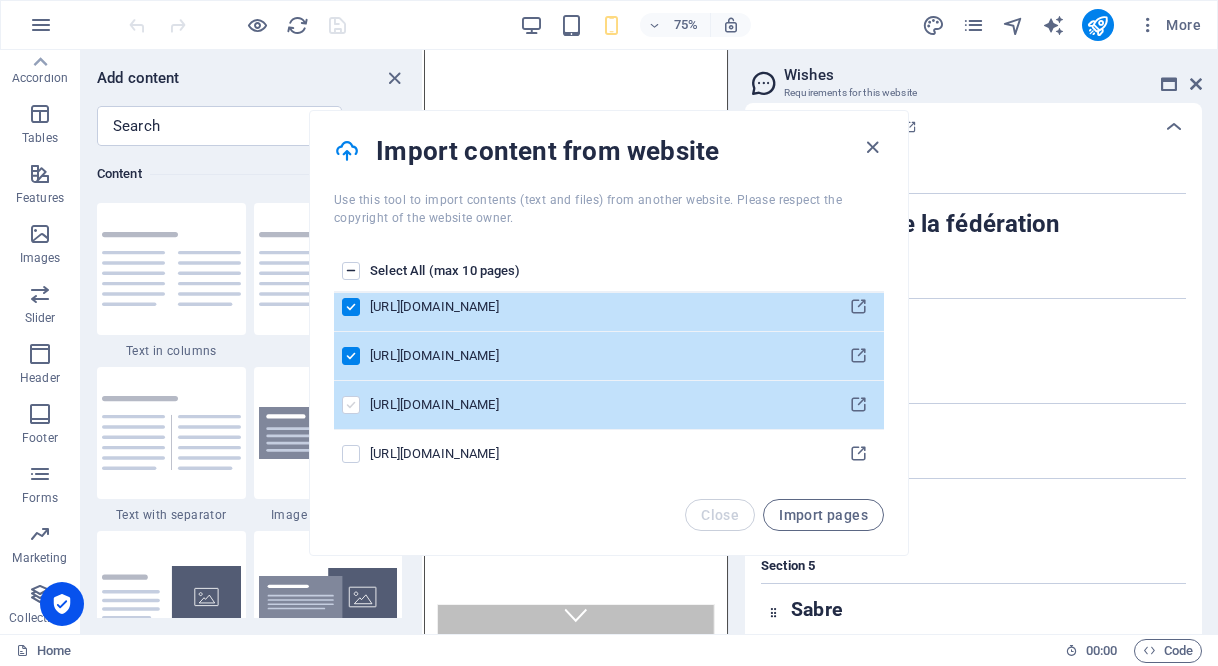 click at bounding box center (351, 405) 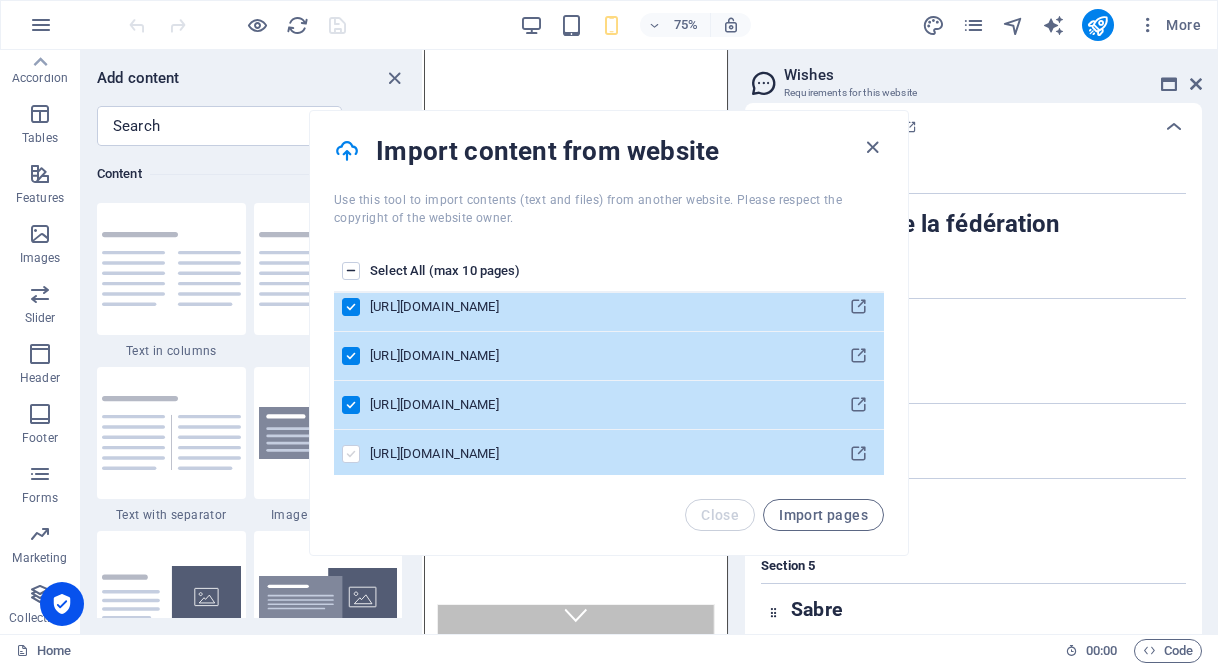 click at bounding box center (351, 454) 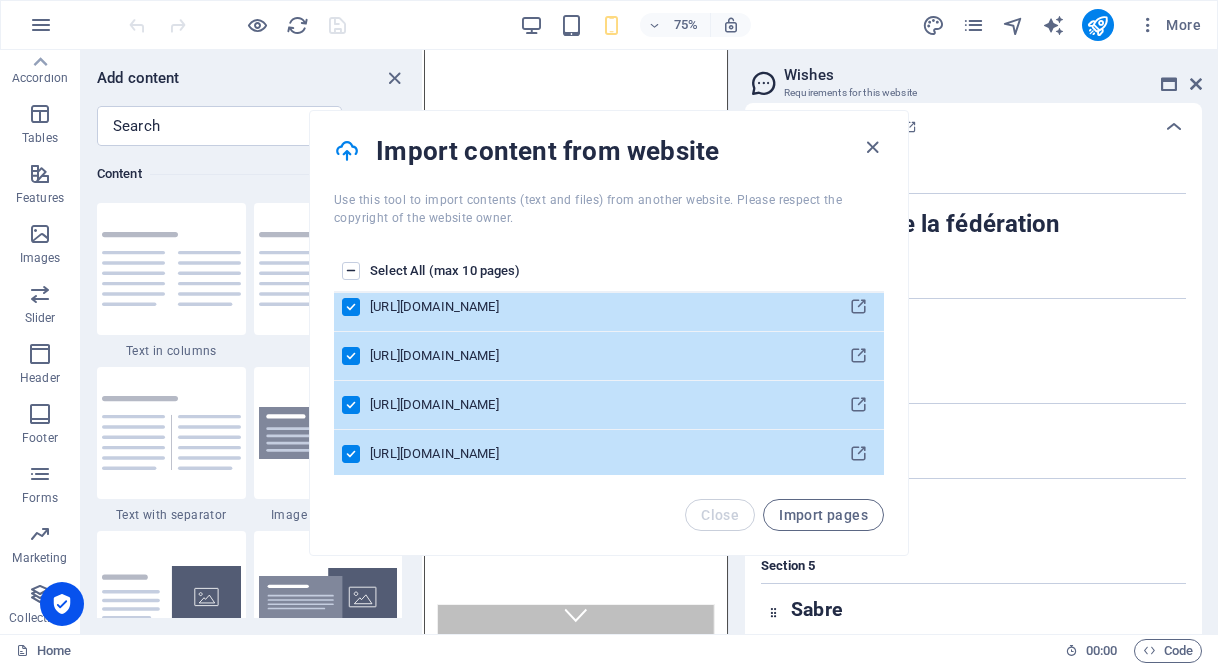 scroll, scrollTop: 596, scrollLeft: 0, axis: vertical 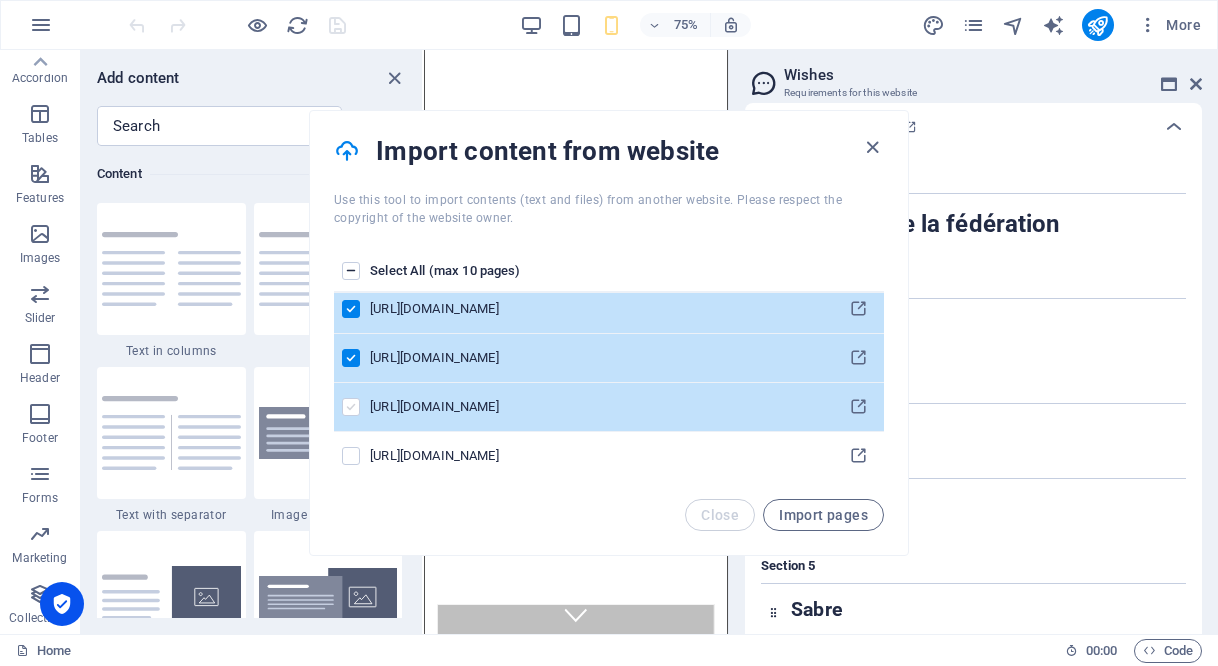 click at bounding box center [351, 407] 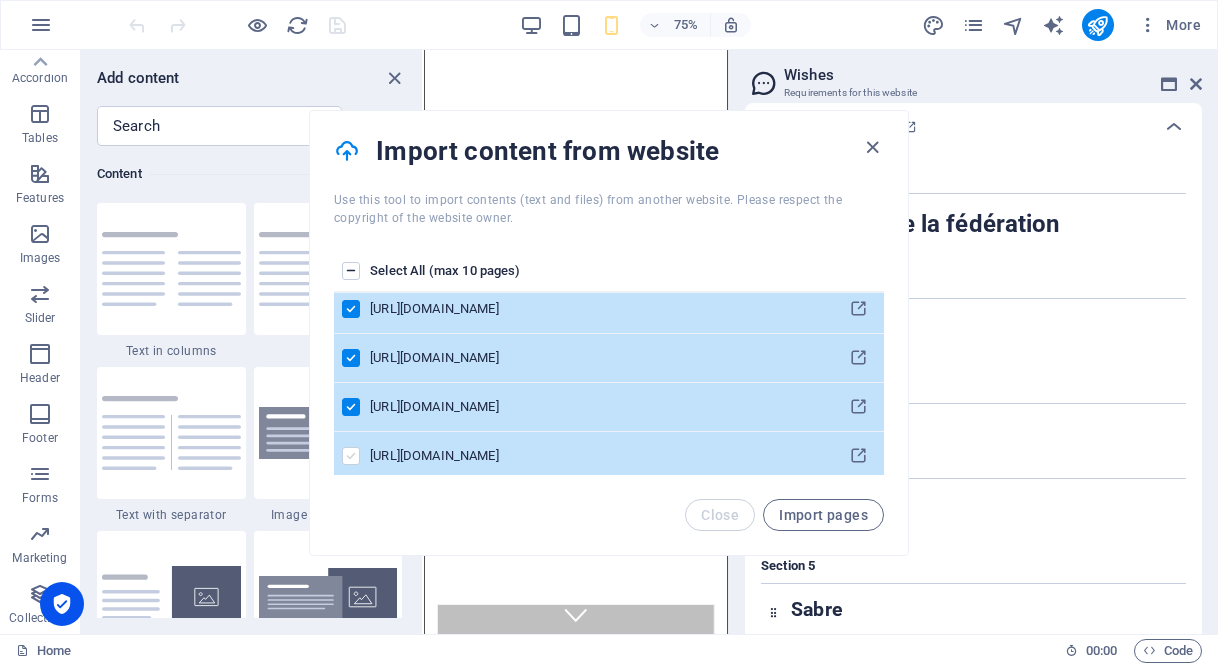 click at bounding box center [351, 456] 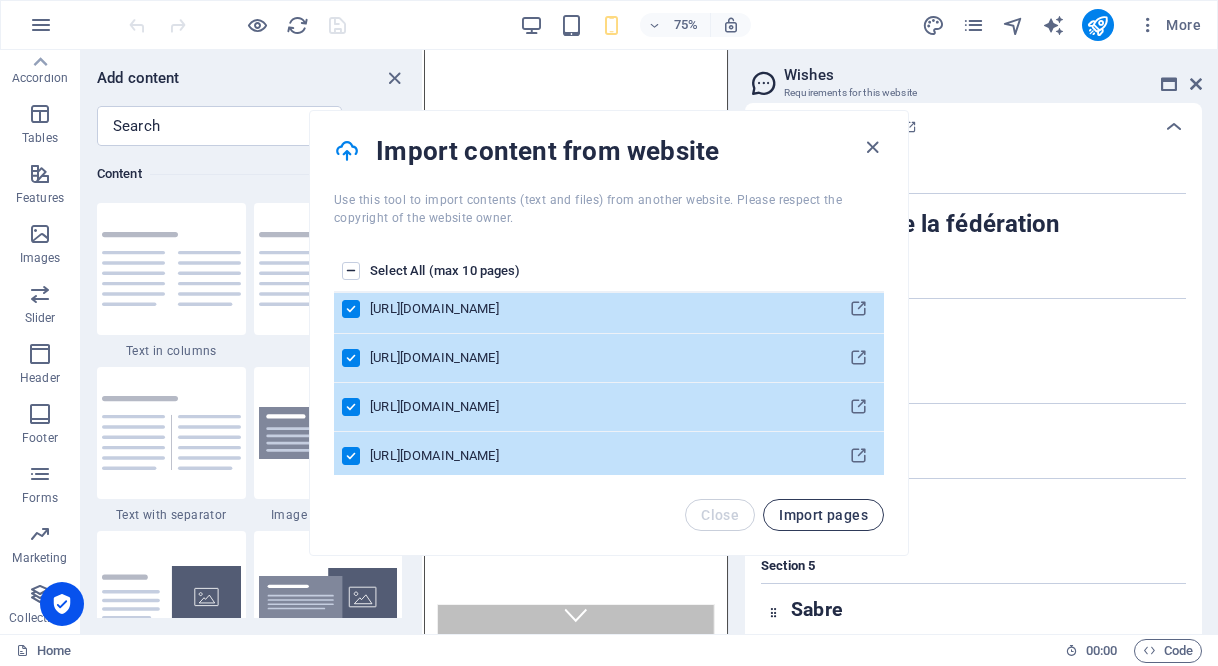 click on "Import pages" at bounding box center [823, 515] 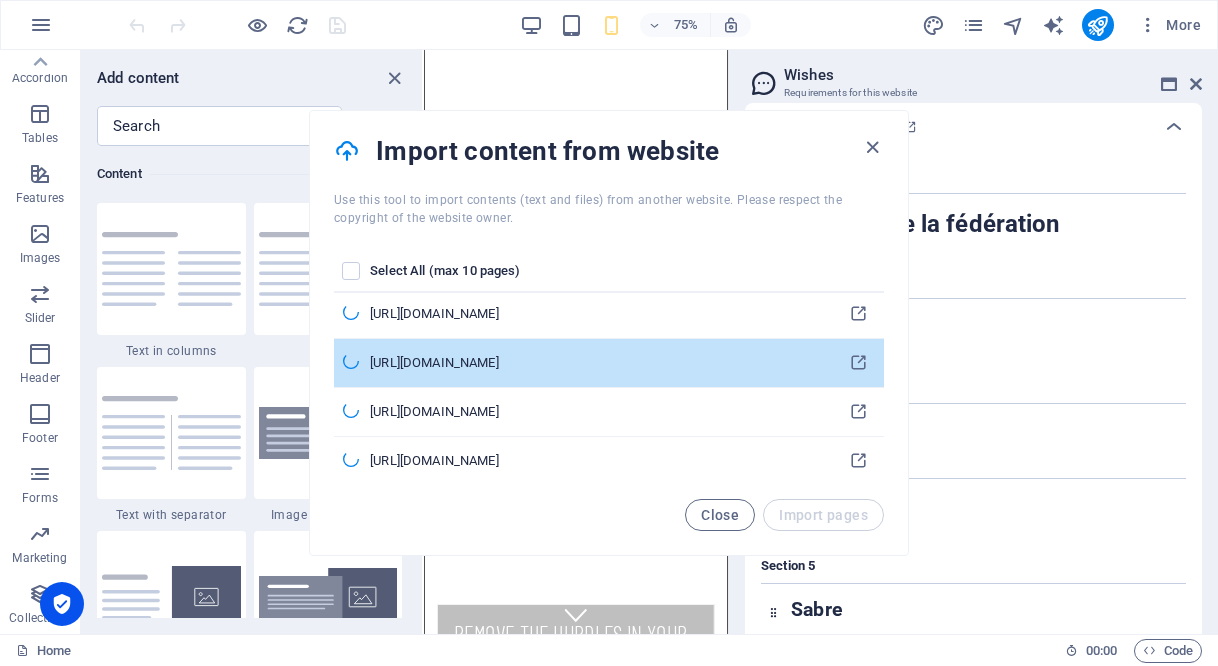 scroll, scrollTop: 596, scrollLeft: 0, axis: vertical 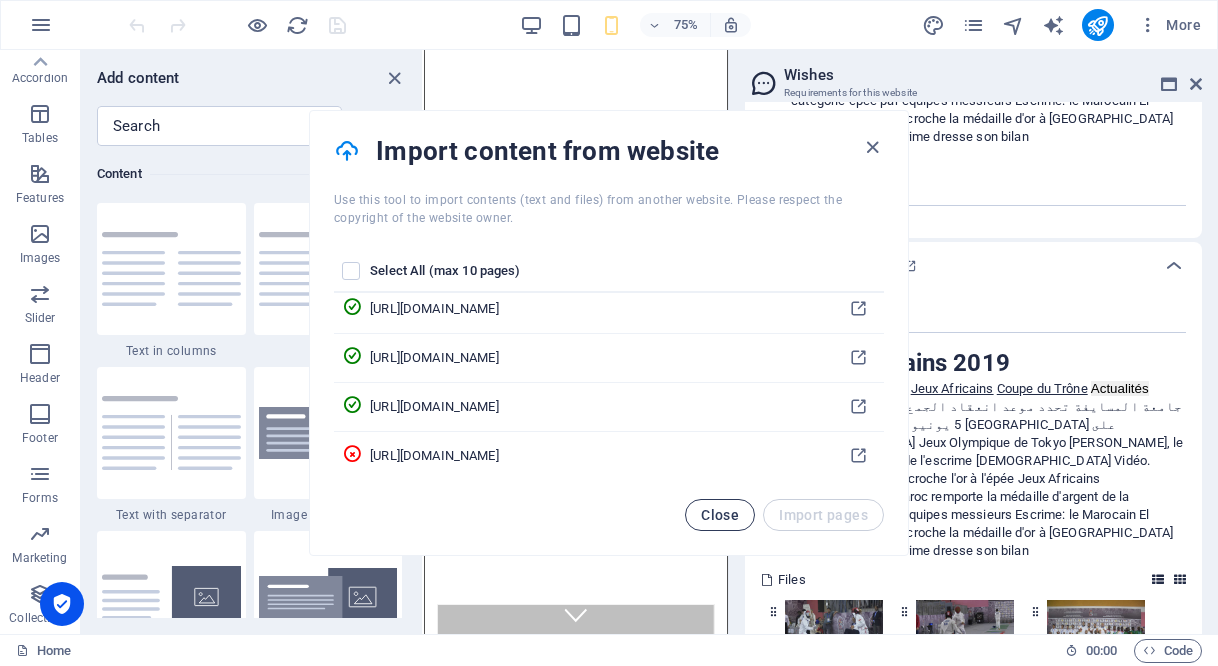 click on "Close" at bounding box center [720, 515] 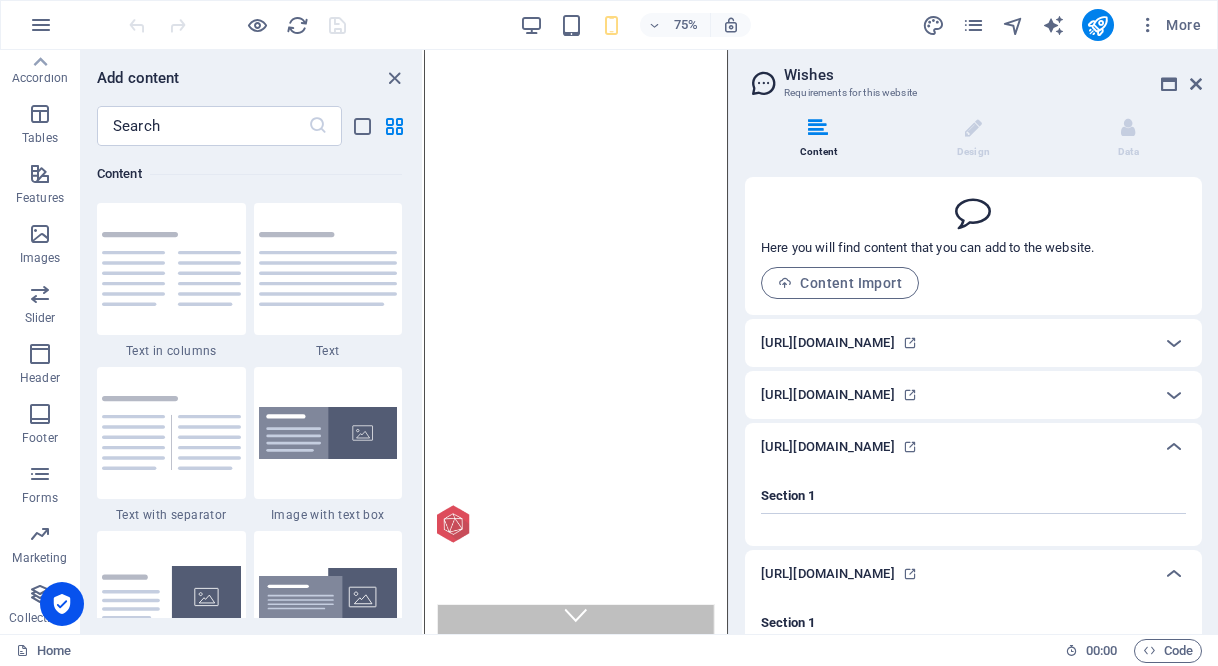 scroll, scrollTop: 100, scrollLeft: 0, axis: vertical 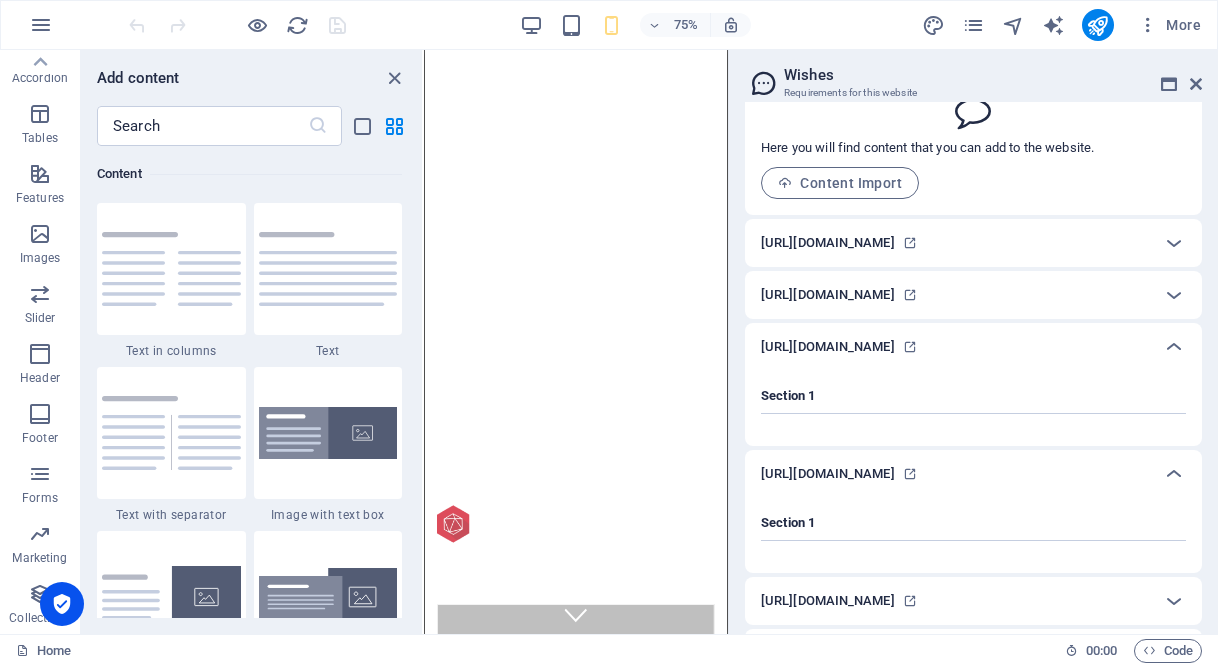 click on "Wishes Requirements for this website" at bounding box center [975, 76] 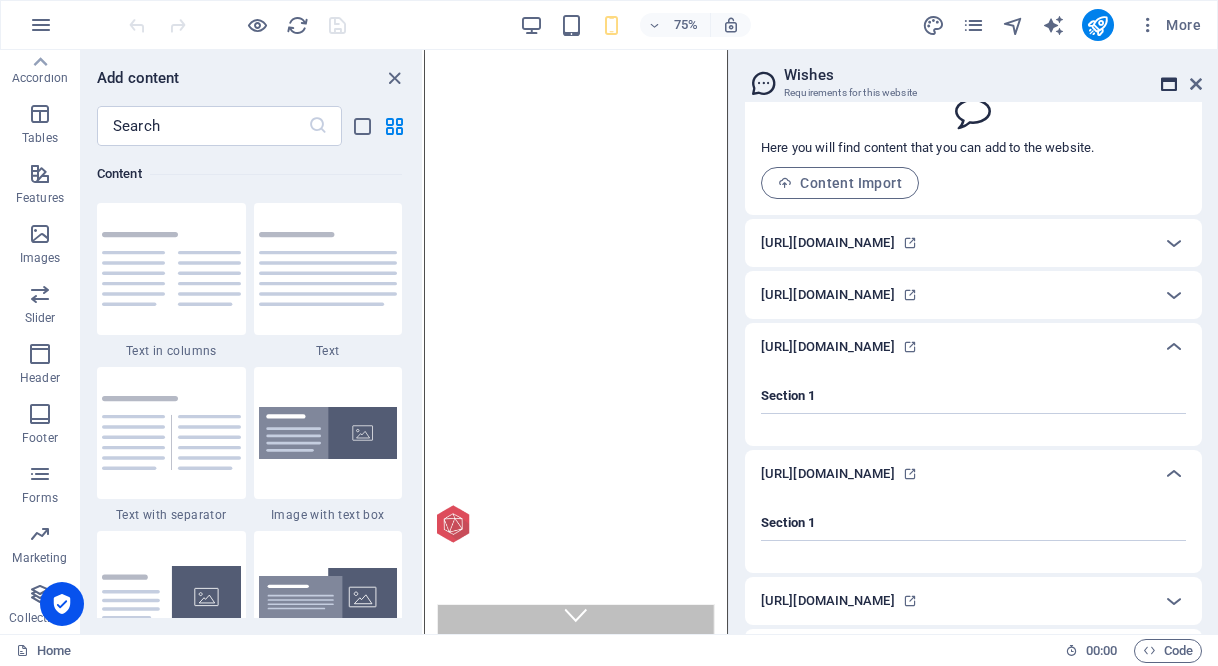 click at bounding box center (1169, 84) 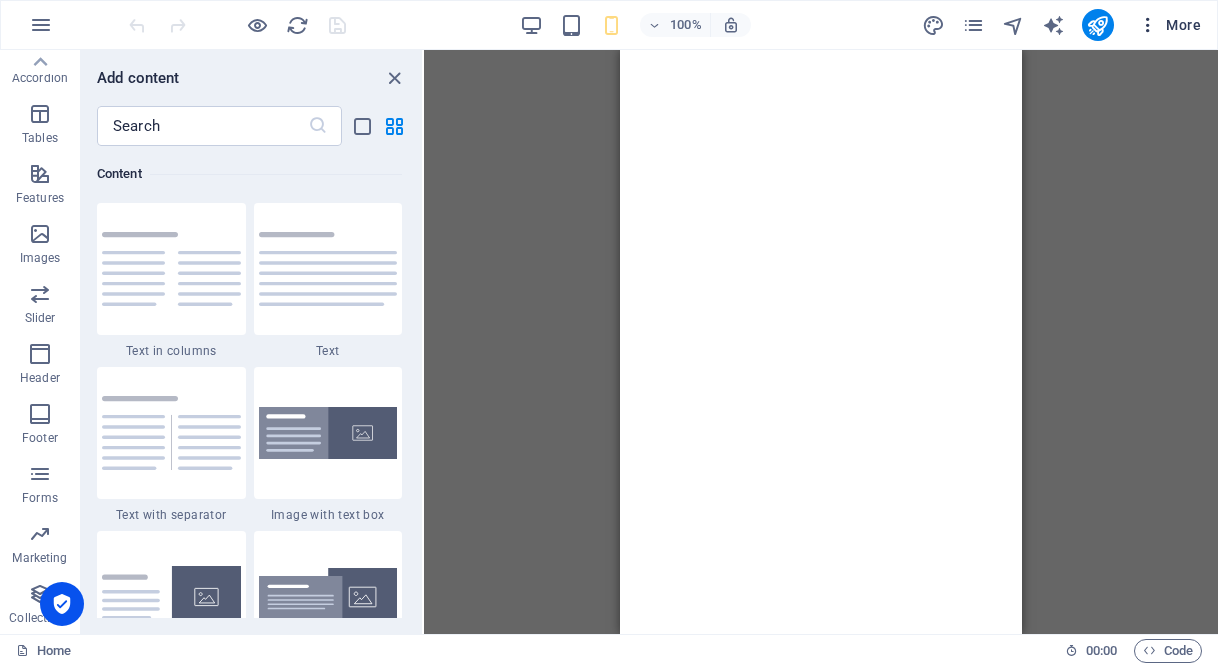 click at bounding box center (1148, 25) 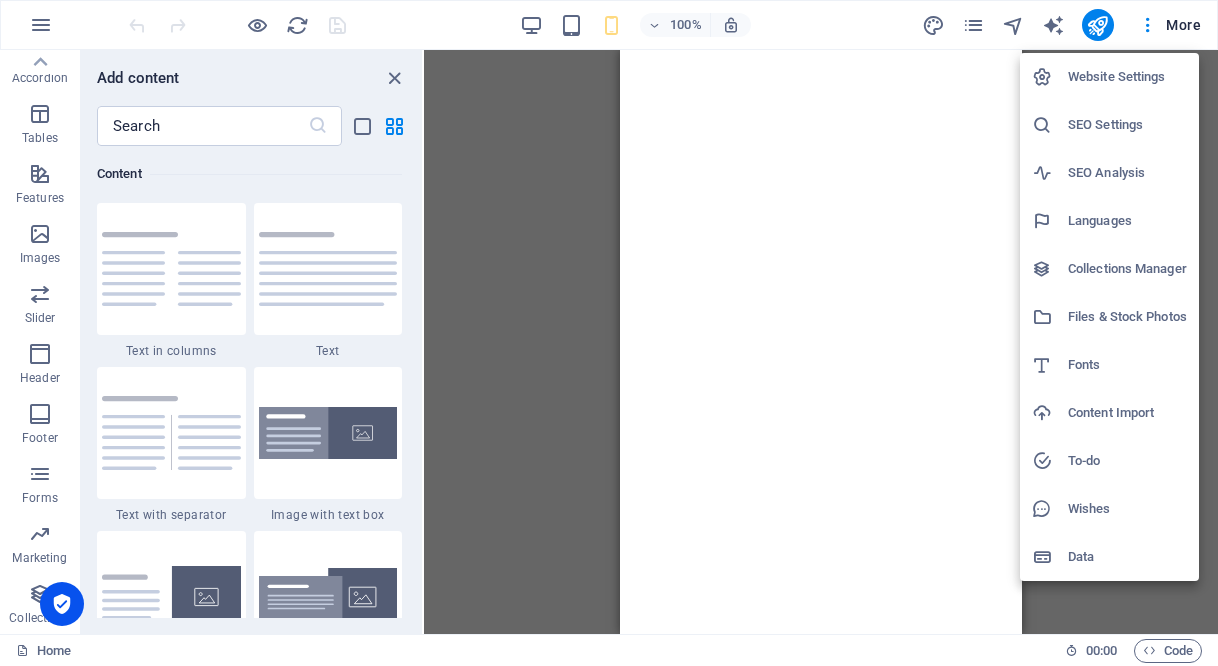 click at bounding box center (609, 333) 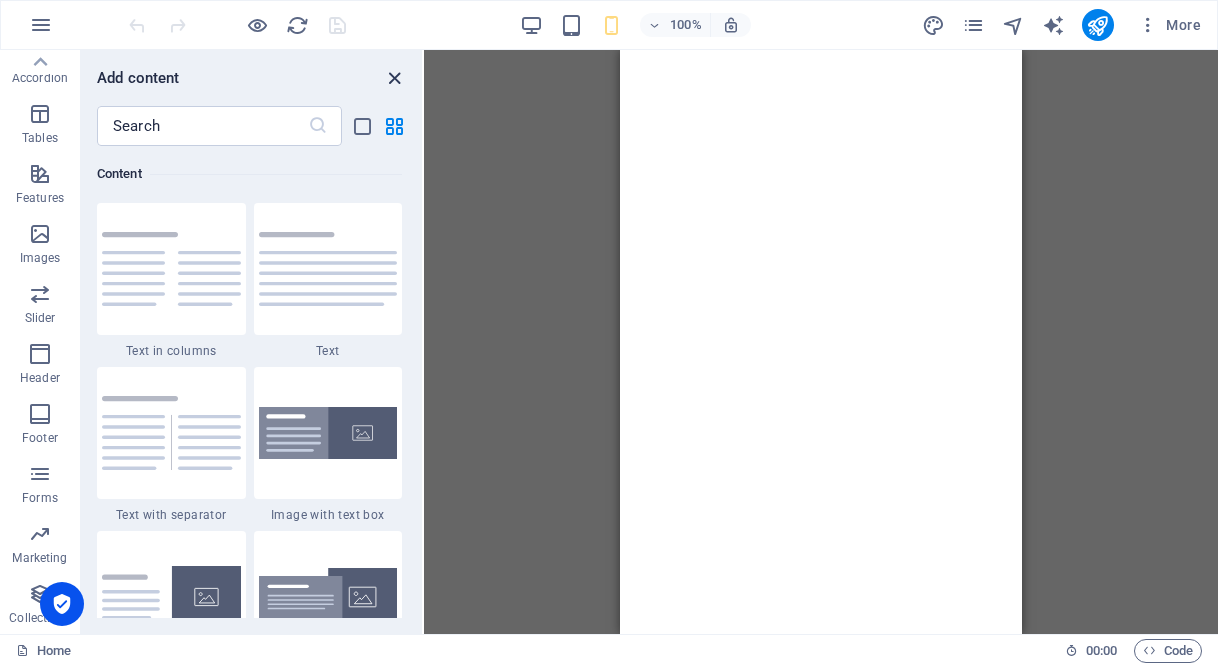 click at bounding box center [394, 78] 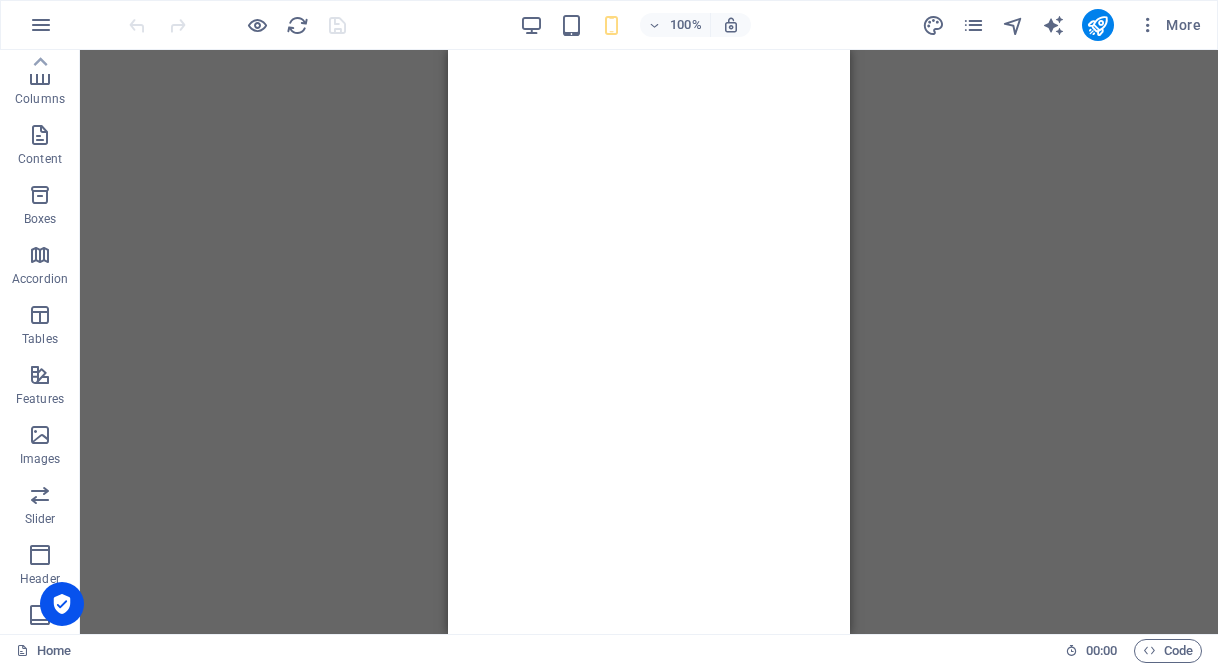 scroll, scrollTop: 0, scrollLeft: 0, axis: both 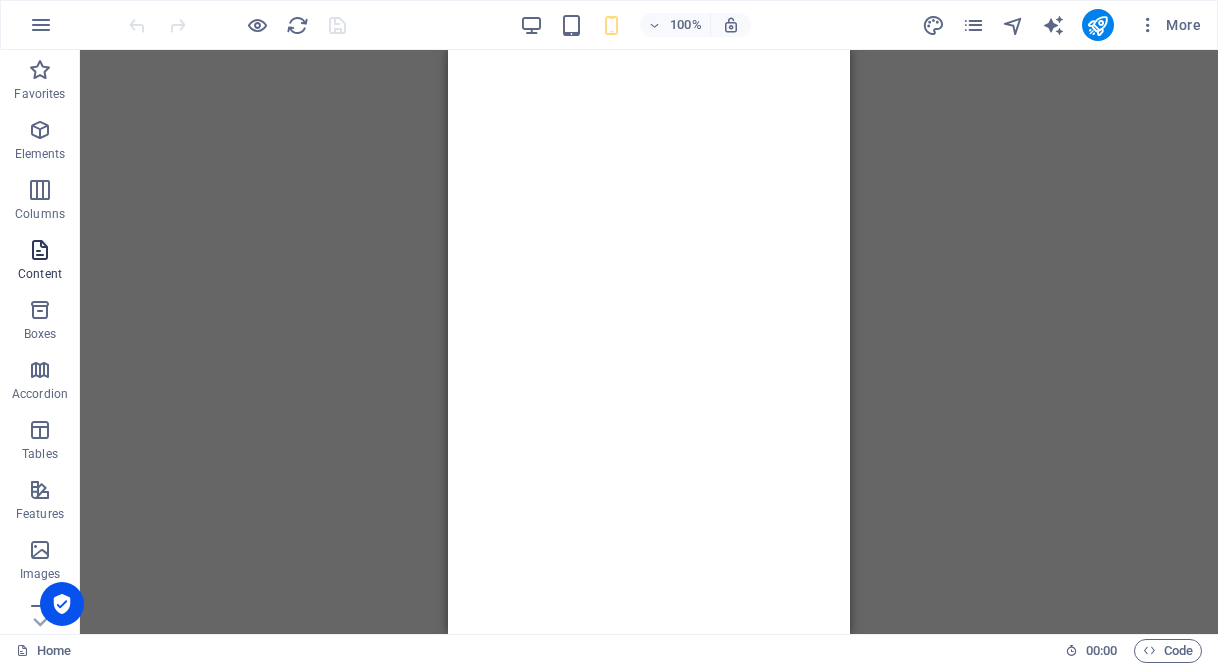 click at bounding box center [40, 250] 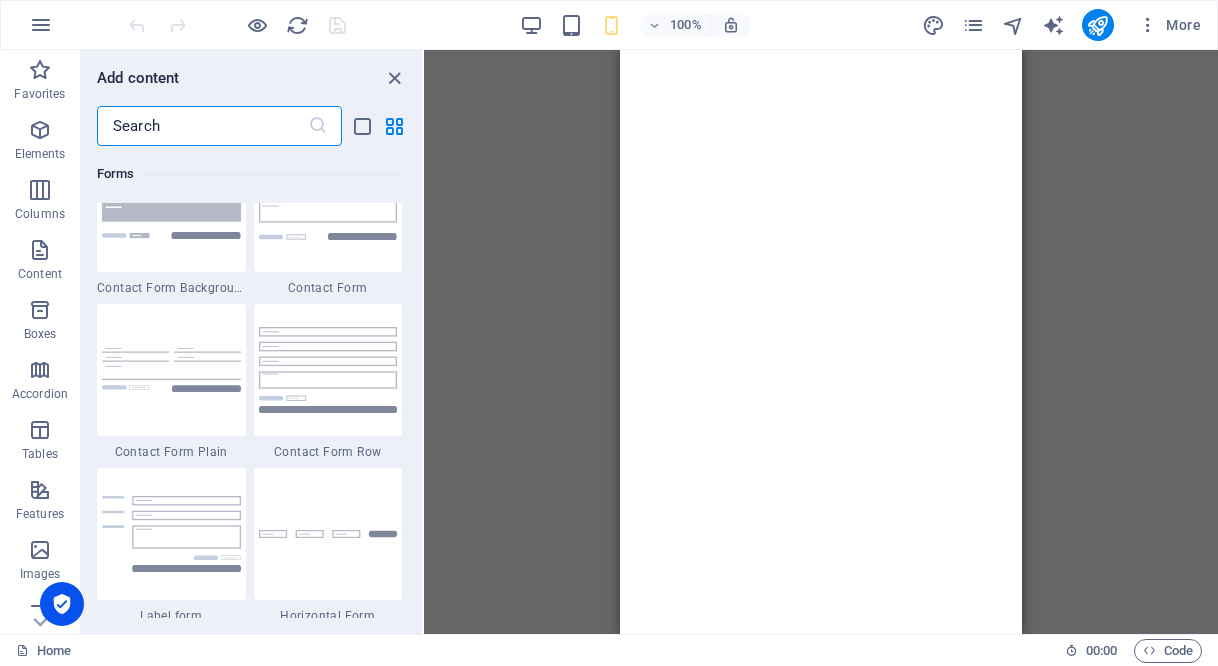 scroll, scrollTop: 15399, scrollLeft: 0, axis: vertical 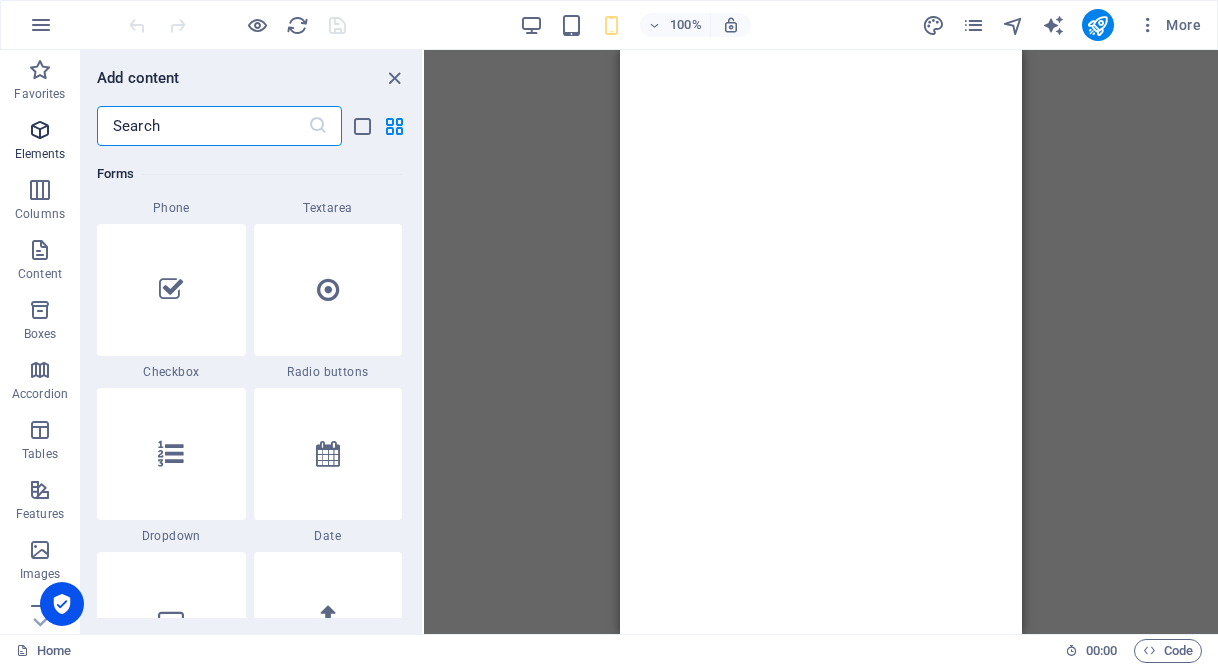 click on "Elements" at bounding box center (40, 142) 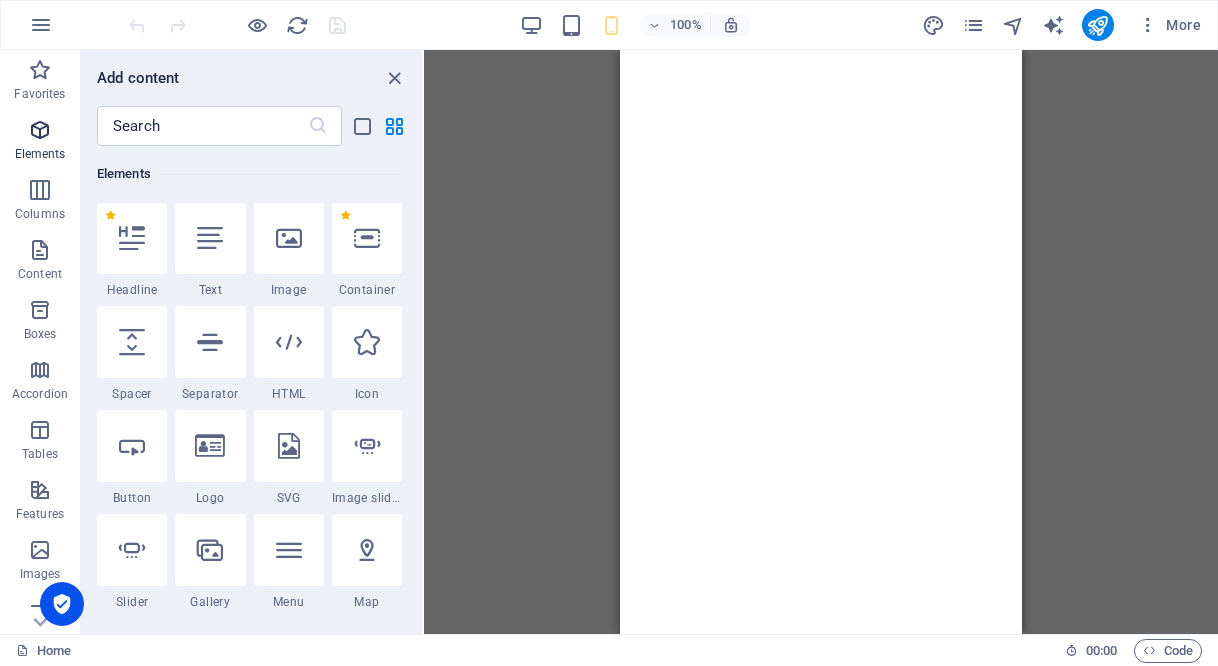 scroll, scrollTop: 213, scrollLeft: 0, axis: vertical 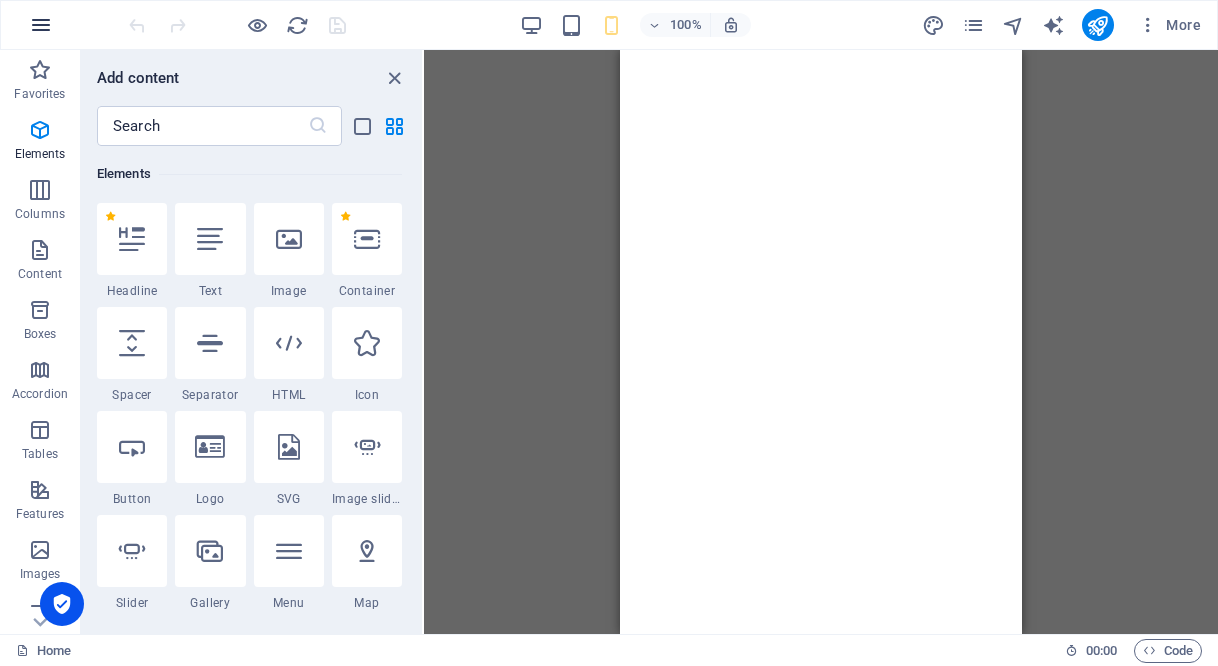click at bounding box center (41, 25) 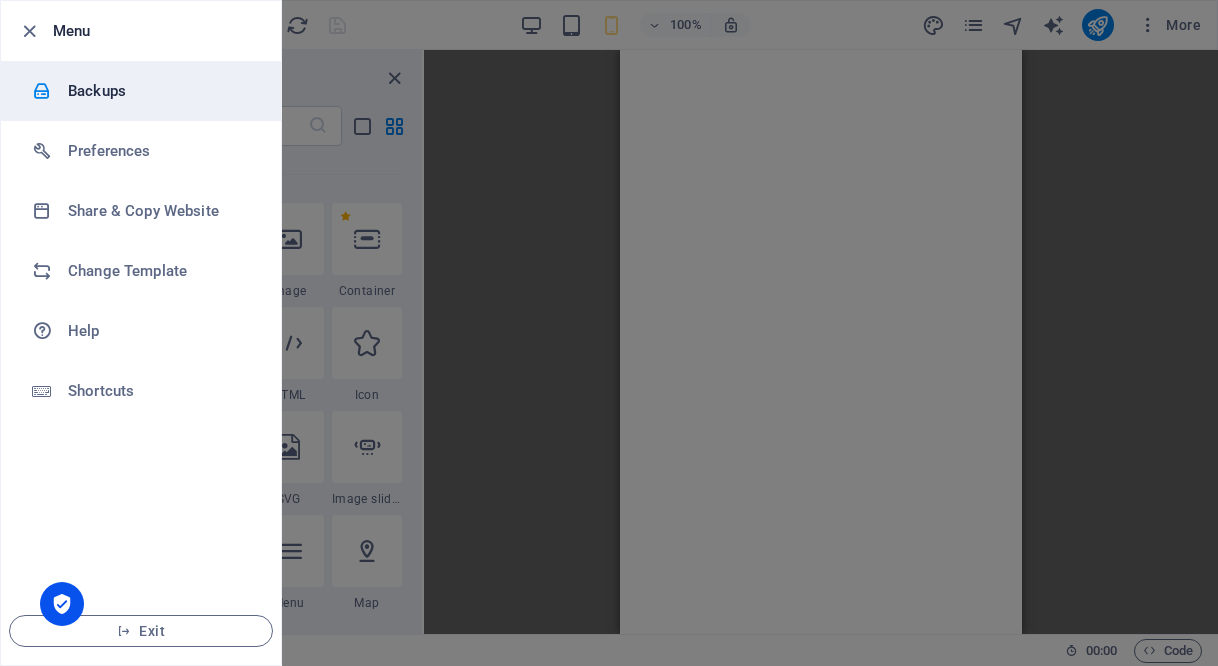 click on "Backups" at bounding box center [160, 91] 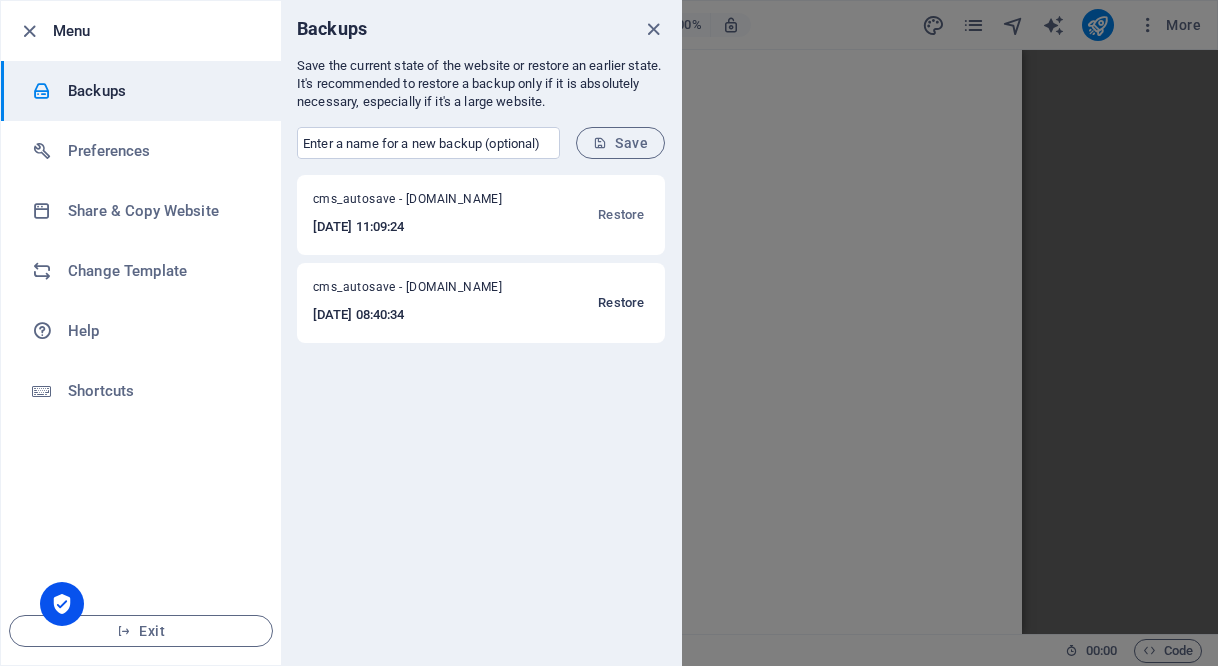 click on "Restore" at bounding box center [621, 303] 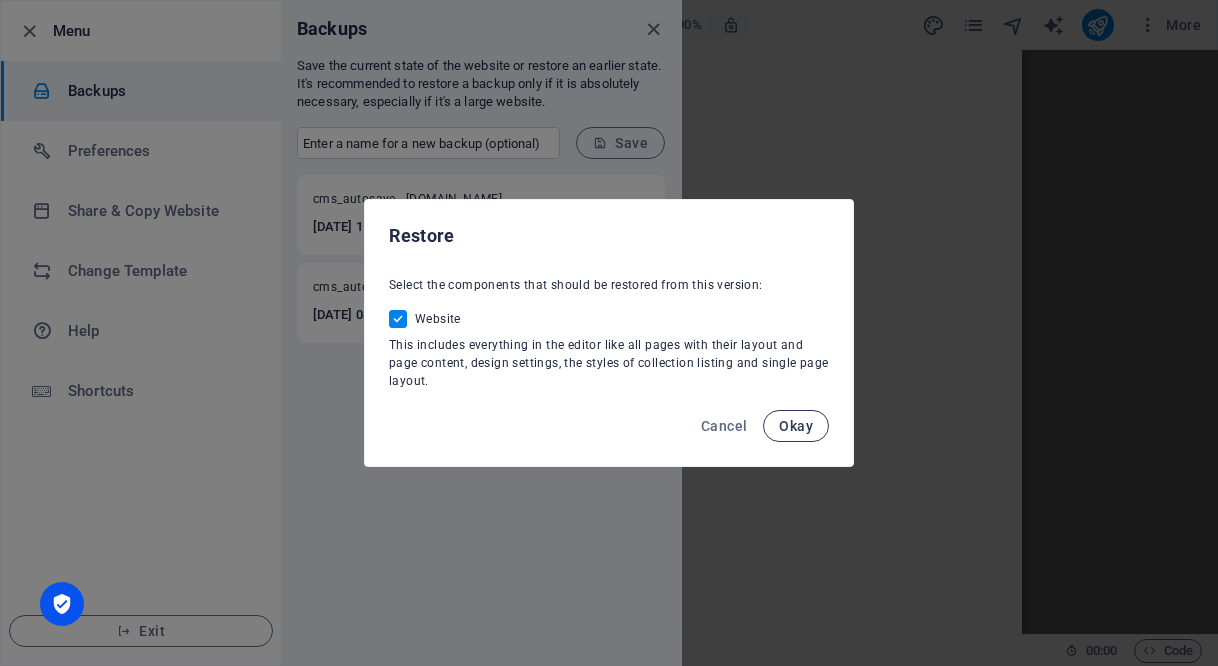 click on "Okay" at bounding box center [796, 426] 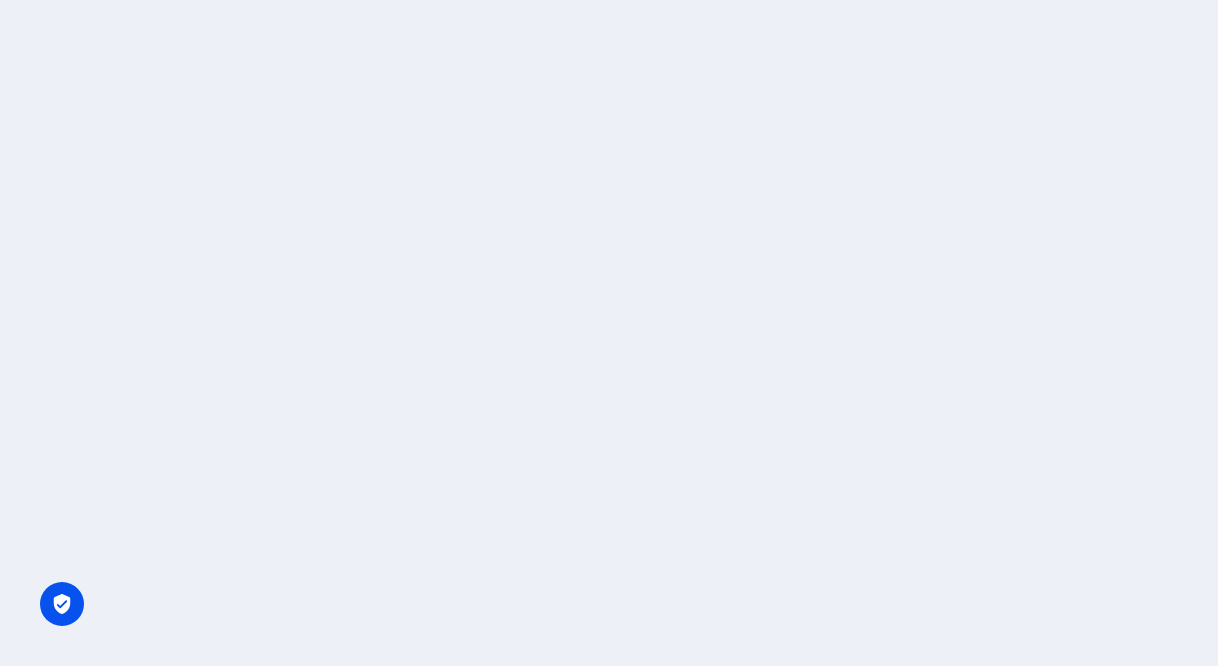 scroll, scrollTop: 0, scrollLeft: 0, axis: both 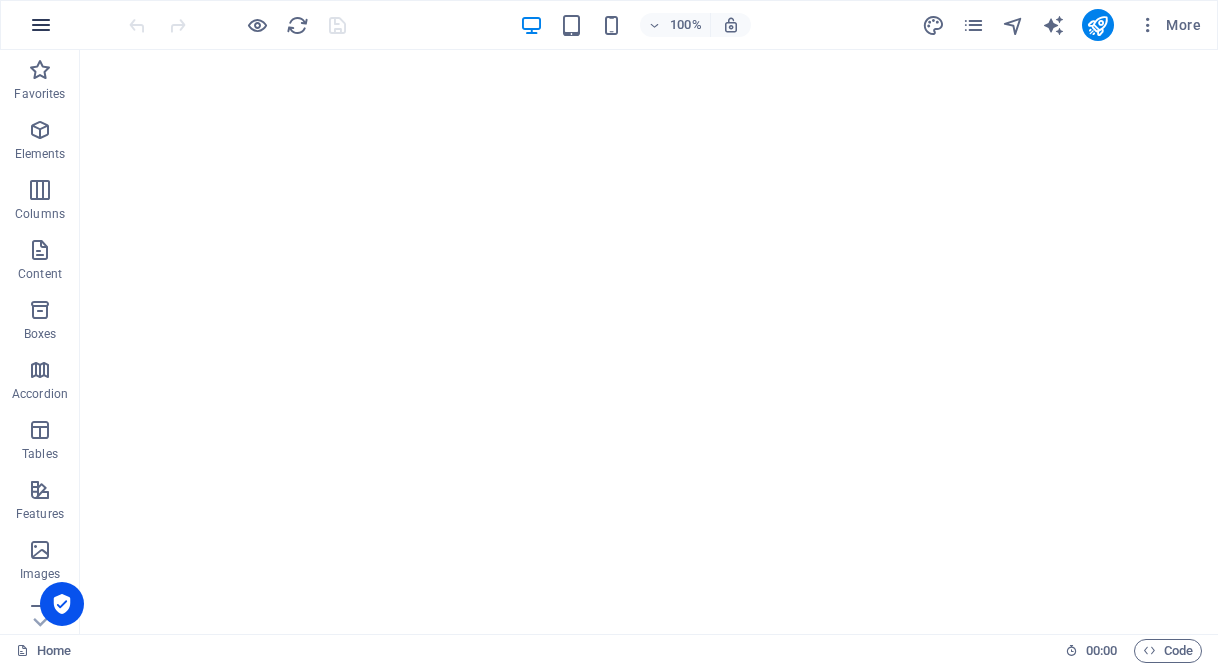 click at bounding box center (41, 25) 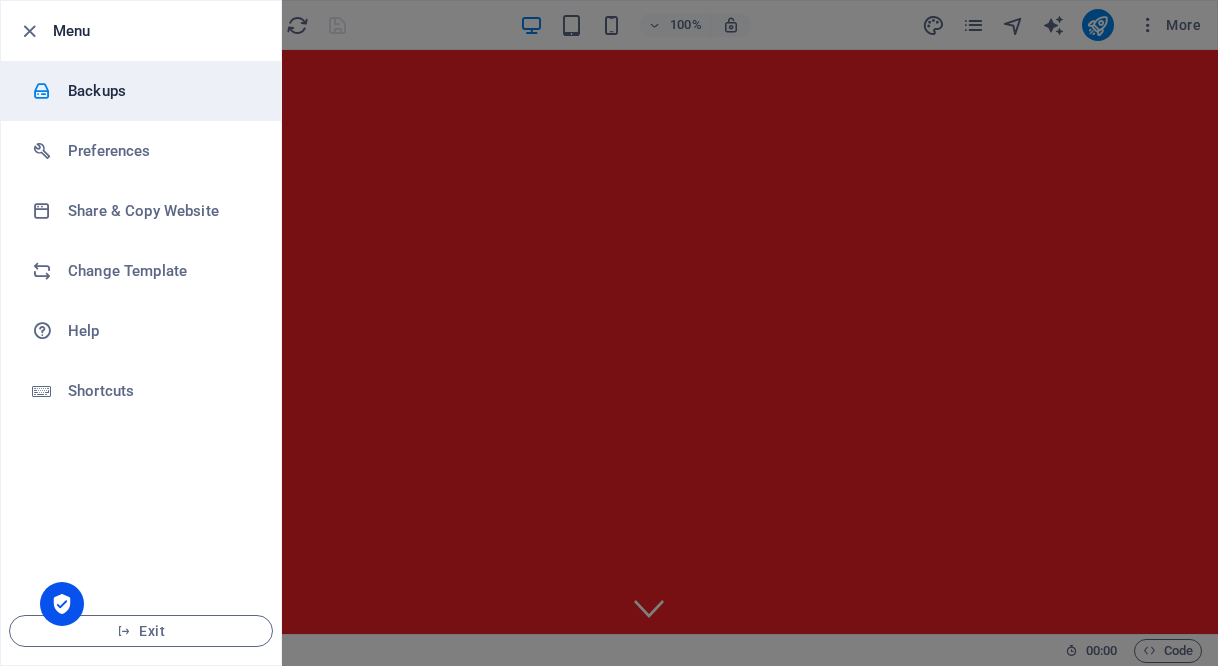 scroll, scrollTop: 0, scrollLeft: 0, axis: both 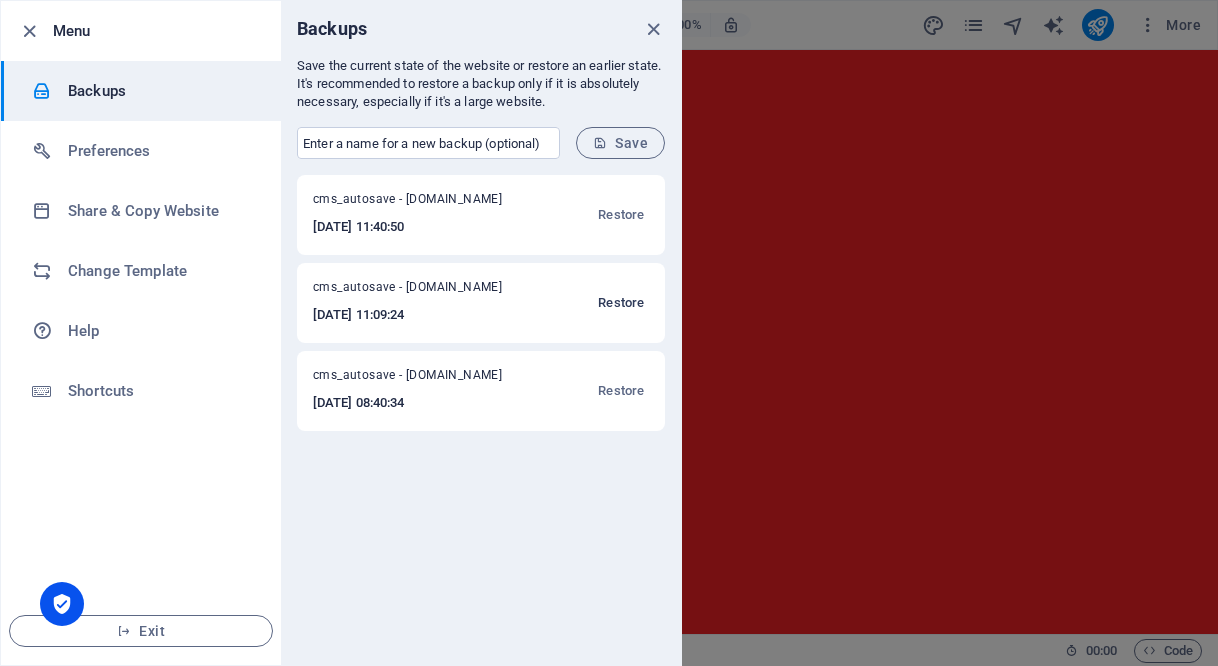 click on "Restore" at bounding box center [621, 303] 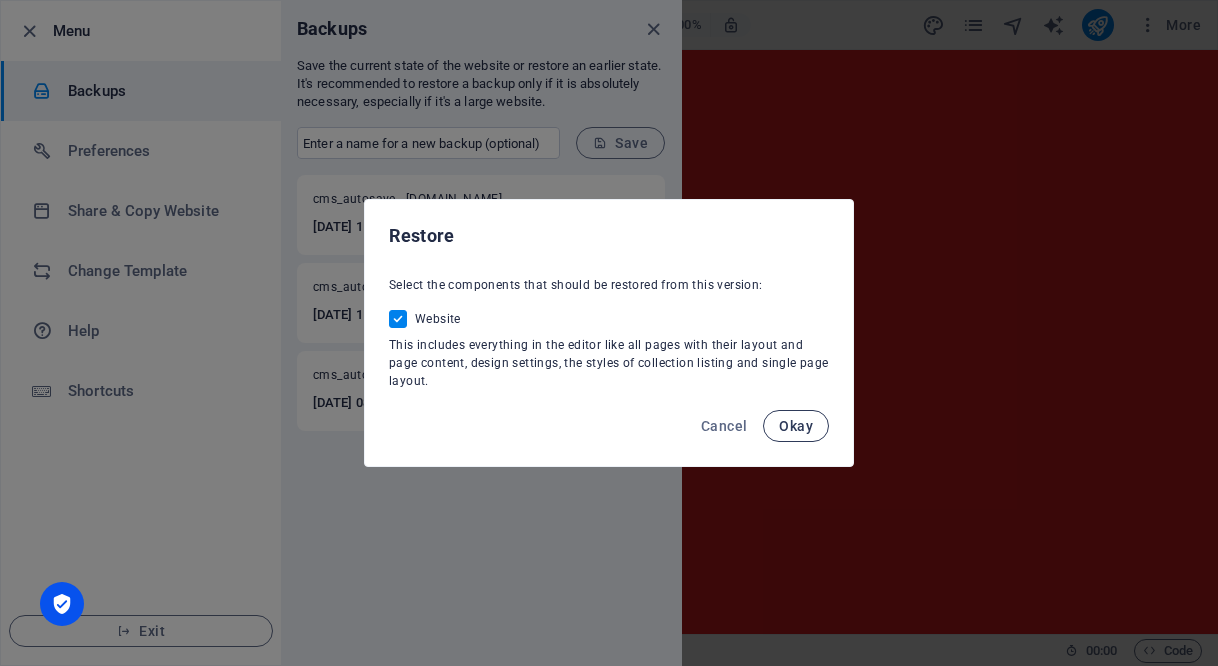 click on "Okay" at bounding box center (796, 426) 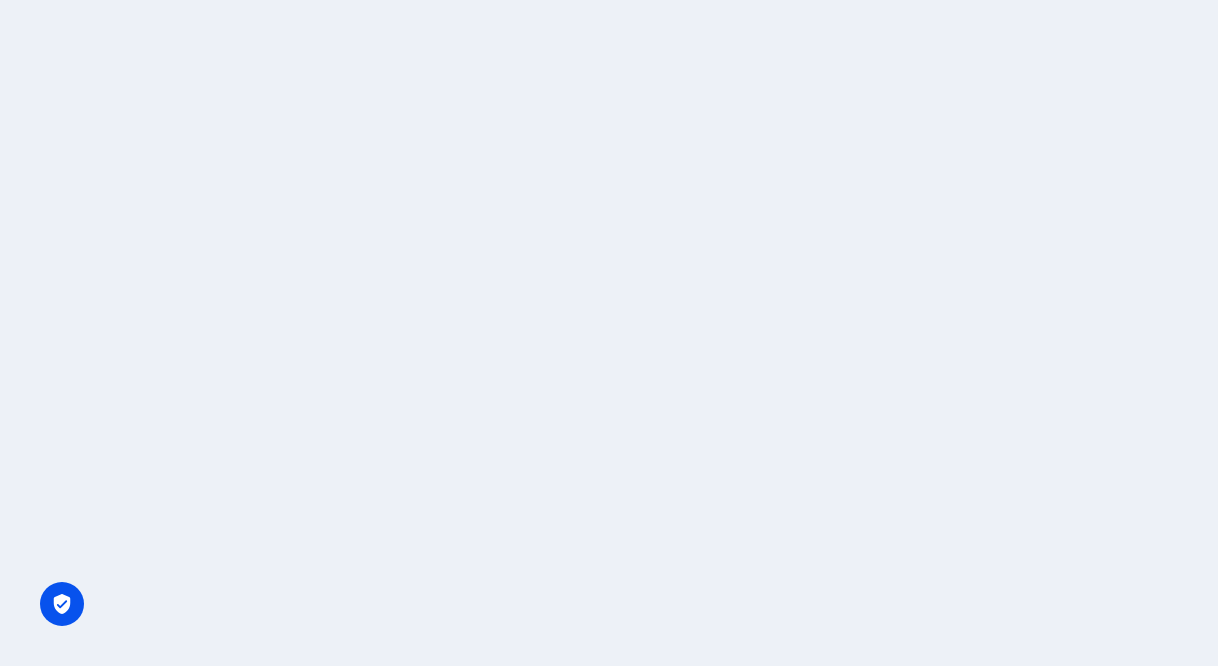 scroll, scrollTop: 0, scrollLeft: 0, axis: both 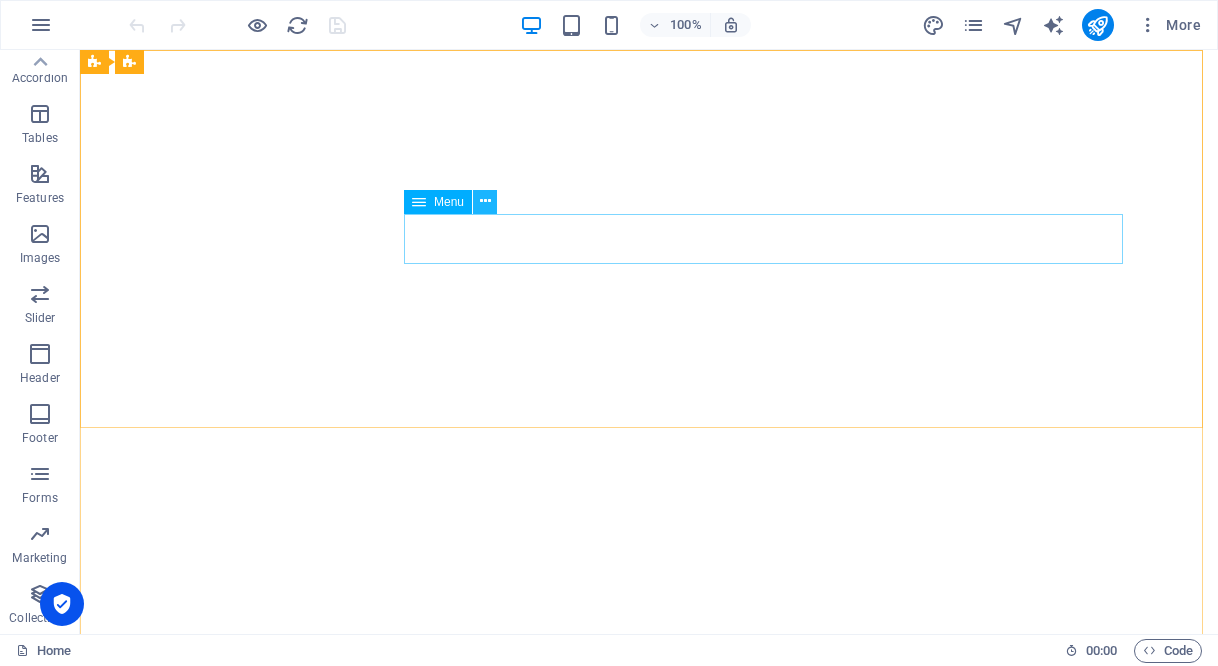click at bounding box center [485, 201] 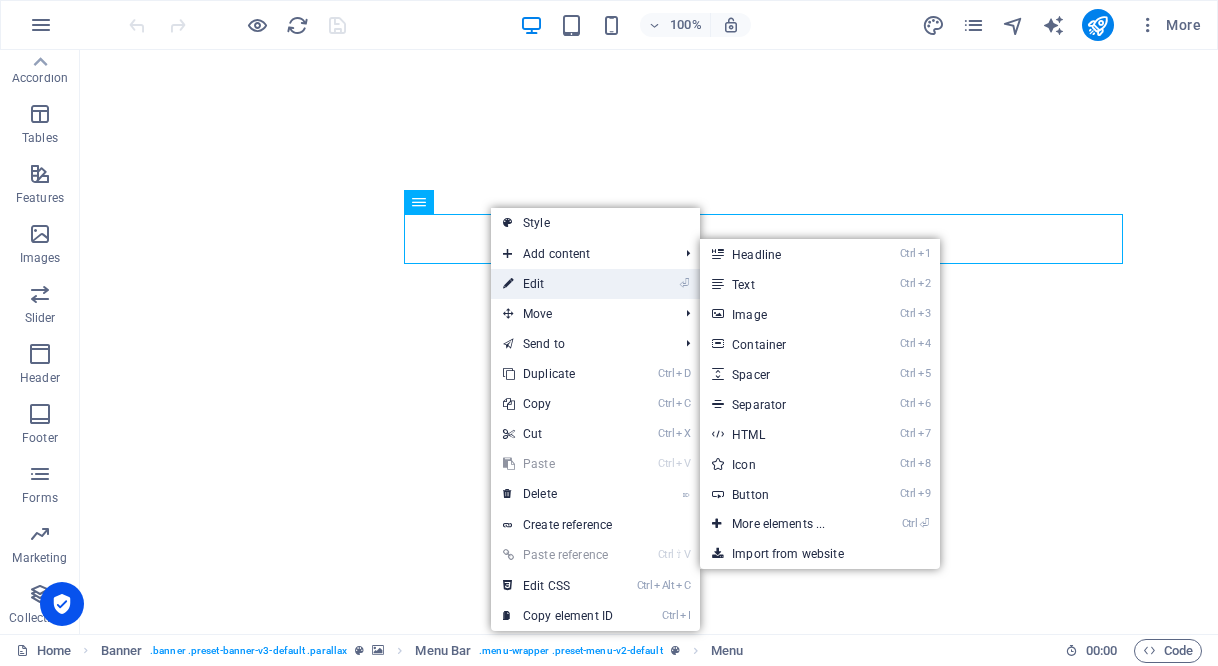 click on "⏎  Edit" at bounding box center (558, 284) 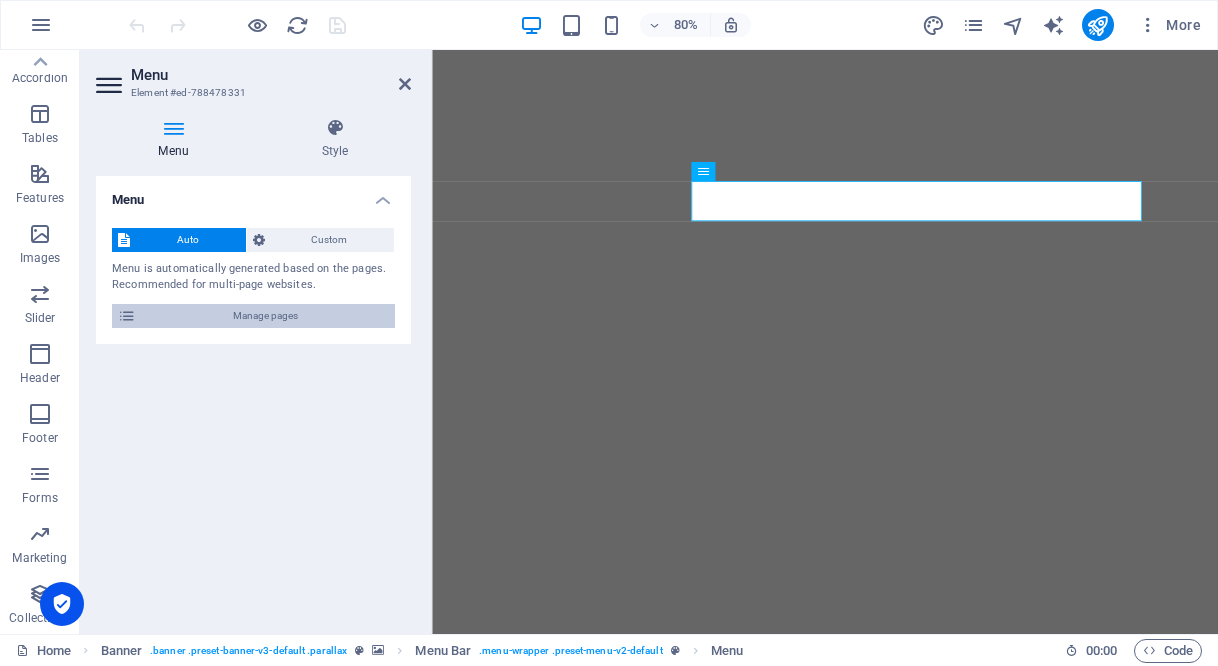 click on "Manage pages" at bounding box center [265, 316] 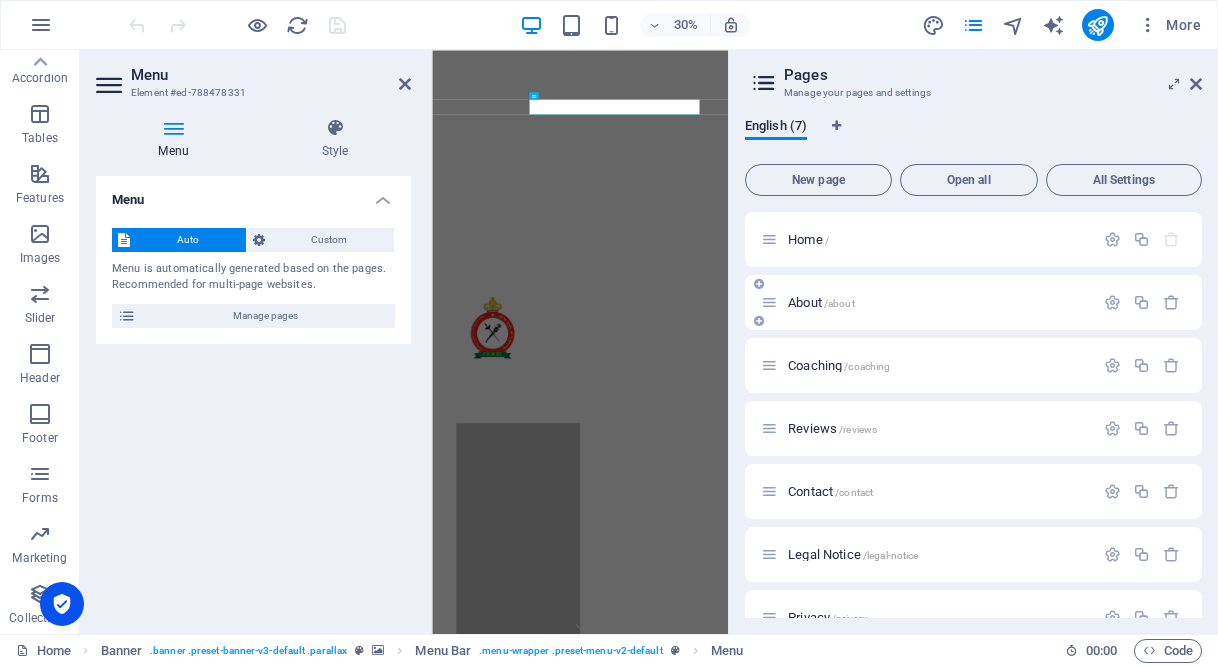 click on "About /about" at bounding box center (938, 302) 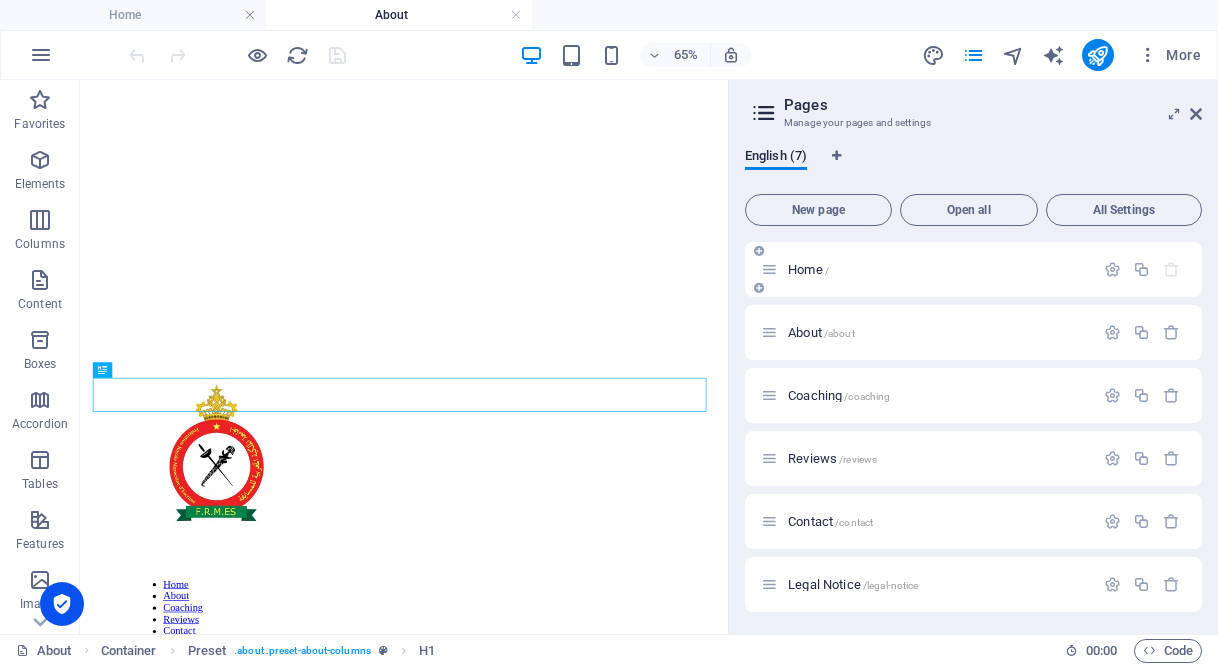 scroll, scrollTop: 0, scrollLeft: 0, axis: both 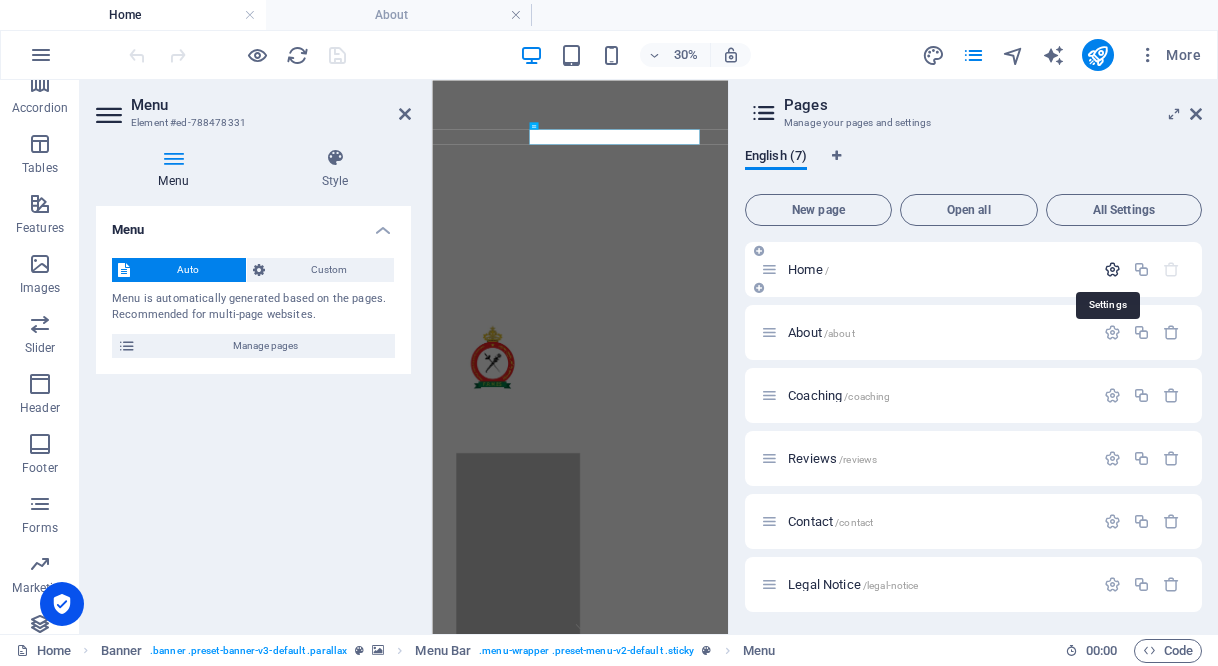 click at bounding box center [1112, 269] 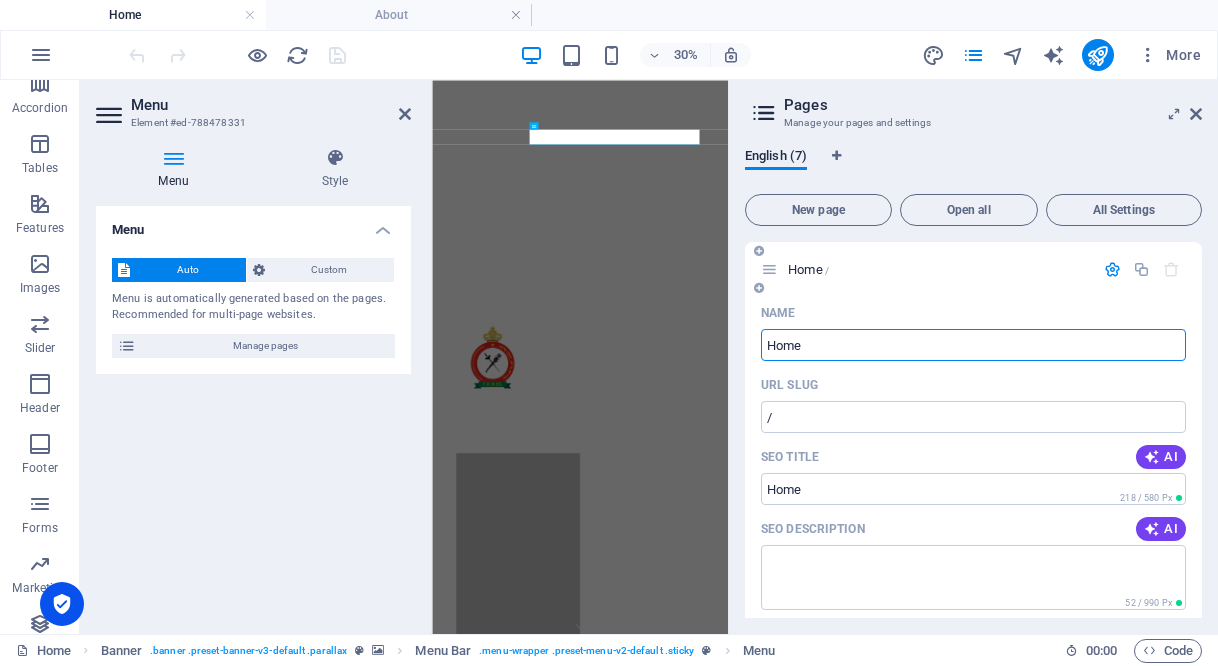 click on "Home" at bounding box center [973, 345] 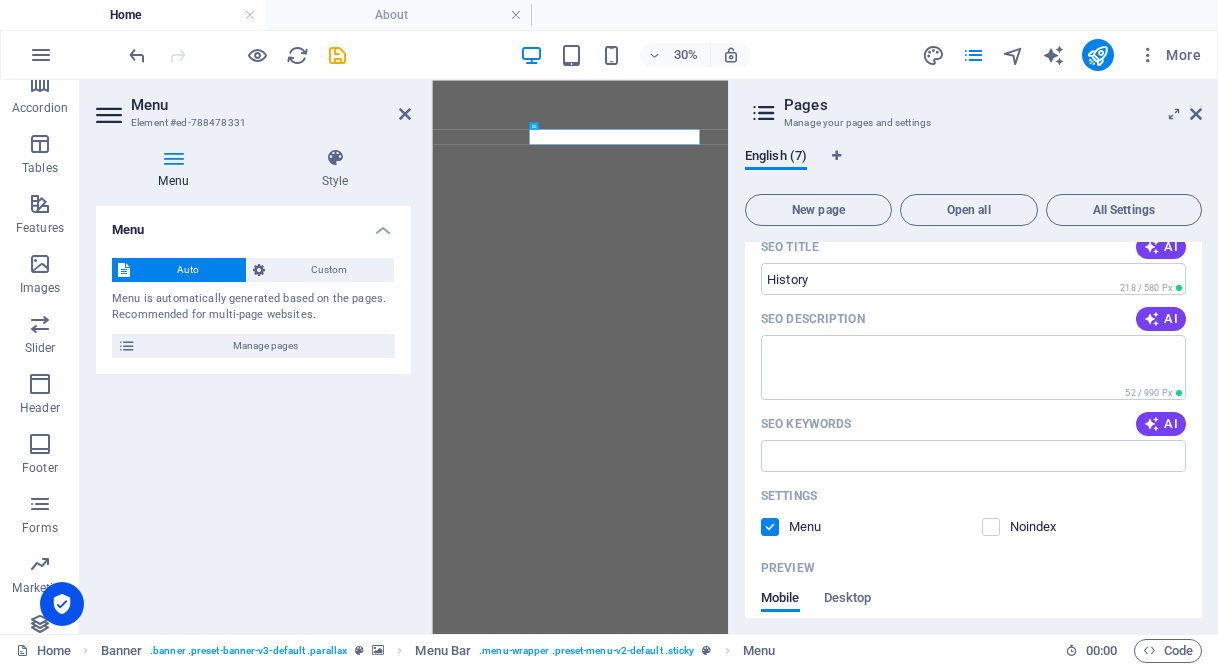 scroll, scrollTop: 0, scrollLeft: 0, axis: both 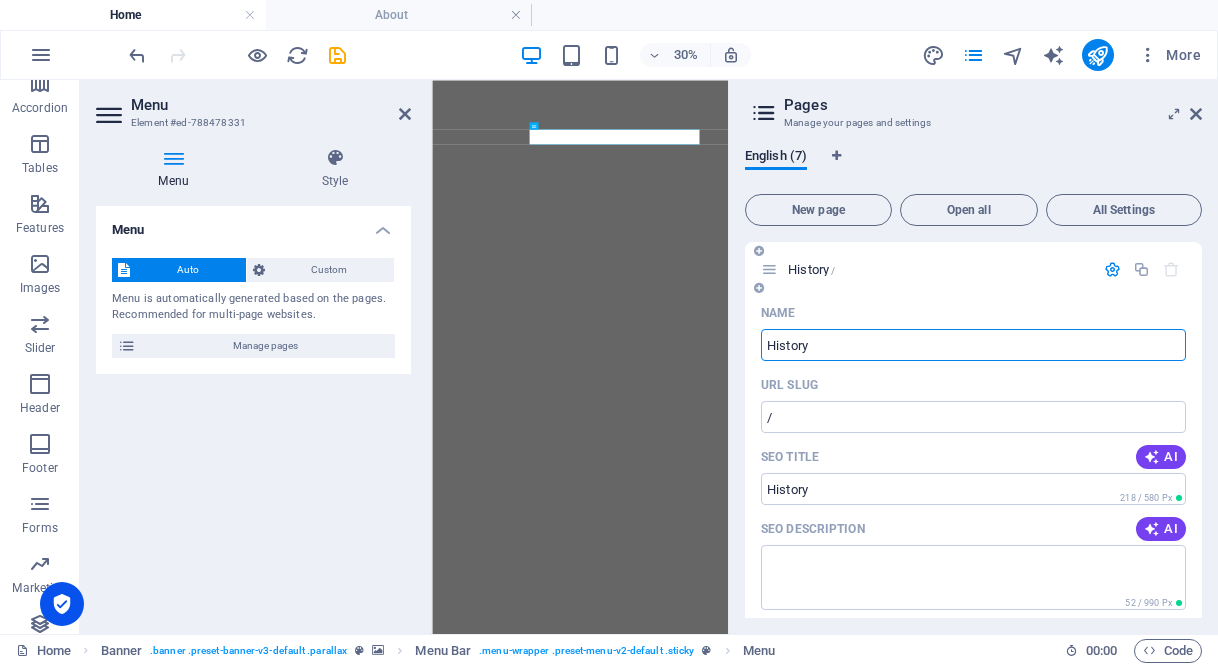 type on "History" 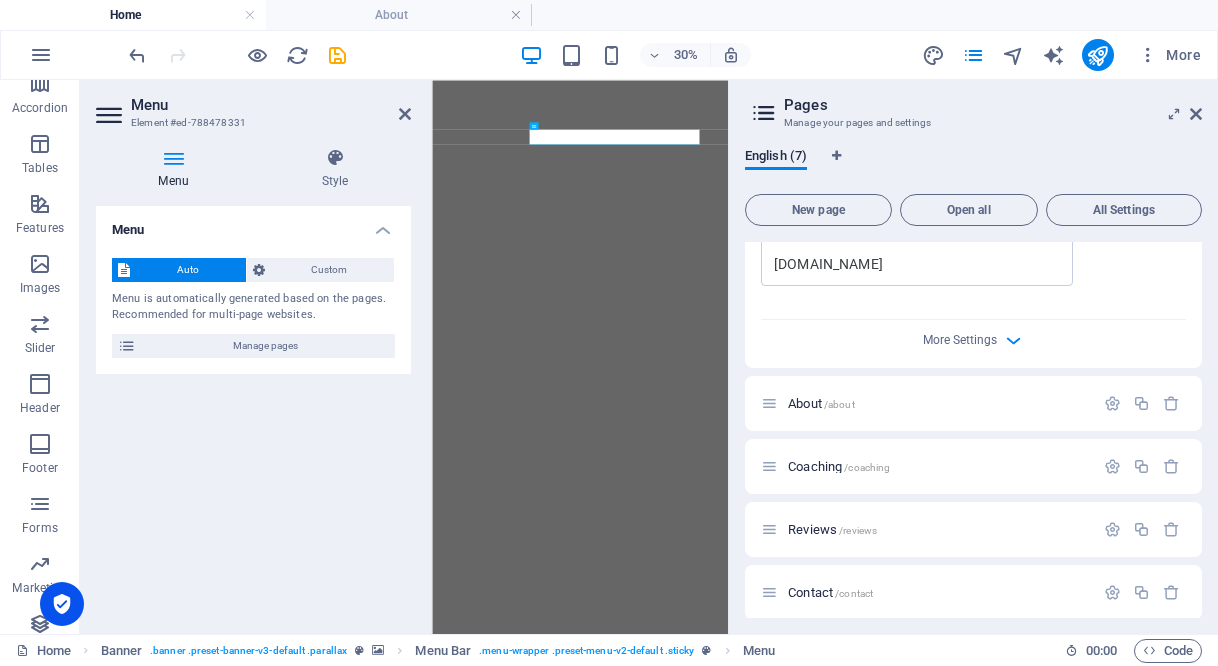 scroll, scrollTop: 709, scrollLeft: 0, axis: vertical 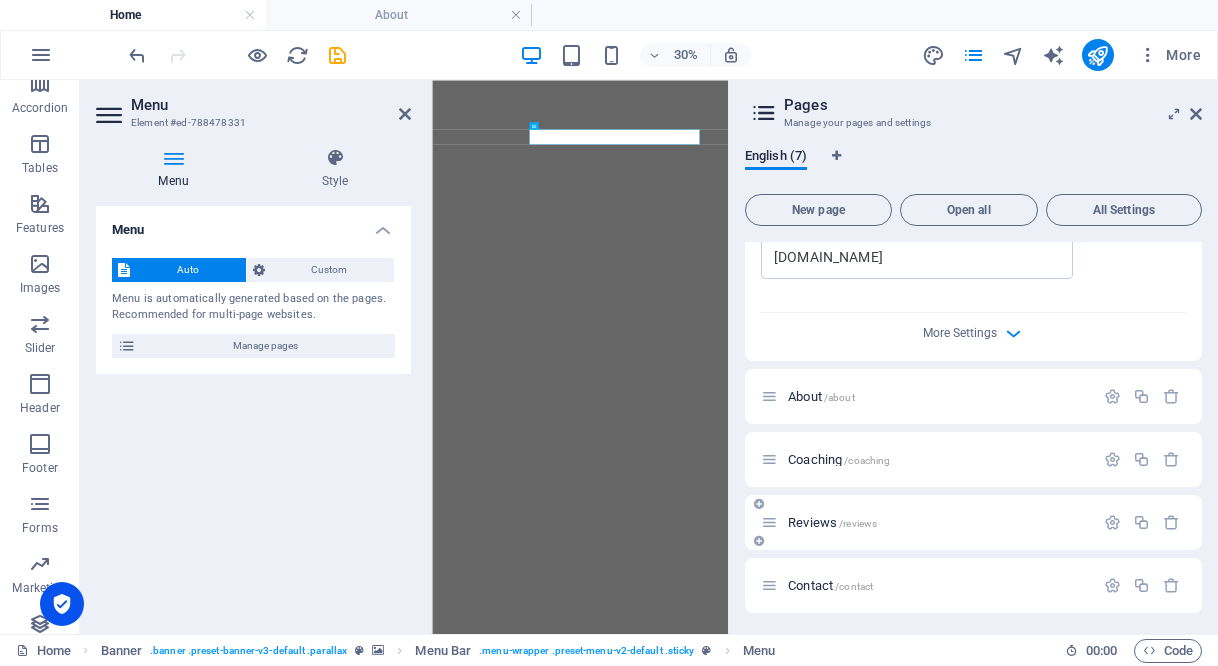 click on "Coaching /coaching" at bounding box center [839, 459] 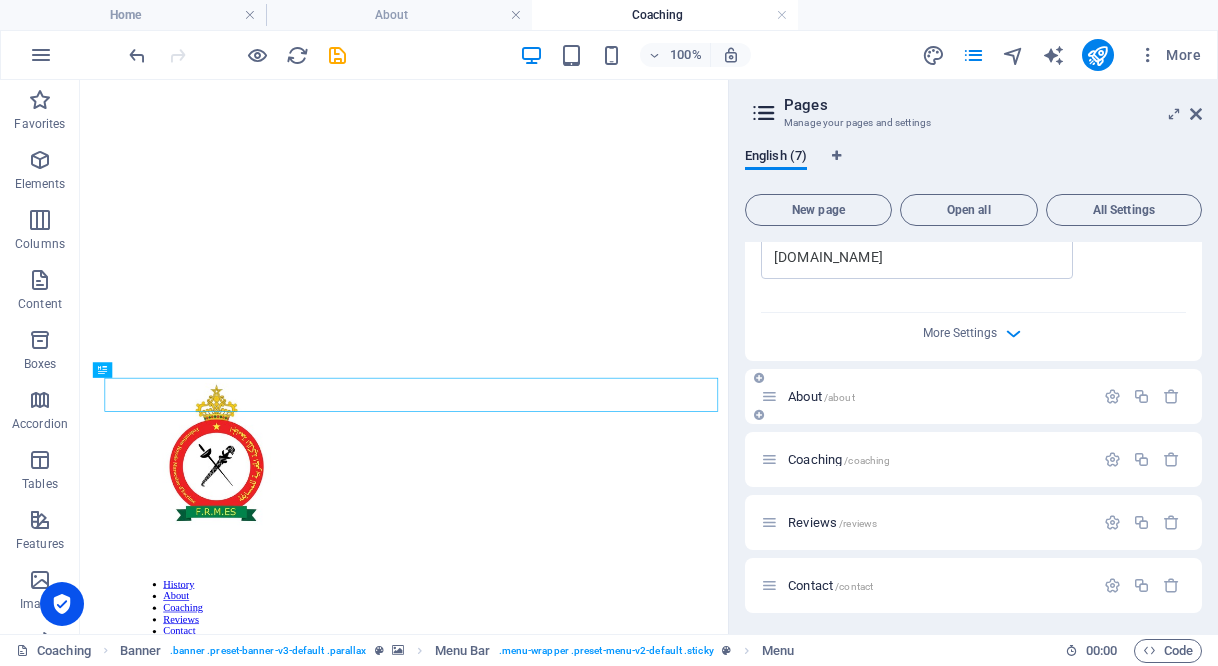 scroll, scrollTop: 0, scrollLeft: 0, axis: both 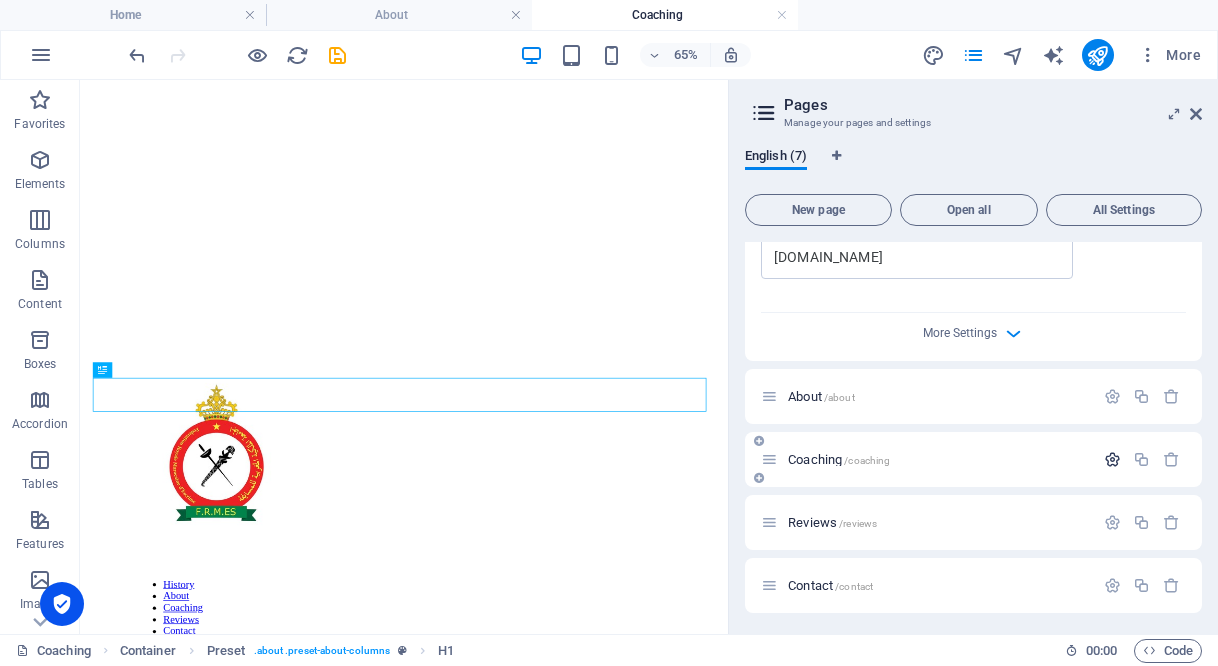 click at bounding box center (1112, 459) 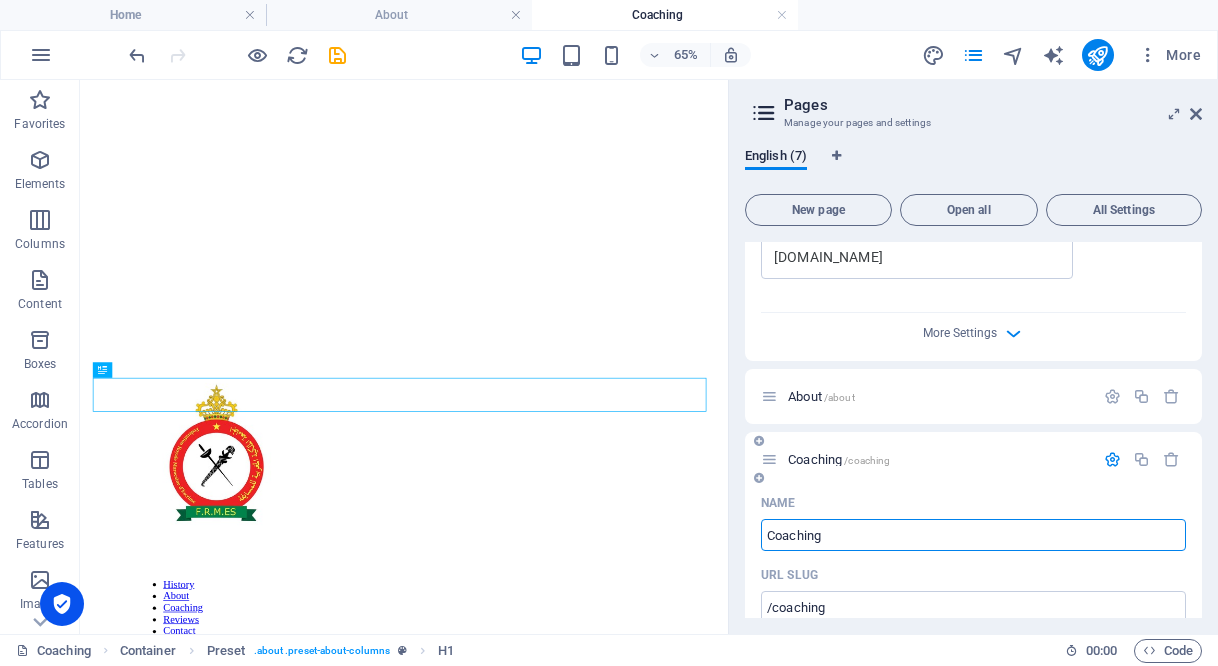 click on "Coaching" at bounding box center [973, 535] 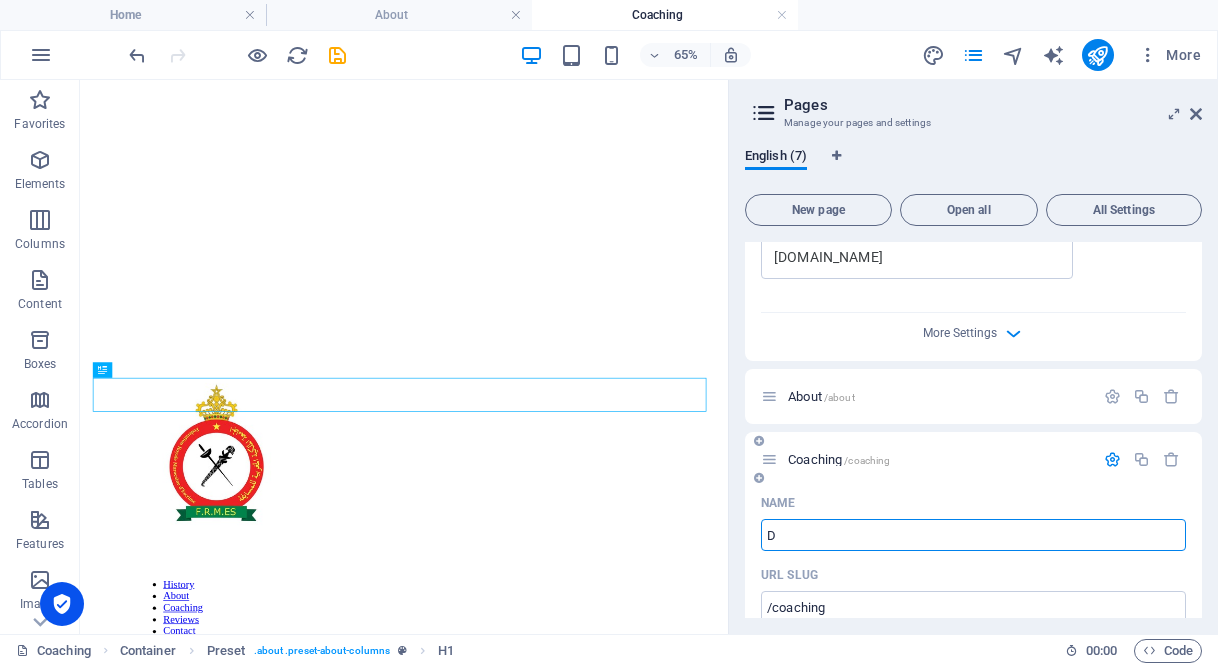 type on "D" 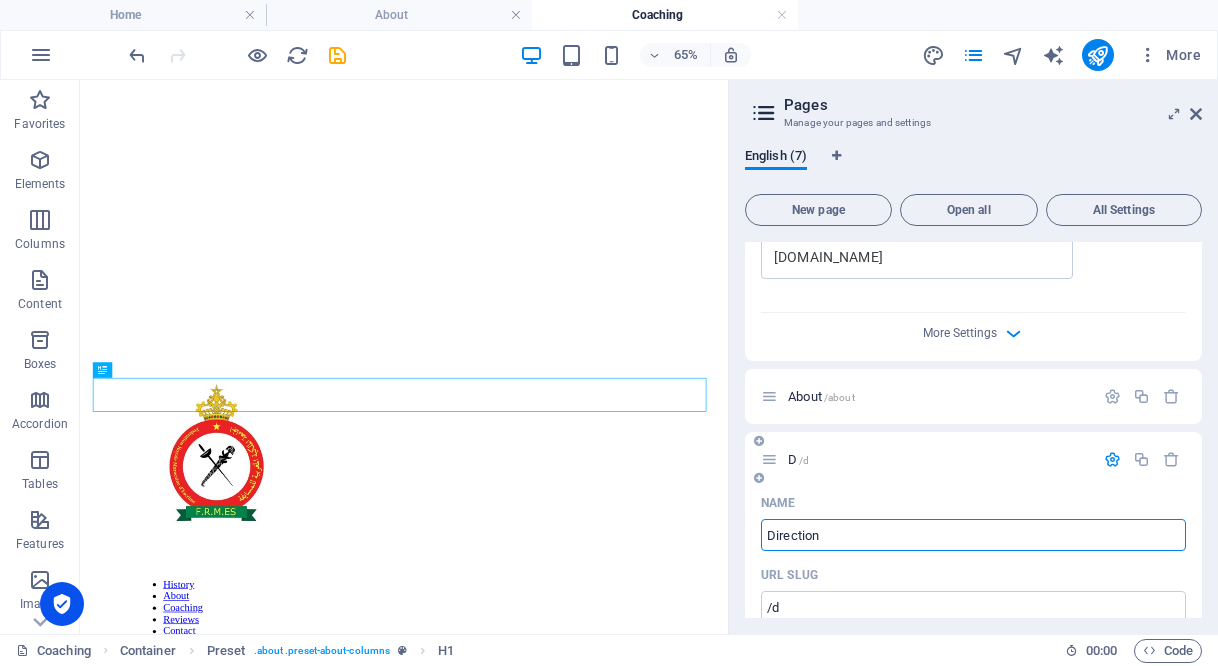type on "Direction" 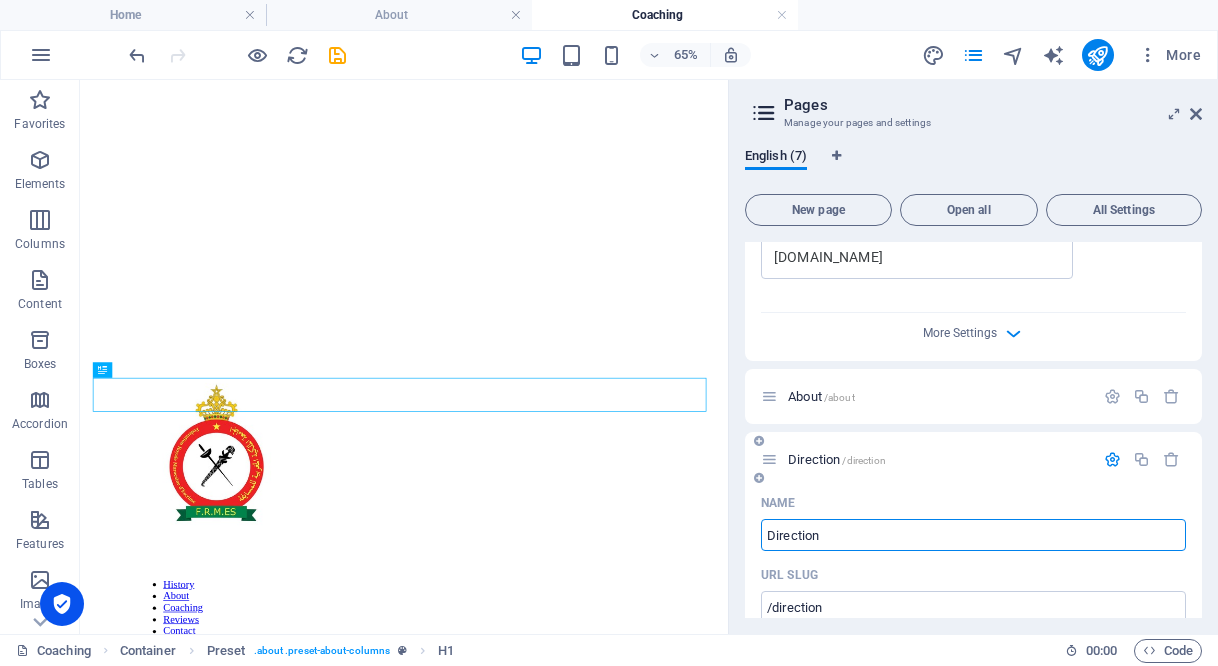 type on "Direction" 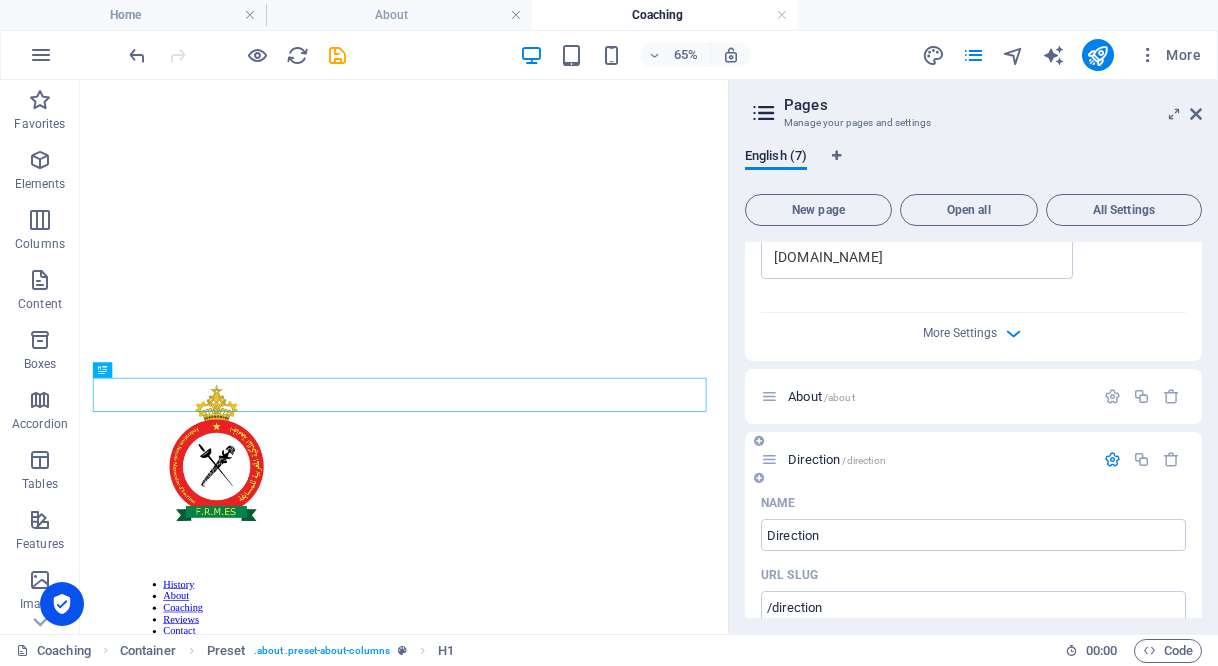 click at bounding box center [1112, 459] 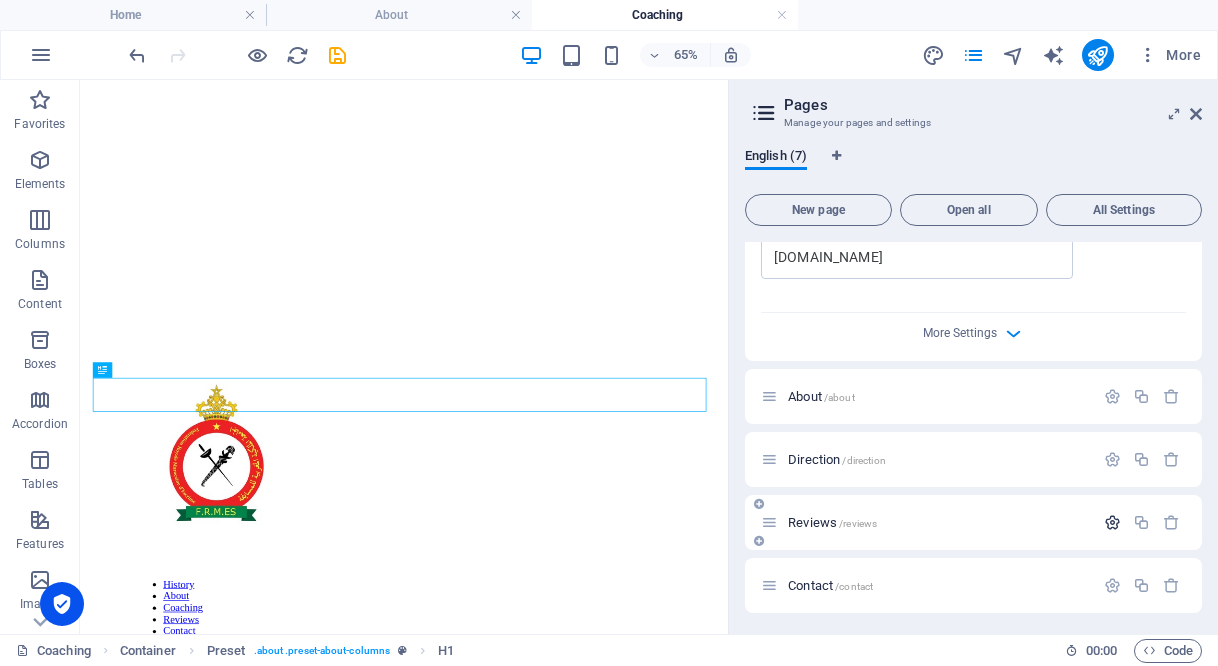 click at bounding box center [1112, 522] 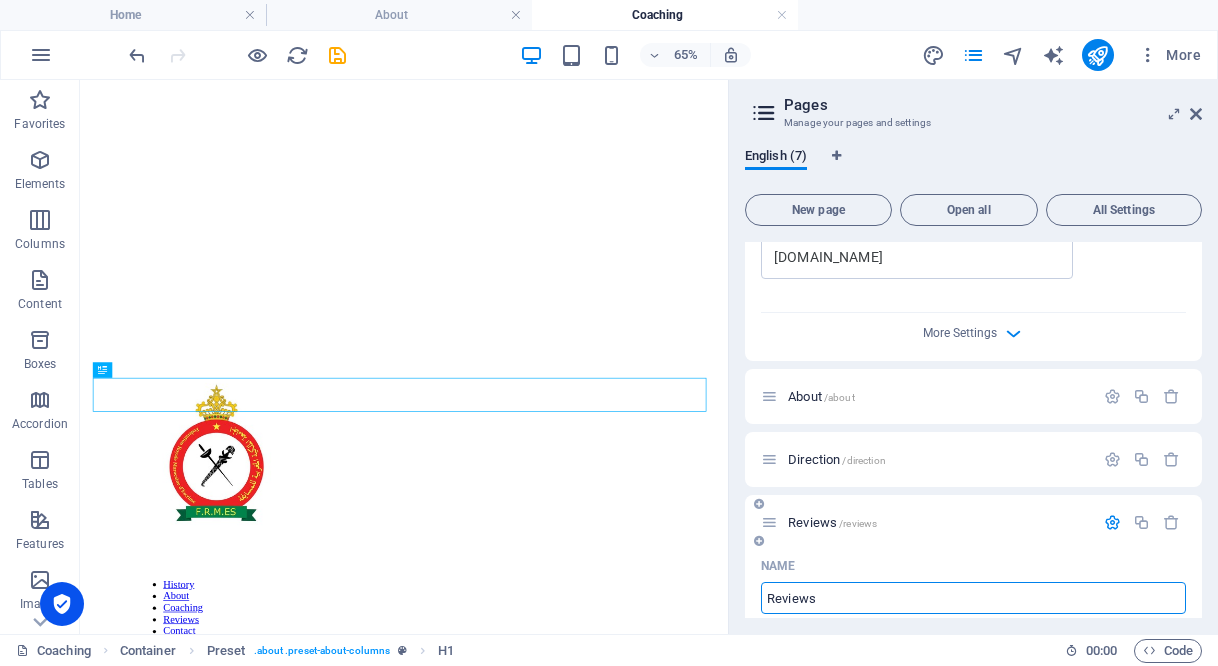 click on "Reviews" at bounding box center (973, 598) 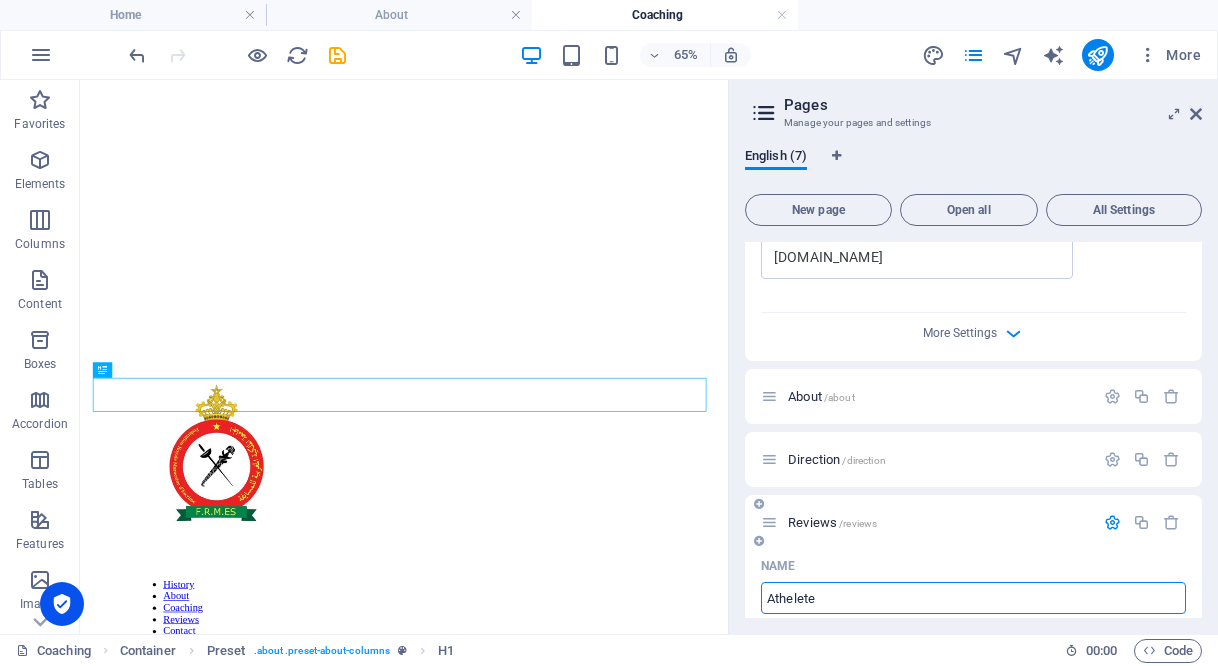 type on "Athelete" 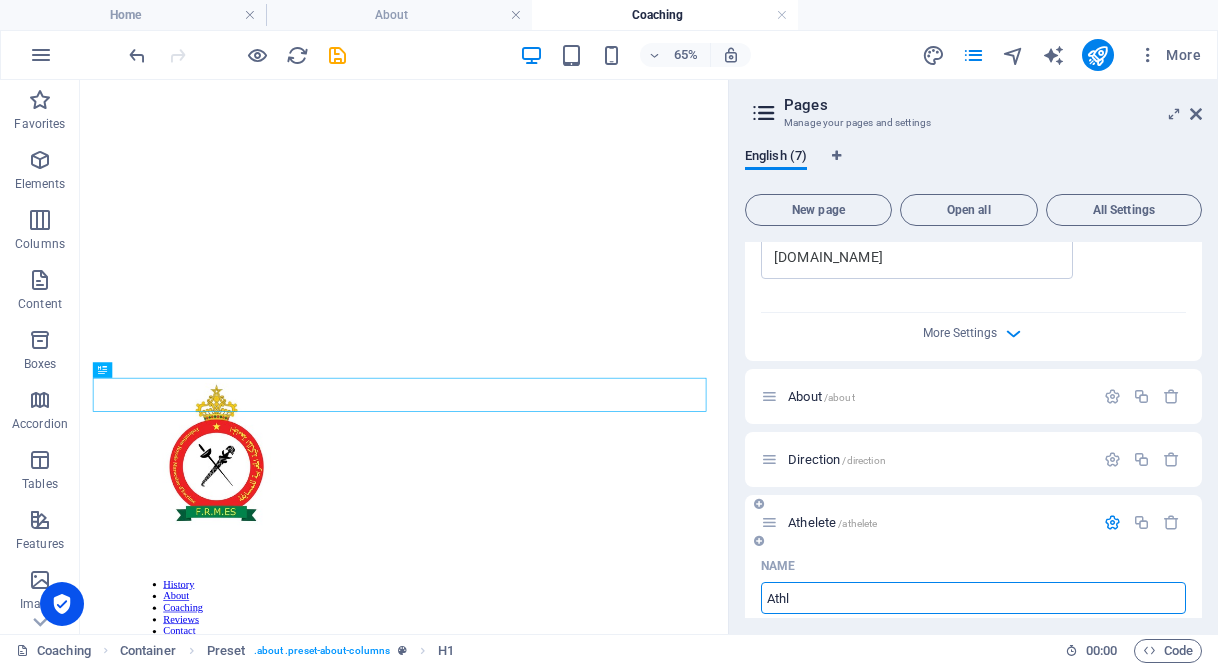 type on "Athle" 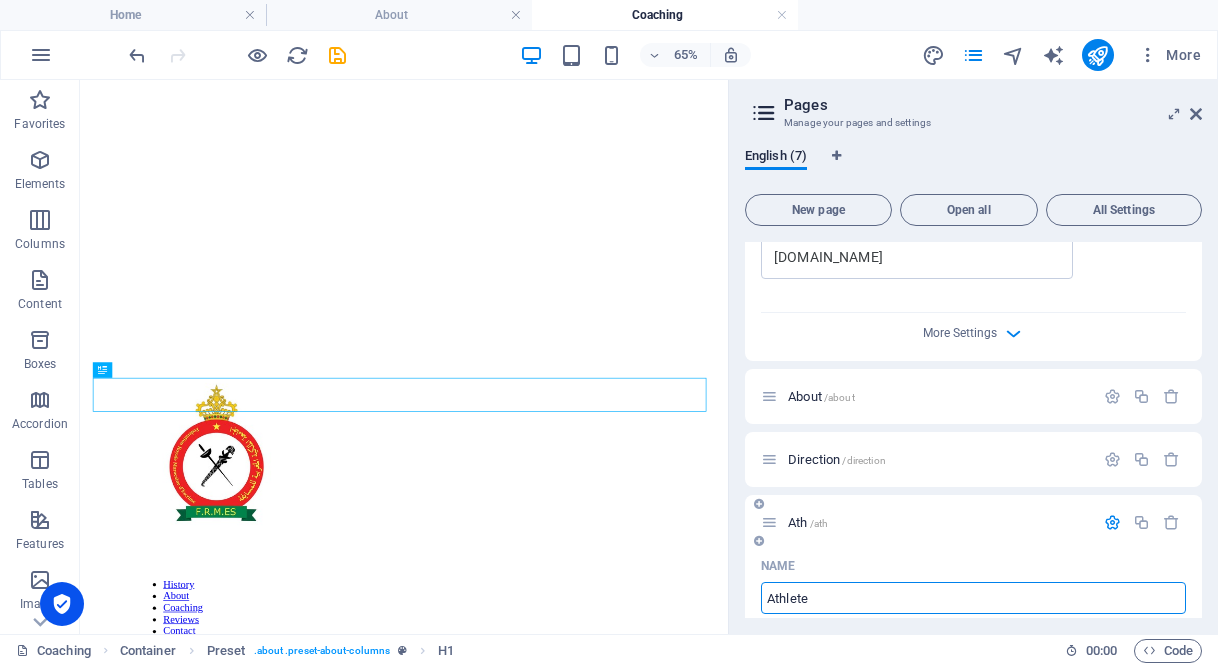 type on "Athlete" 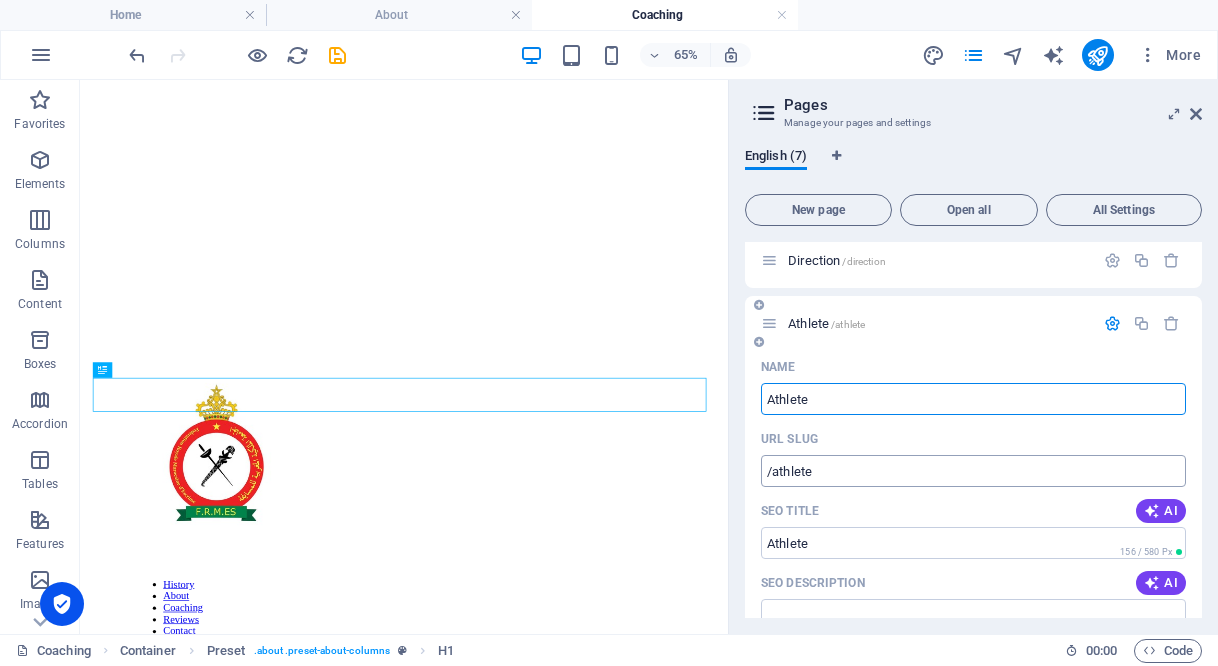 scroll, scrollTop: 909, scrollLeft: 0, axis: vertical 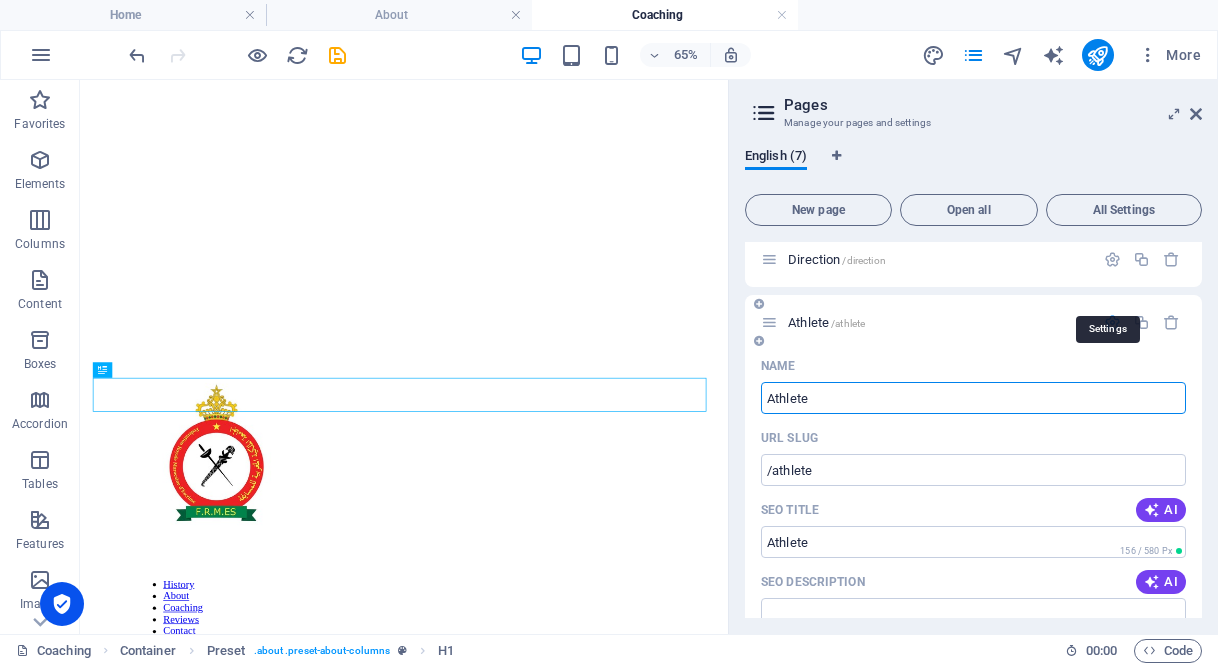 type on "Athlete" 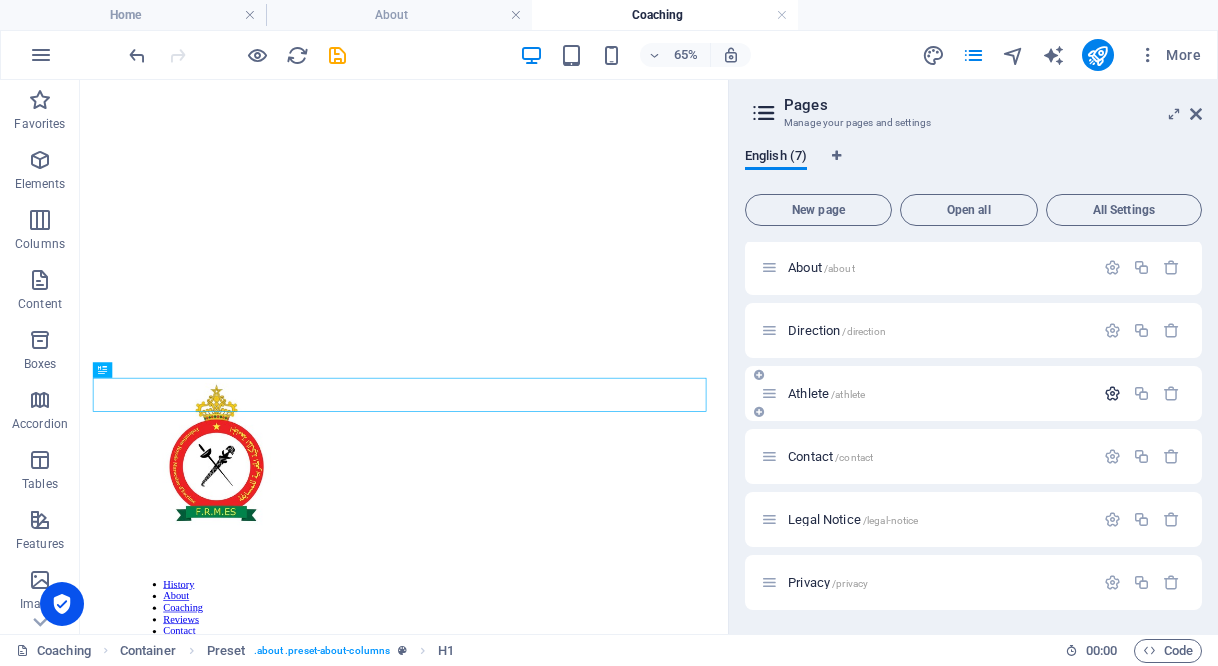 scroll, scrollTop: 810, scrollLeft: 0, axis: vertical 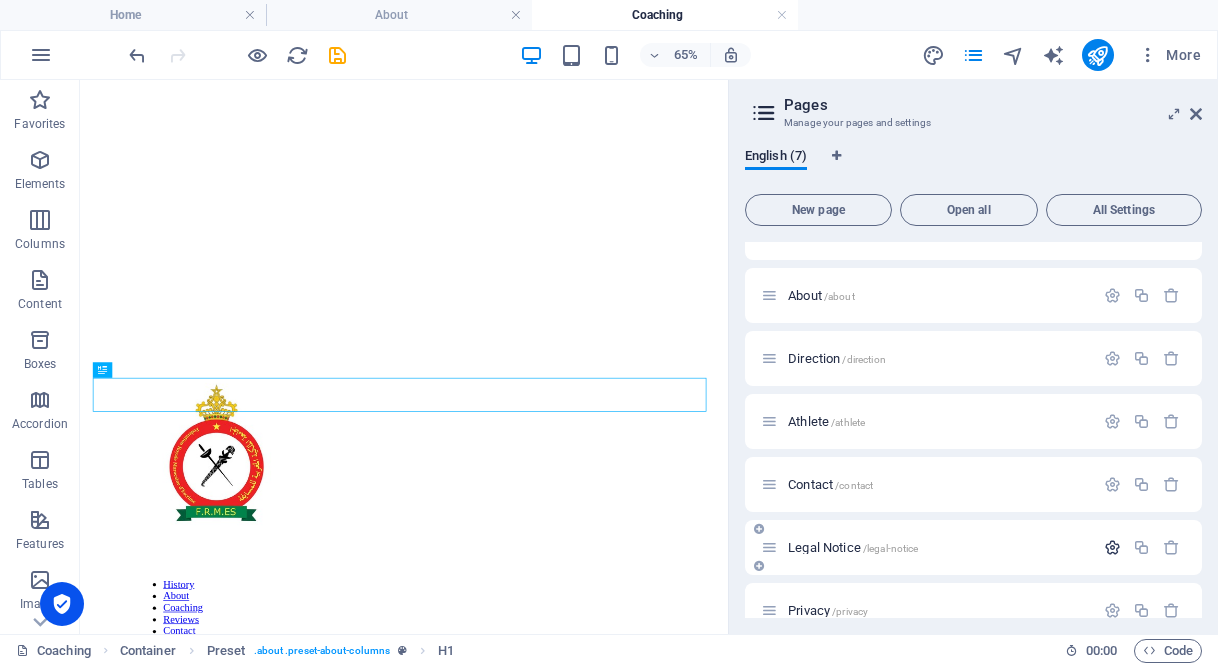 click at bounding box center [1112, 547] 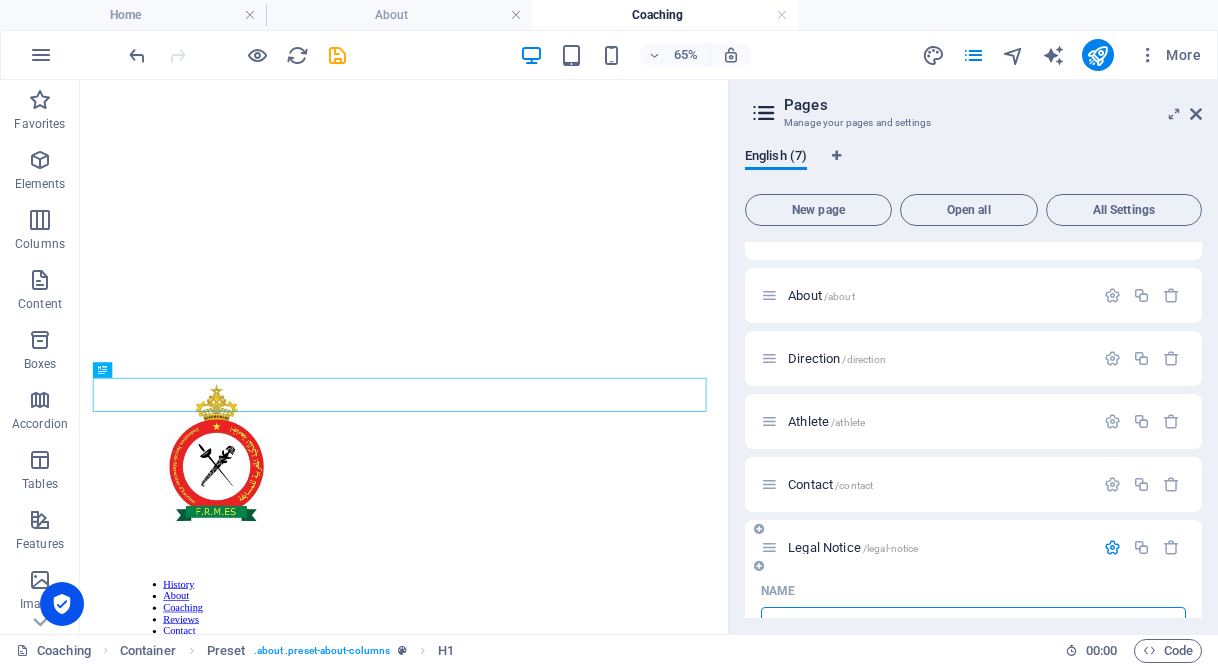 click on "Legal Notice" at bounding box center [973, 623] 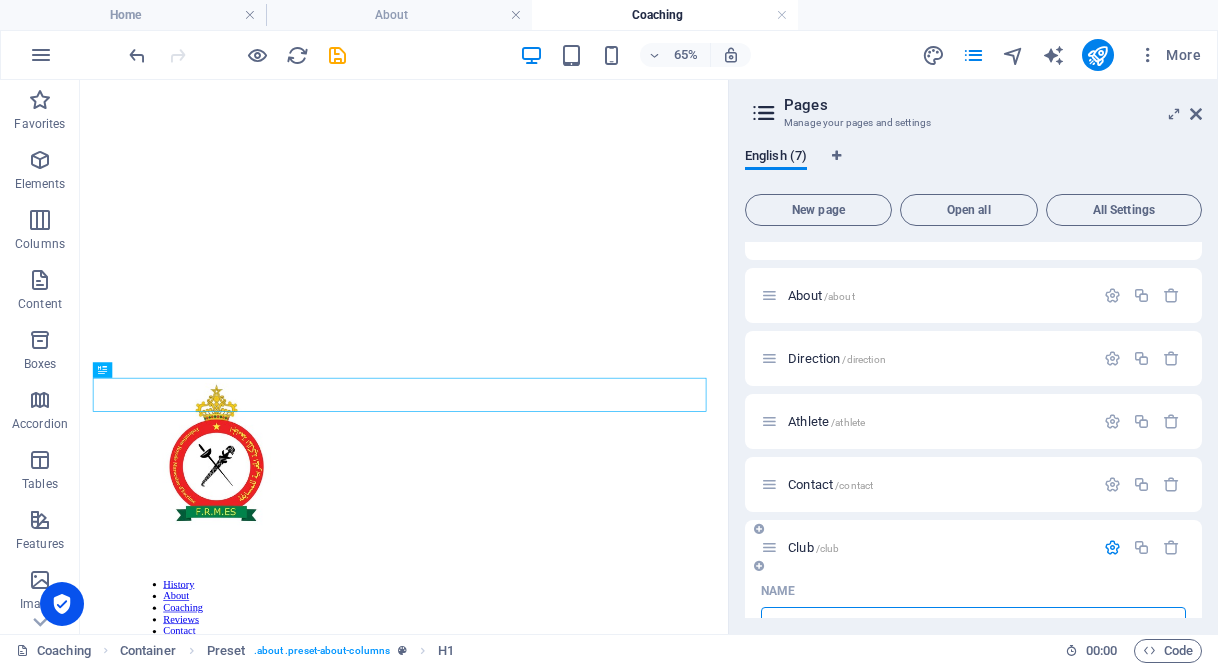 type on "Club" 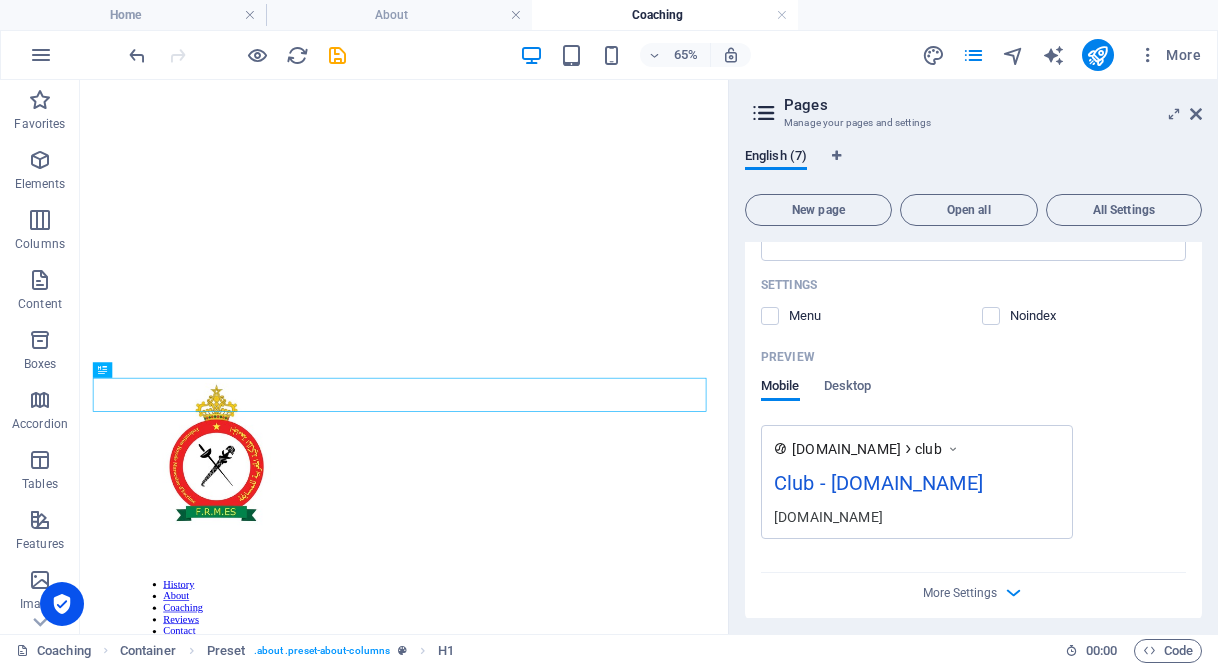 scroll, scrollTop: 1554, scrollLeft: 0, axis: vertical 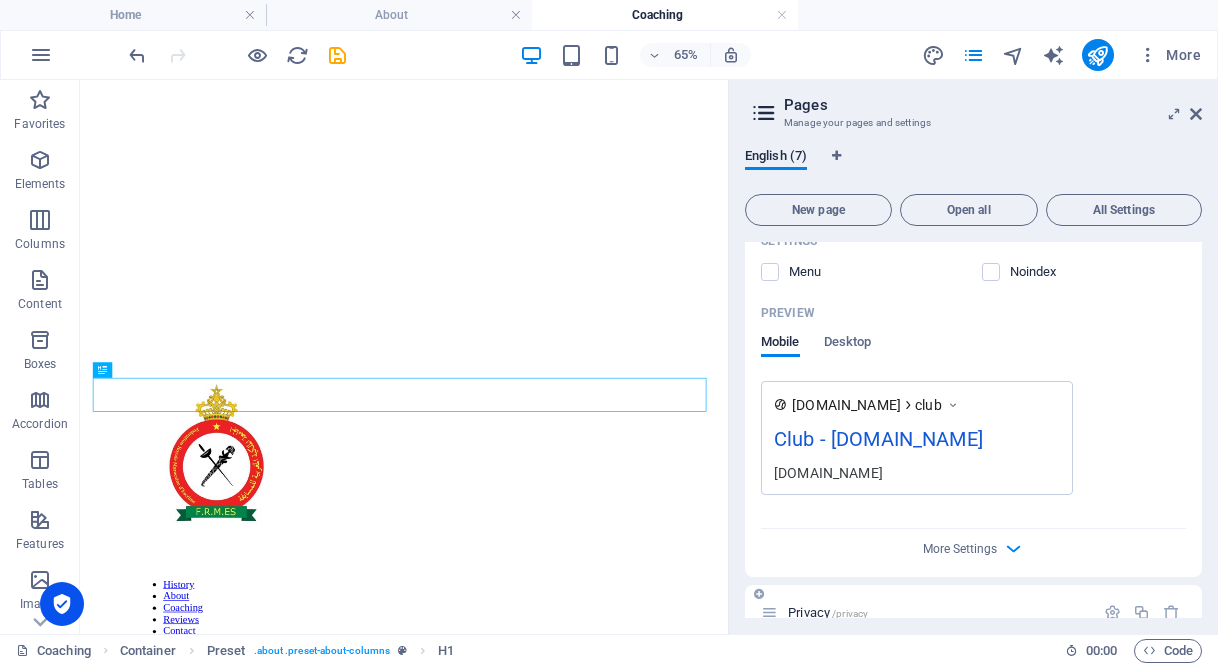 click on "Privacy /privacy" at bounding box center [828, 612] 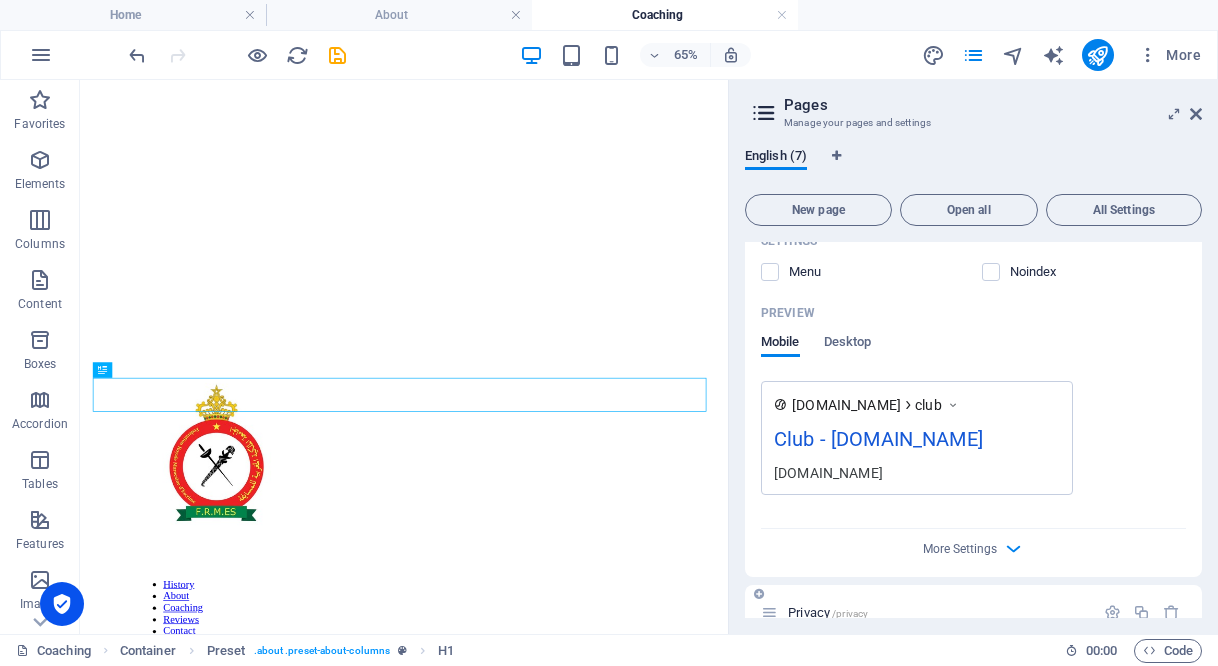 scroll, scrollTop: 1473, scrollLeft: 0, axis: vertical 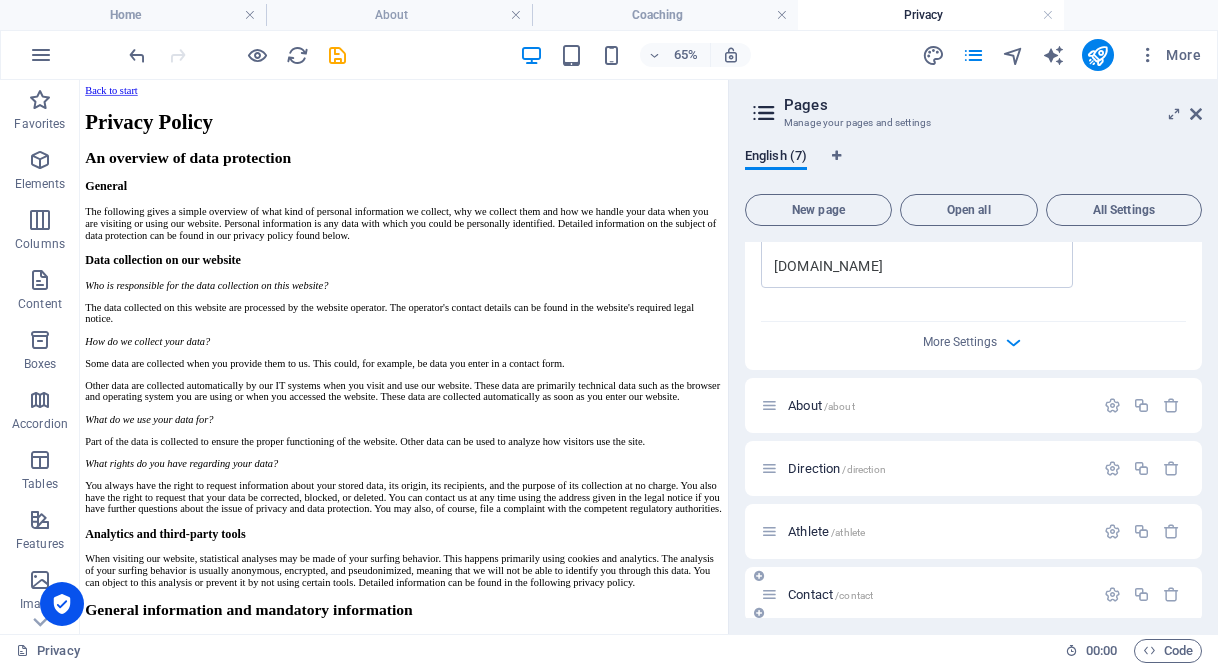 click on "Contact /contact" at bounding box center (830, 594) 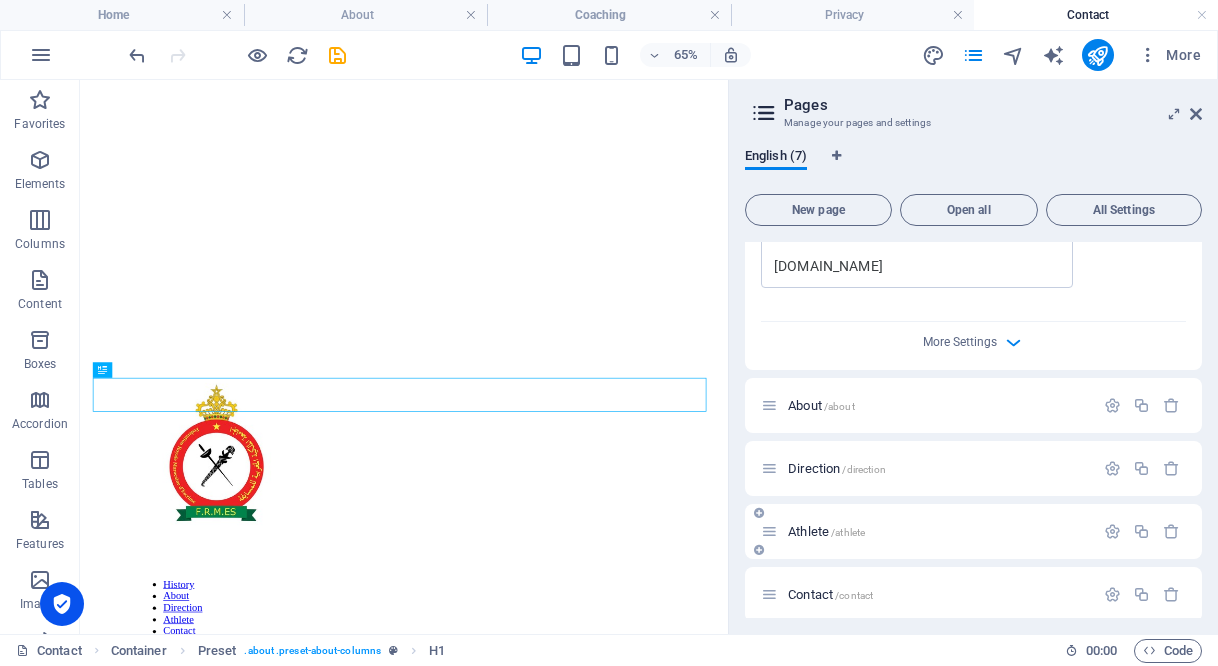 scroll, scrollTop: 0, scrollLeft: 0, axis: both 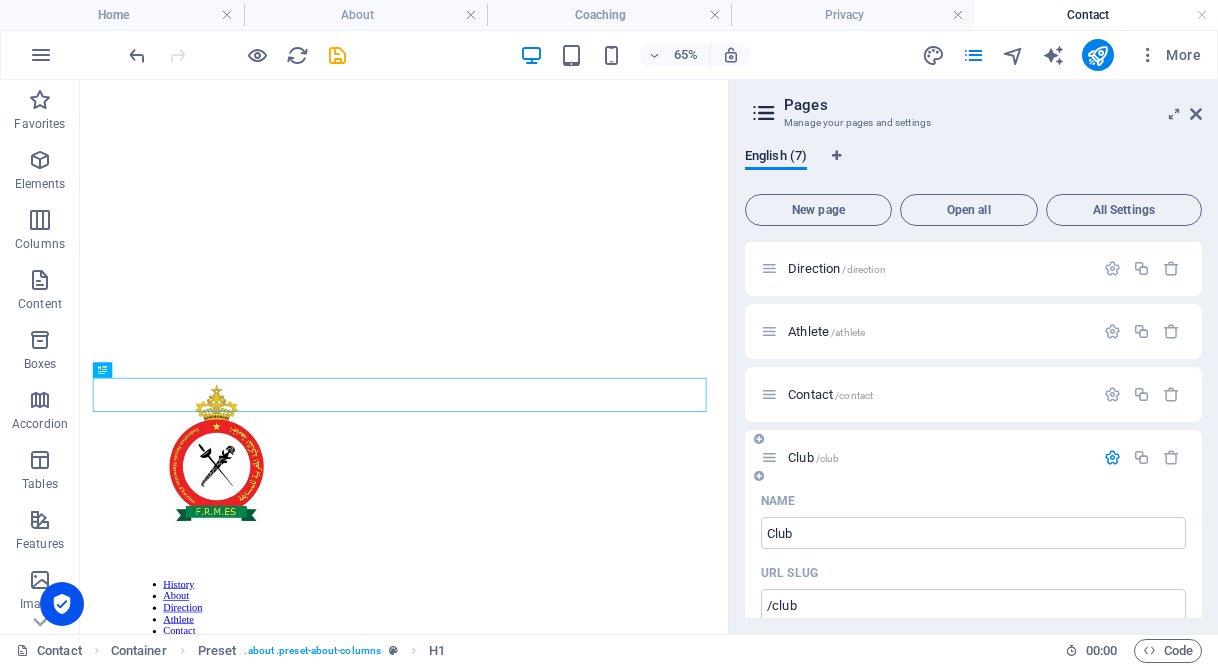 click on "Club /club" at bounding box center (813, 457) 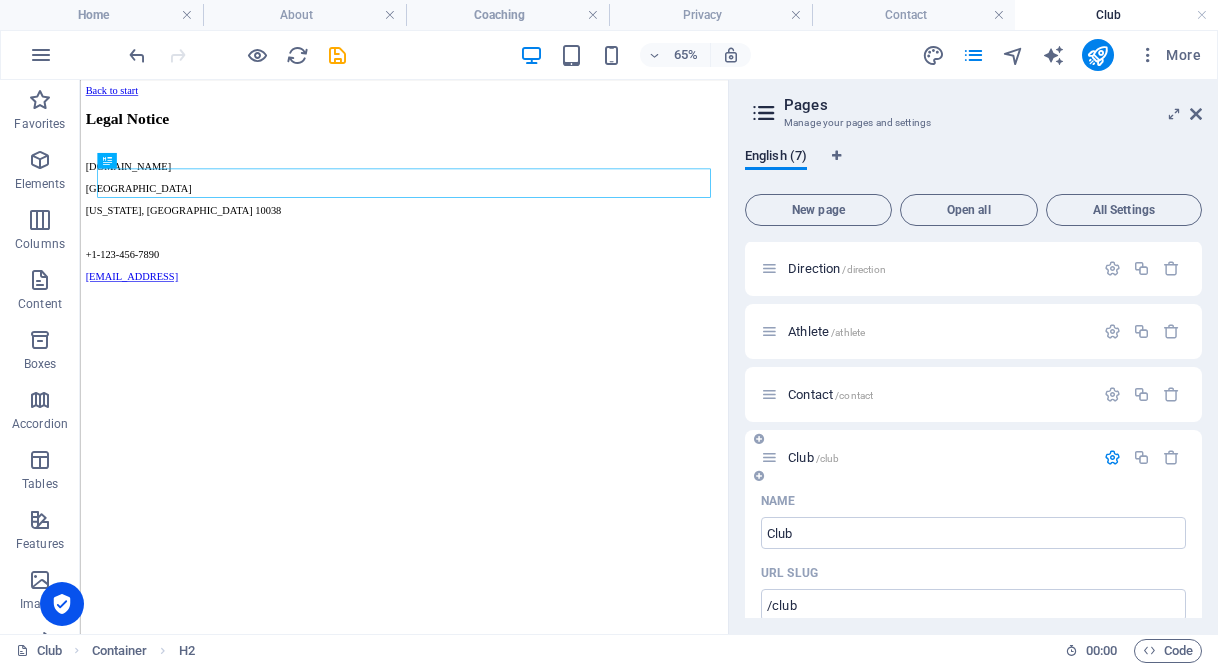 scroll, scrollTop: 0, scrollLeft: 0, axis: both 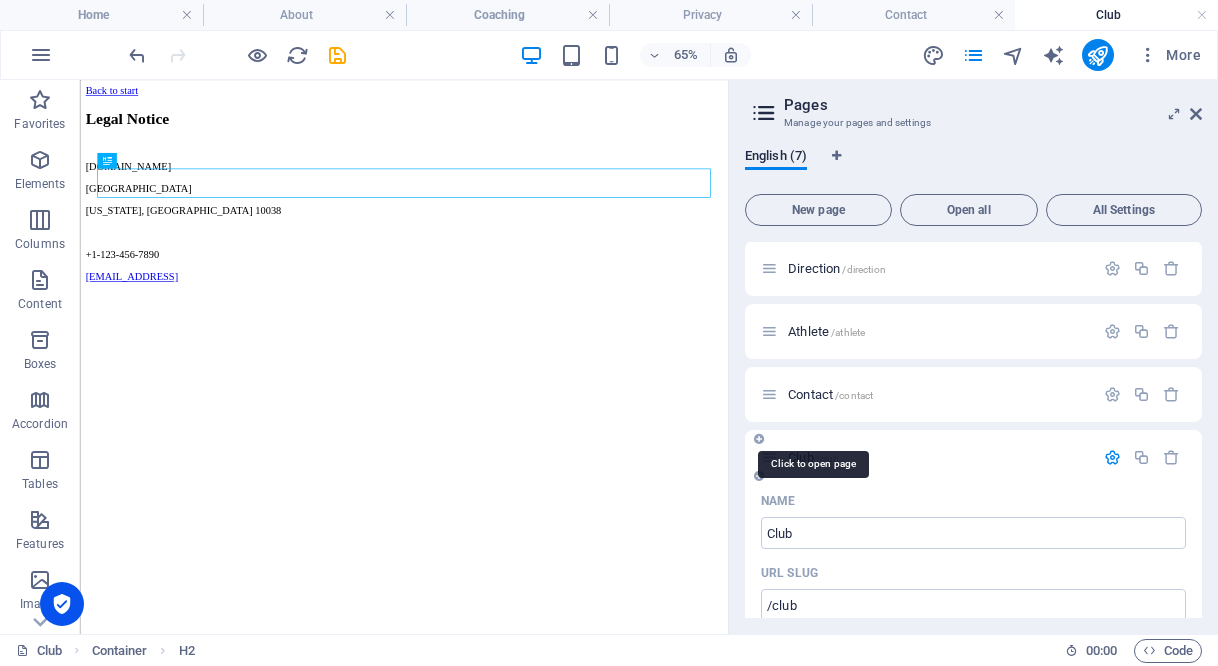 click on "Club /club" at bounding box center [813, 457] 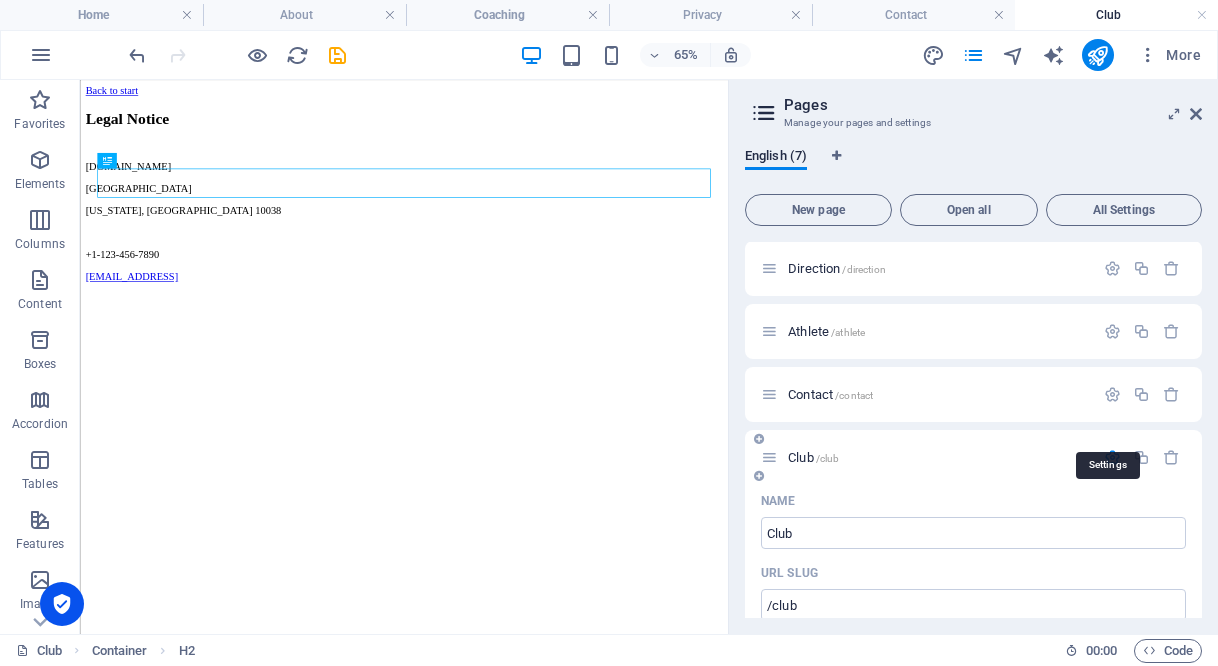 click at bounding box center (1112, 457) 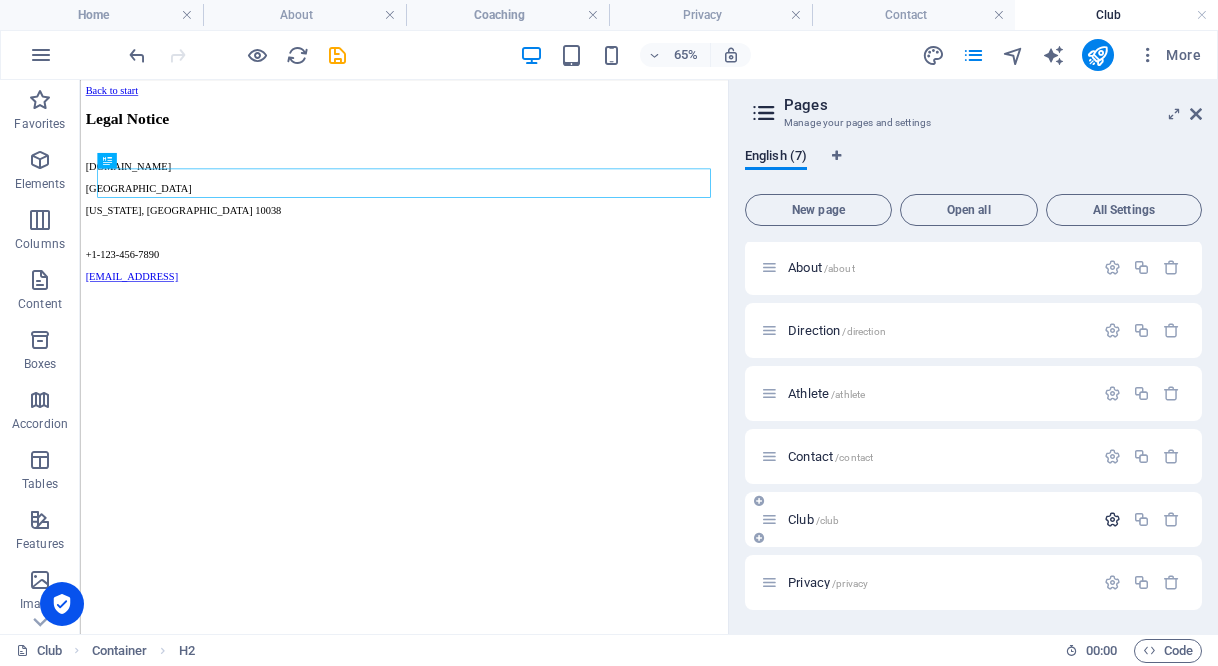 scroll, scrollTop: 810, scrollLeft: 0, axis: vertical 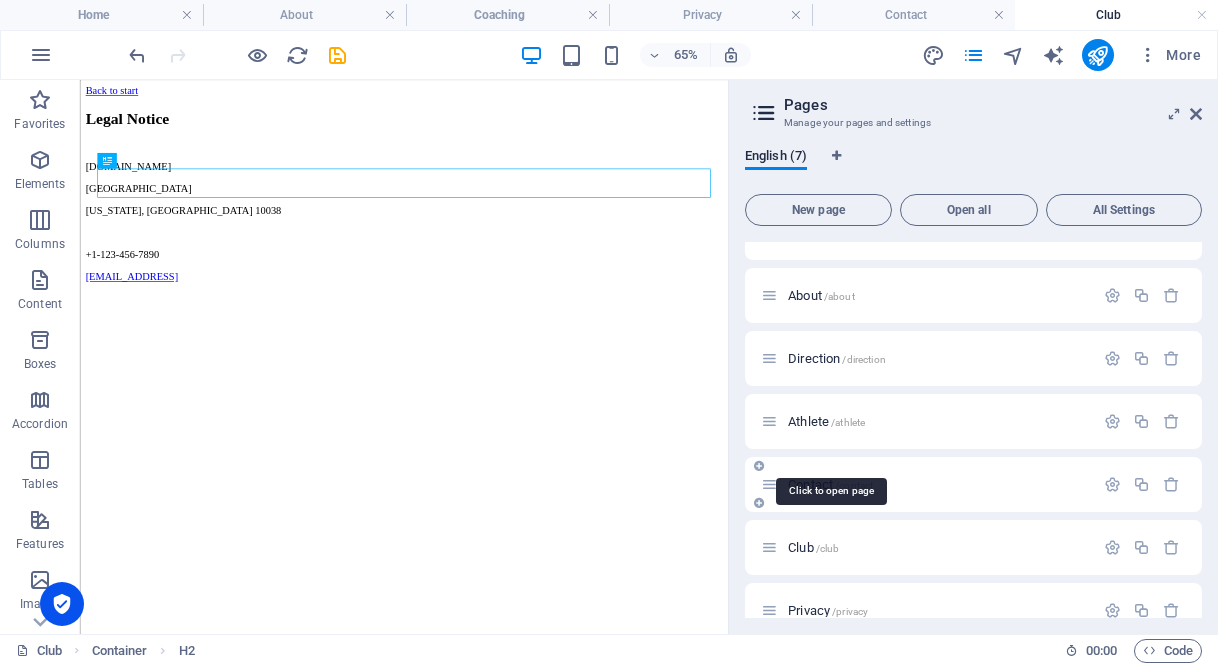 click on "Contact /contact" at bounding box center (830, 484) 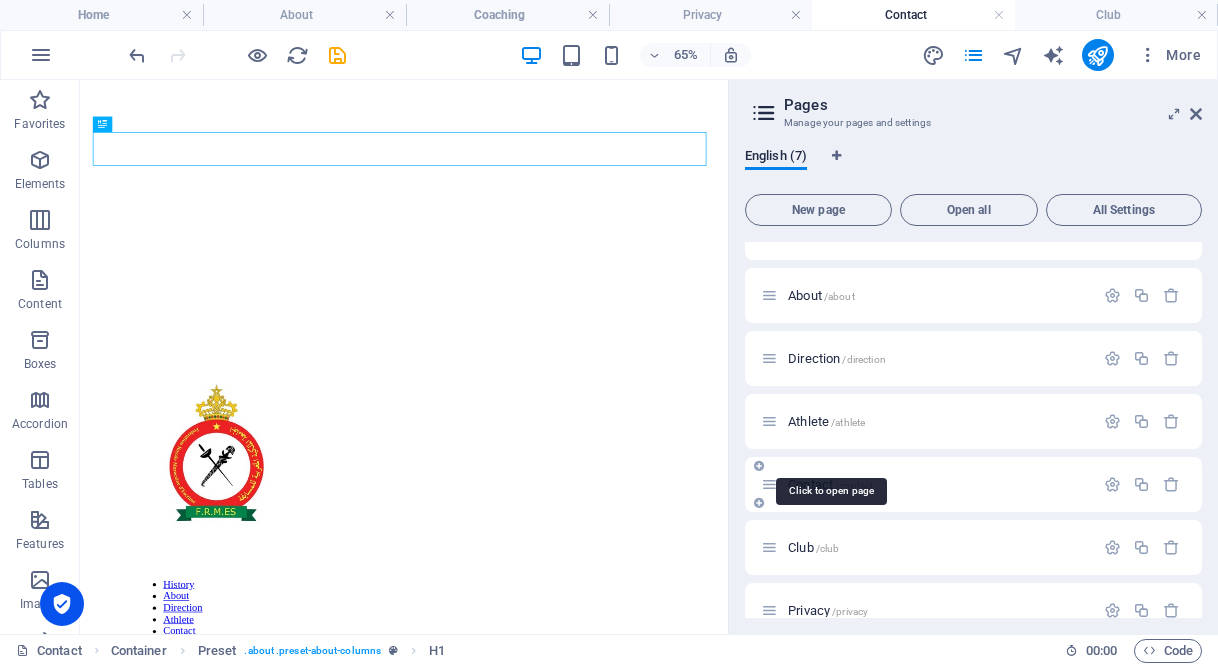click on "Contact /contact" at bounding box center (830, 484) 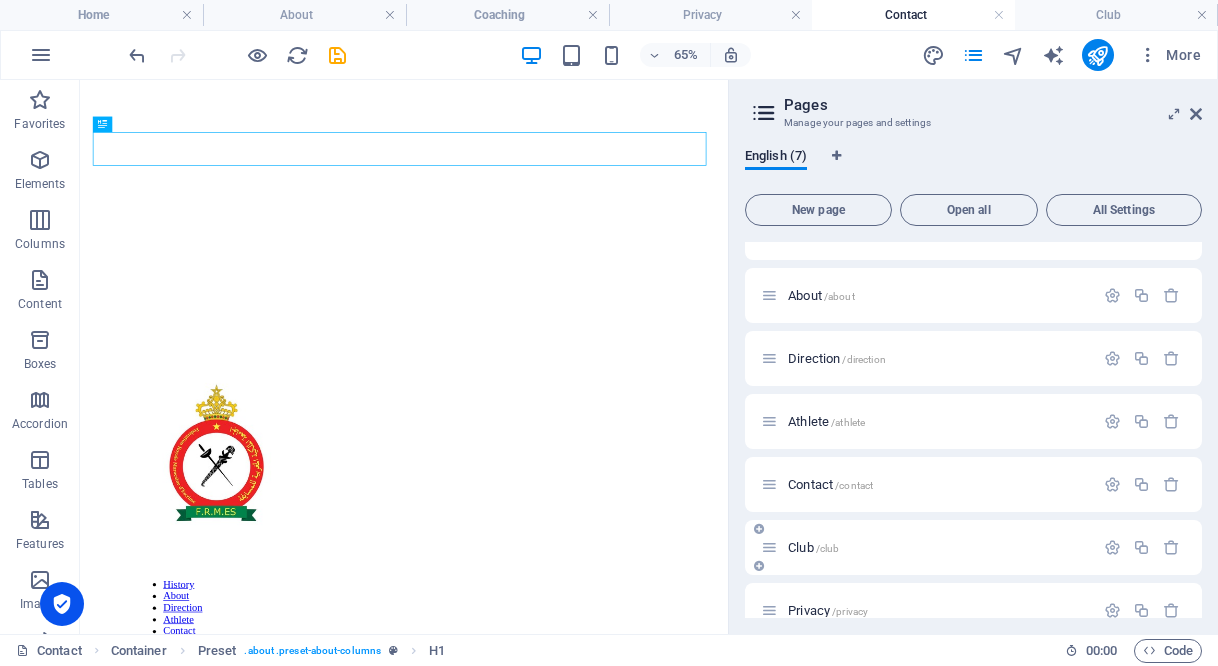 click on "Club /club" at bounding box center (927, 547) 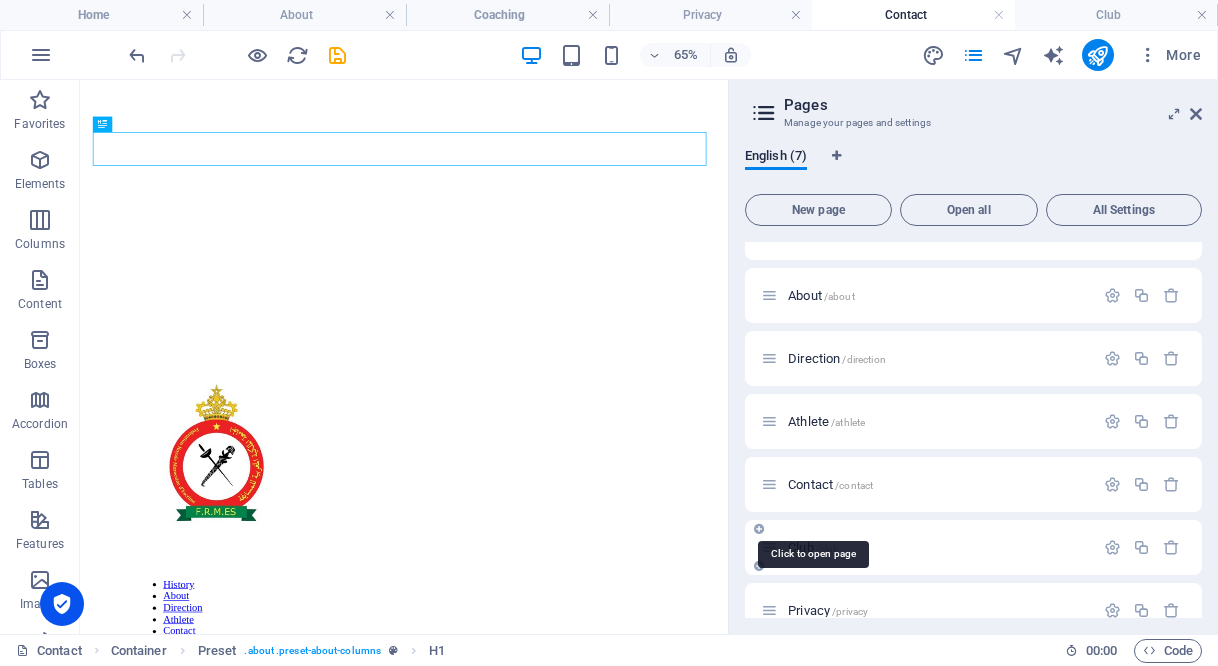 click on "/club" at bounding box center (828, 548) 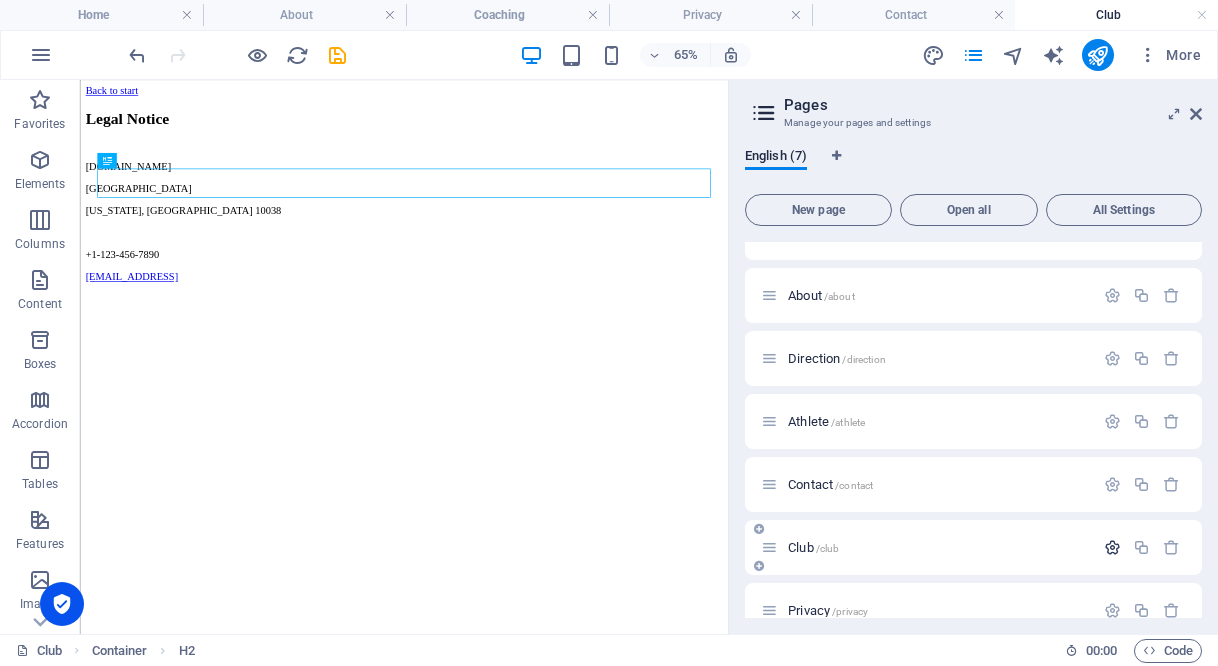 click at bounding box center [1112, 547] 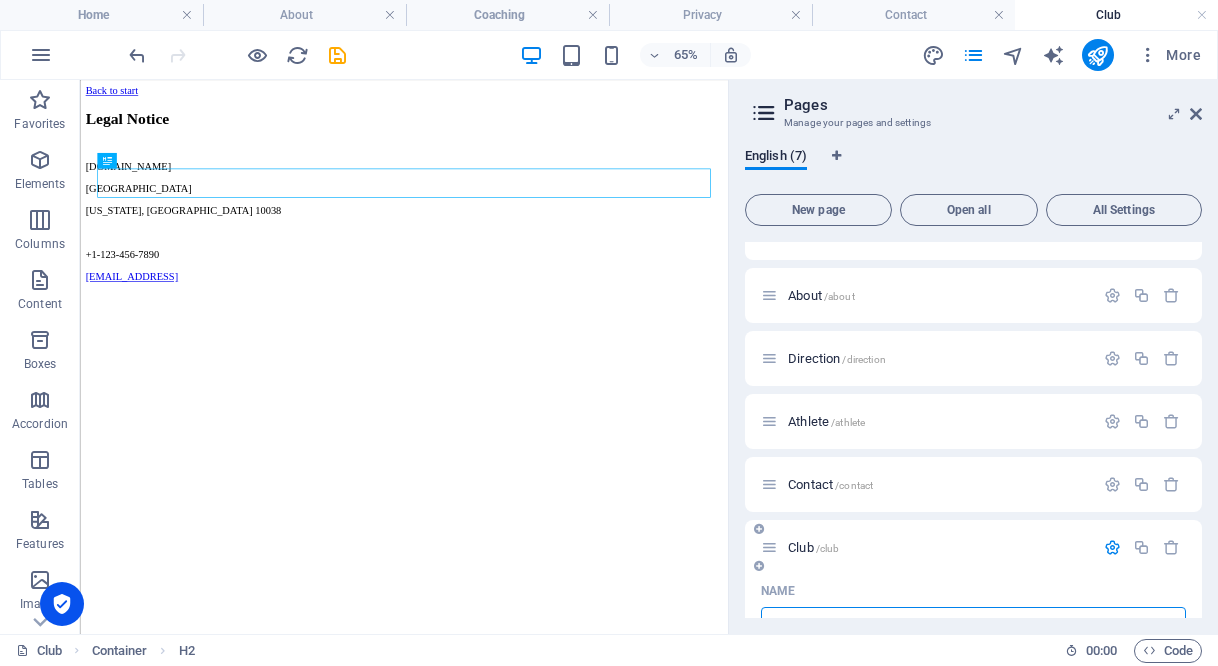 click on "Club" at bounding box center [973, 623] 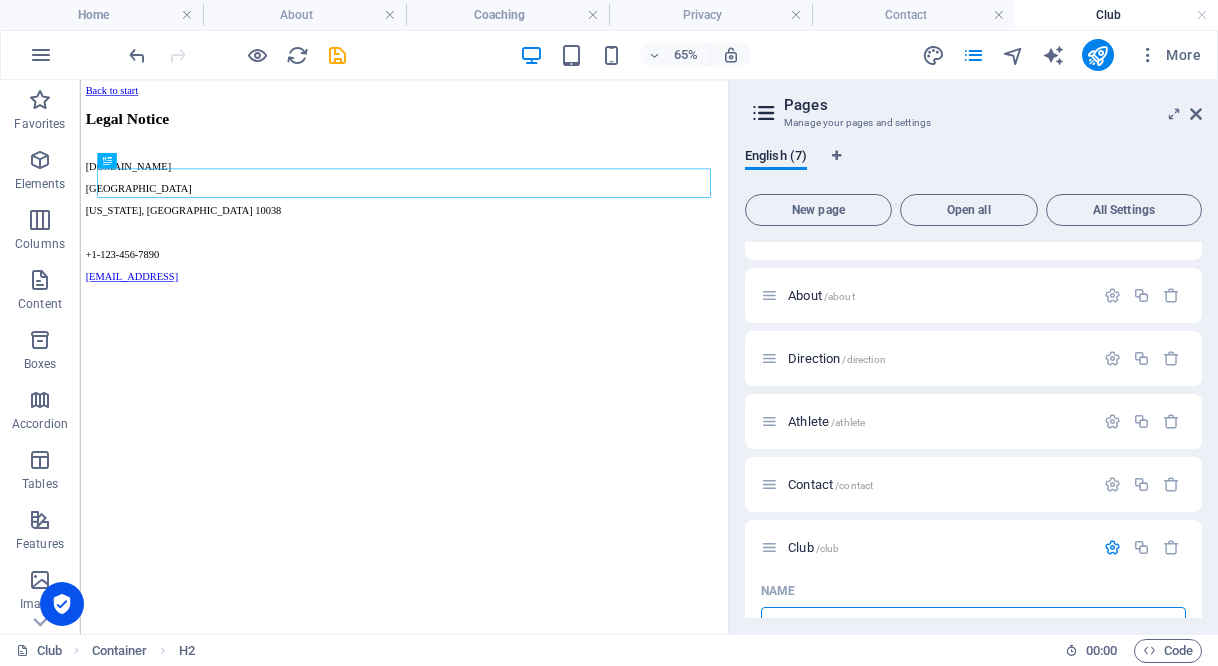 type on "L" 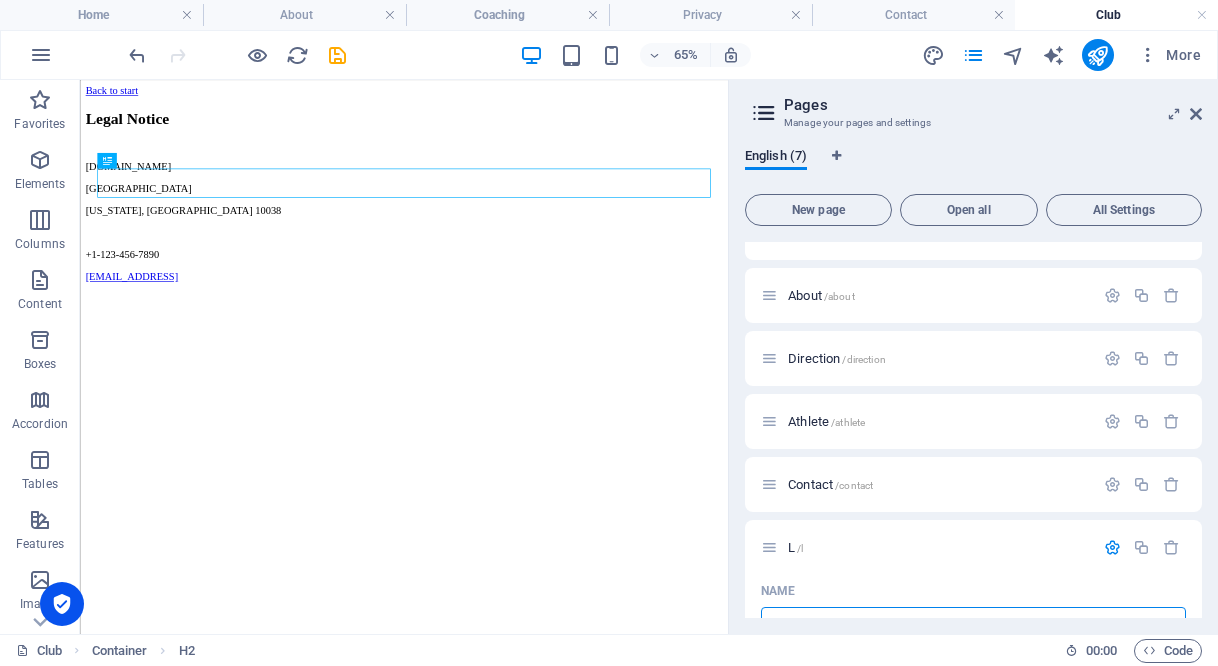 type on "Legal Notice" 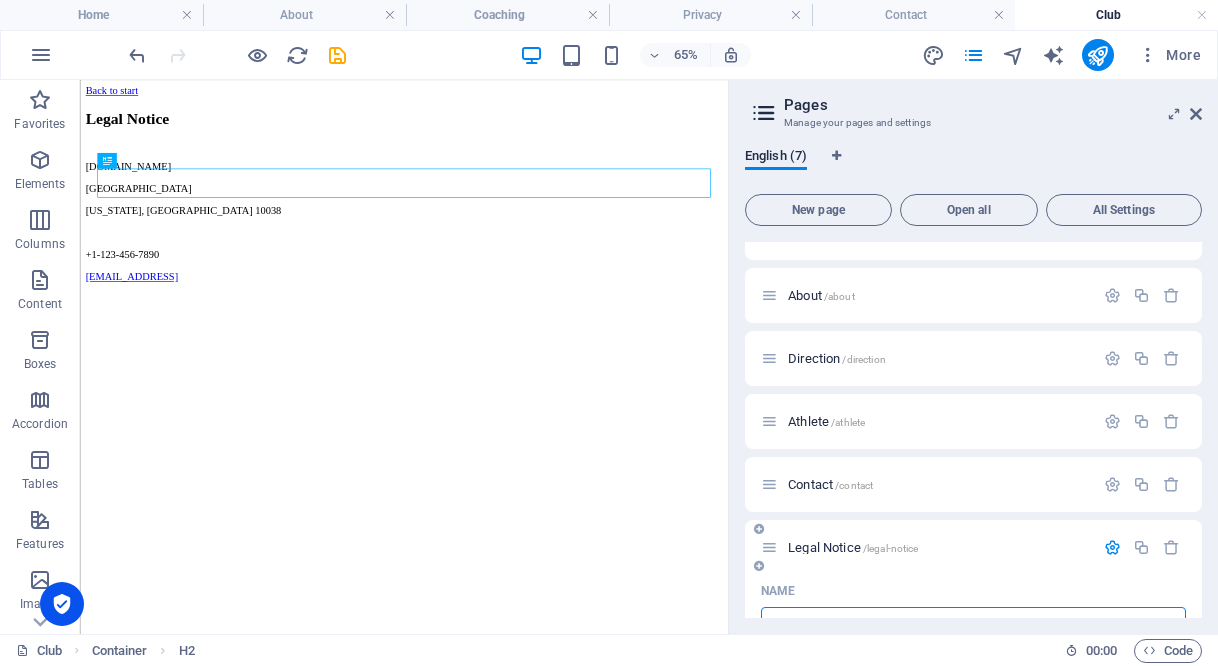 type on "Legal Notice" 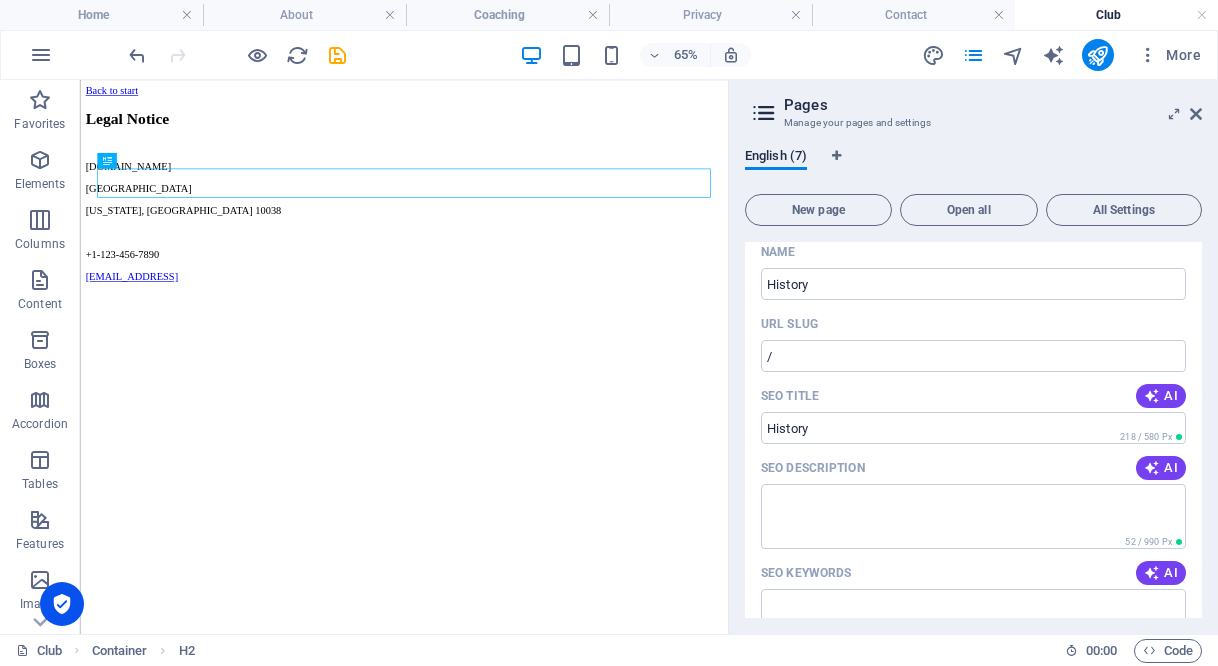 scroll, scrollTop: 0, scrollLeft: 0, axis: both 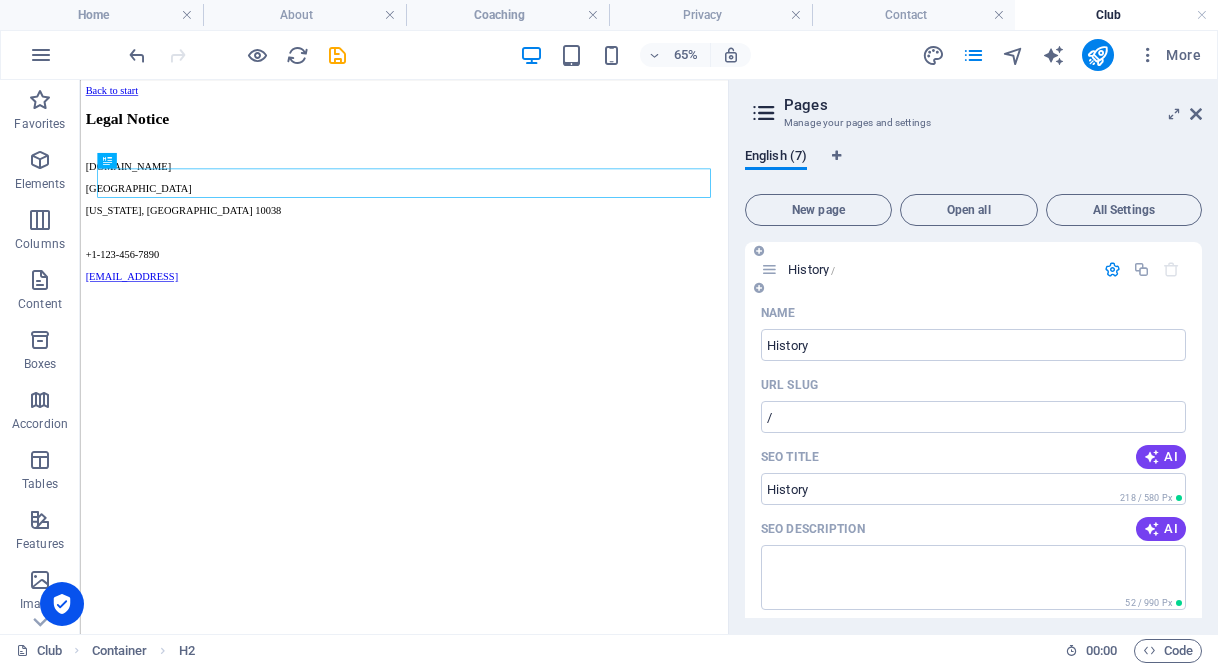 click at bounding box center (1112, 269) 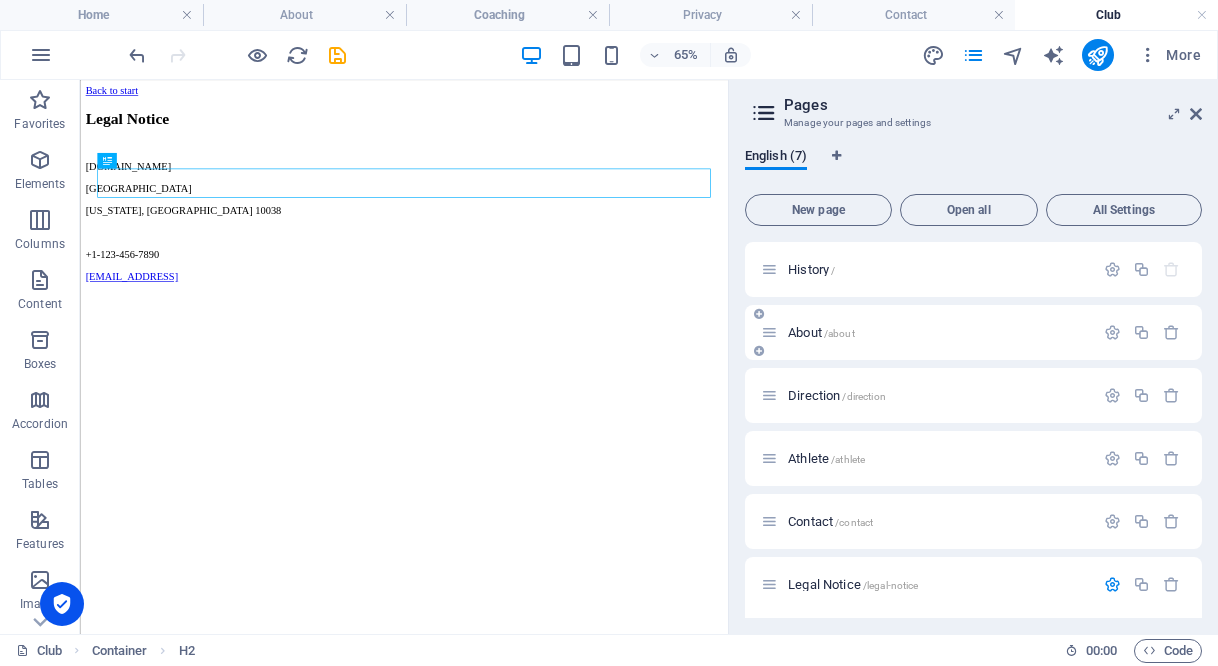 click on "About /about" at bounding box center [927, 332] 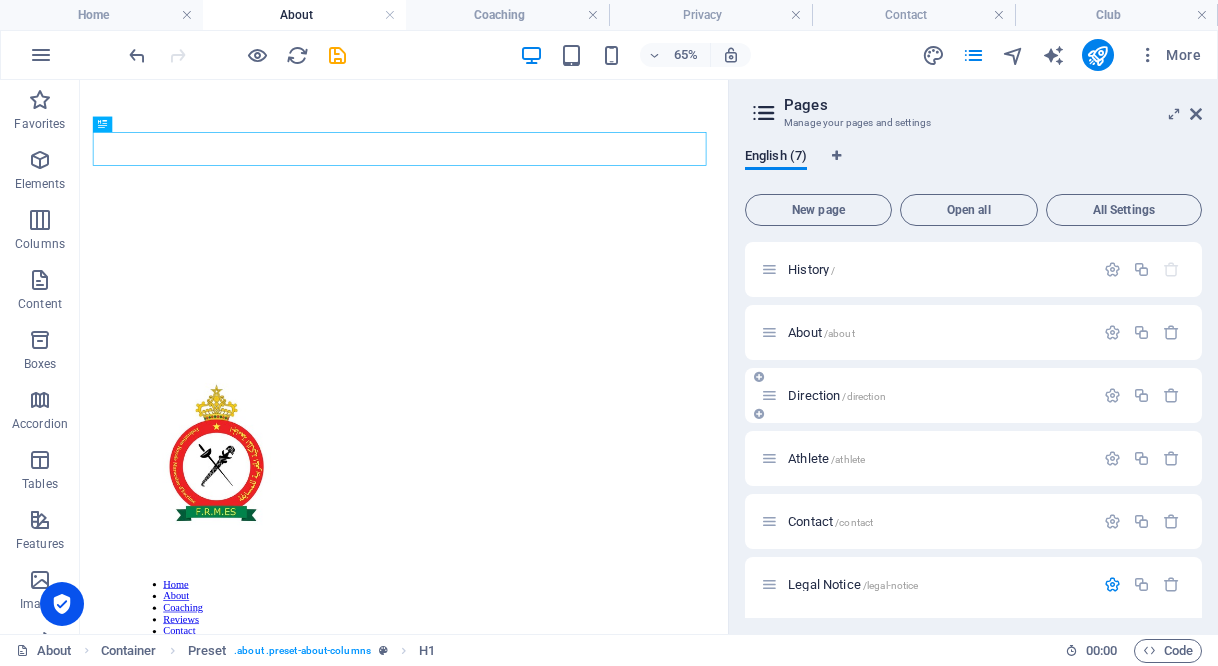 drag, startPoint x: 827, startPoint y: 334, endPoint x: 830, endPoint y: 421, distance: 87.05171 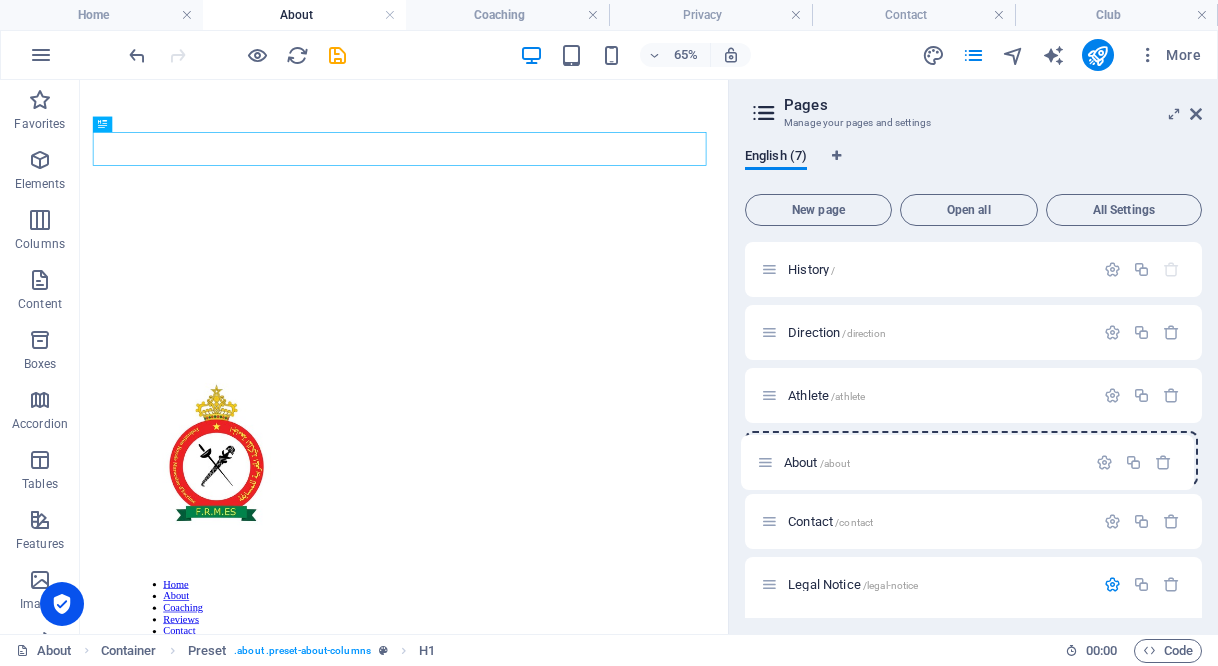 drag, startPoint x: 764, startPoint y: 338, endPoint x: 766, endPoint y: 475, distance: 137.0146 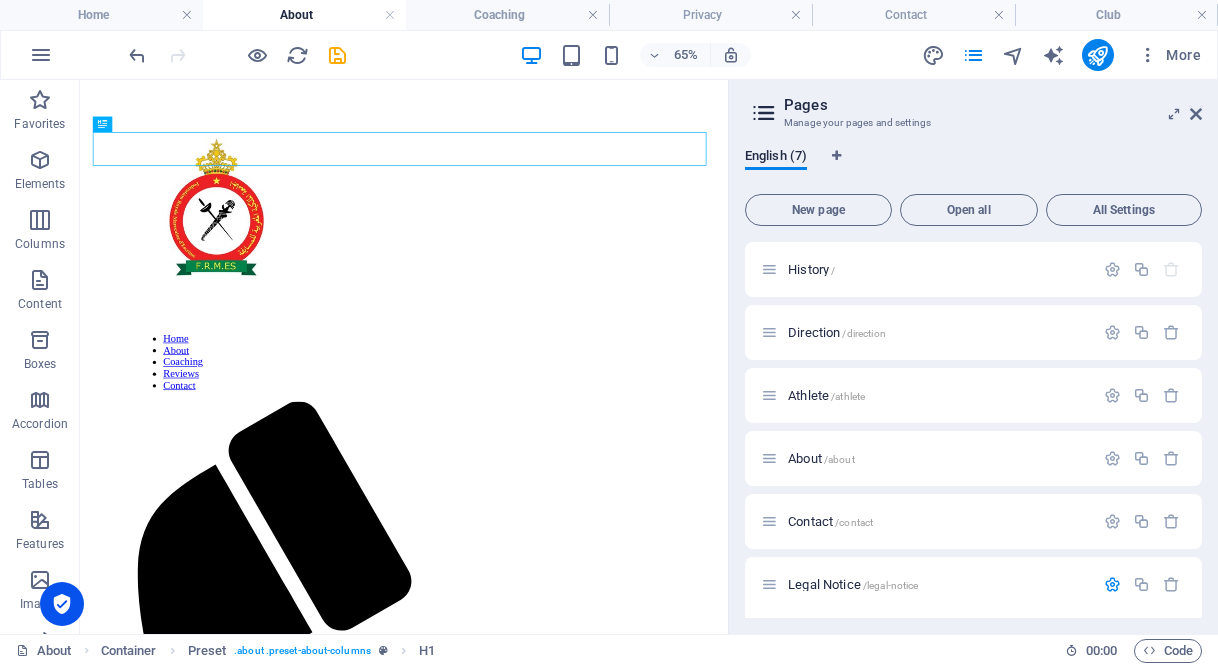 click on "About /about" at bounding box center [821, 458] 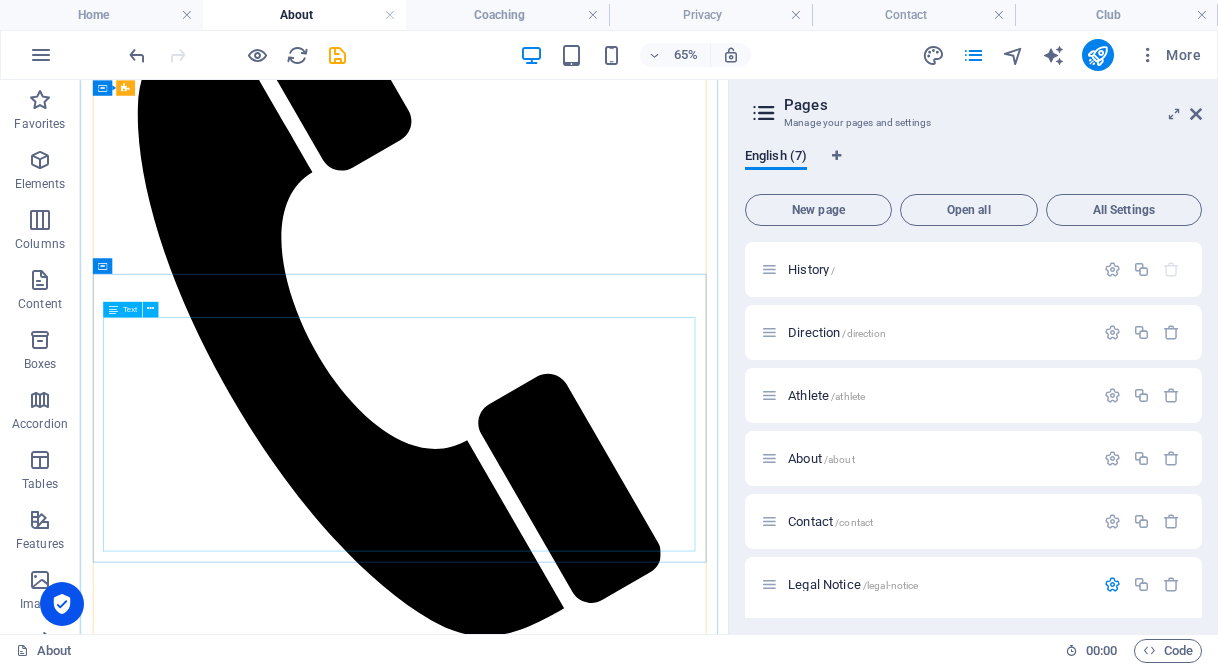 scroll, scrollTop: 700, scrollLeft: 0, axis: vertical 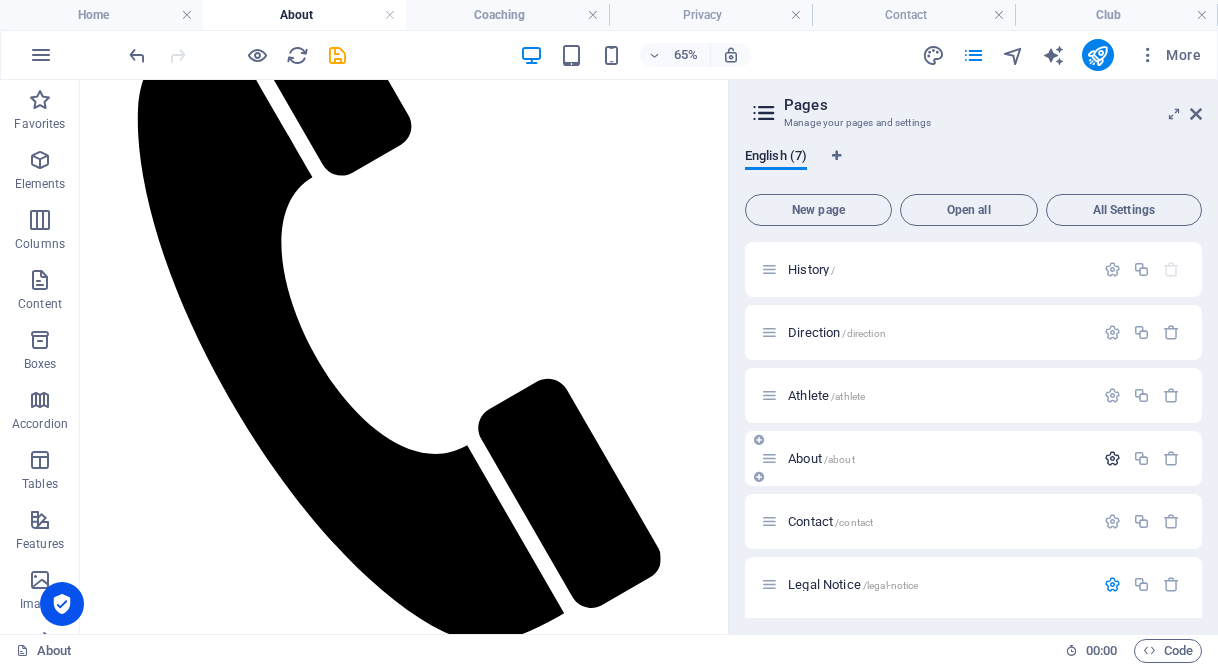 click at bounding box center (1112, 458) 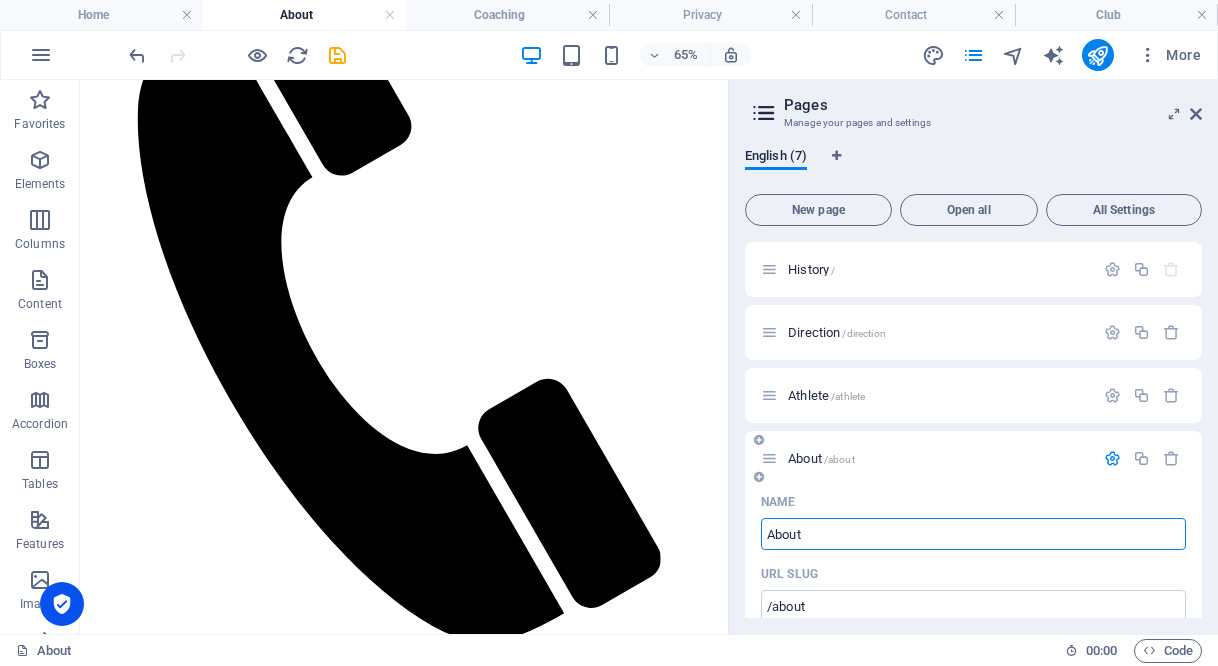 click on "About" at bounding box center [973, 534] 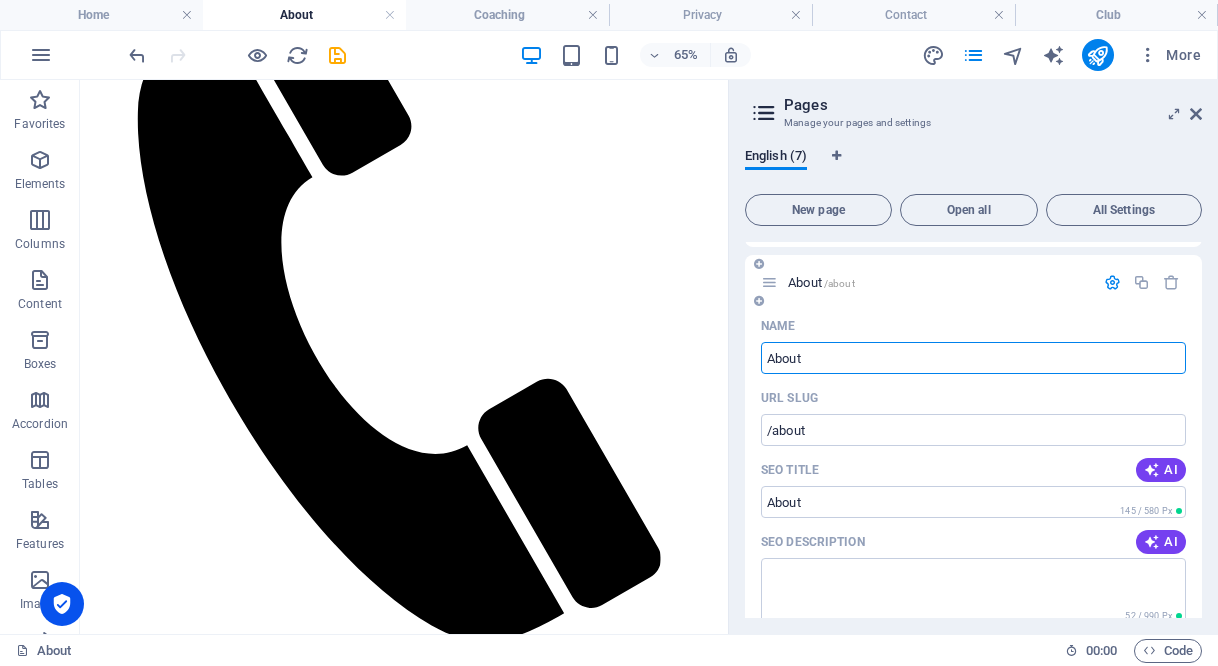 scroll, scrollTop: 100, scrollLeft: 0, axis: vertical 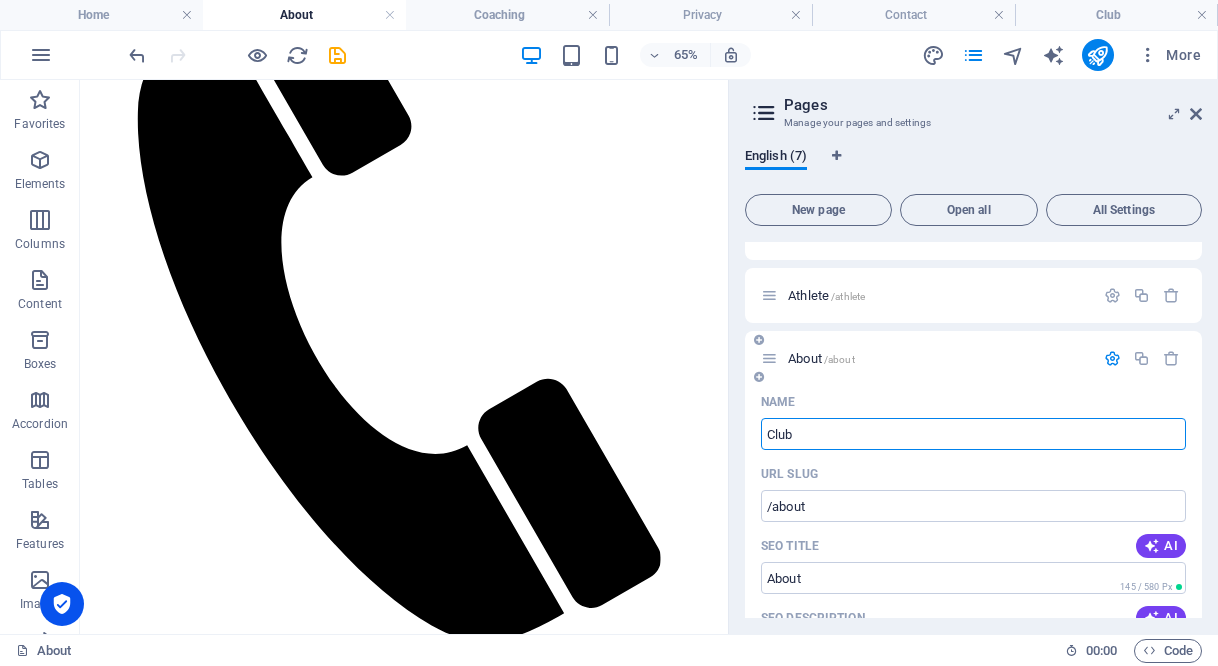 type on "Club" 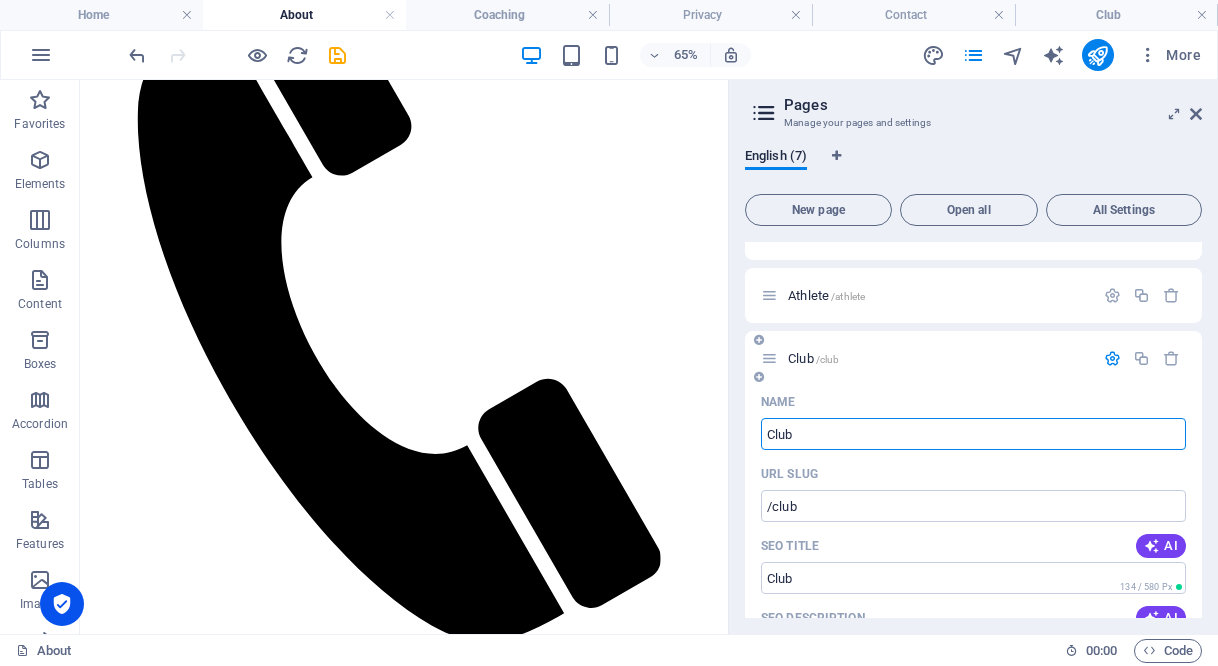 type on "Club" 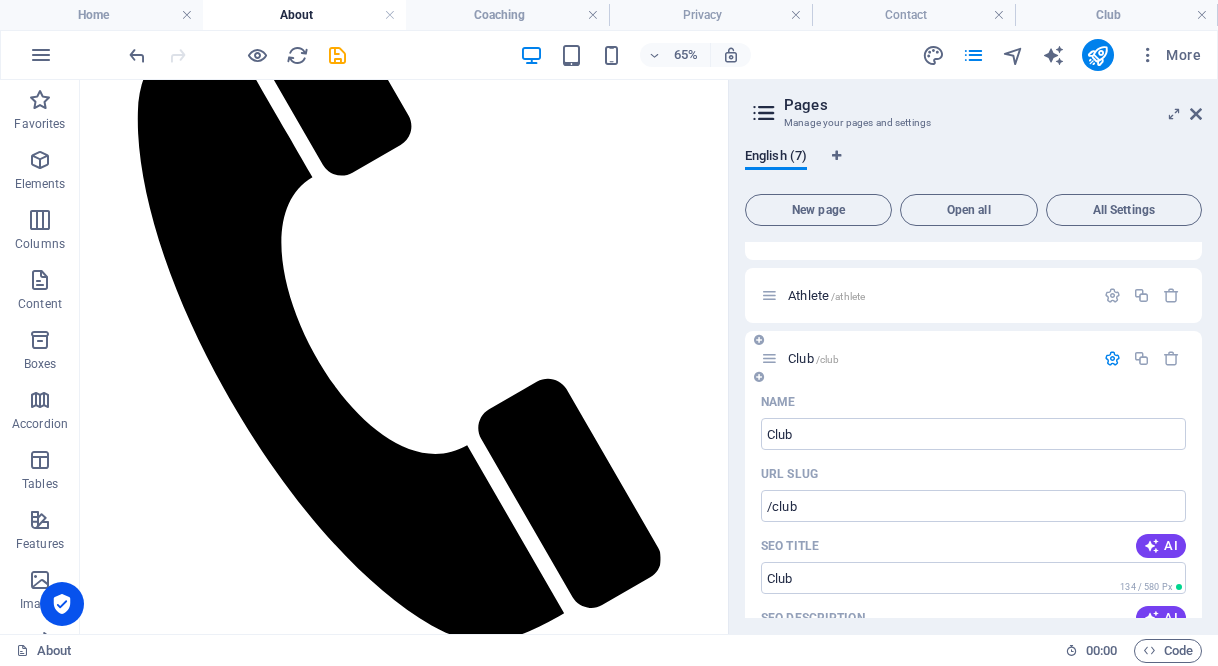 click at bounding box center (1112, 358) 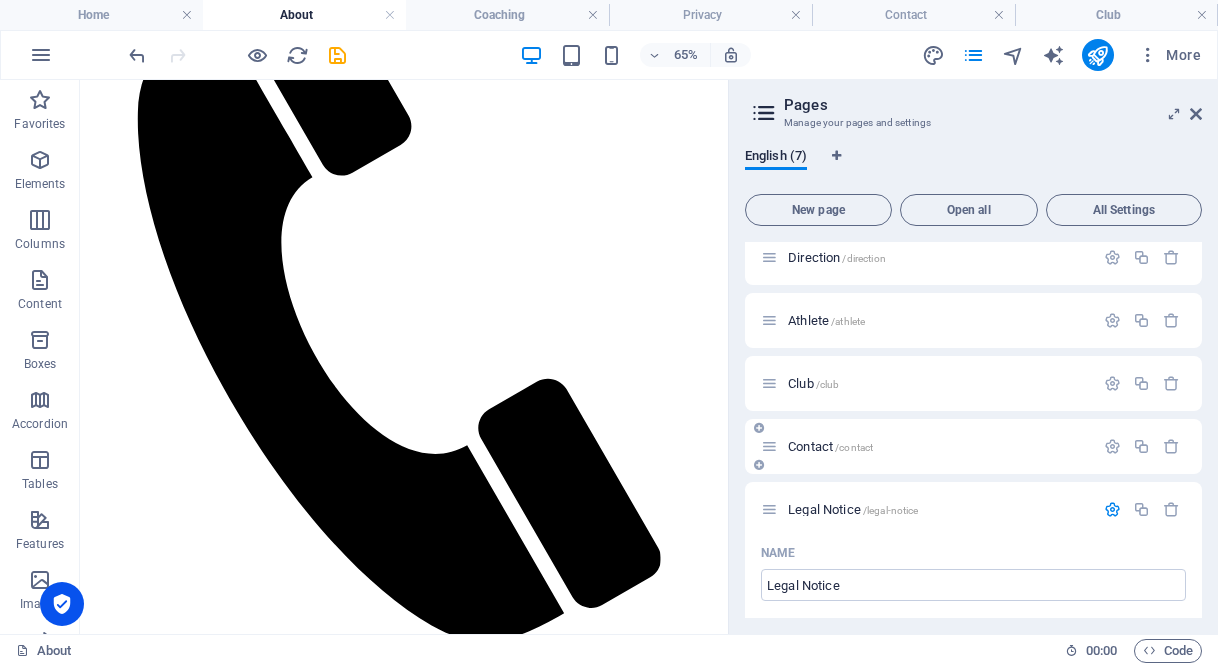 scroll, scrollTop: 0, scrollLeft: 0, axis: both 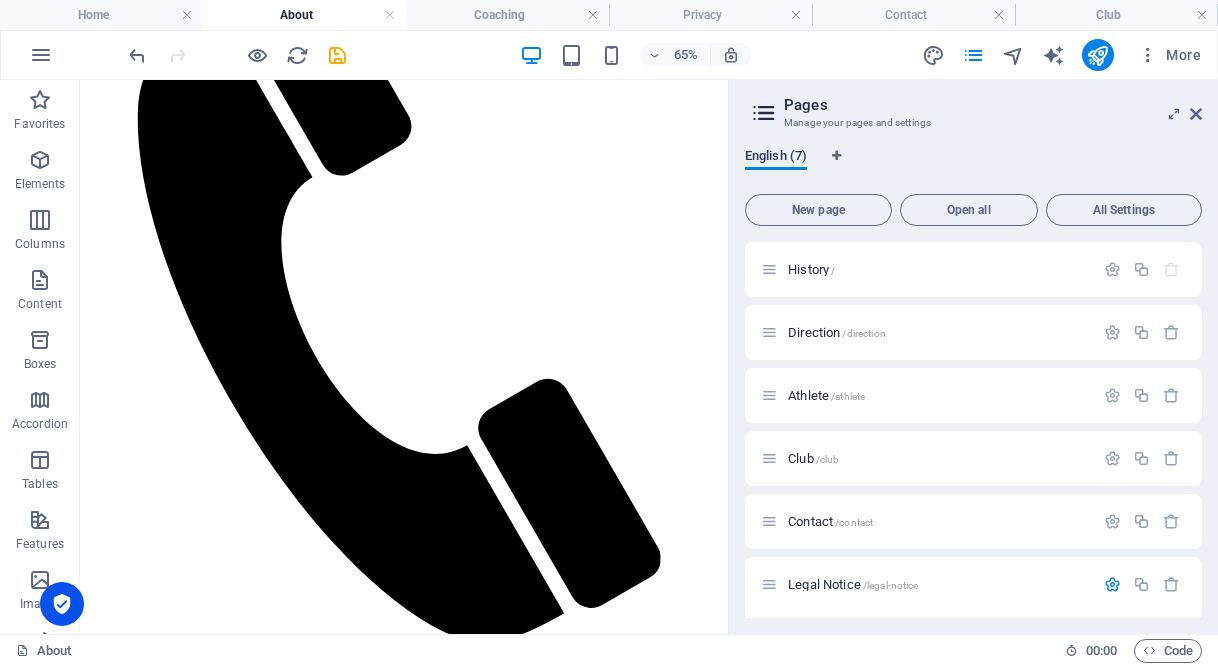click on "English (7)" at bounding box center (776, 158) 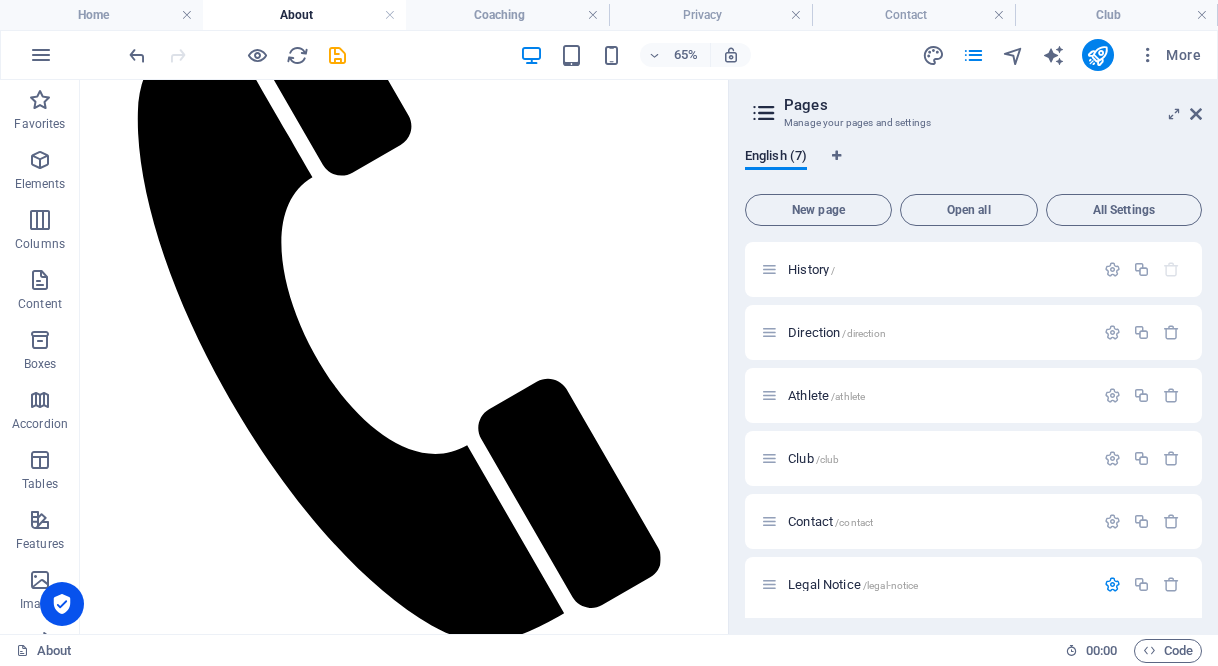 click at bounding box center [764, 113] 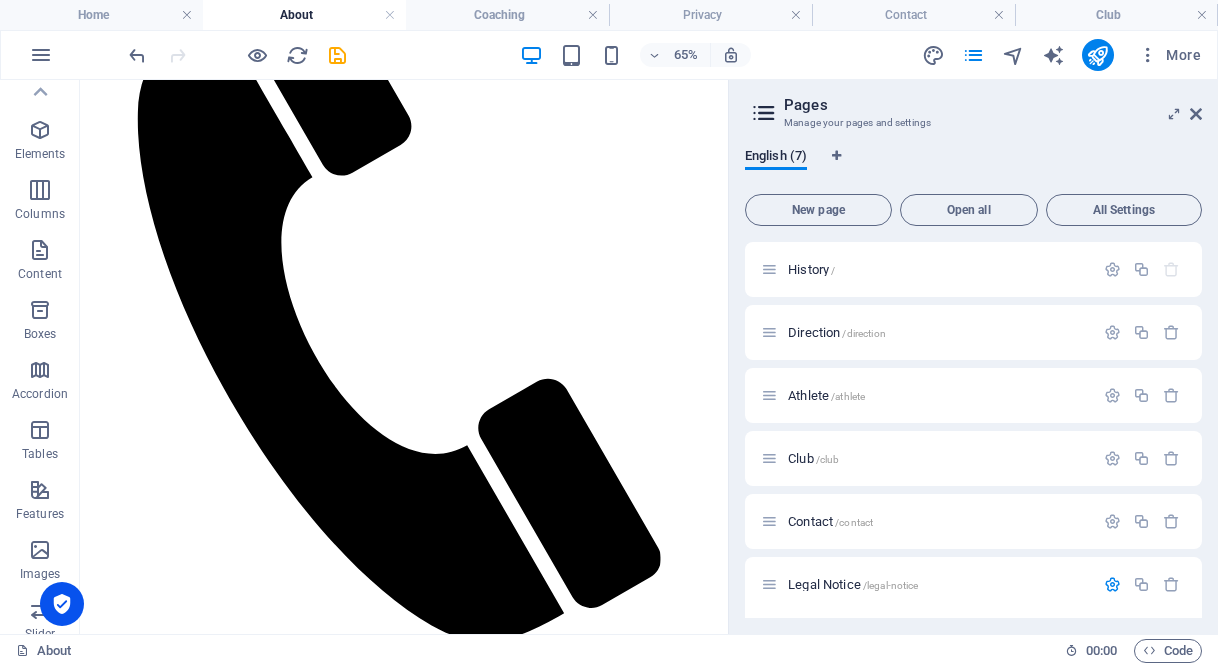 scroll, scrollTop: 0, scrollLeft: 0, axis: both 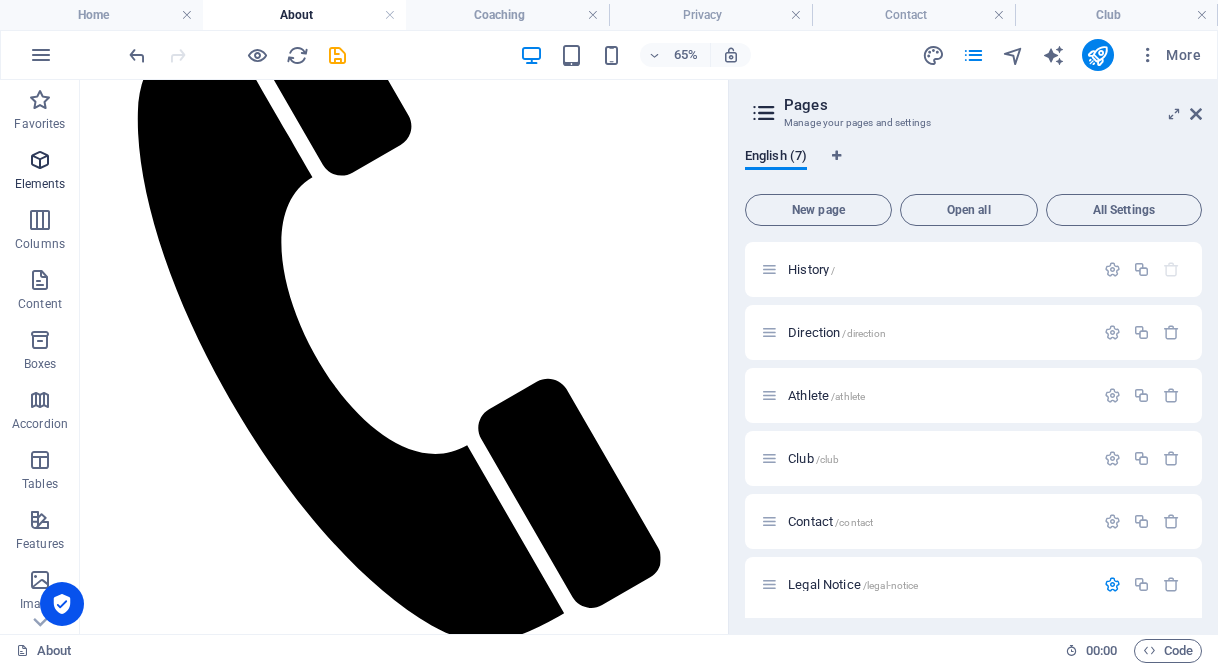 click at bounding box center (40, 160) 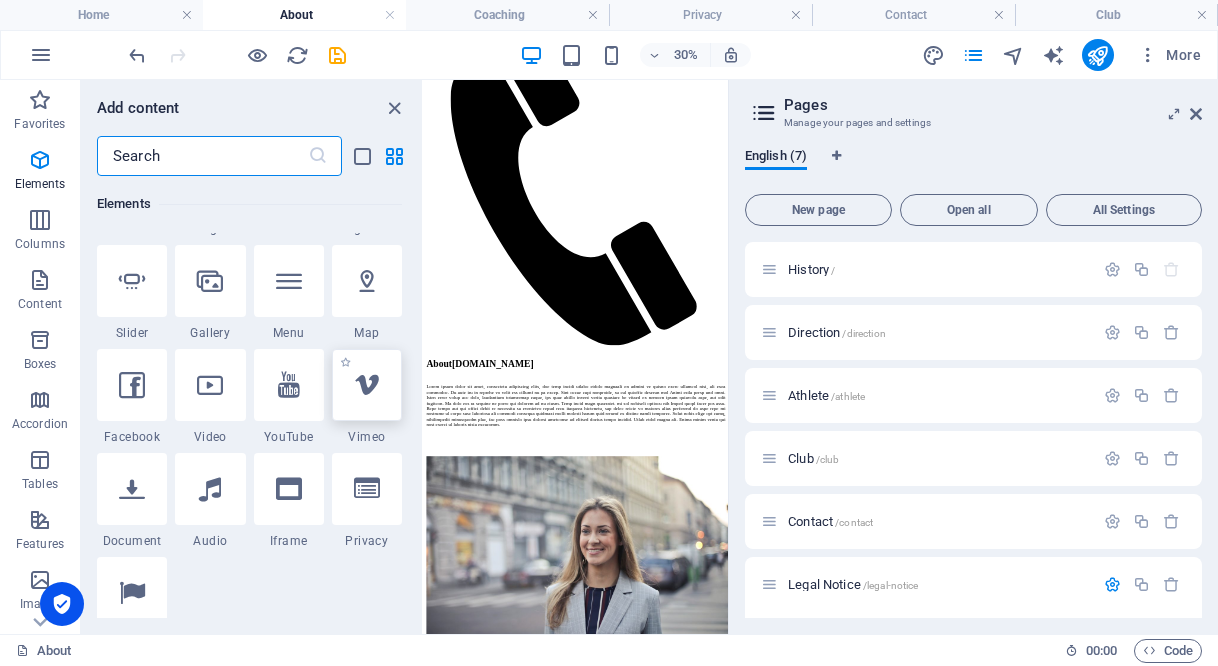 scroll, scrollTop: 0, scrollLeft: 0, axis: both 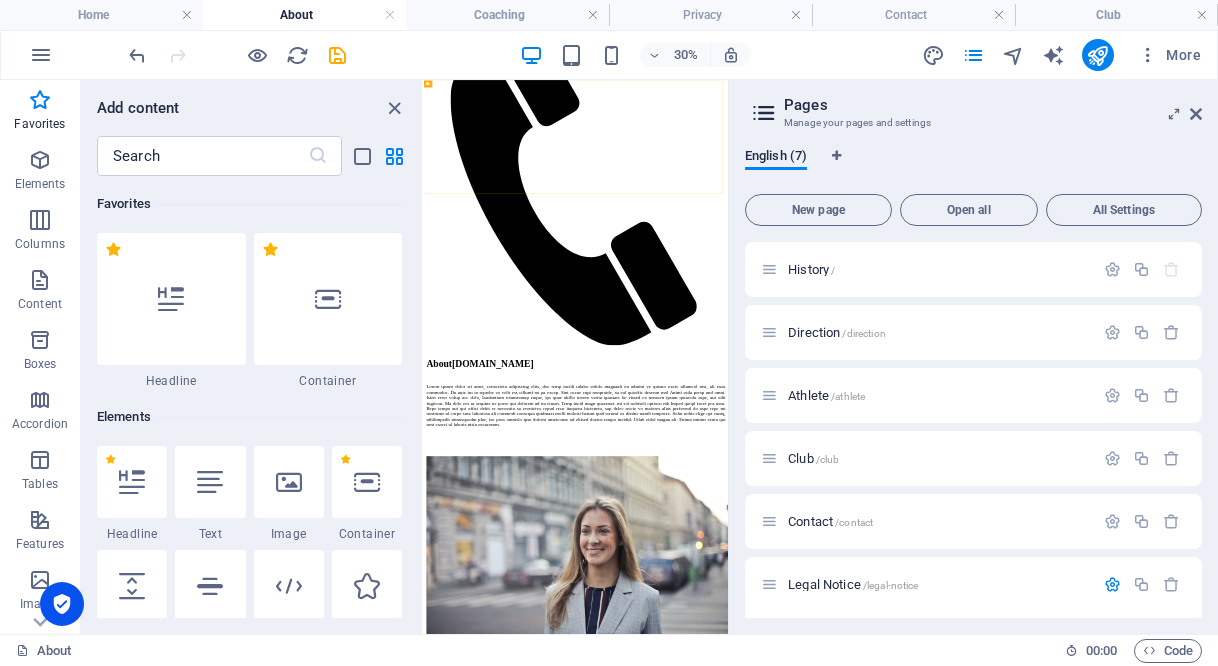 click on "Home About Coaching Reviews Contact" at bounding box center [930, -186] 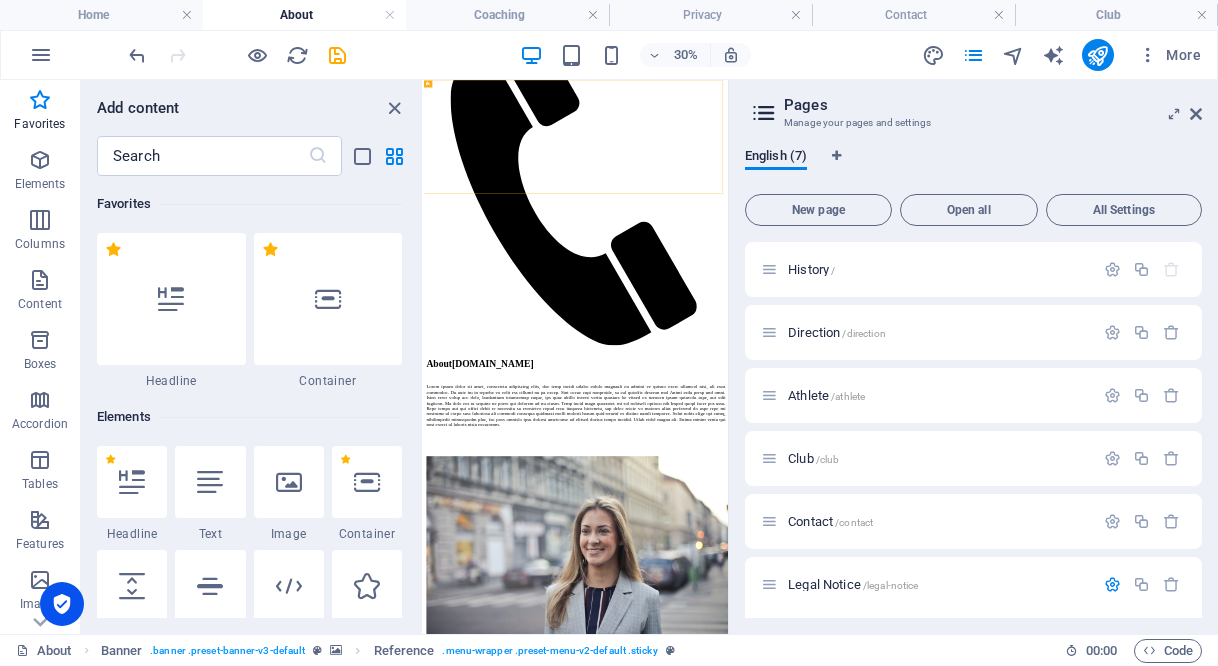 click on "Home About Coaching Reviews Contact" at bounding box center [930, -186] 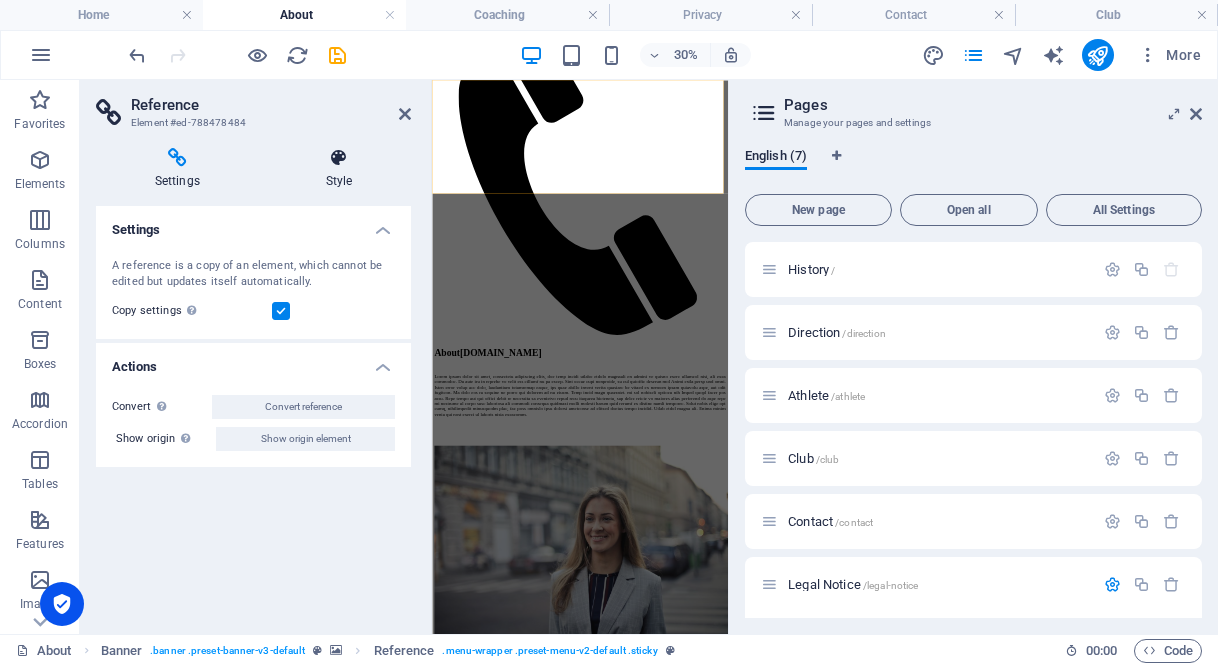 click at bounding box center (339, 158) 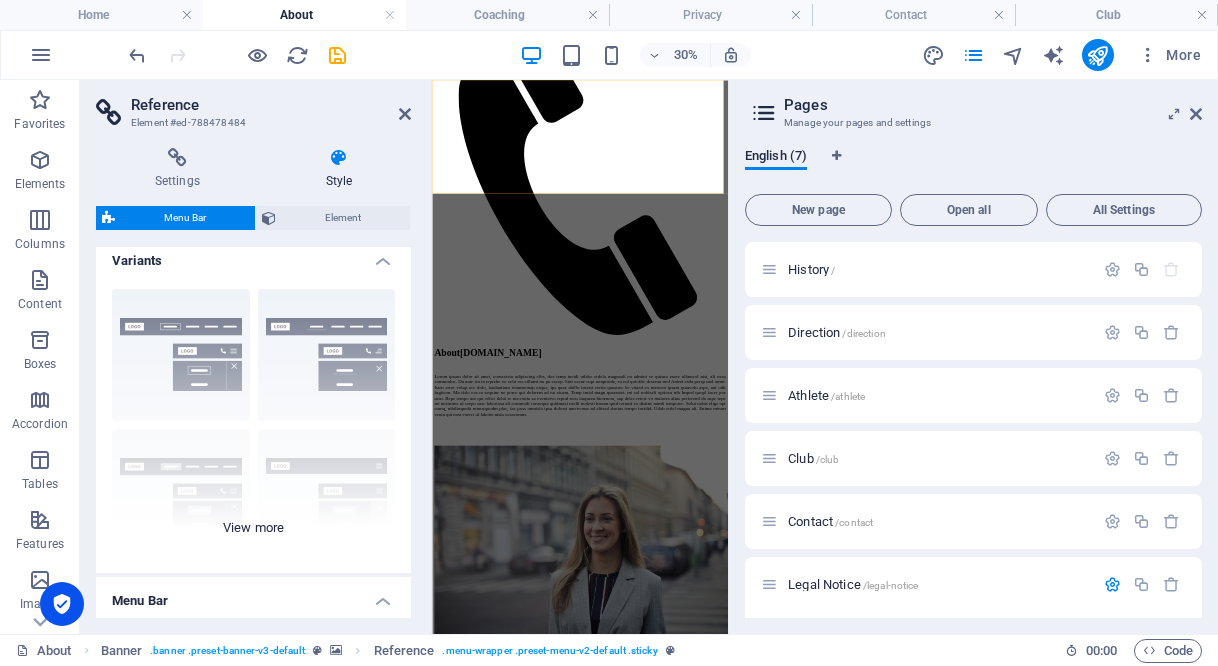 scroll, scrollTop: 0, scrollLeft: 0, axis: both 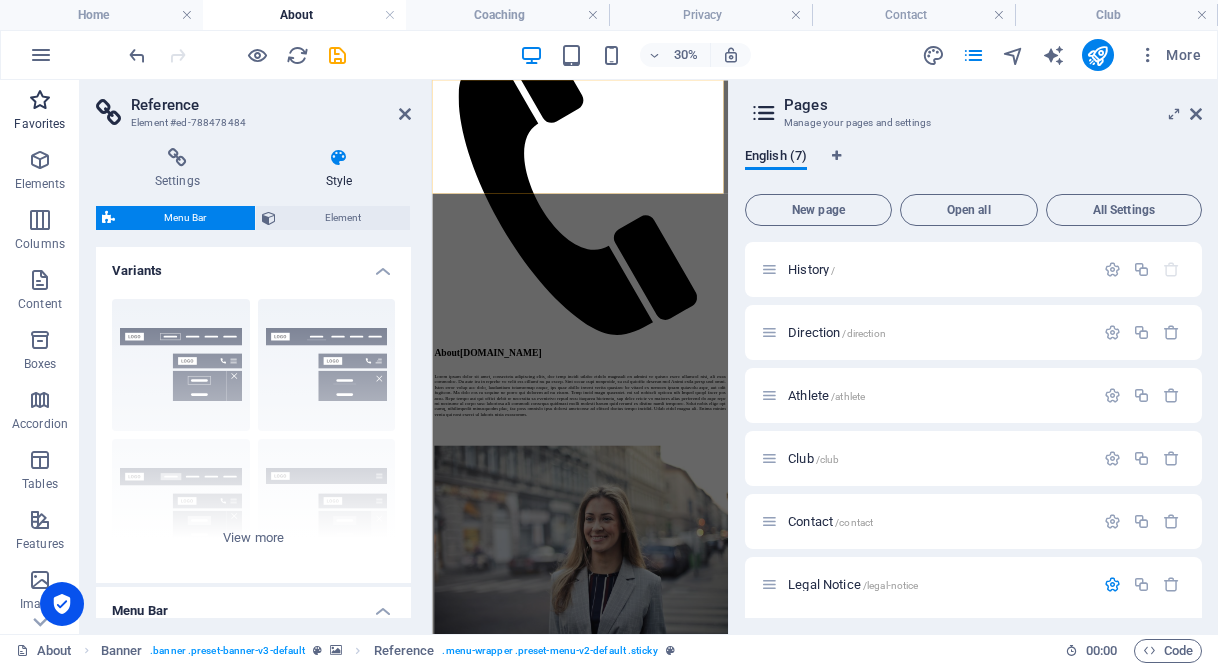 click at bounding box center (40, 100) 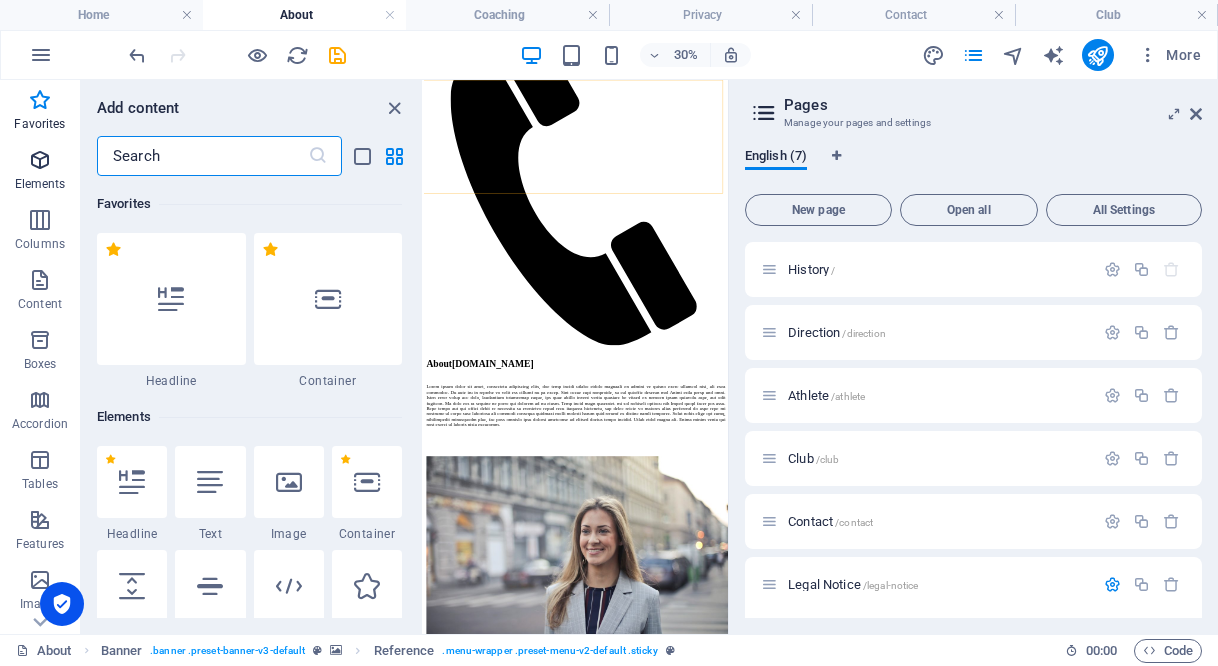 click at bounding box center [40, 160] 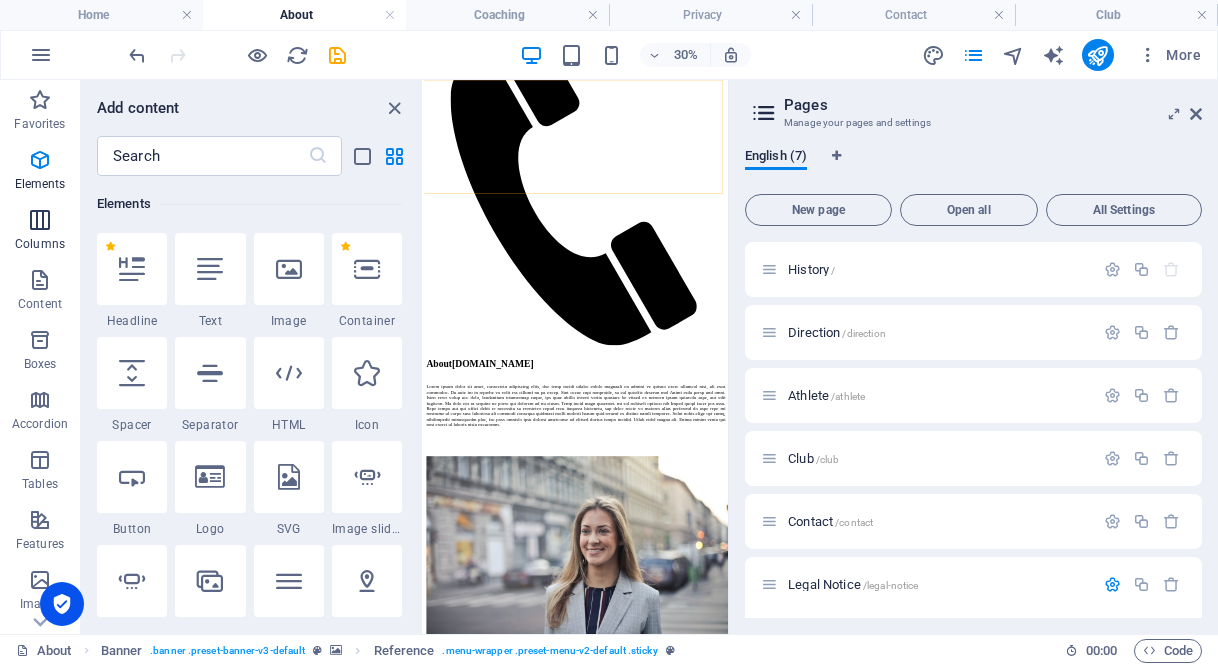 click at bounding box center (40, 220) 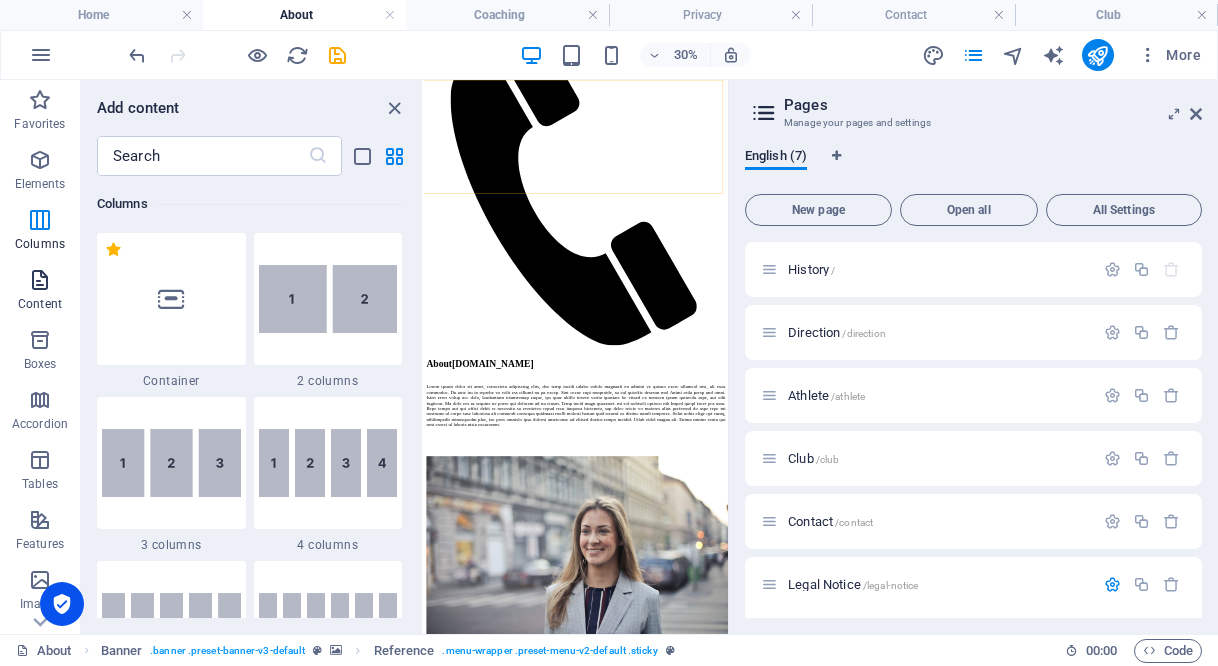 click at bounding box center [40, 280] 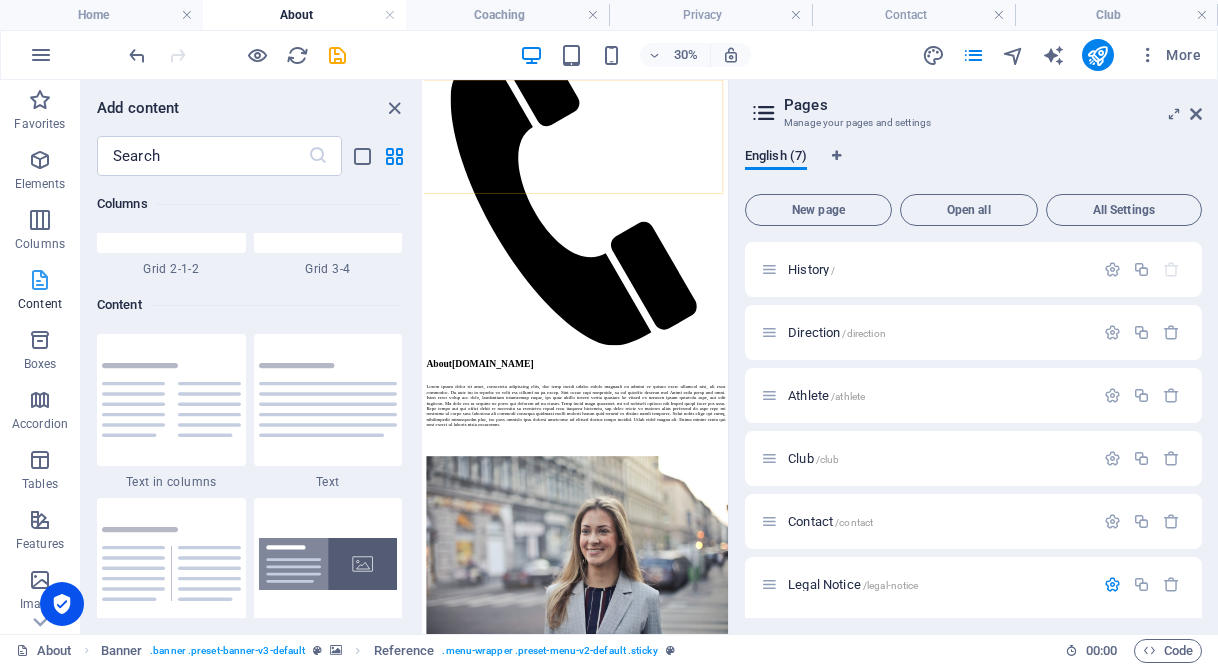 scroll, scrollTop: 3498, scrollLeft: 0, axis: vertical 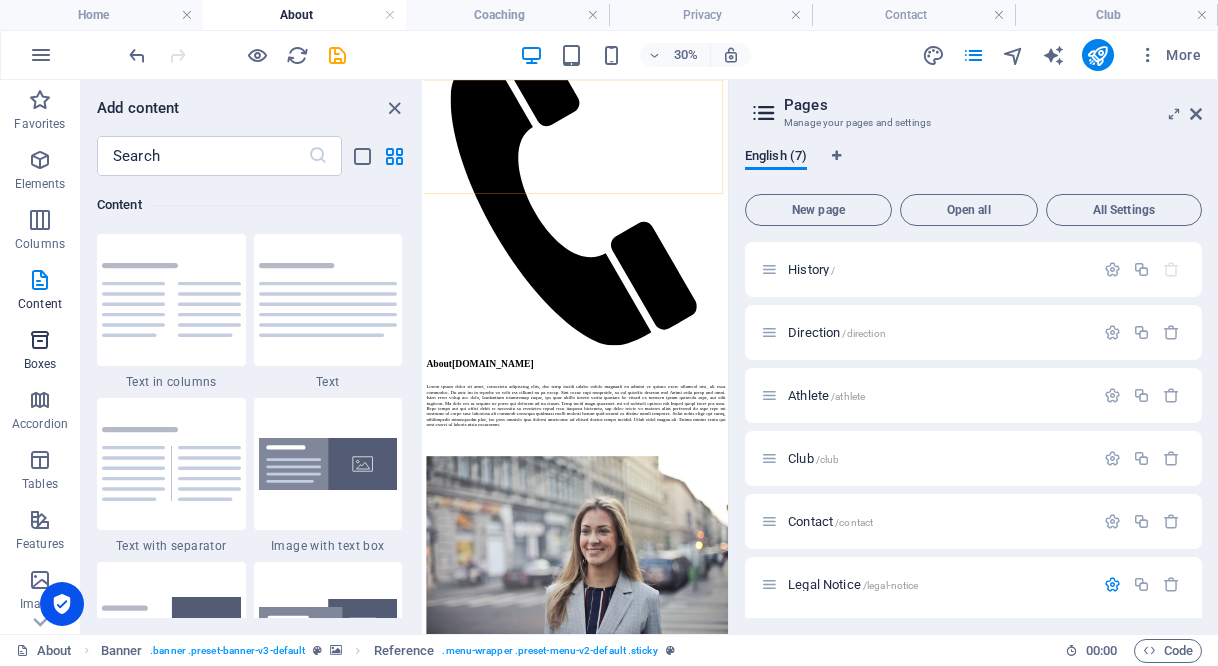 click on "Boxes" at bounding box center [40, 364] 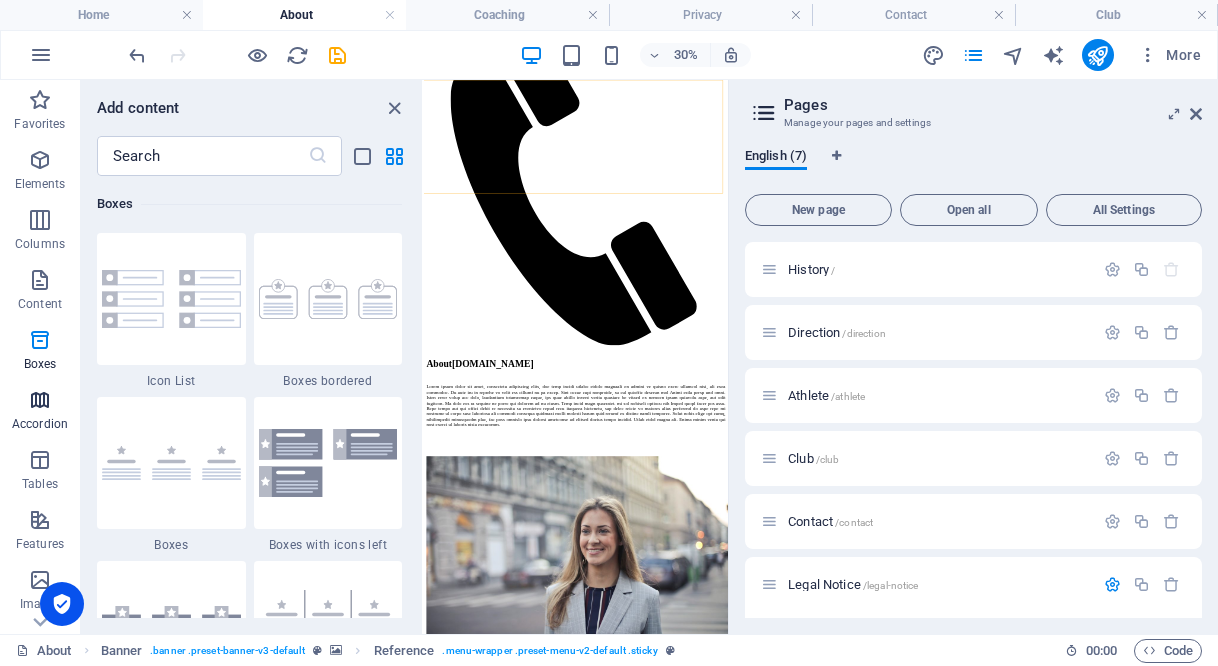 click at bounding box center [40, 400] 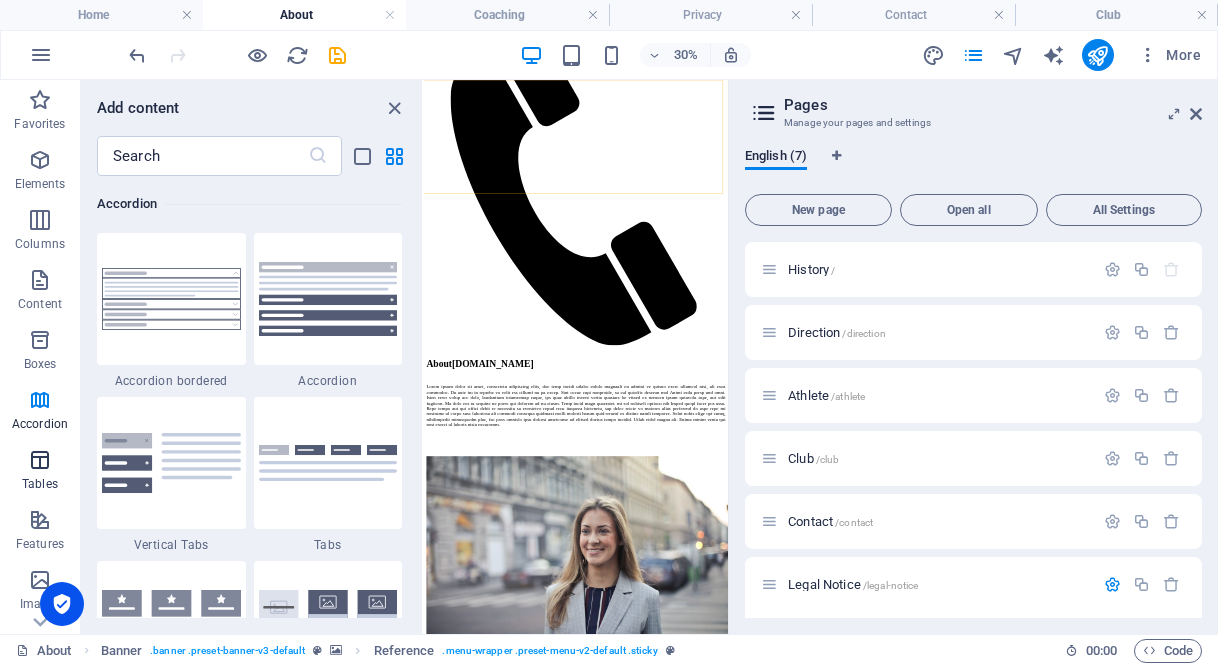 click at bounding box center [40, 460] 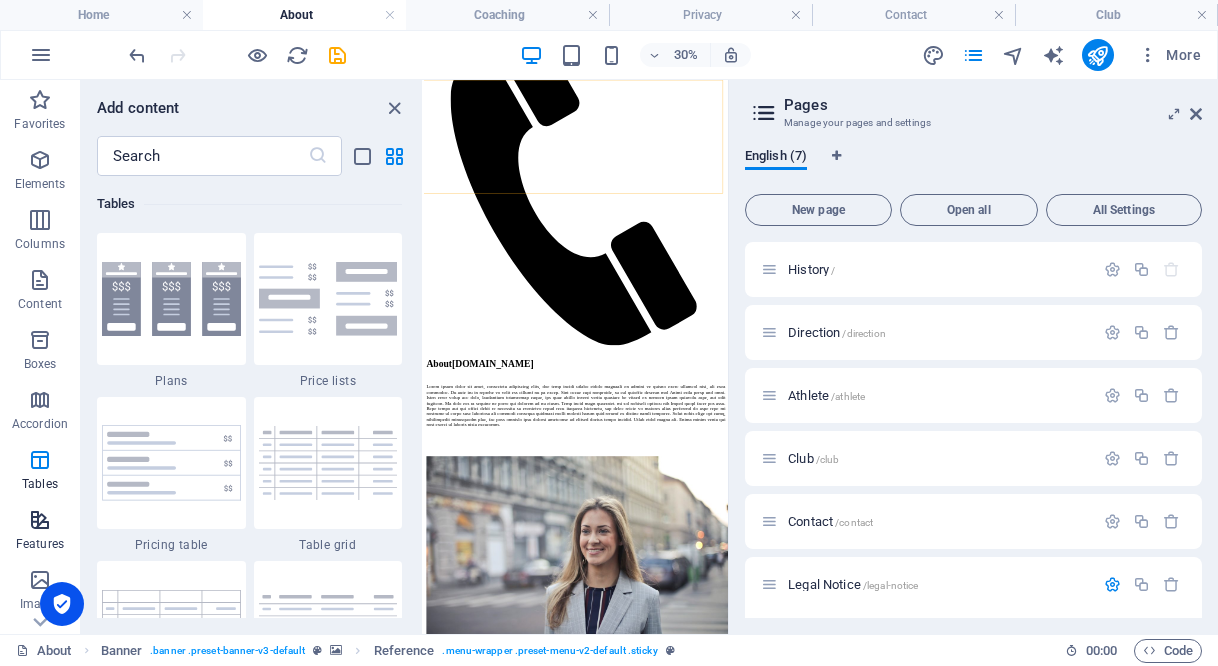 click at bounding box center (40, 520) 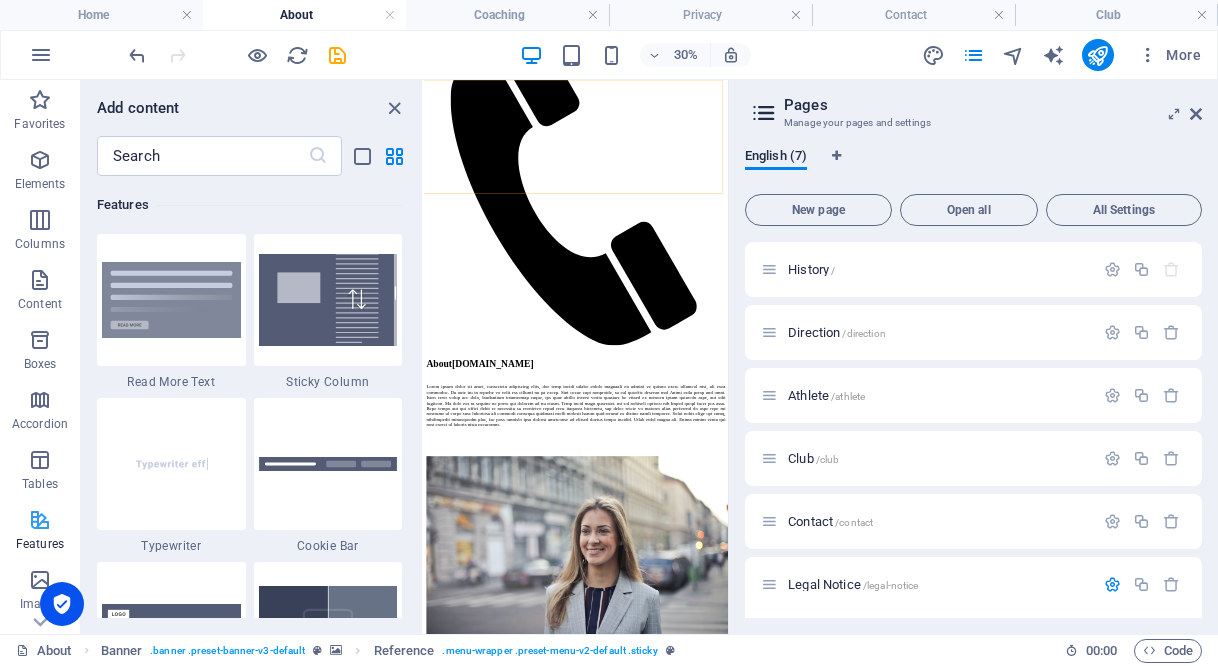 scroll, scrollTop: 7630, scrollLeft: 0, axis: vertical 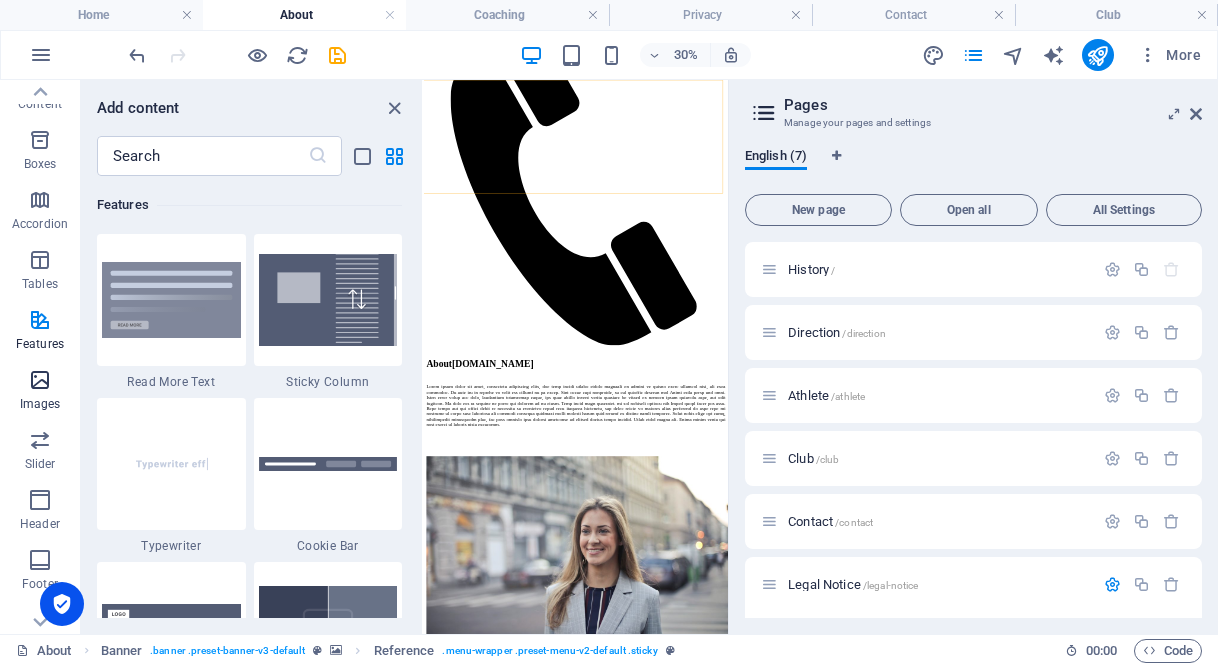 click at bounding box center (40, 380) 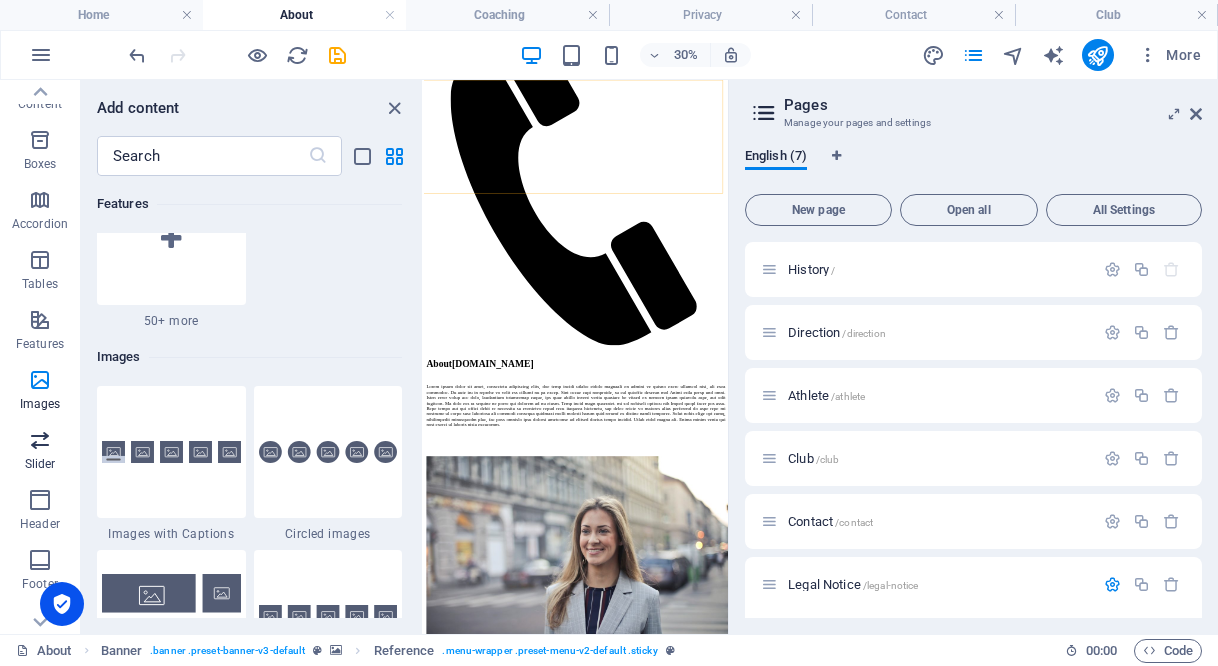 click on "Slider" at bounding box center [40, 452] 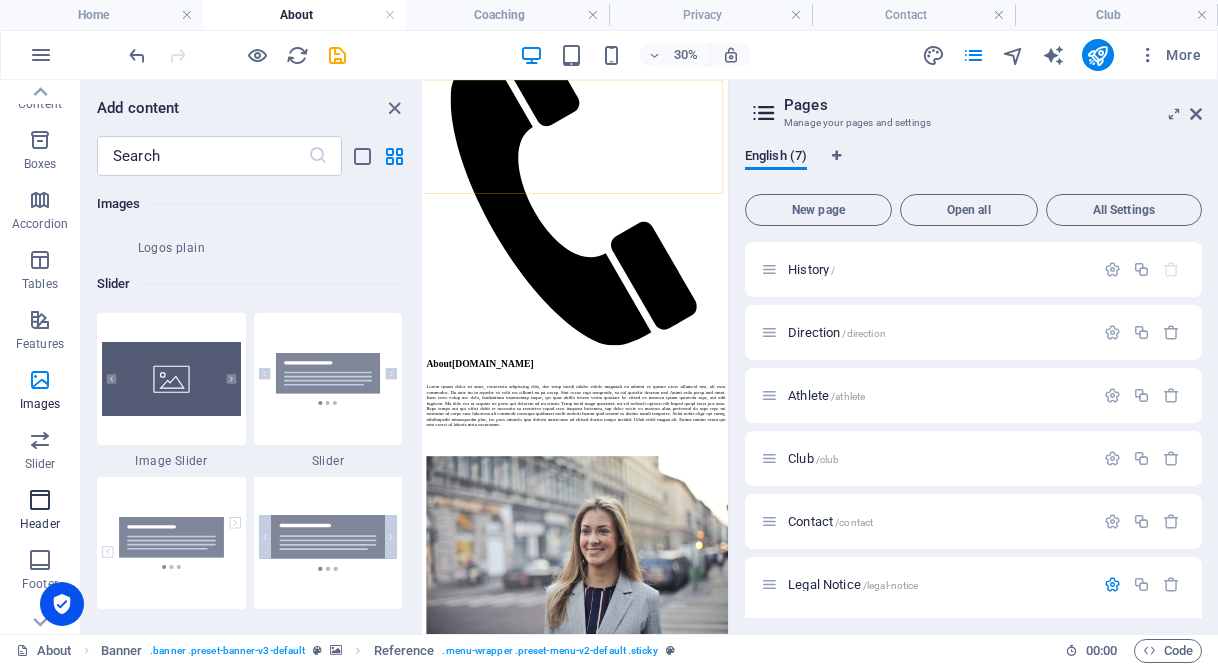 click on "Header" at bounding box center [40, 524] 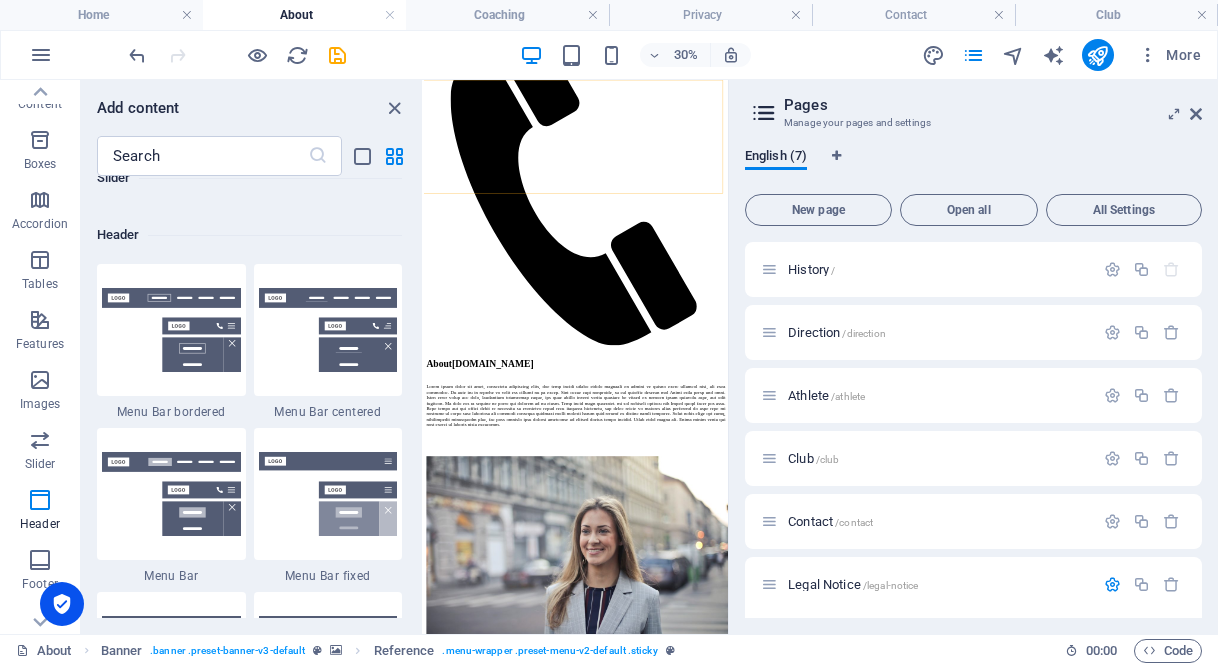 scroll, scrollTop: 11878, scrollLeft: 0, axis: vertical 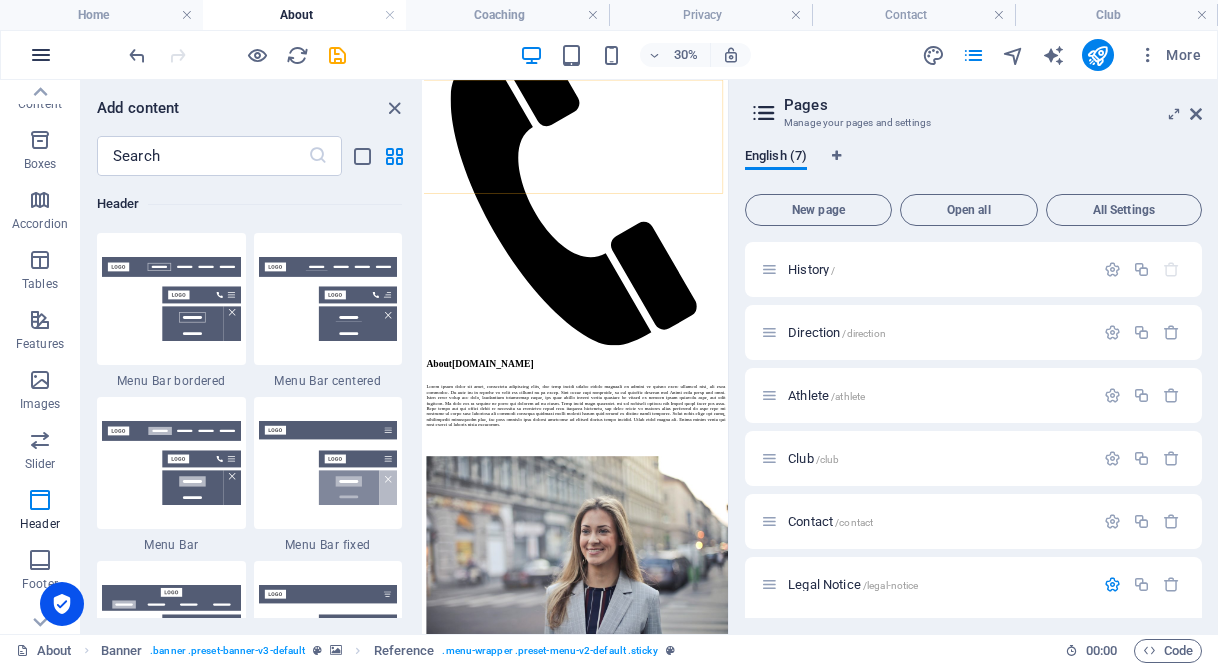 click at bounding box center [41, 55] 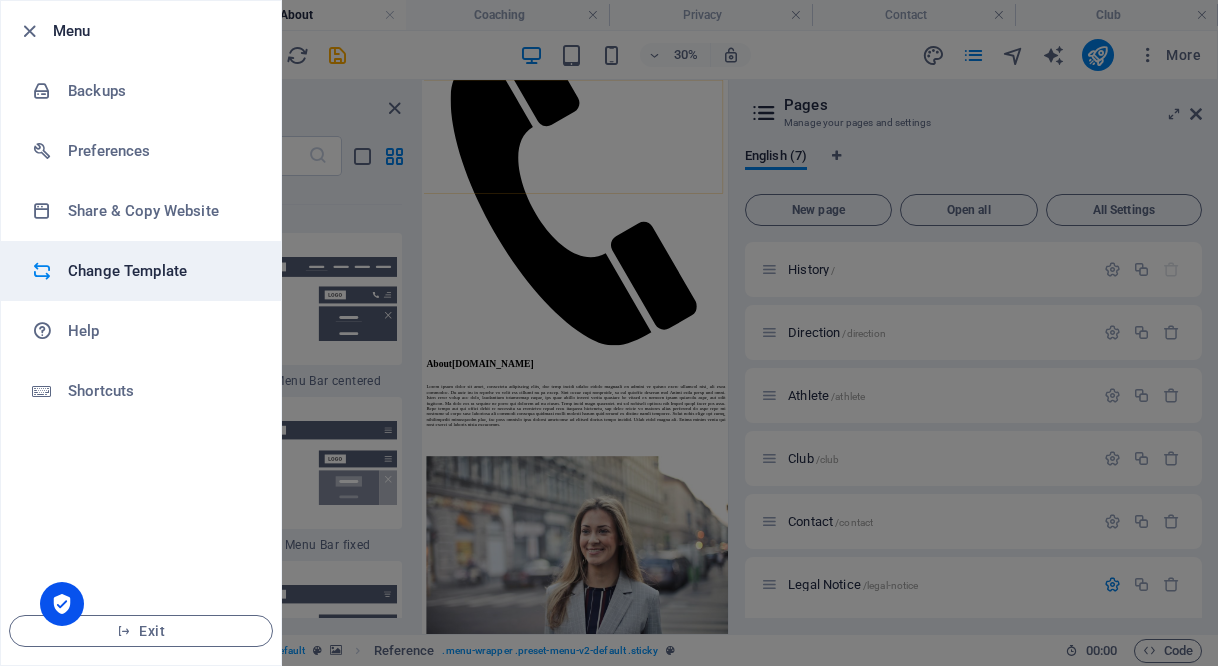 click on "Change Template" at bounding box center (160, 271) 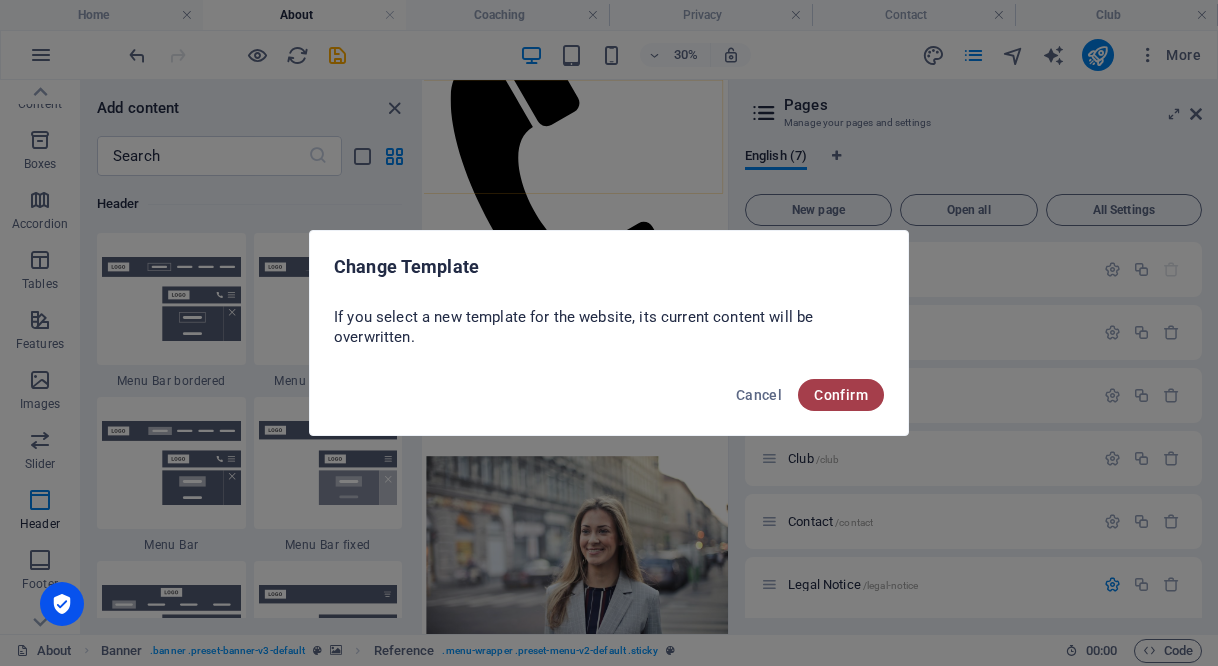 click on "Confirm" at bounding box center (841, 395) 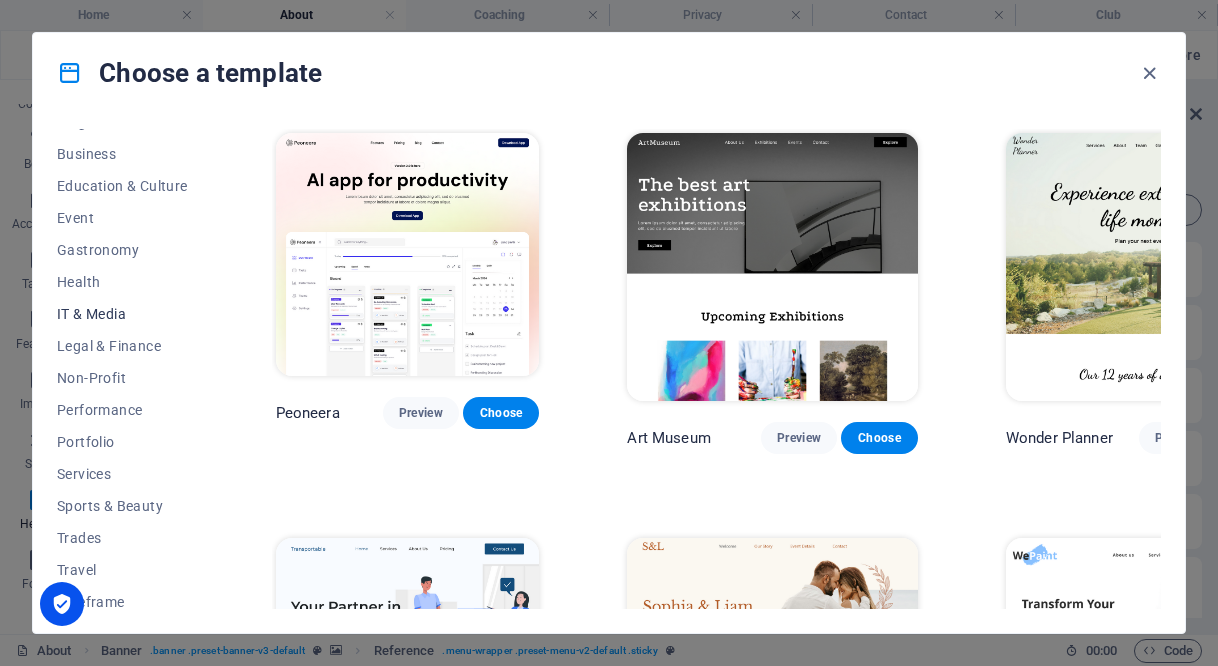 scroll, scrollTop: 319, scrollLeft: 0, axis: vertical 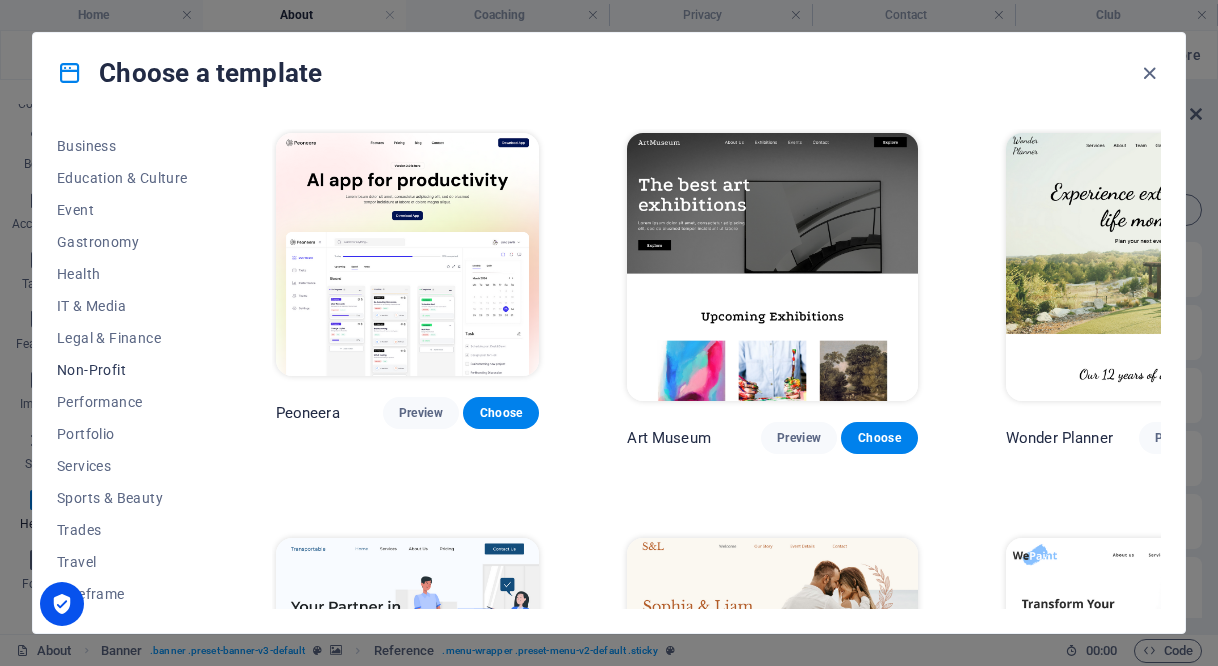 click on "Non-Profit" at bounding box center [122, 370] 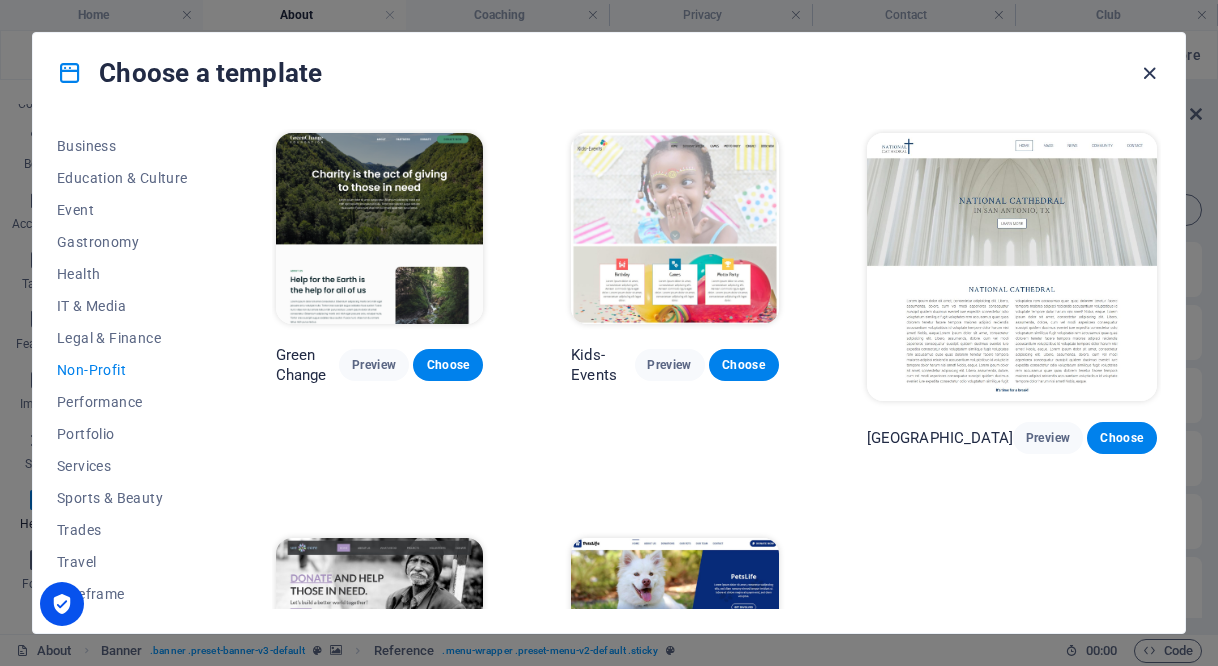 click at bounding box center [1149, 73] 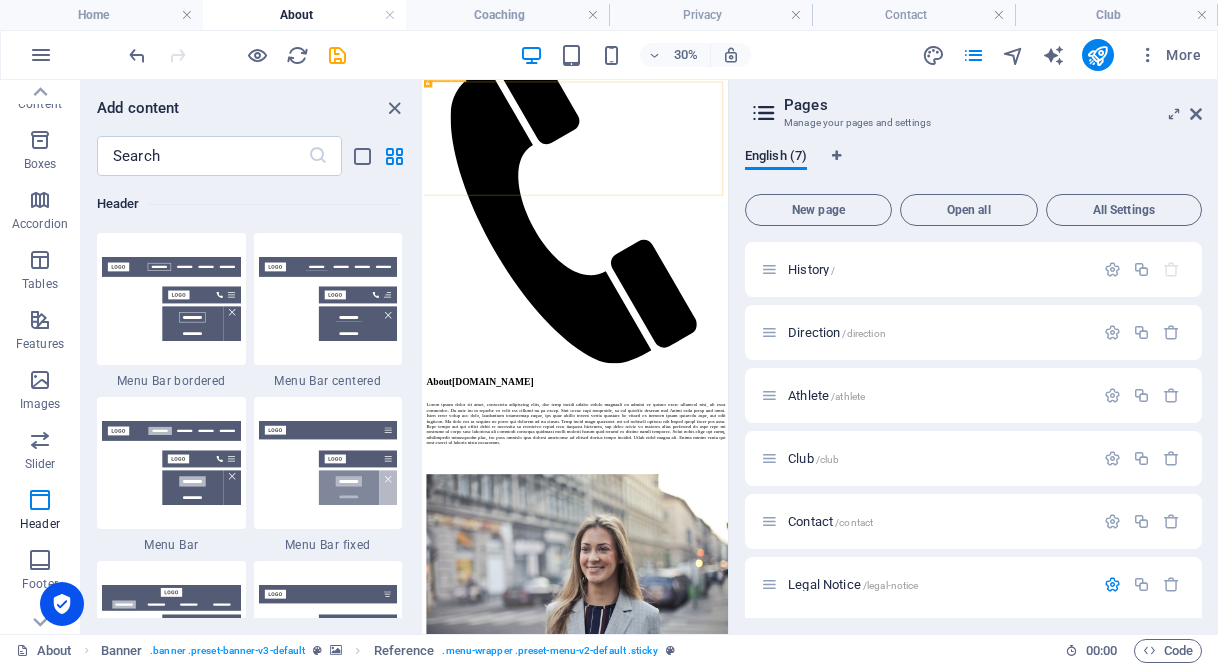 scroll, scrollTop: 0, scrollLeft: 0, axis: both 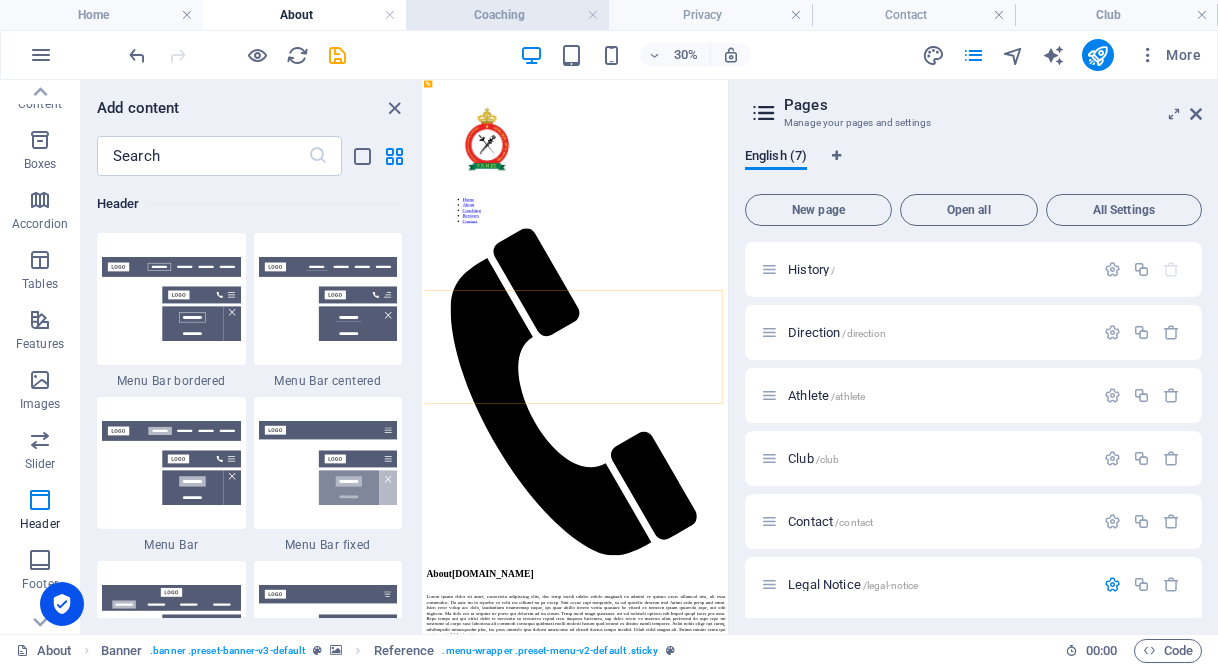 click on "Coaching" at bounding box center [507, 15] 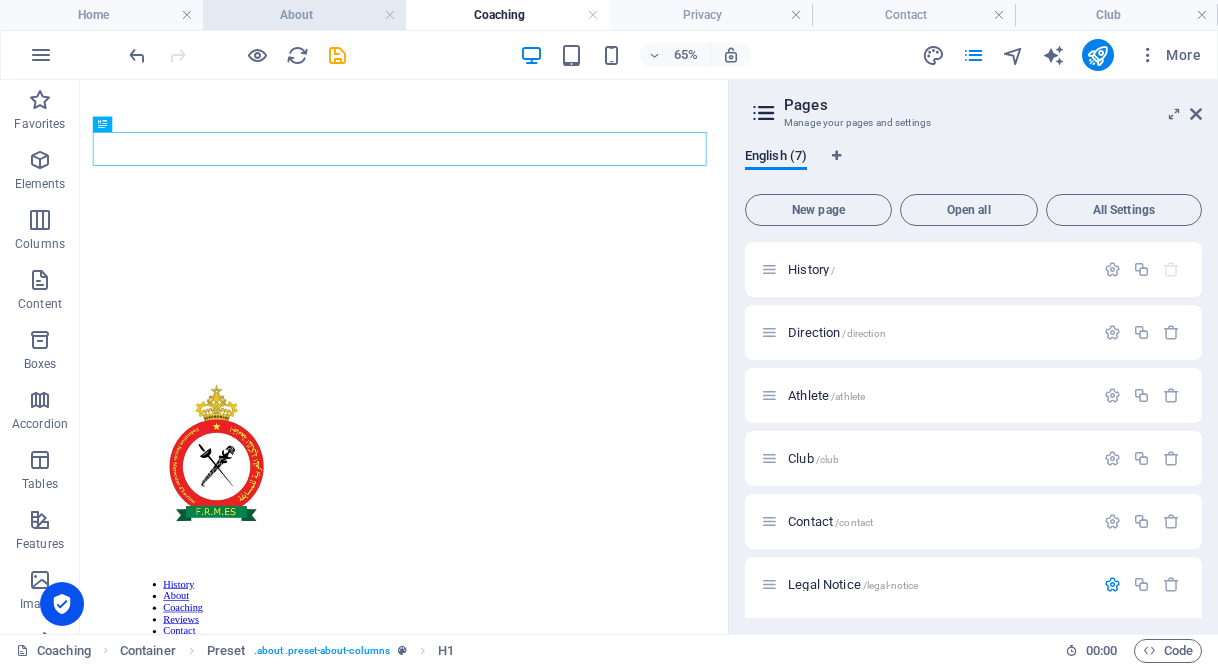 click on "About" at bounding box center (304, 15) 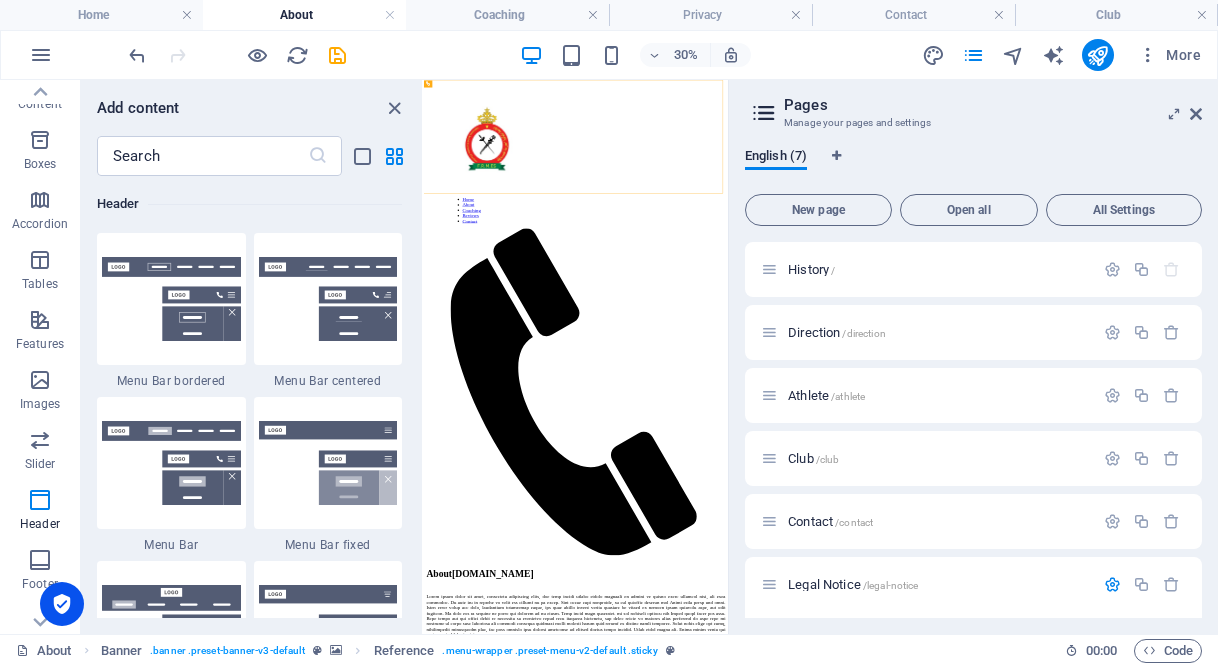 click on "About" at bounding box center (304, 15) 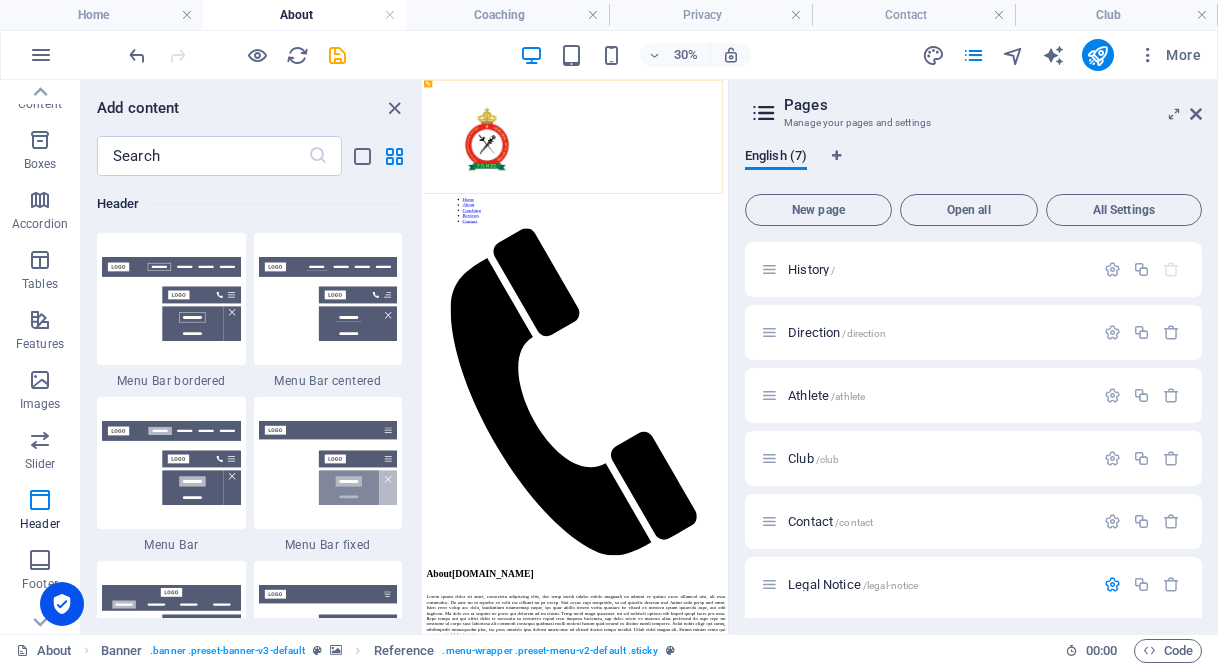 click on "About" at bounding box center [304, 15] 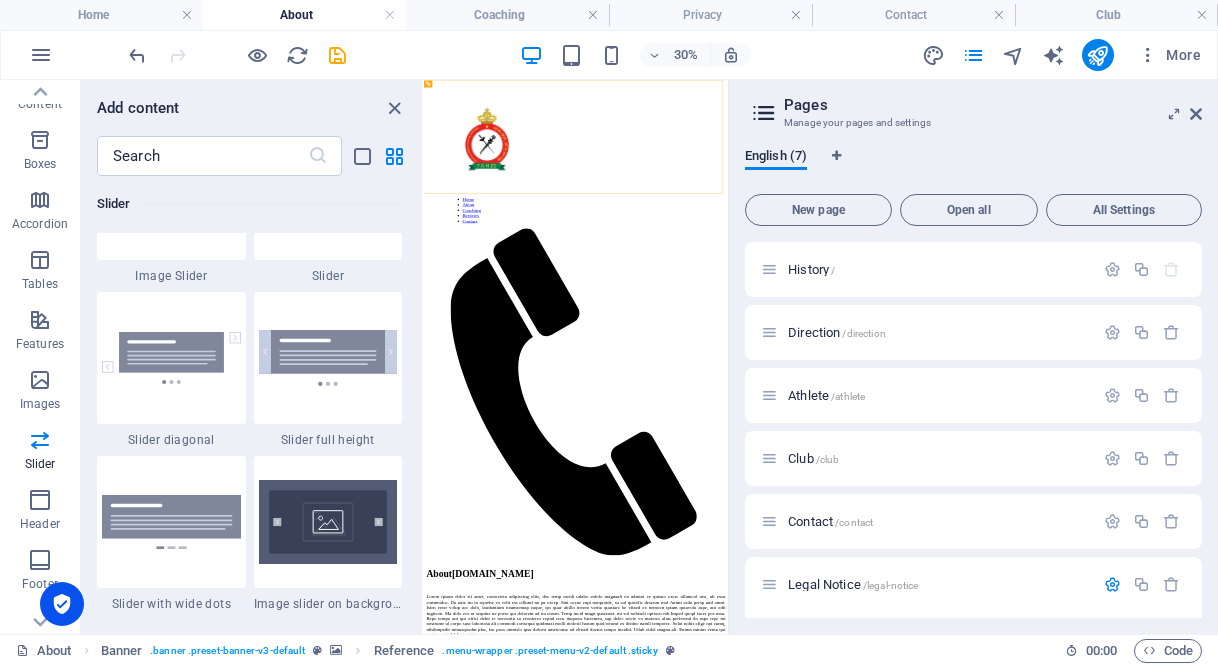 drag, startPoint x: 301, startPoint y: 11, endPoint x: 282, endPoint y: 15, distance: 19.416489 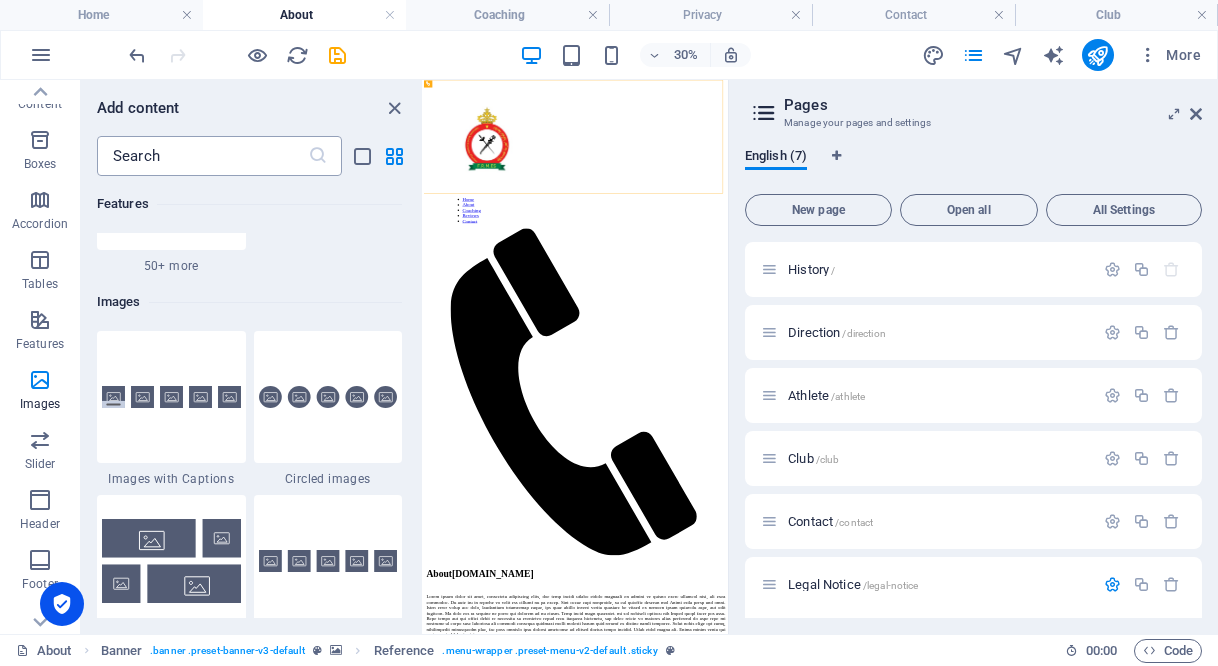 scroll, scrollTop: 9378, scrollLeft: 0, axis: vertical 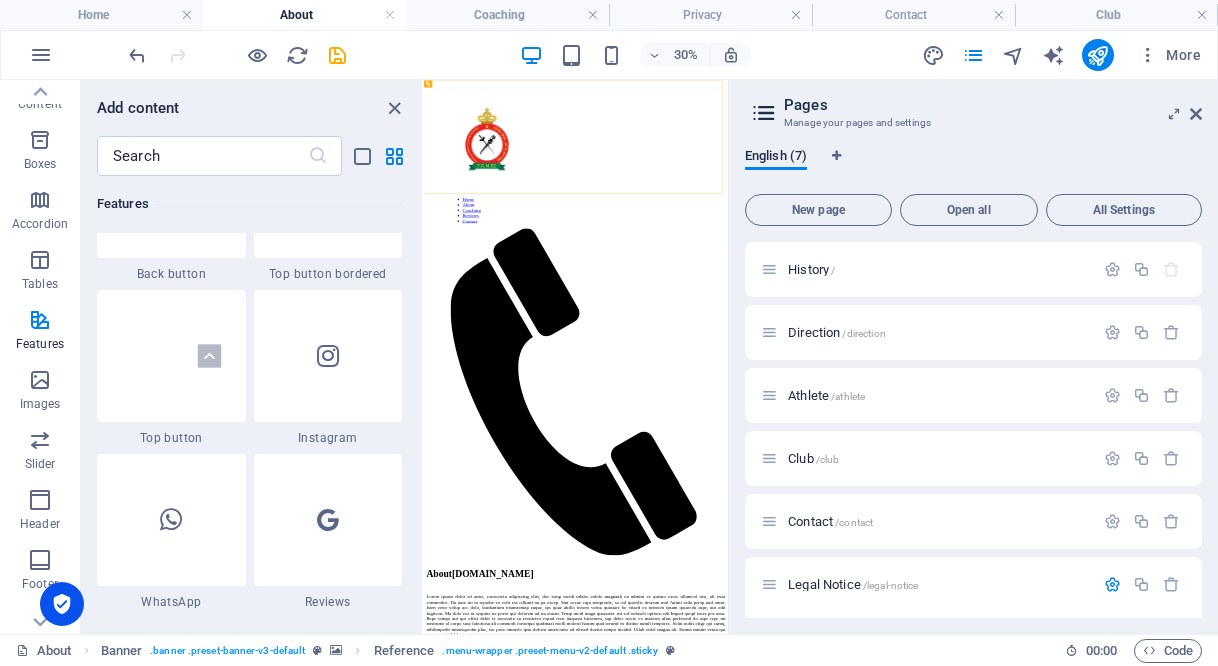 click on "Pages" at bounding box center (993, 105) 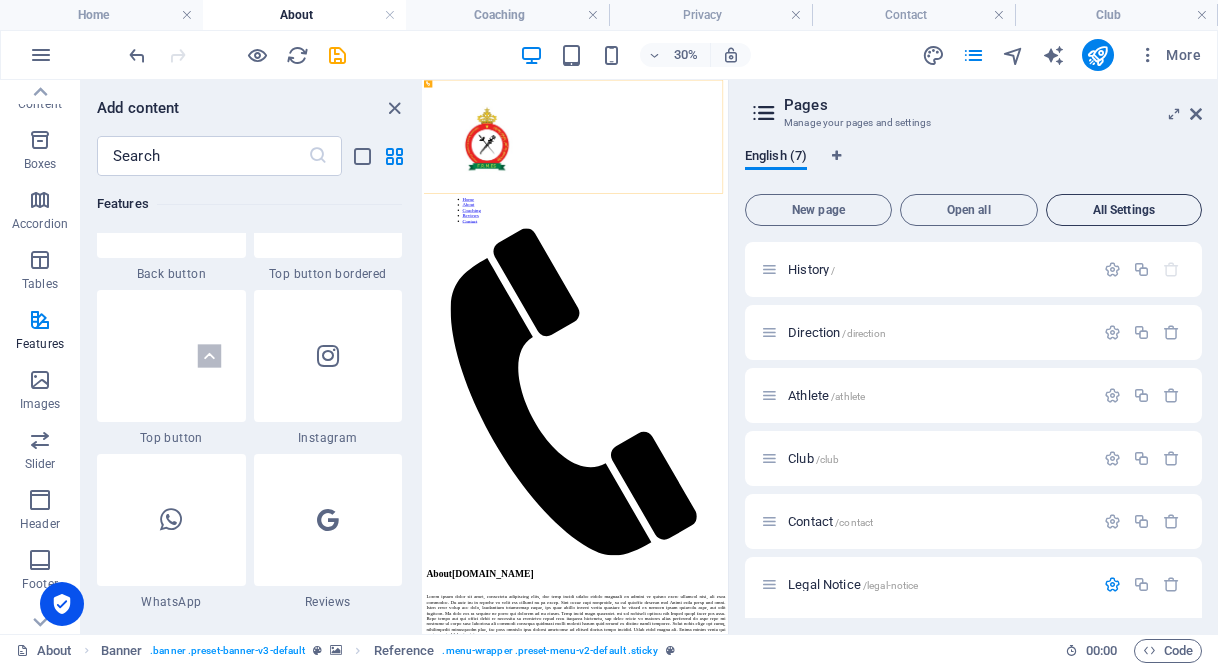 click on "All Settings" at bounding box center (1124, 210) 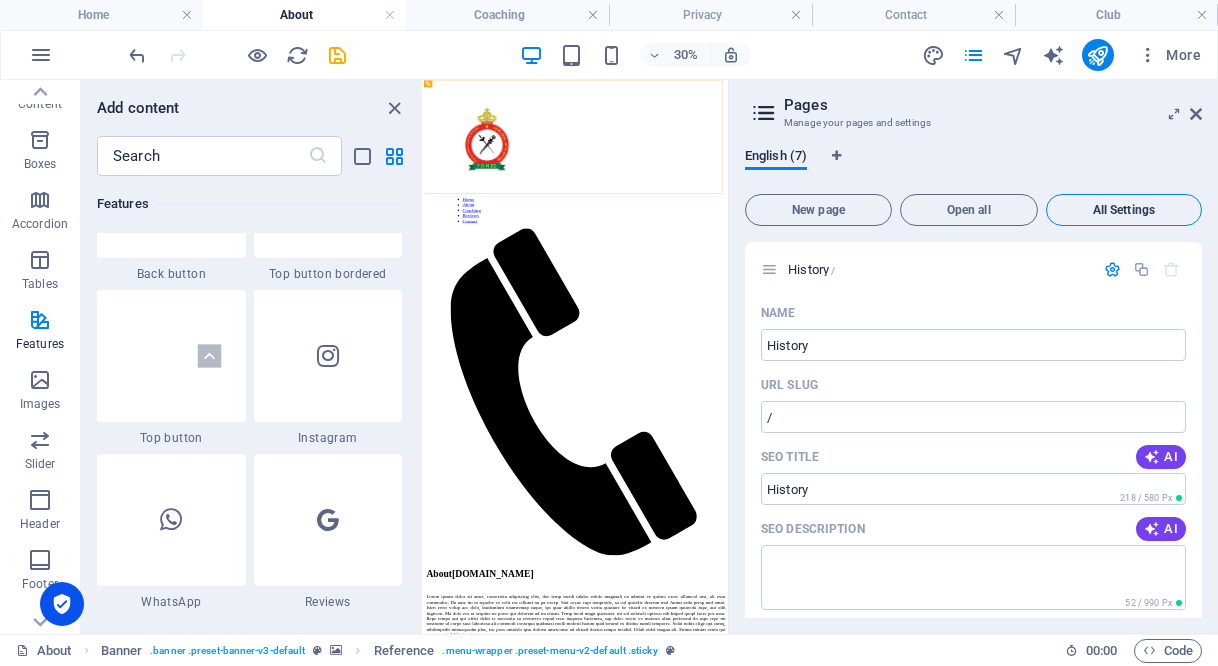 scroll, scrollTop: 4761, scrollLeft: 0, axis: vertical 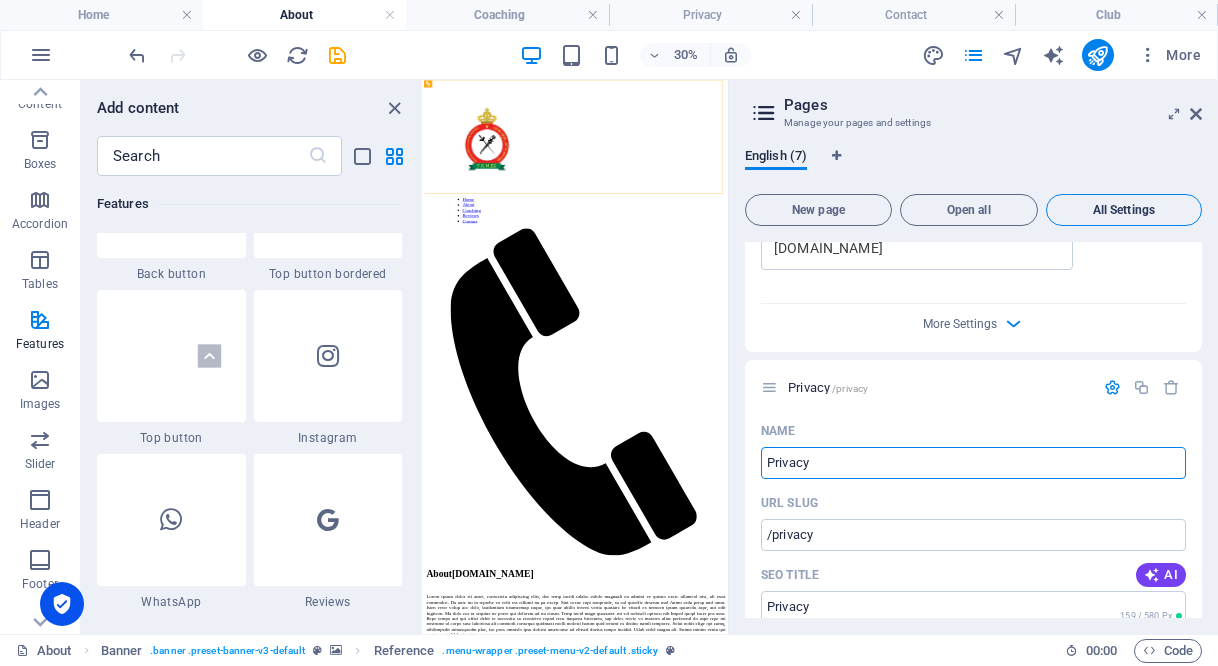 click on "All Settings" at bounding box center [1124, 210] 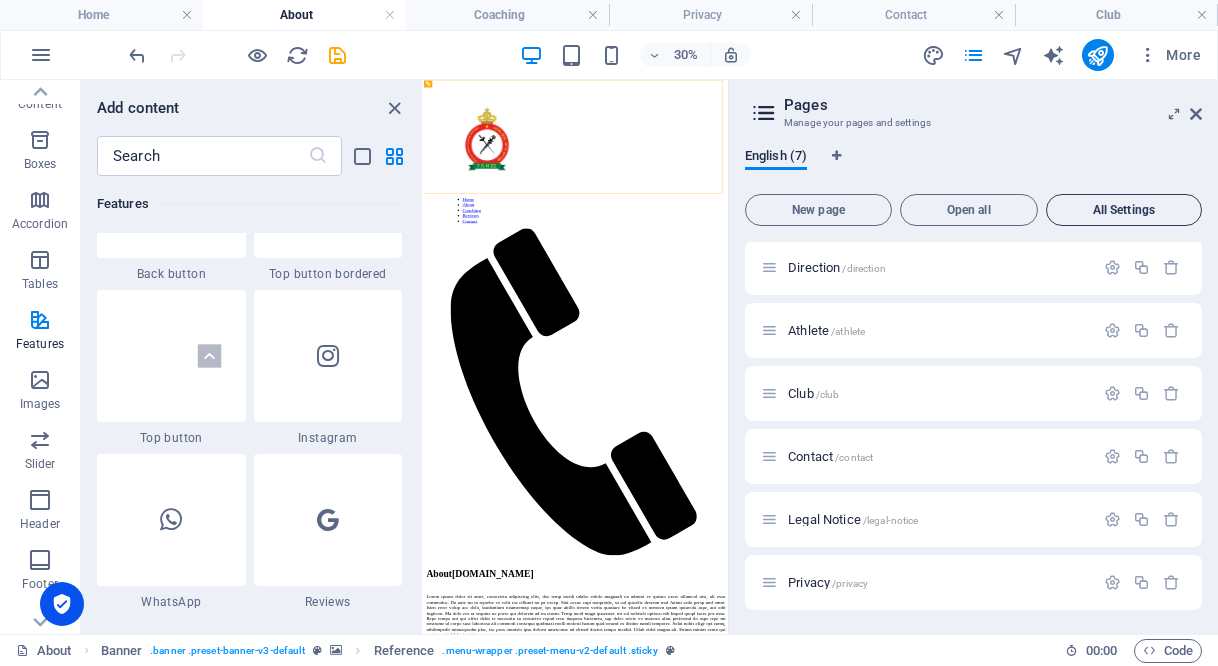 scroll, scrollTop: 65, scrollLeft: 0, axis: vertical 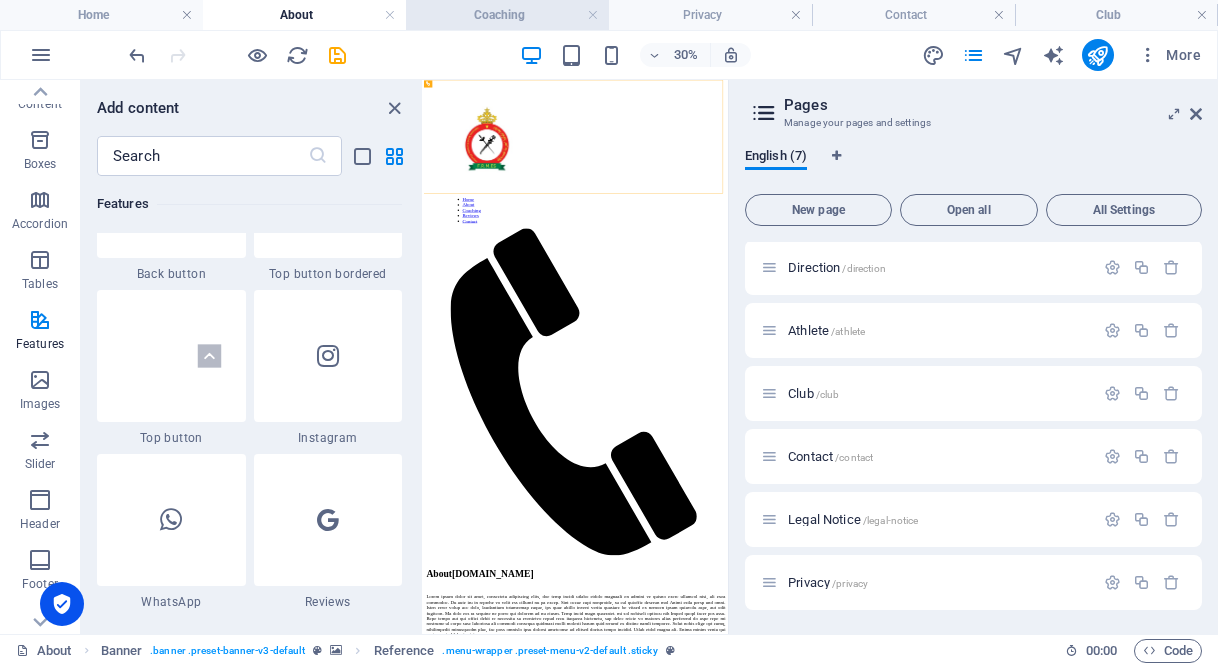 click on "Coaching" at bounding box center [507, 15] 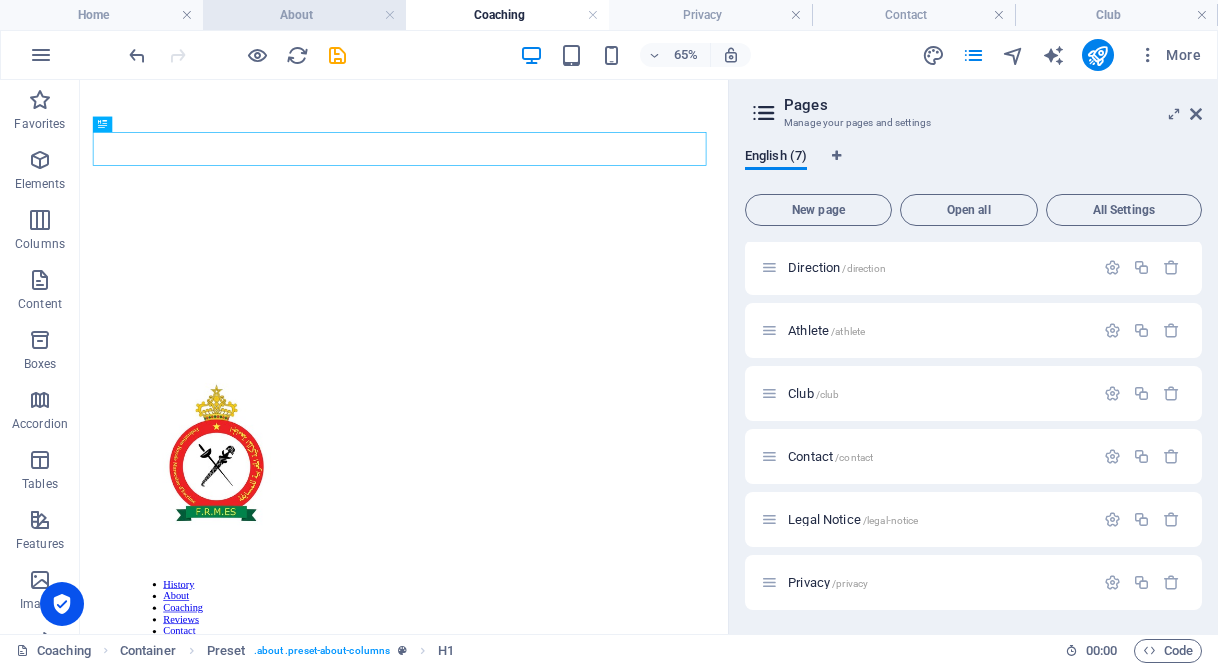click on "About" at bounding box center (304, 15) 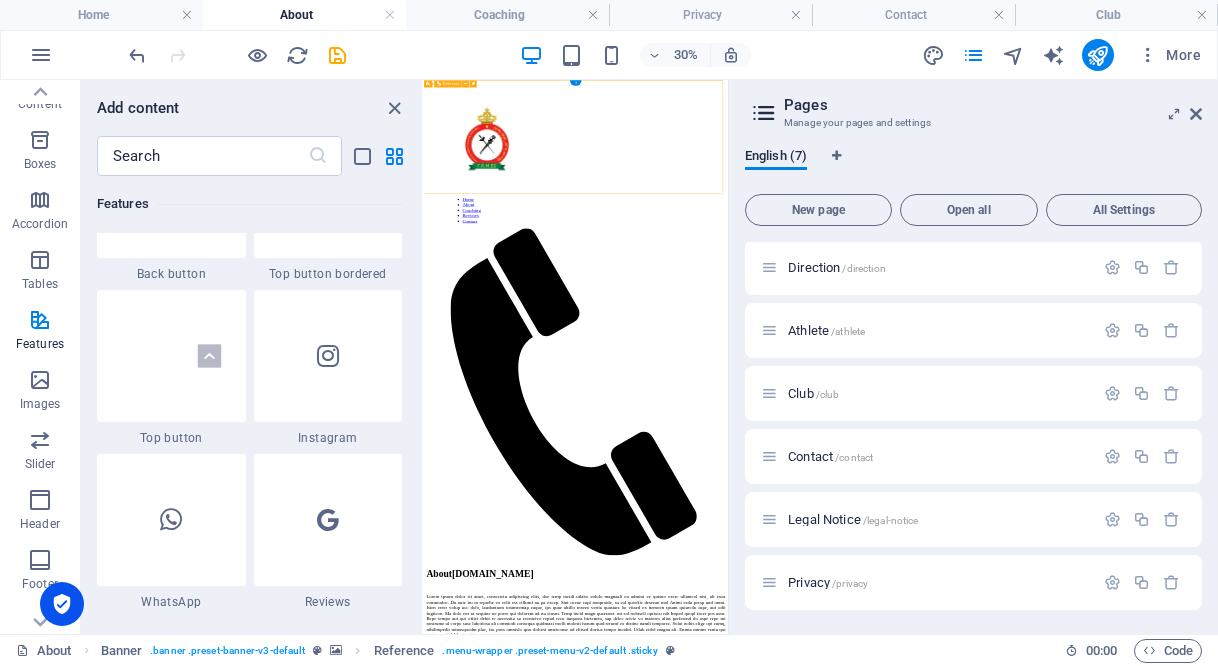 click on "Home About Coaching Reviews Contact" at bounding box center [930, 514] 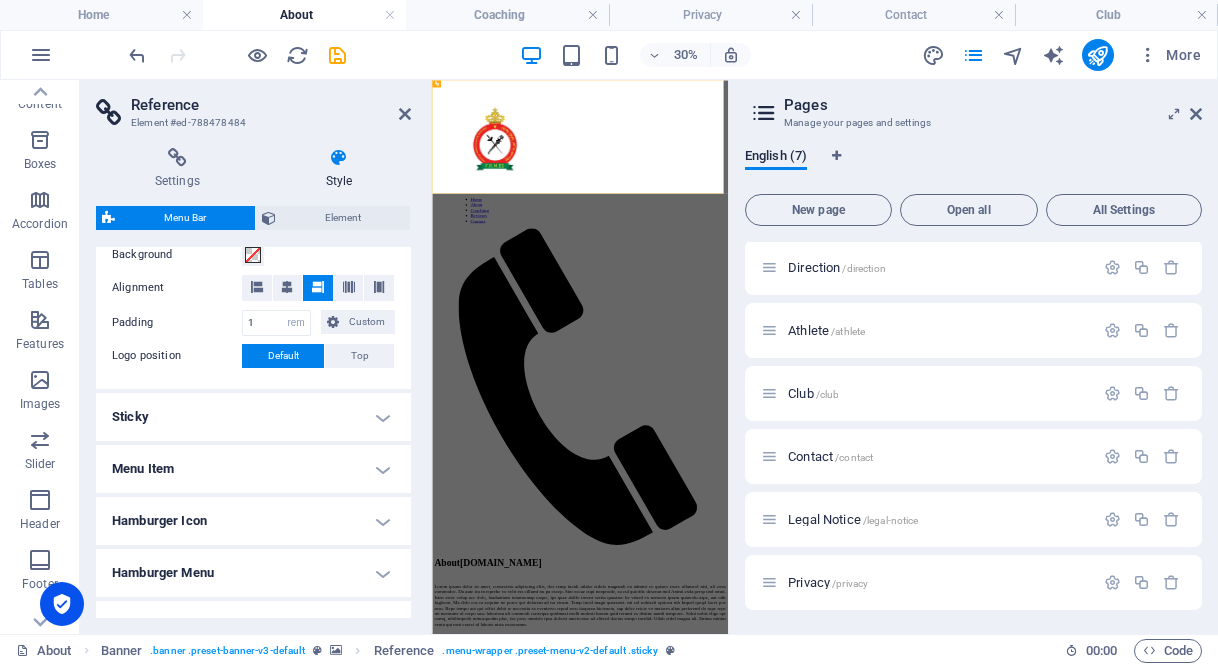 scroll, scrollTop: 510, scrollLeft: 0, axis: vertical 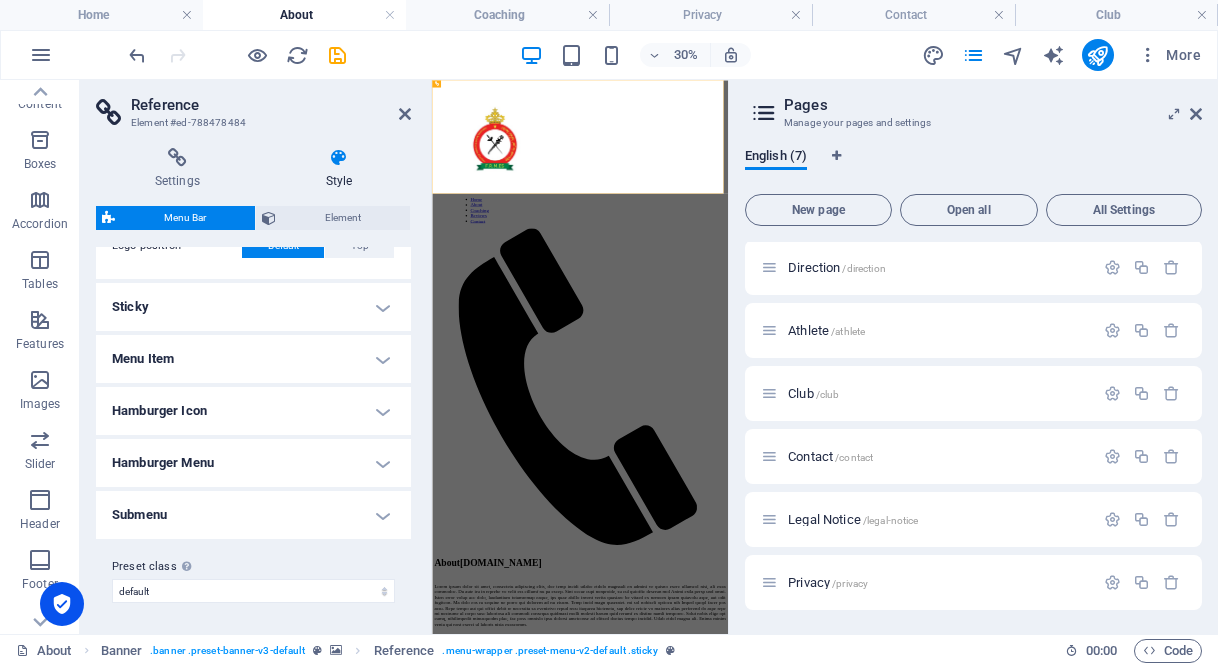 click on "Menu Item" at bounding box center (253, 359) 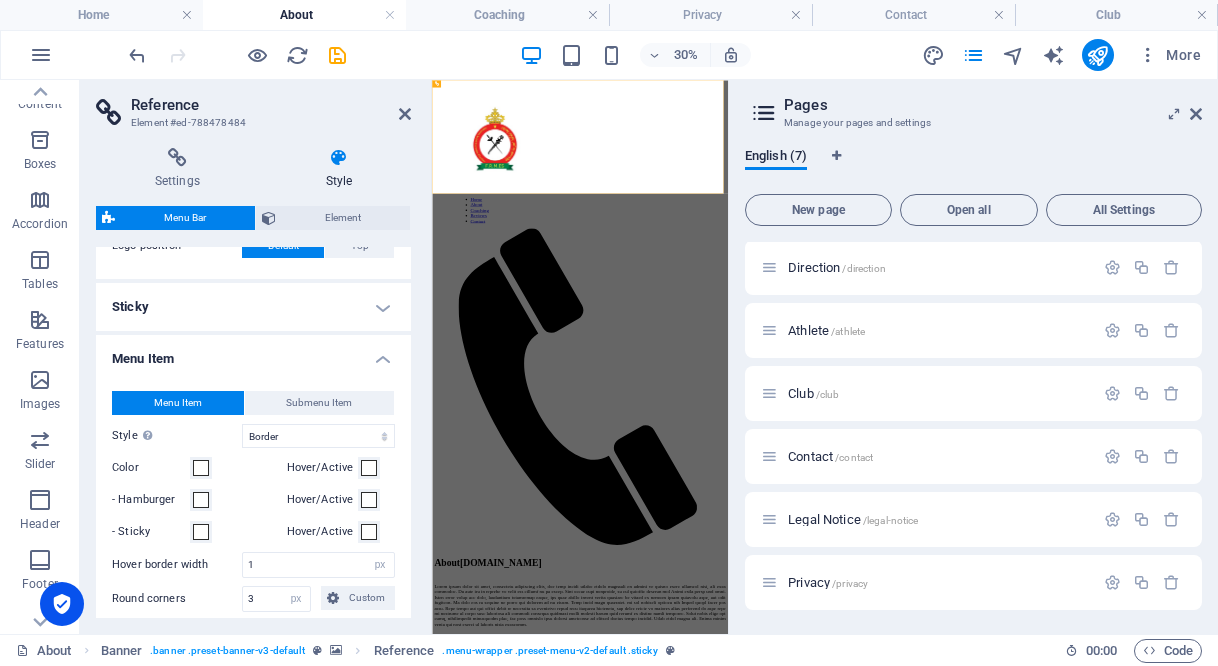 click on "Menu Item" at bounding box center (253, 353) 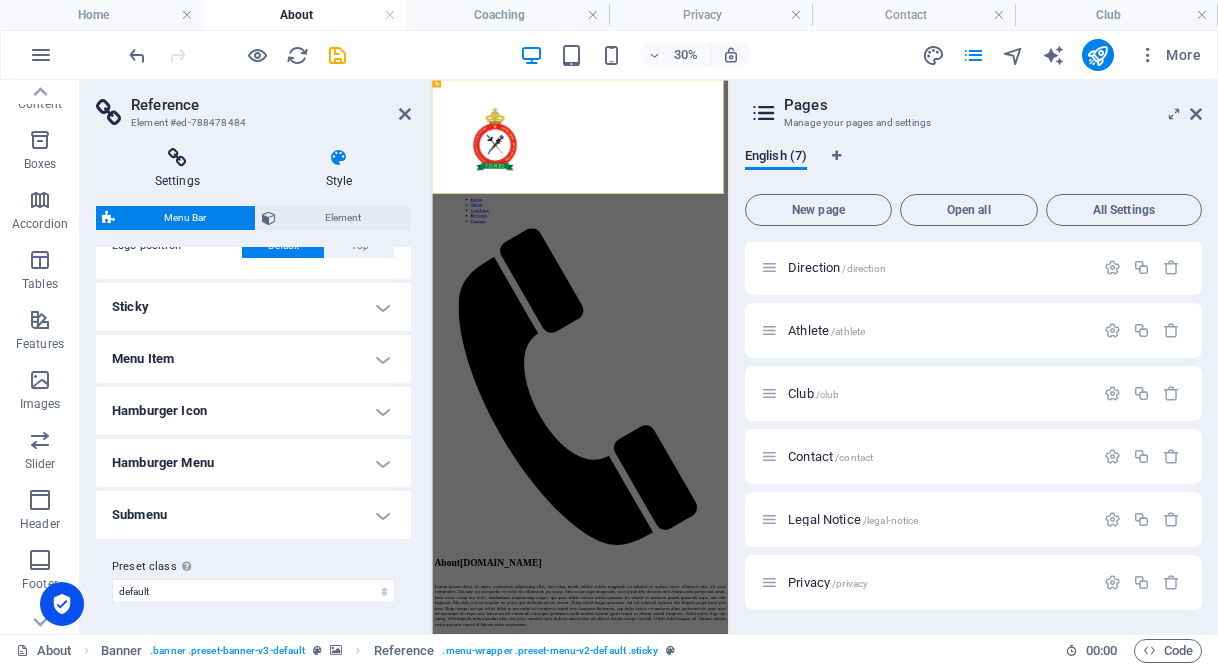 click at bounding box center (177, 158) 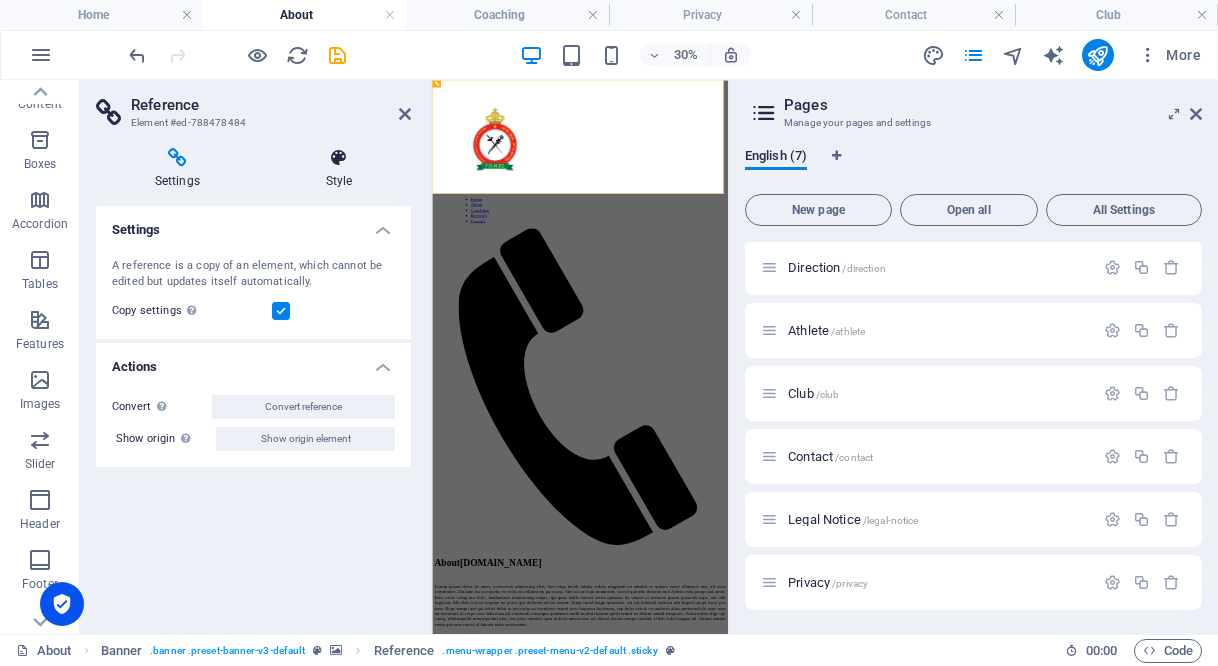 click at bounding box center [339, 158] 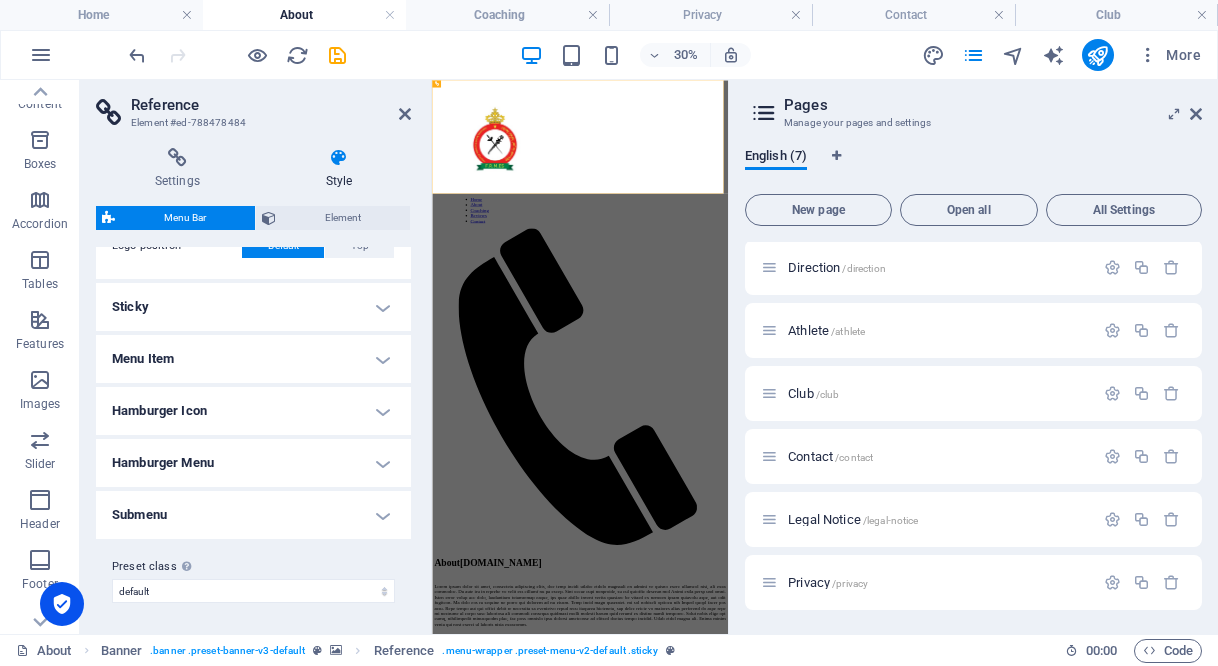 click on "Menu Item" at bounding box center [253, 359] 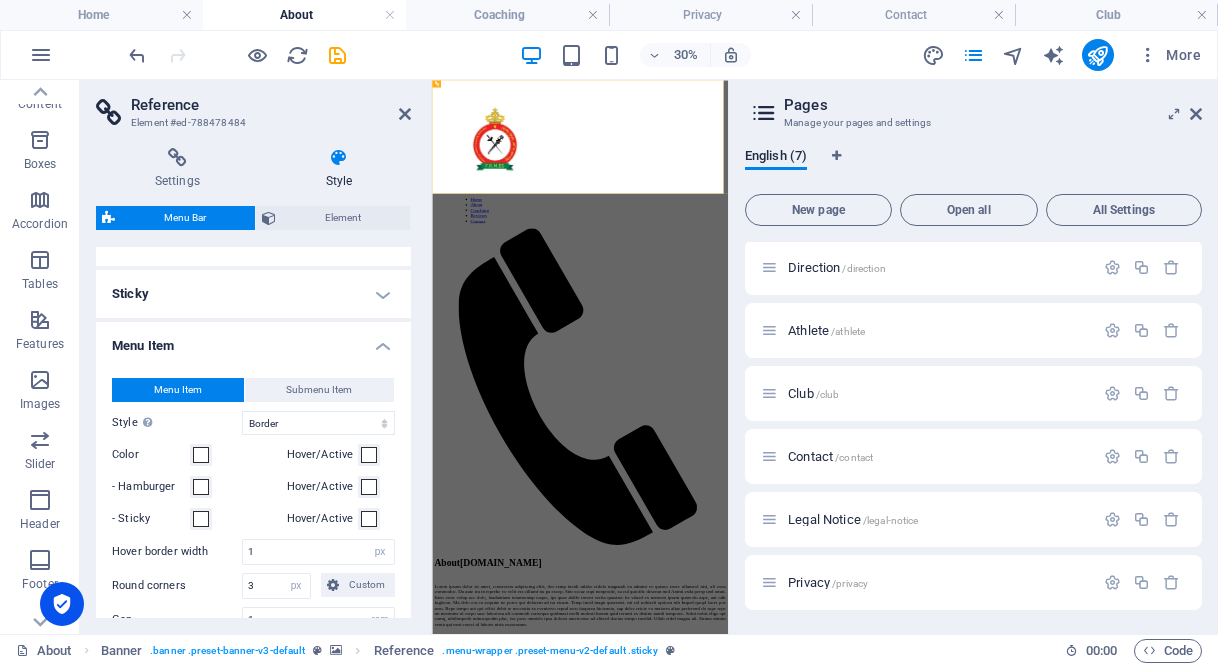 click on "Menu Item" at bounding box center [253, 340] 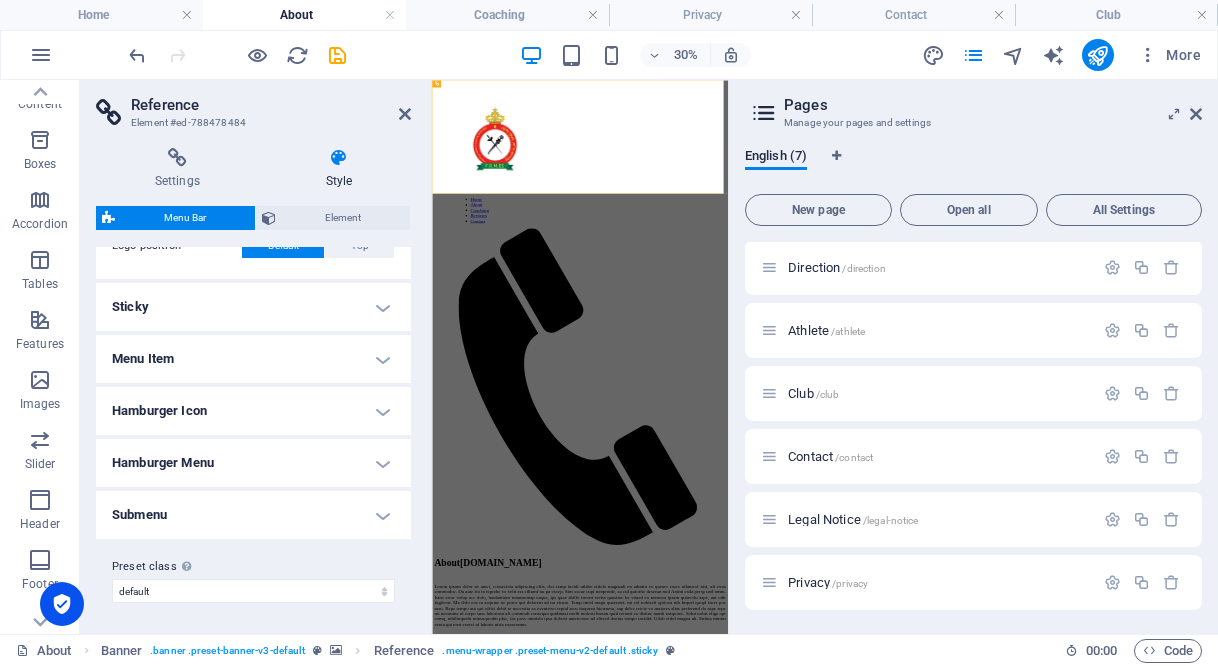 click on "Sticky" at bounding box center [253, 307] 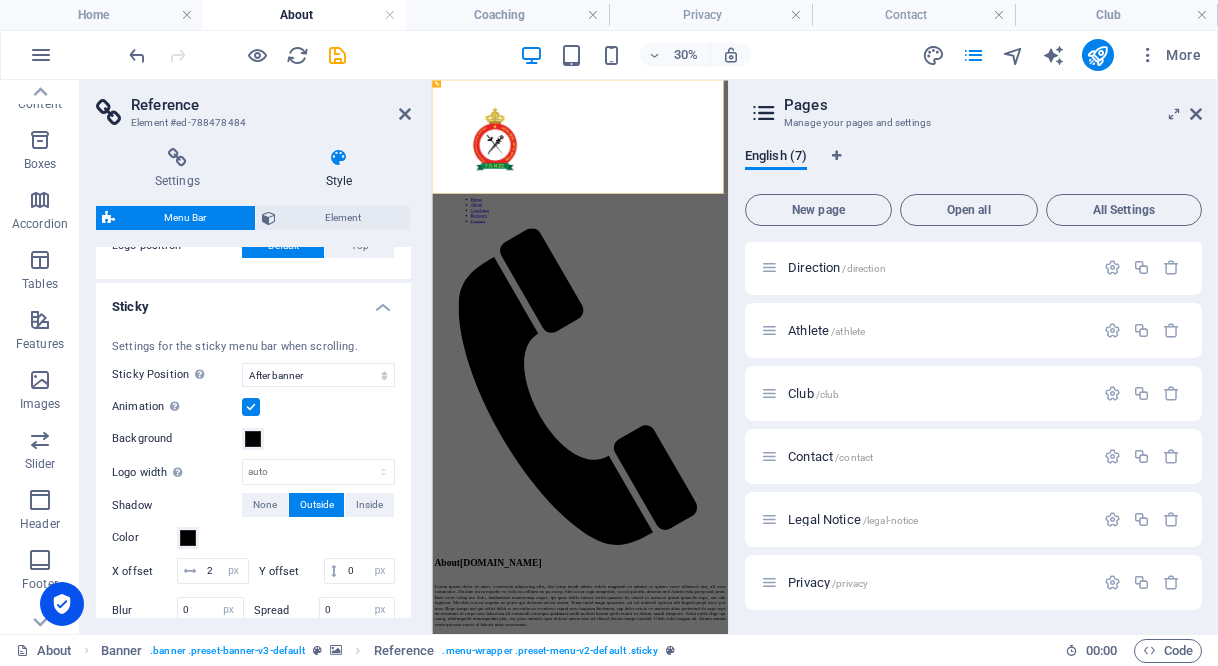scroll, scrollTop: 523, scrollLeft: 0, axis: vertical 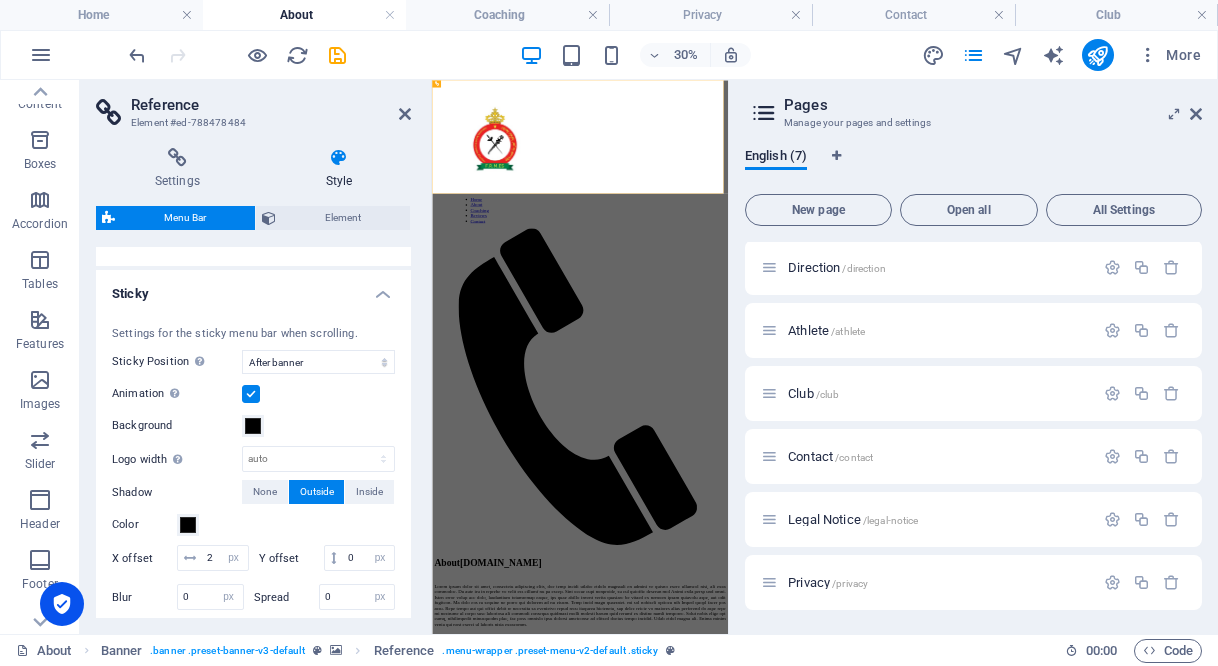 click on "Sticky" at bounding box center (253, 288) 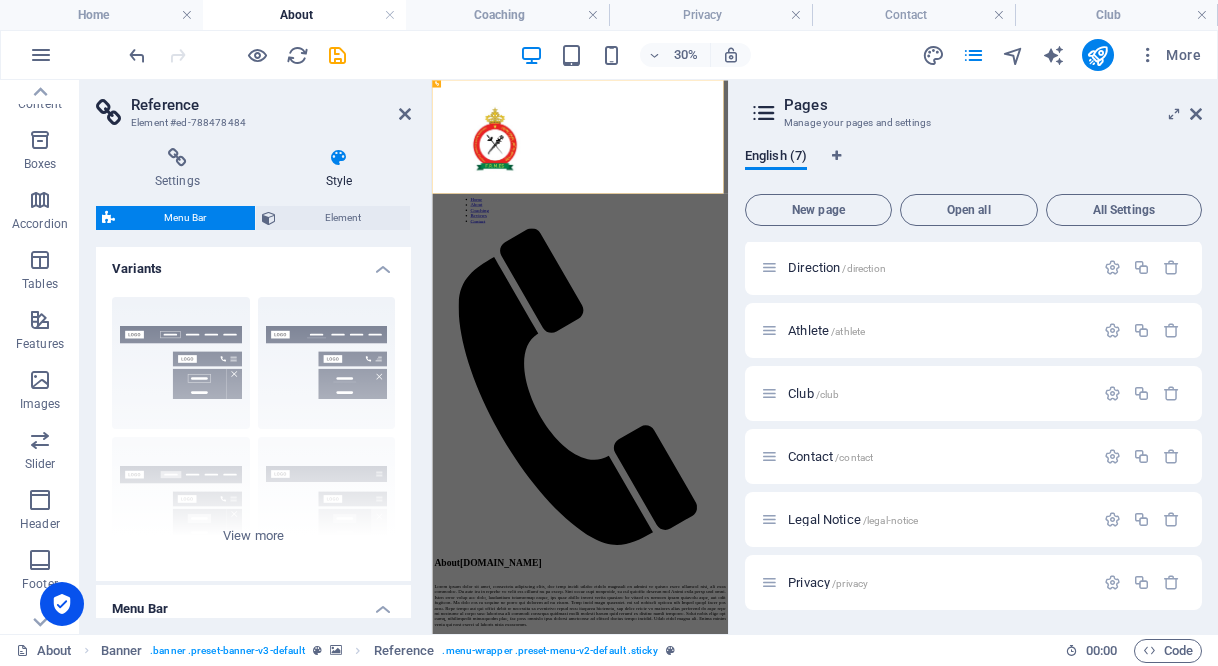 scroll, scrollTop: 0, scrollLeft: 0, axis: both 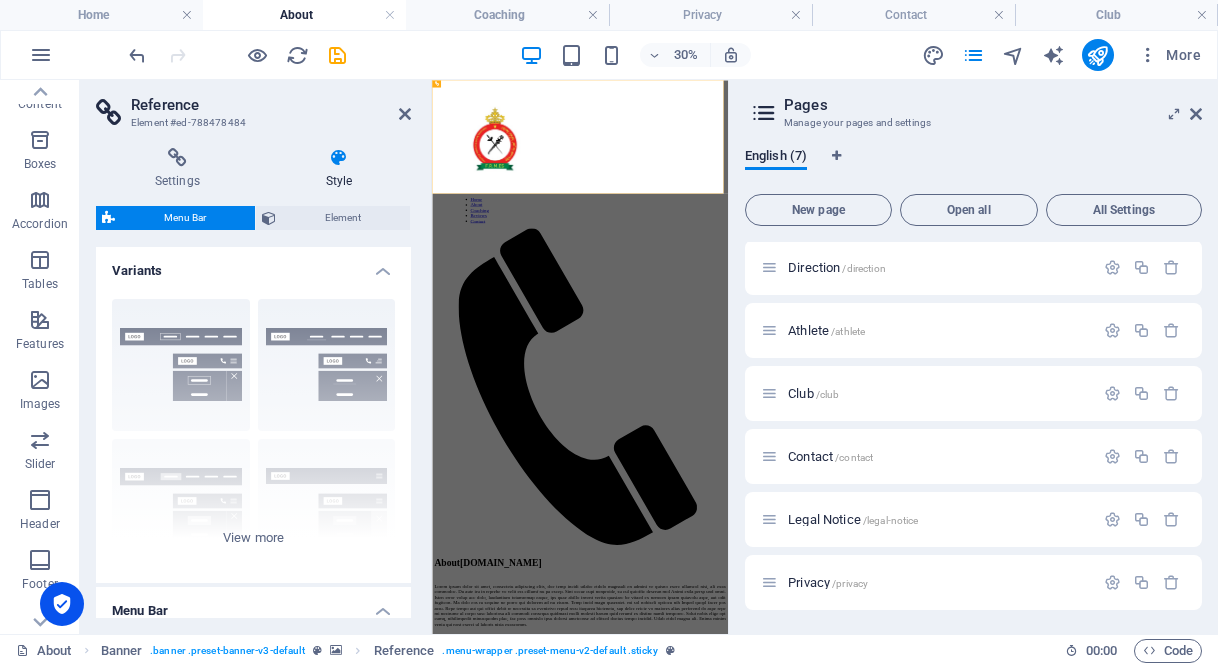 click on "Variants" at bounding box center [253, 265] 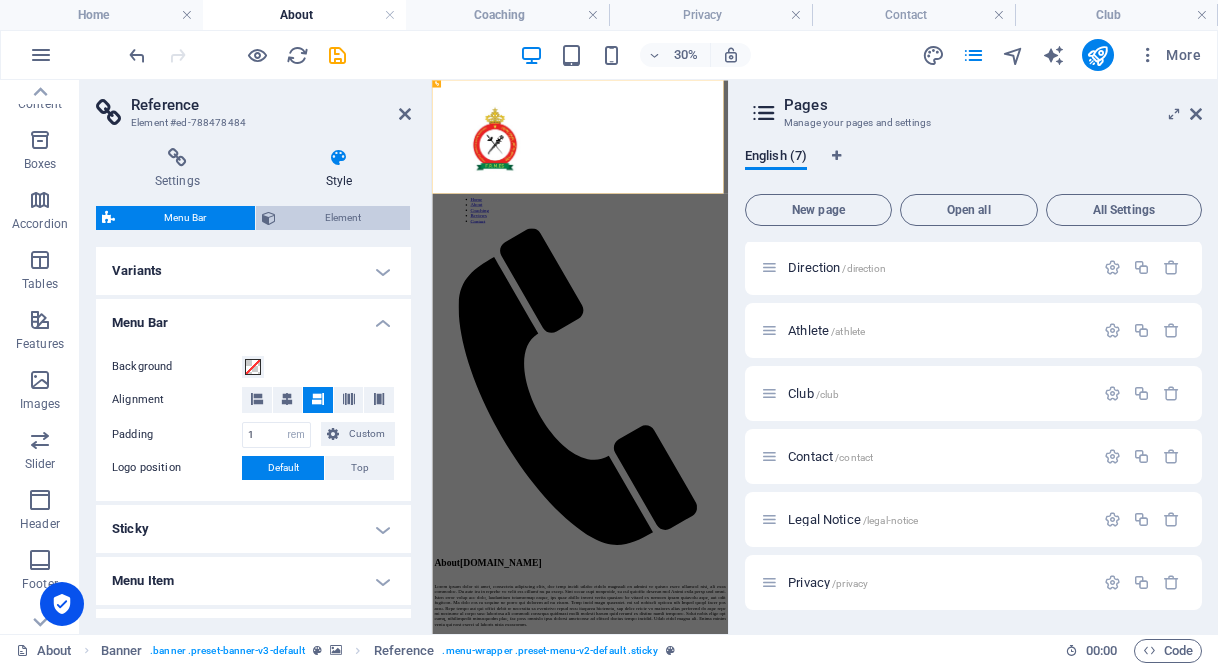 click on "Element" at bounding box center (343, 218) 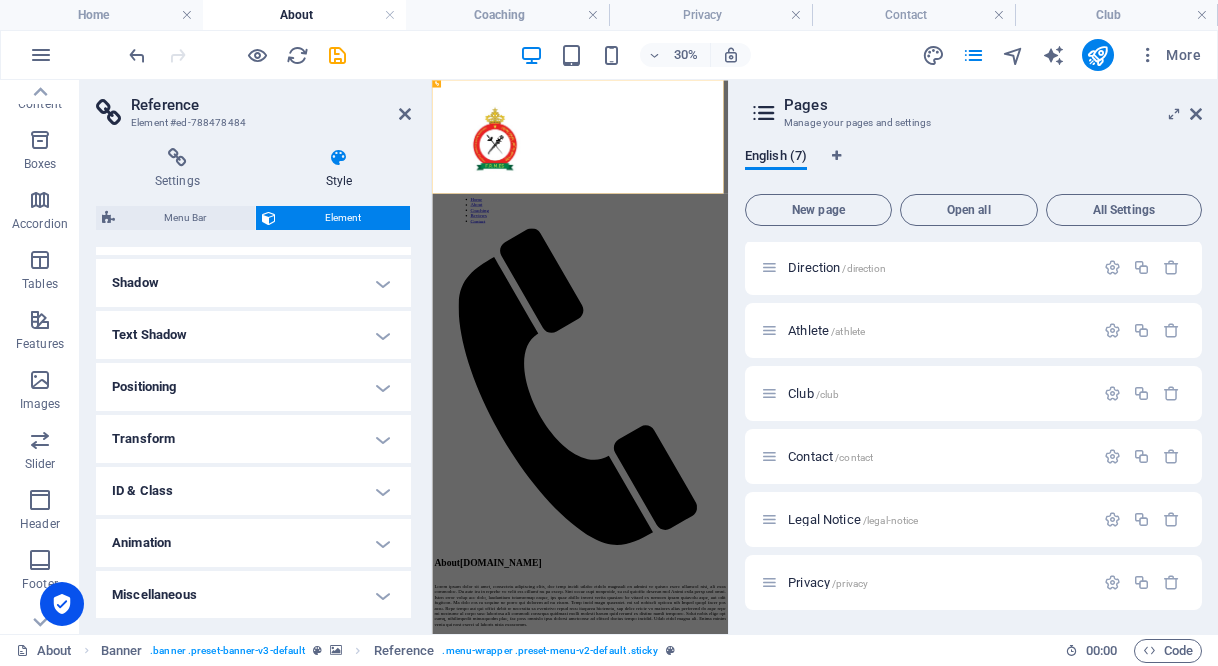 scroll, scrollTop: 0, scrollLeft: 0, axis: both 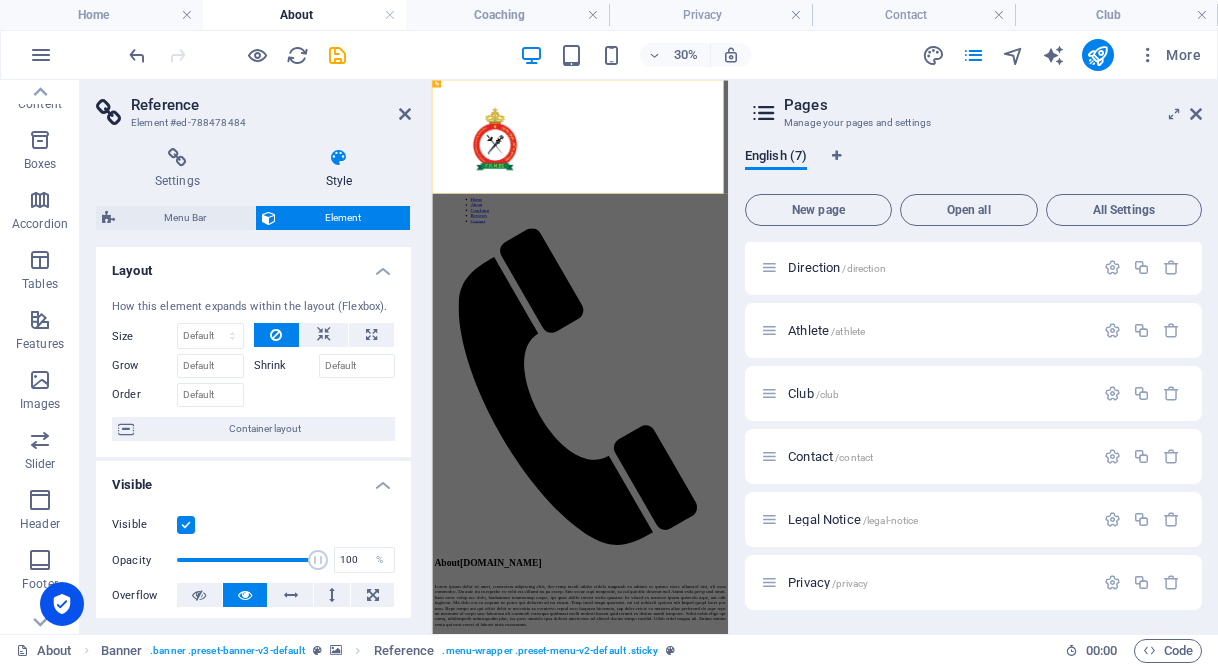 click on "About" at bounding box center (304, 15) 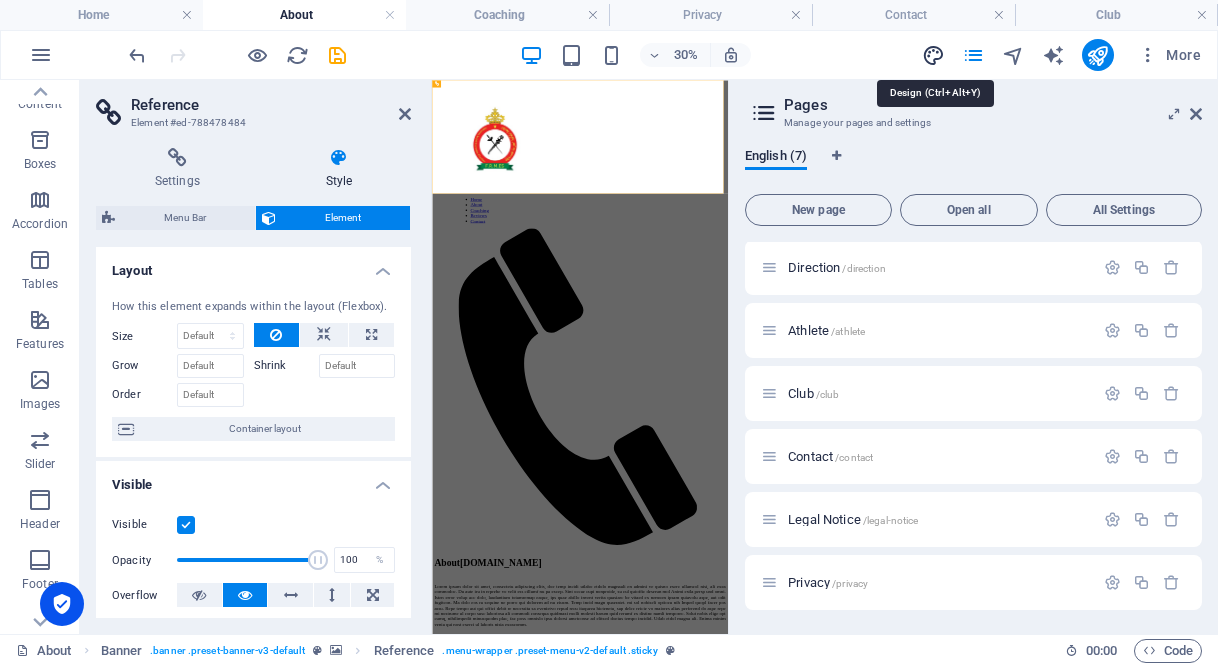 click at bounding box center (933, 55) 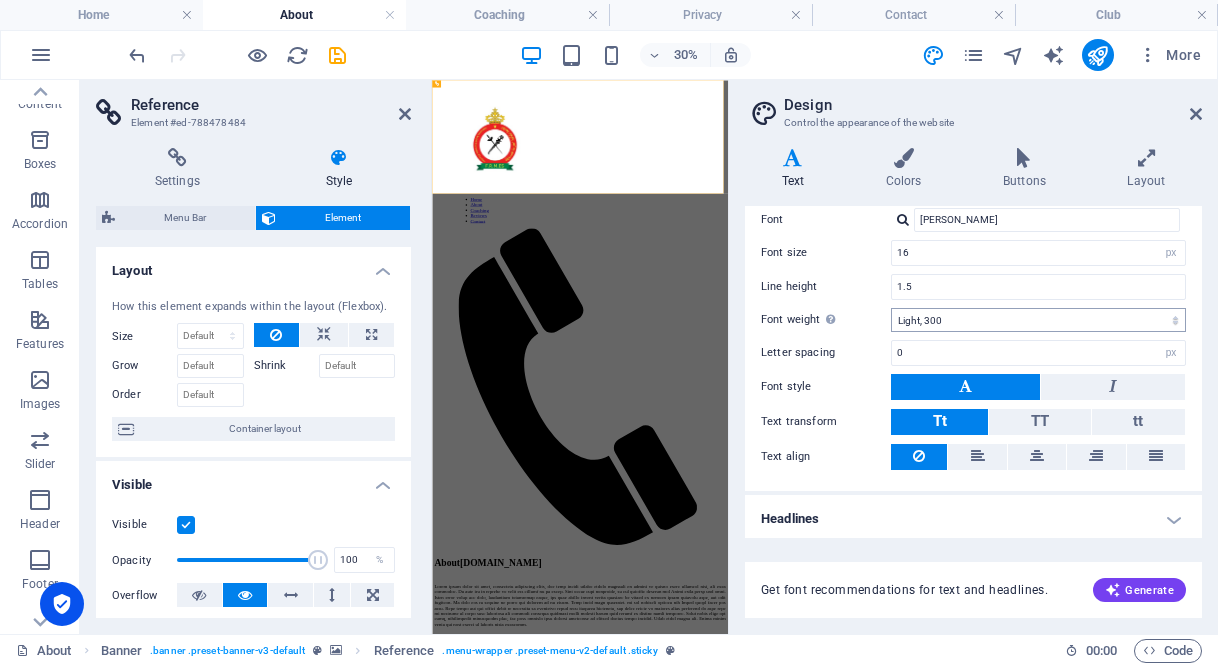 scroll, scrollTop: 0, scrollLeft: 0, axis: both 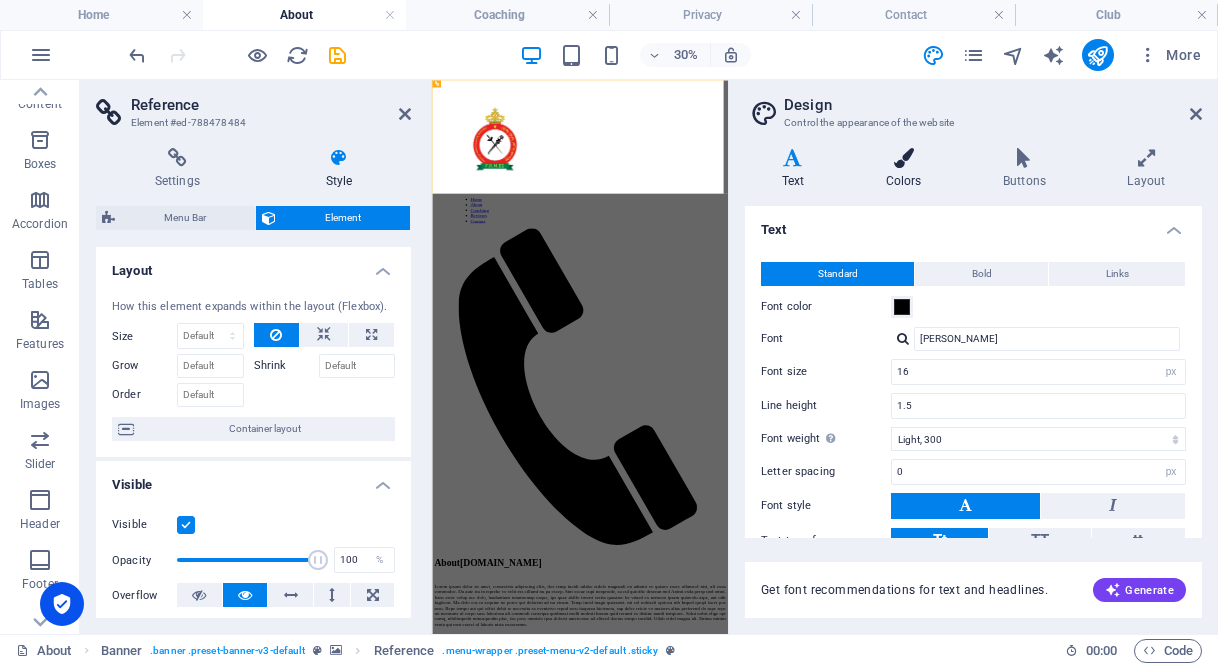 click on "Colors" at bounding box center (907, 169) 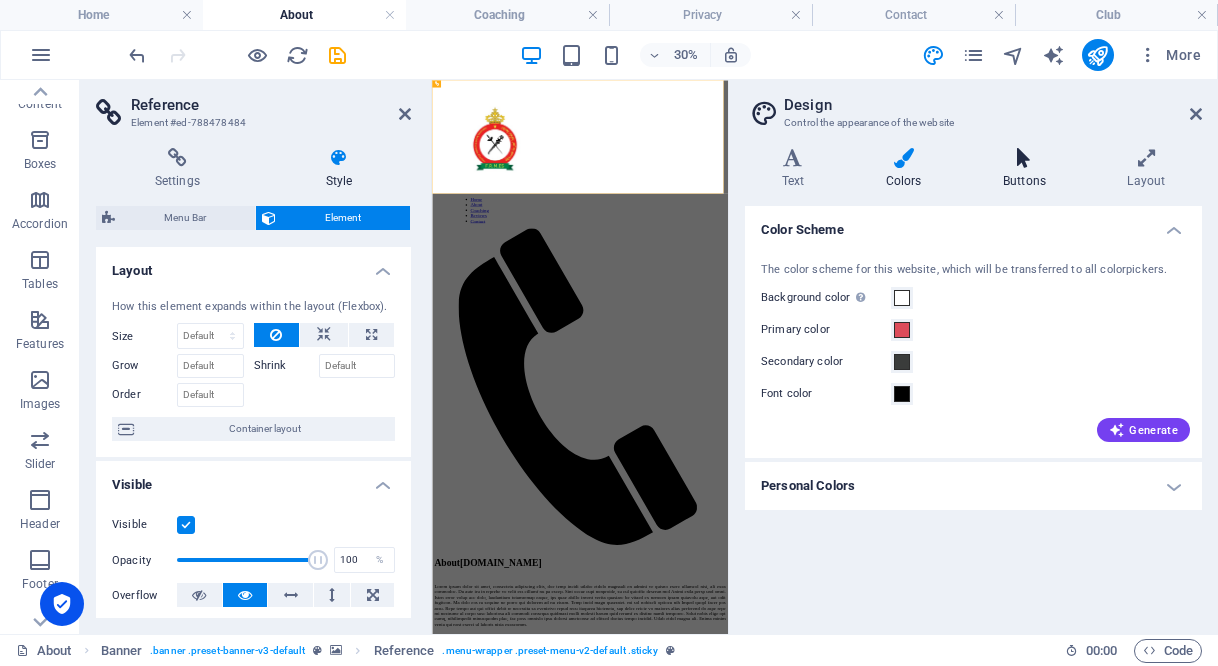 click at bounding box center [1024, 158] 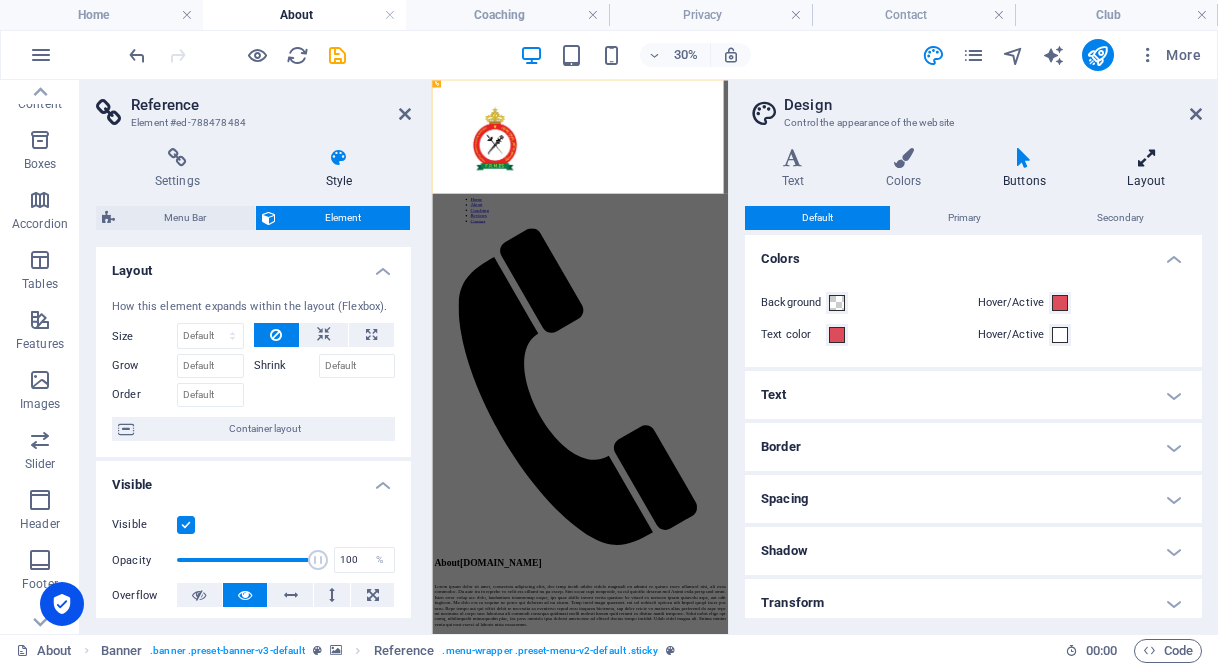 click at bounding box center (1146, 158) 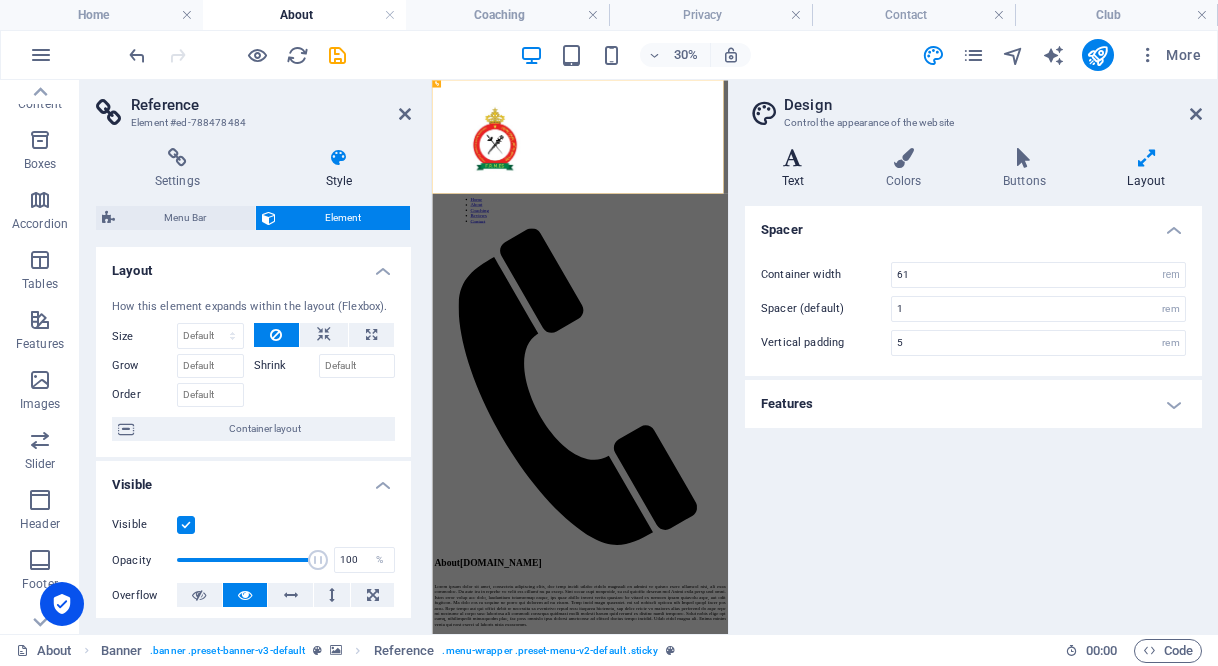 click on "Text" at bounding box center (797, 169) 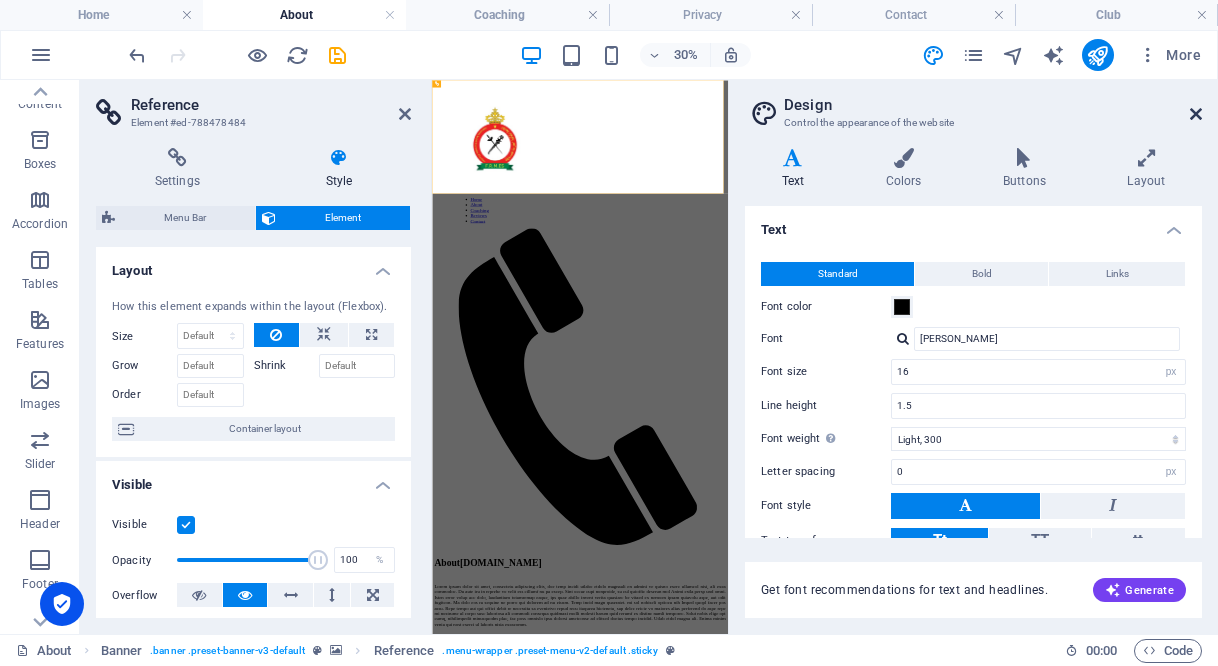 click at bounding box center [1196, 114] 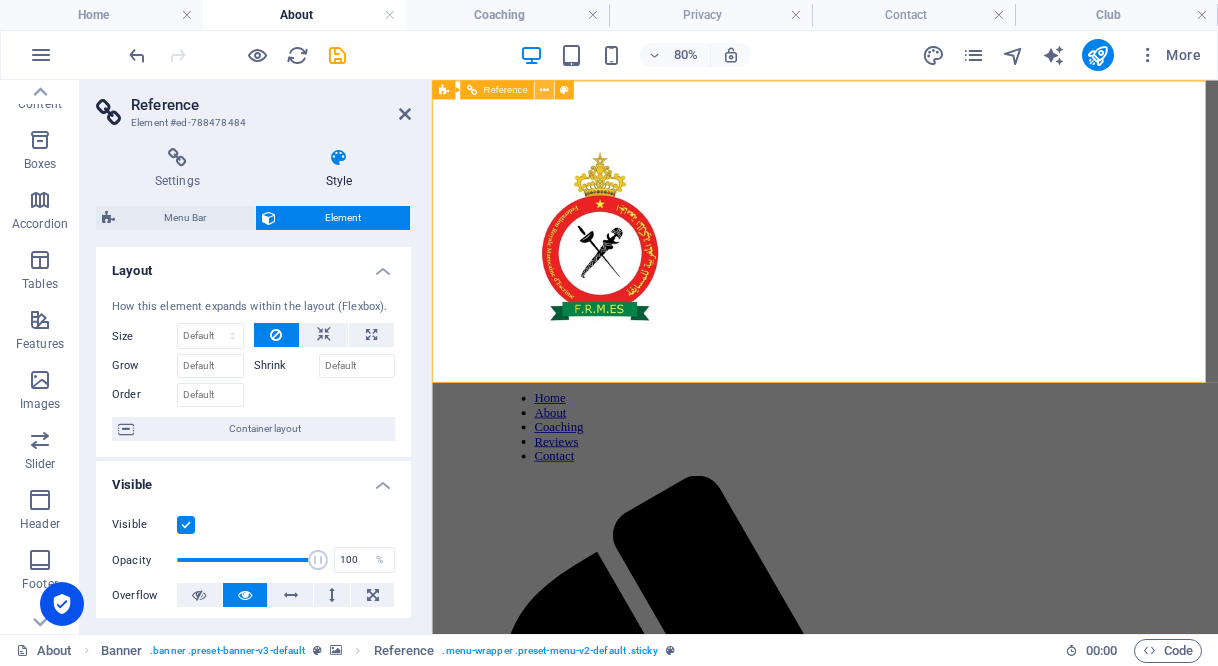 click at bounding box center (544, 89) 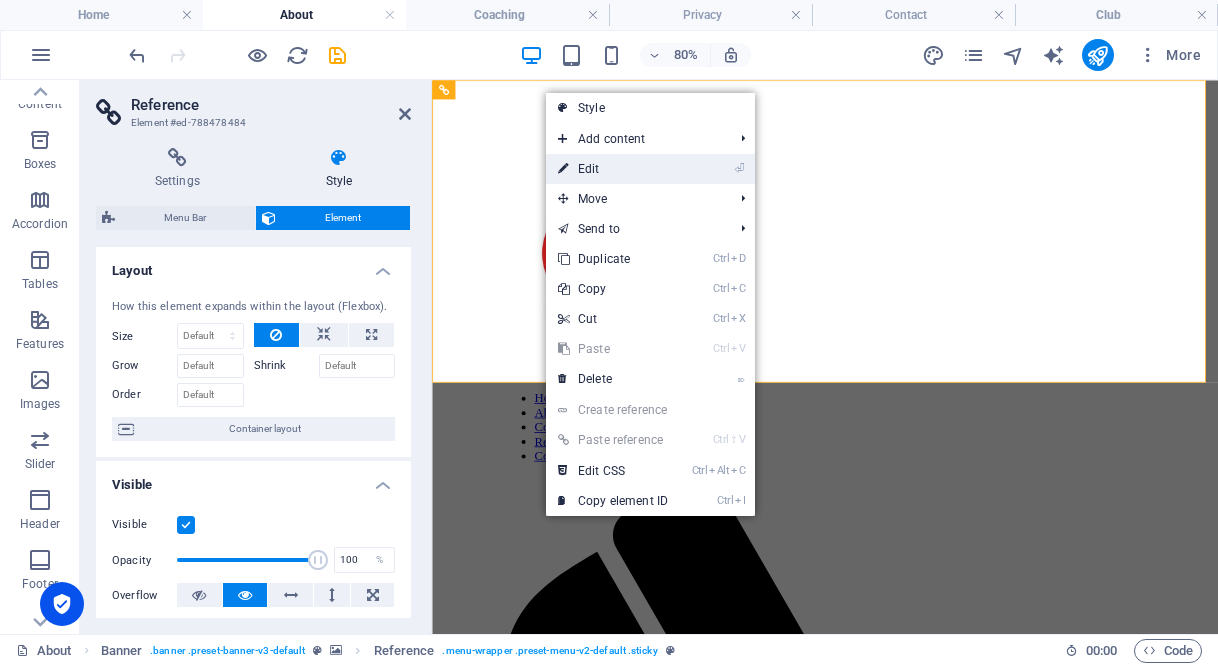 click on "⏎  Edit" at bounding box center (613, 169) 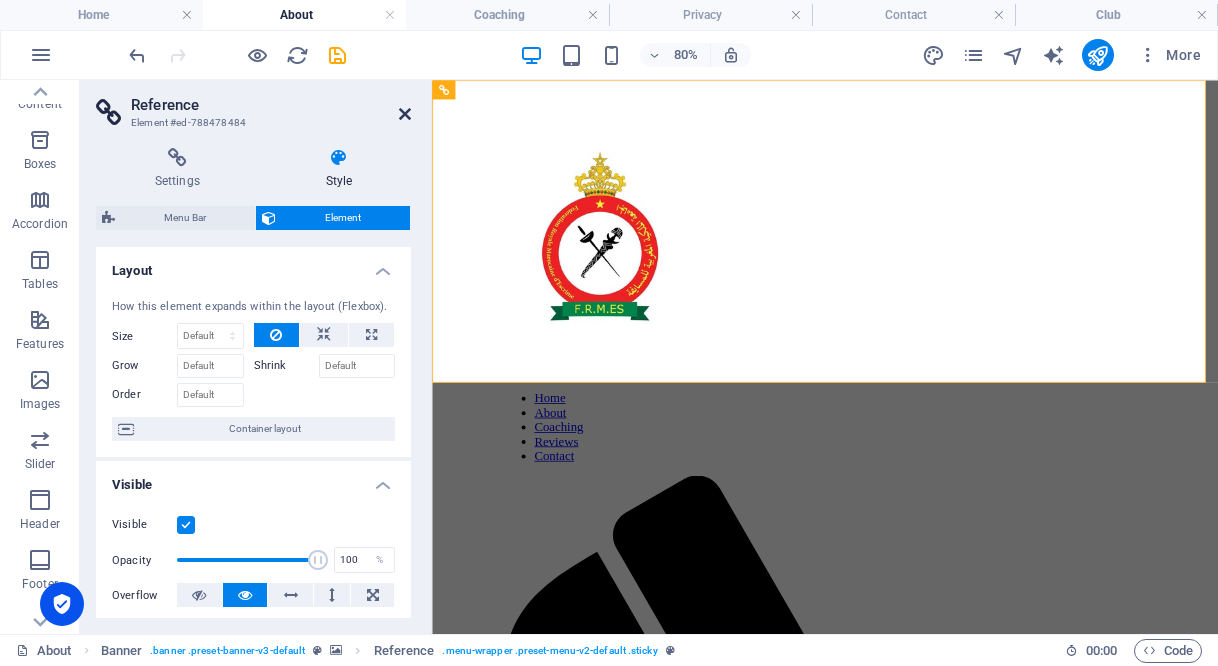 click at bounding box center [405, 114] 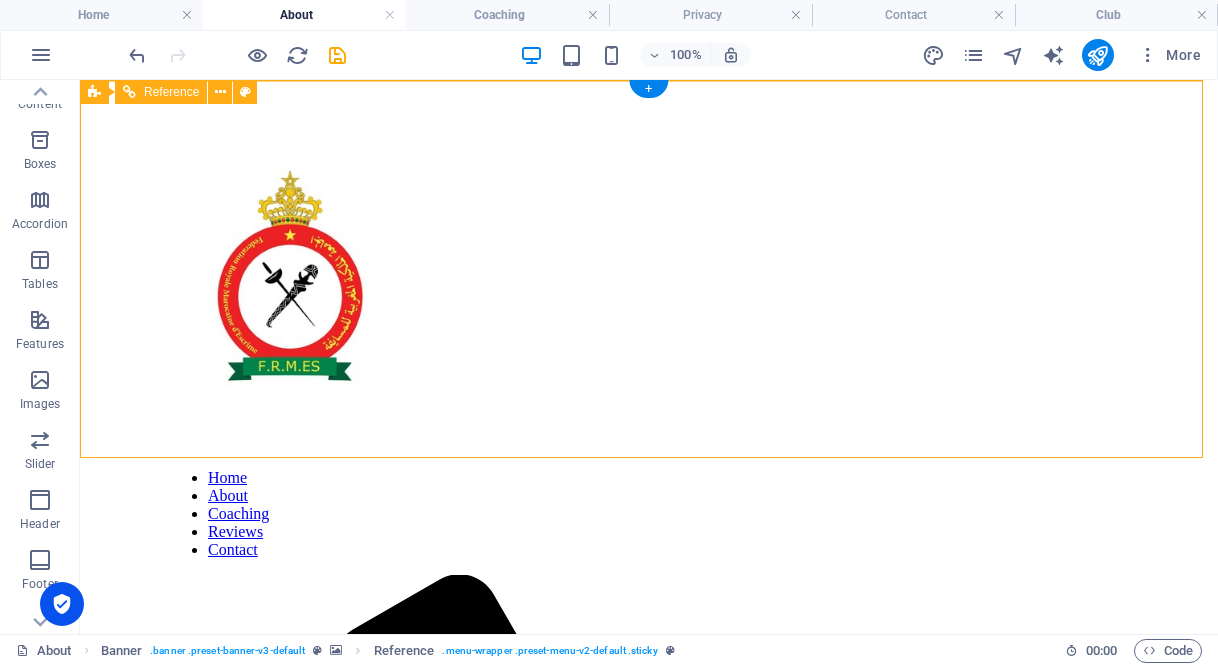 click on "Home About Coaching Reviews Contact" at bounding box center [649, 514] 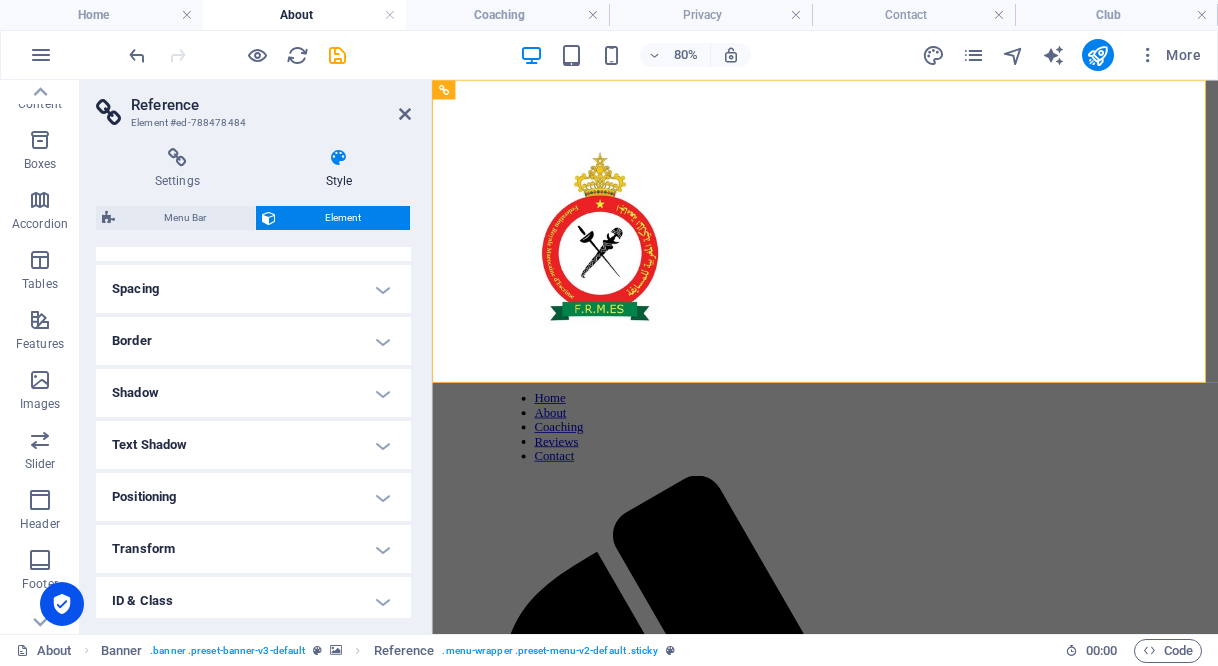 scroll, scrollTop: 473, scrollLeft: 0, axis: vertical 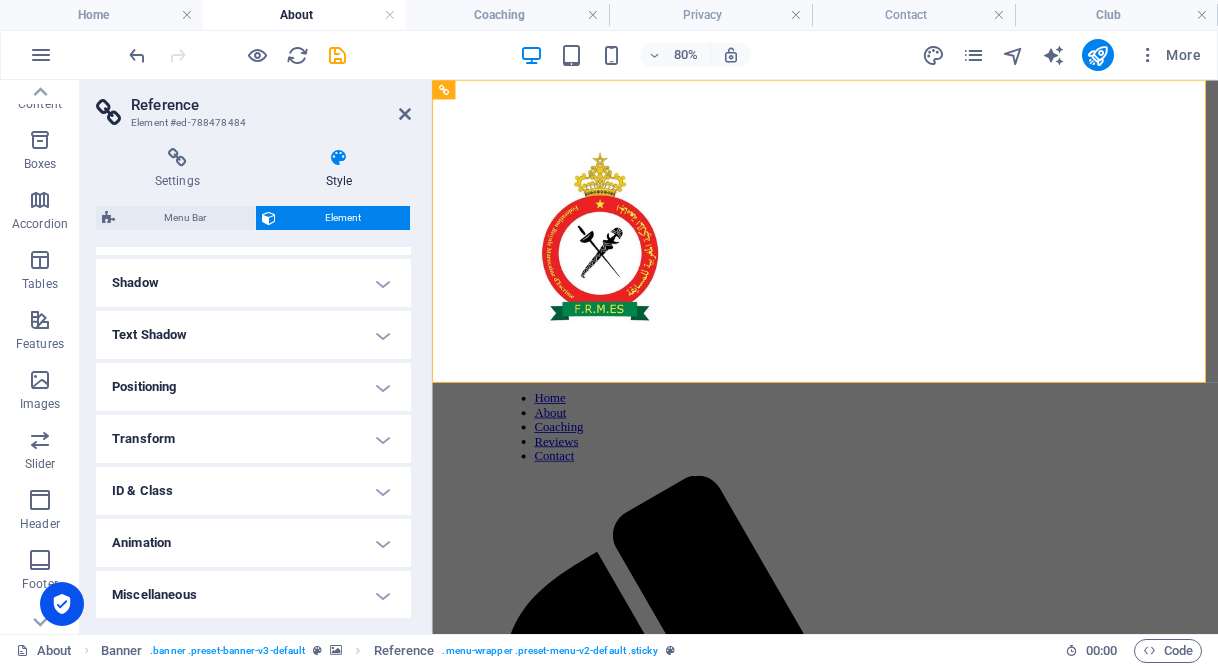 click on "ID & Class" at bounding box center (253, 491) 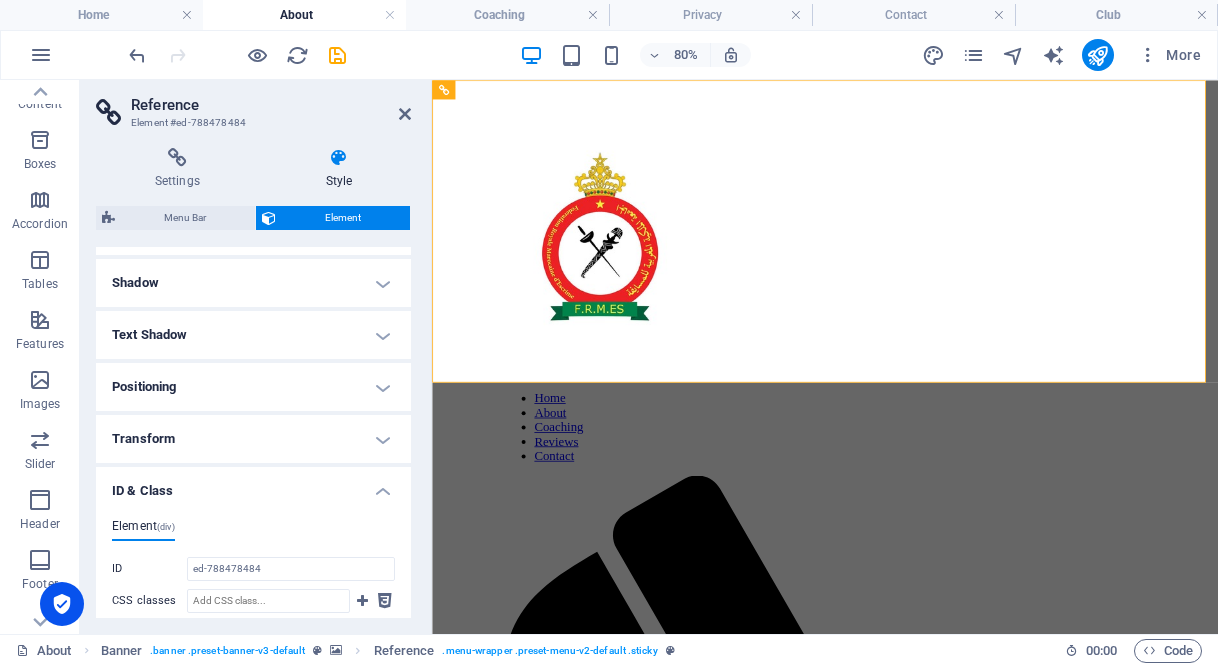 click on "ID & Class" at bounding box center [253, 485] 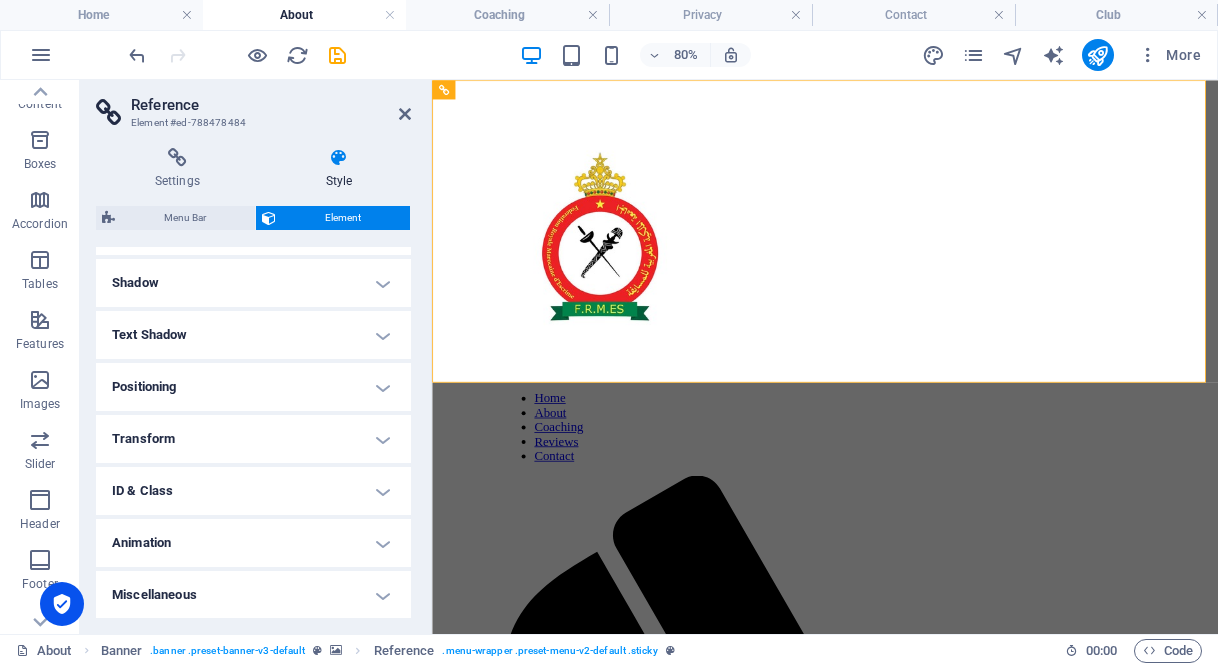 scroll, scrollTop: 0, scrollLeft: 0, axis: both 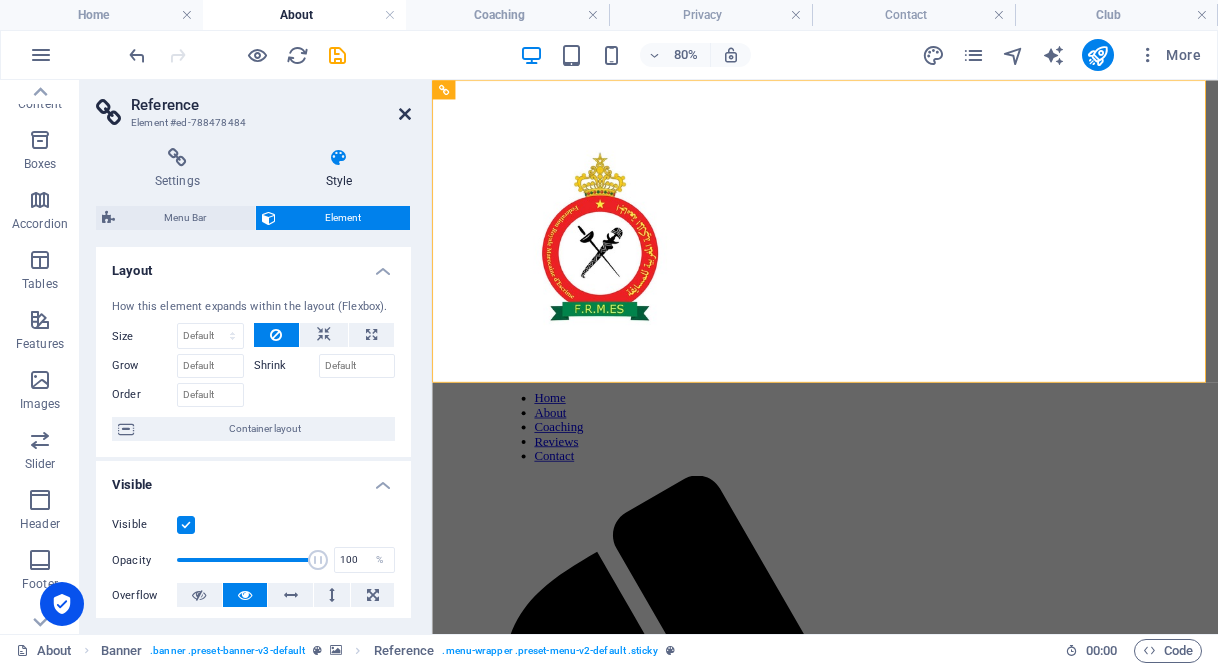 click at bounding box center [405, 114] 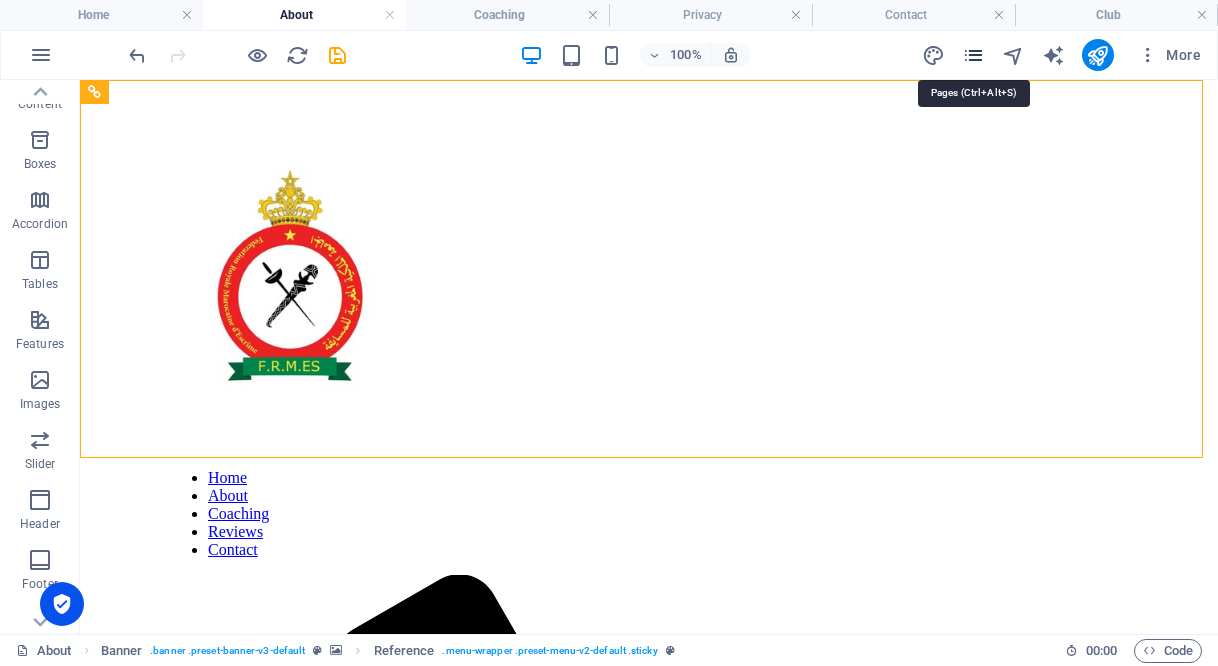 click at bounding box center [973, 55] 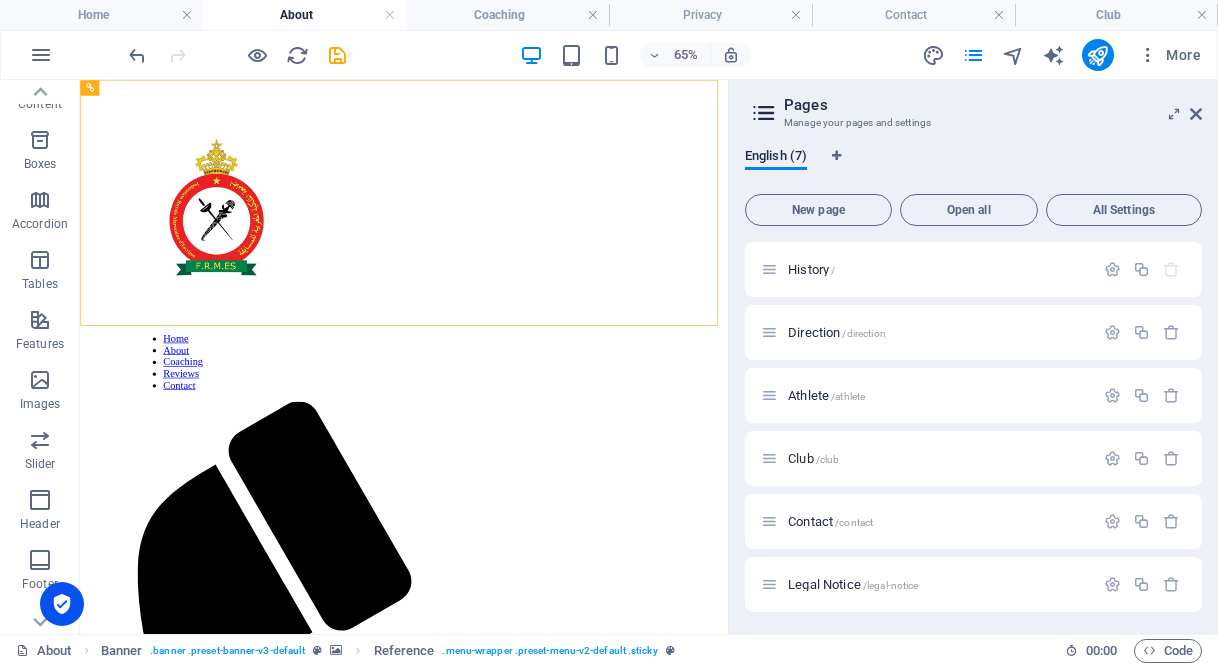 click on "New page Open all All Settings History / Direction /direction Athlete /athlete Club /club Contact /contact Legal Notice /legal-notice Privacy /privacy" at bounding box center [973, 402] 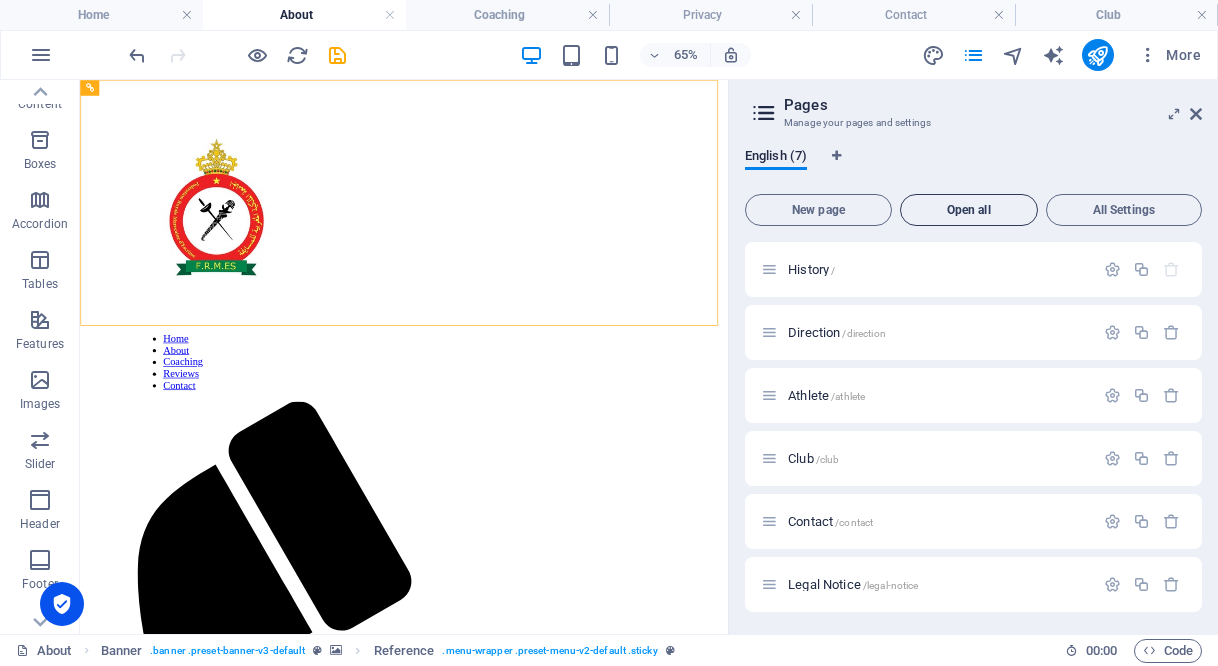 click on "Open all" at bounding box center (969, 210) 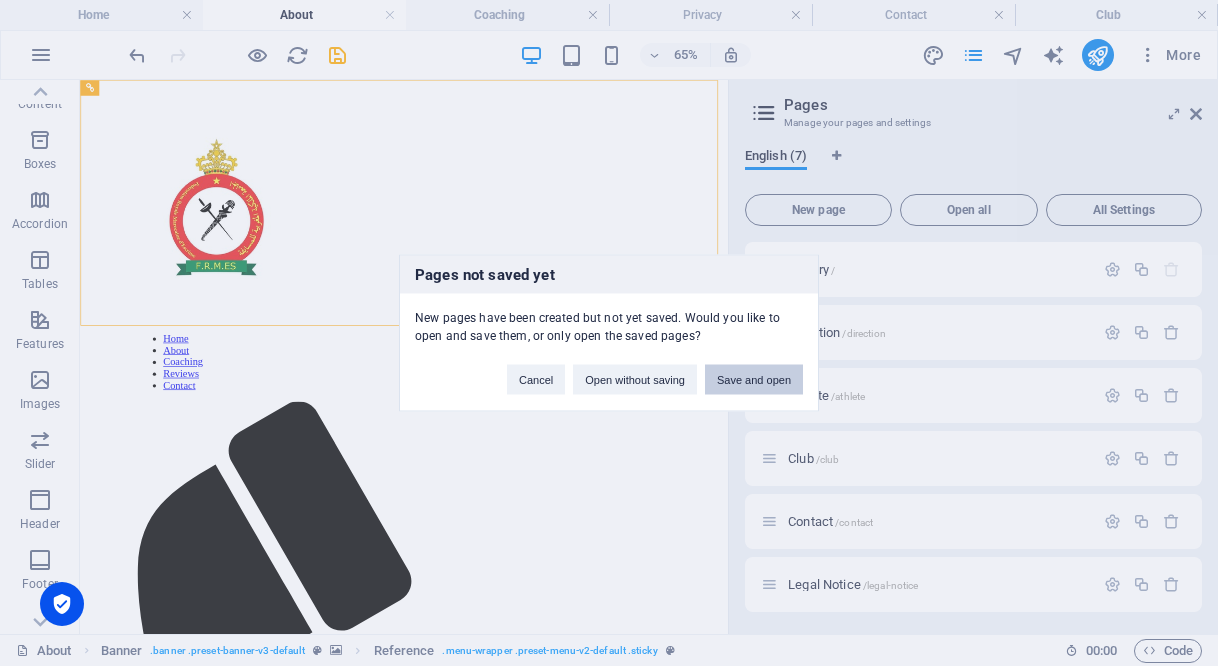 click on "Save and open" at bounding box center (754, 380) 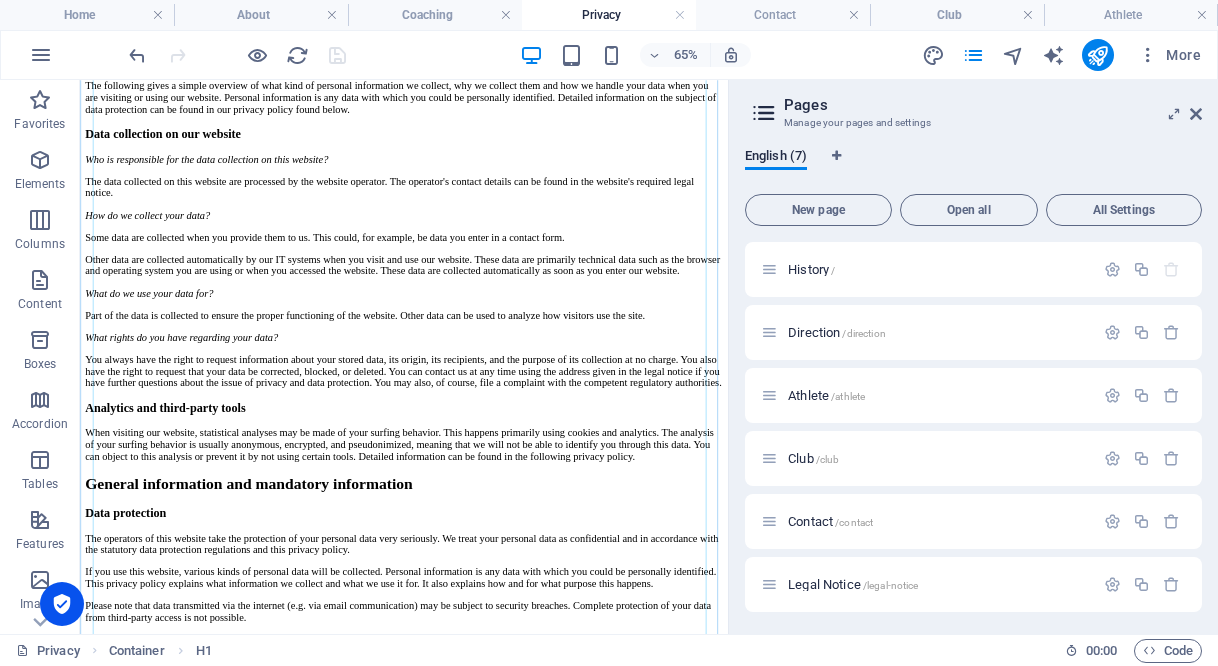 scroll, scrollTop: 0, scrollLeft: 0, axis: both 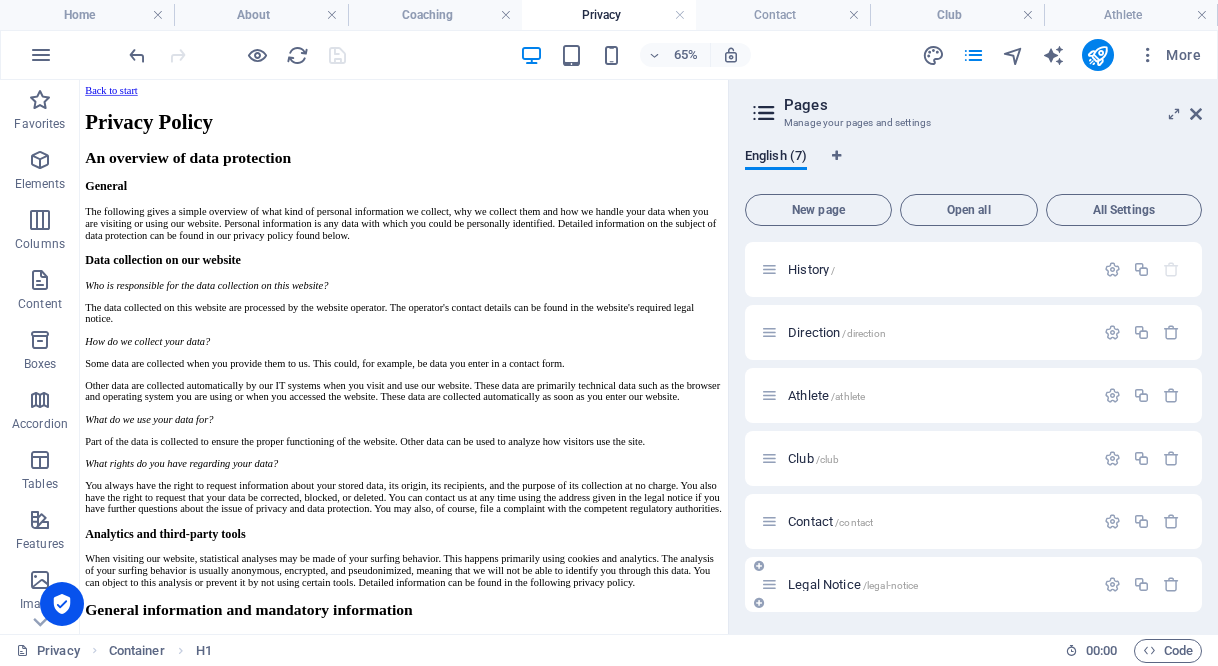 click on "Legal Notice /legal-notice" at bounding box center (853, 584) 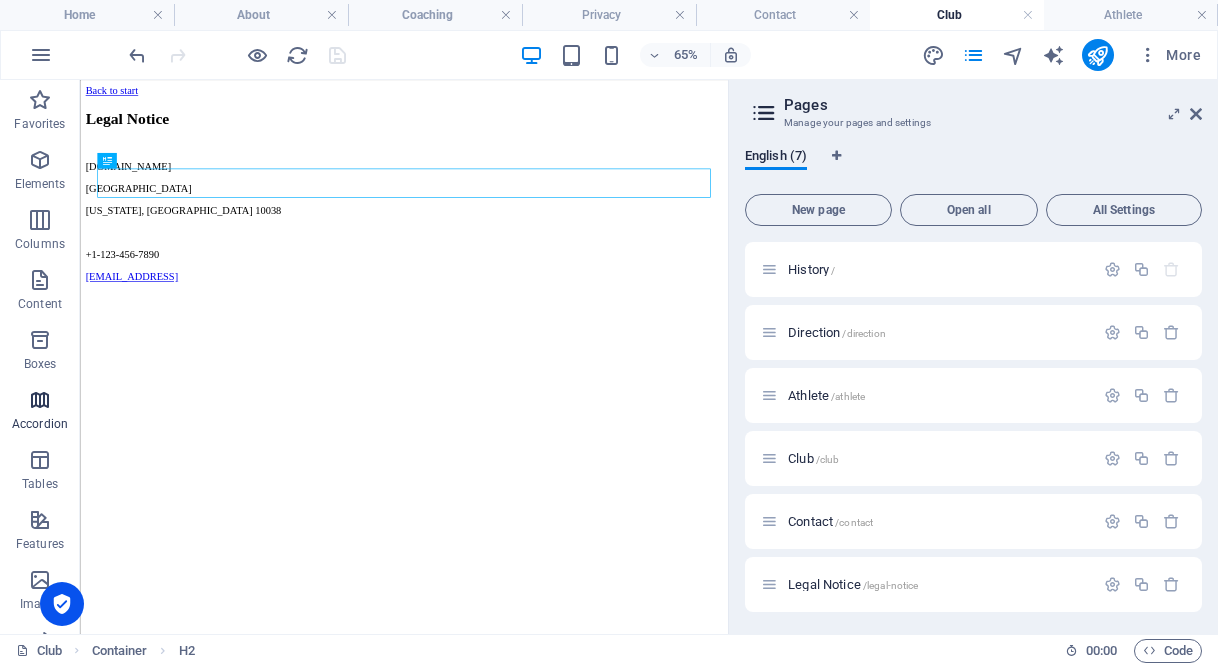 click on "Accordion" at bounding box center (40, 412) 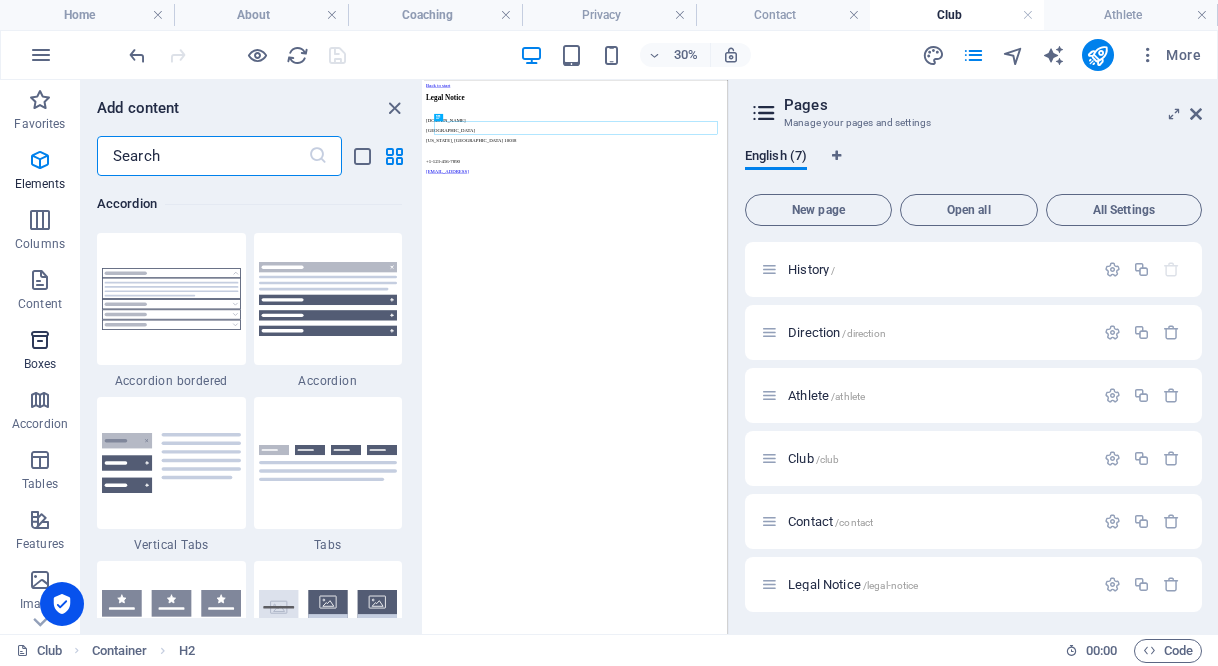 click on "Boxes" at bounding box center [40, 364] 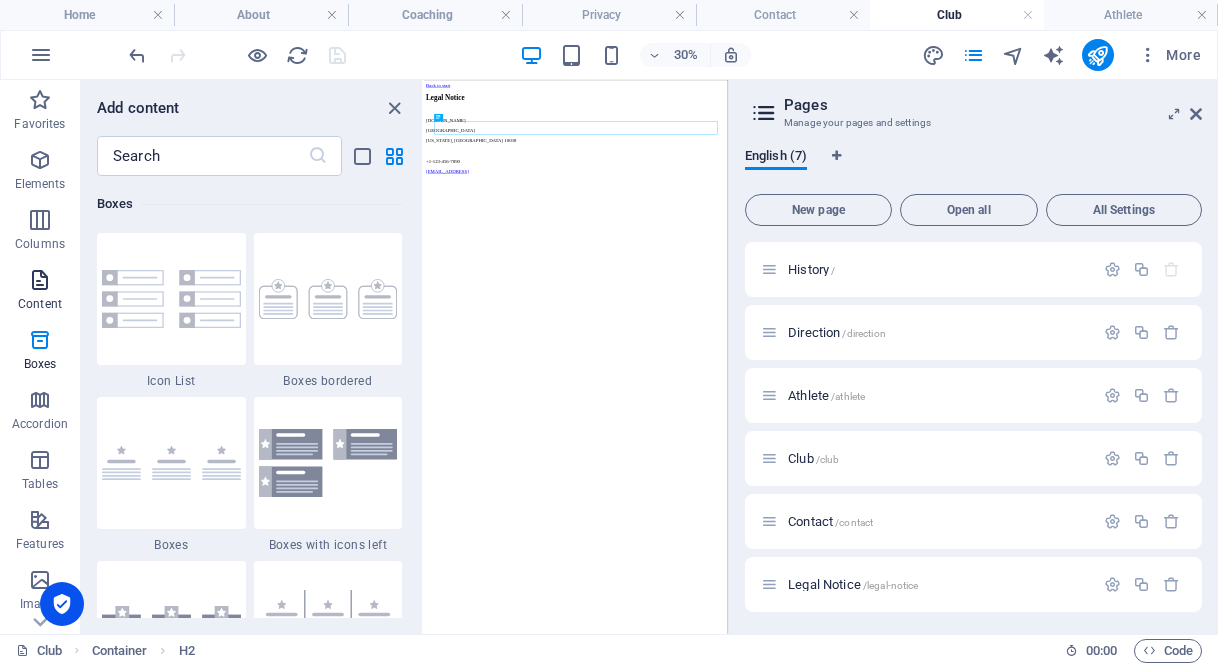 click on "Content" at bounding box center (40, 304) 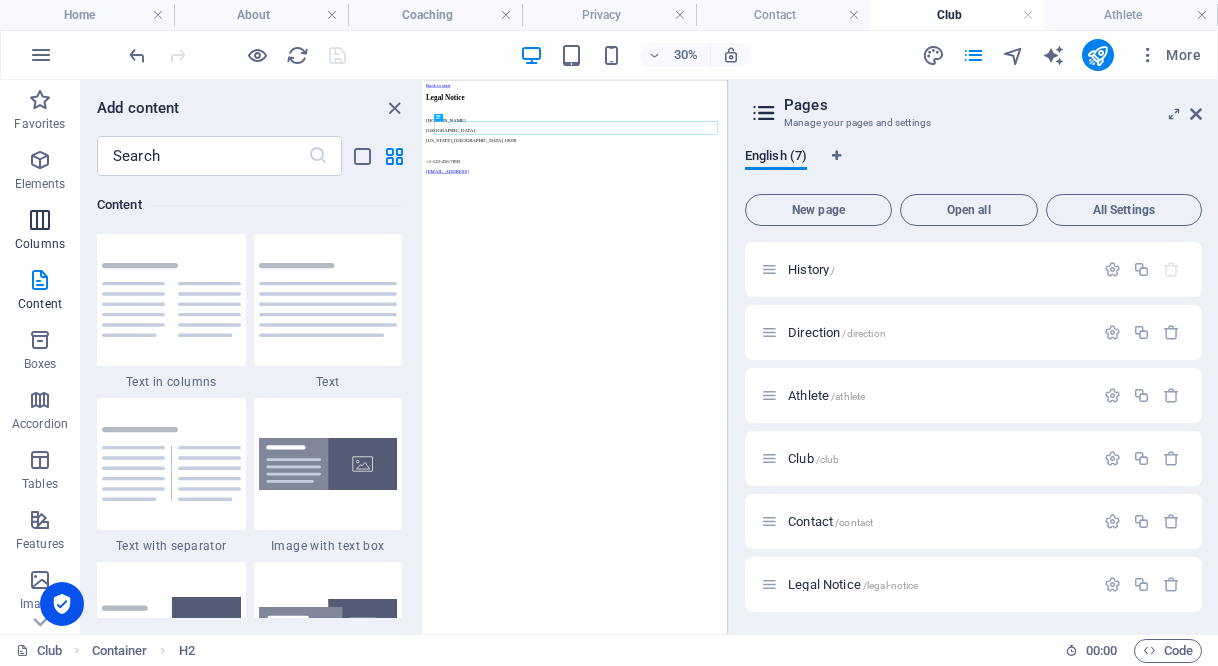 click at bounding box center (40, 220) 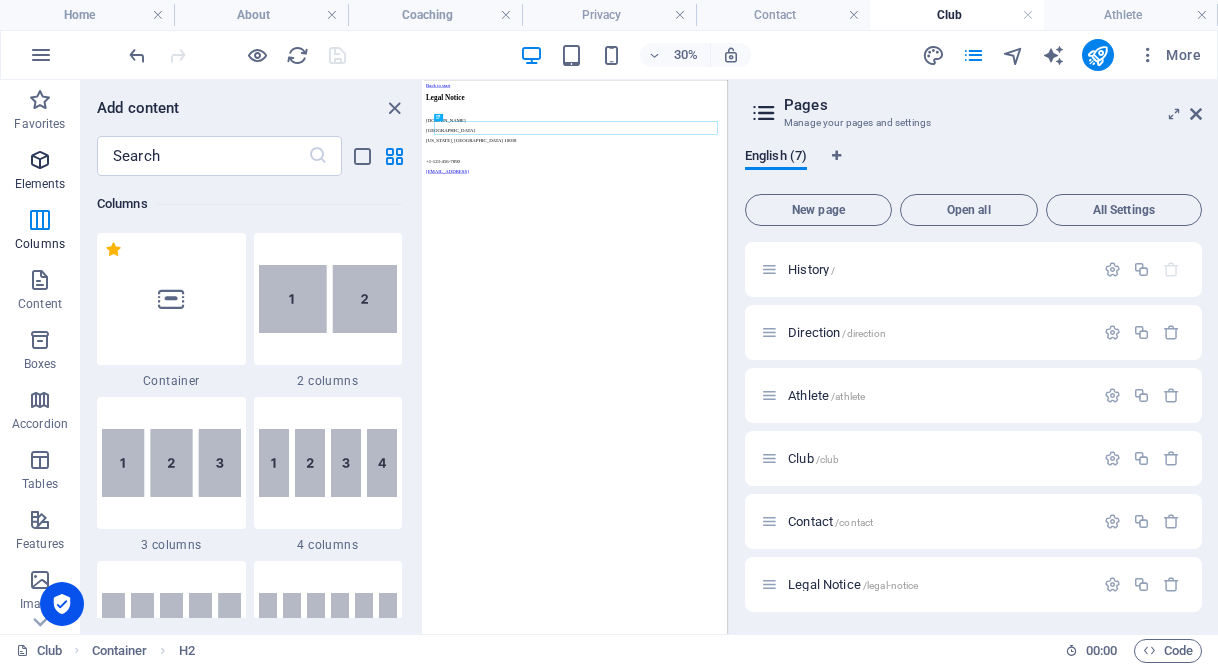 click on "Elements" at bounding box center (40, 172) 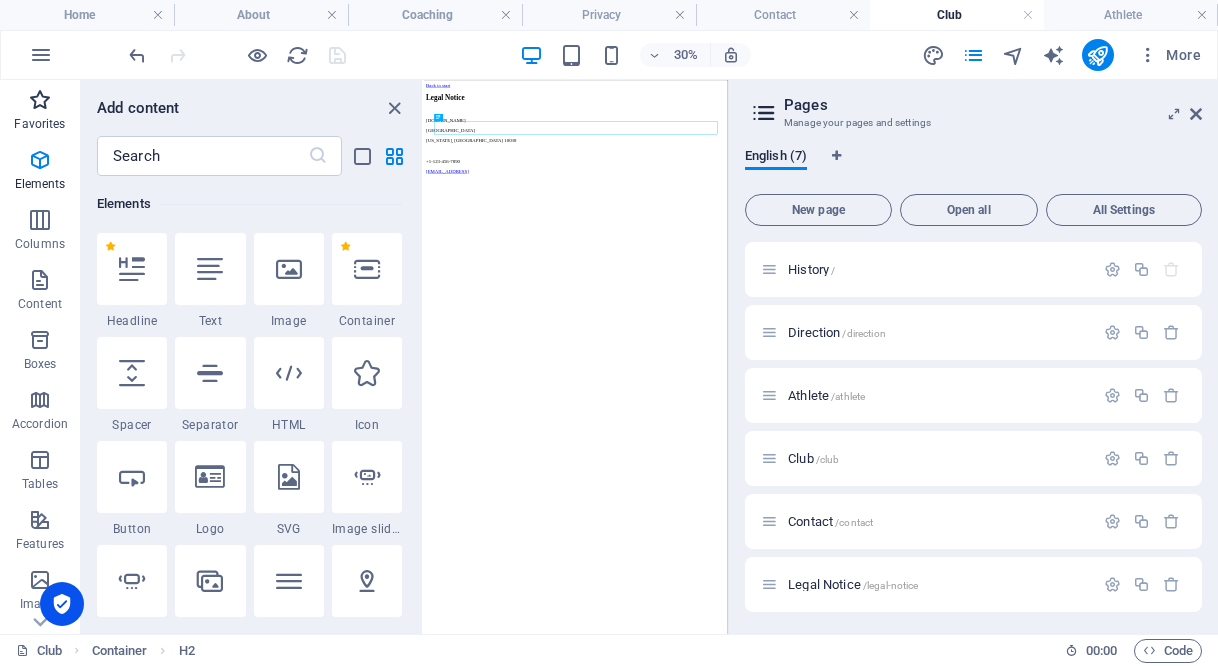 click at bounding box center [40, 100] 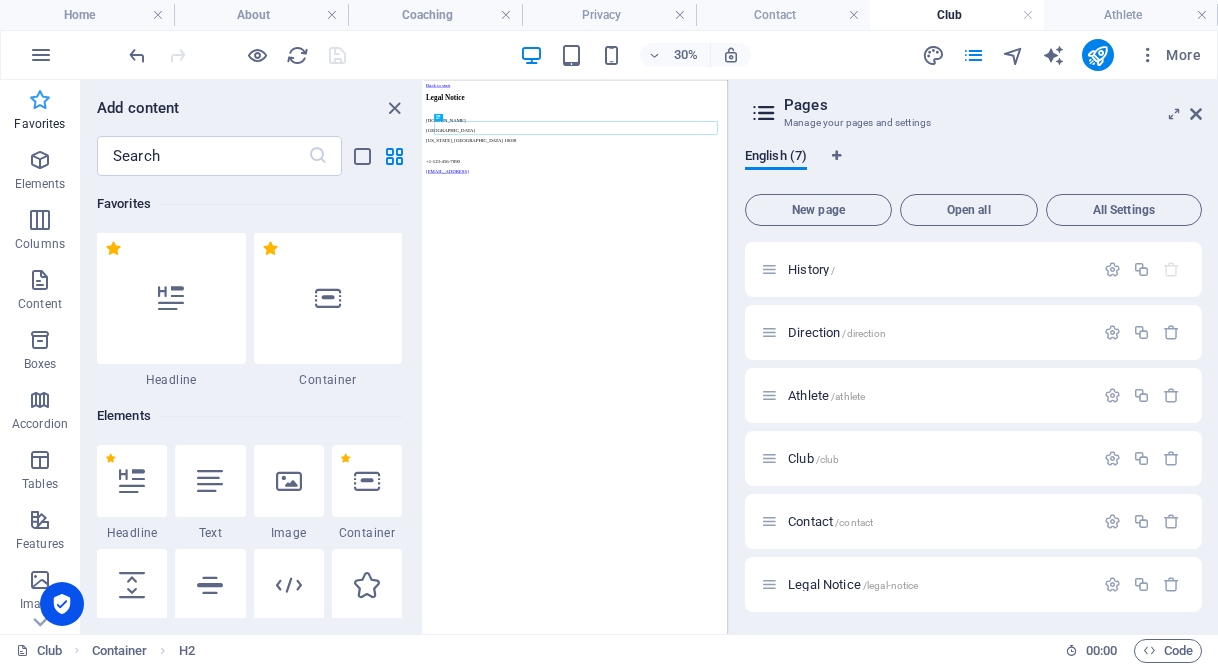 scroll, scrollTop: 0, scrollLeft: 0, axis: both 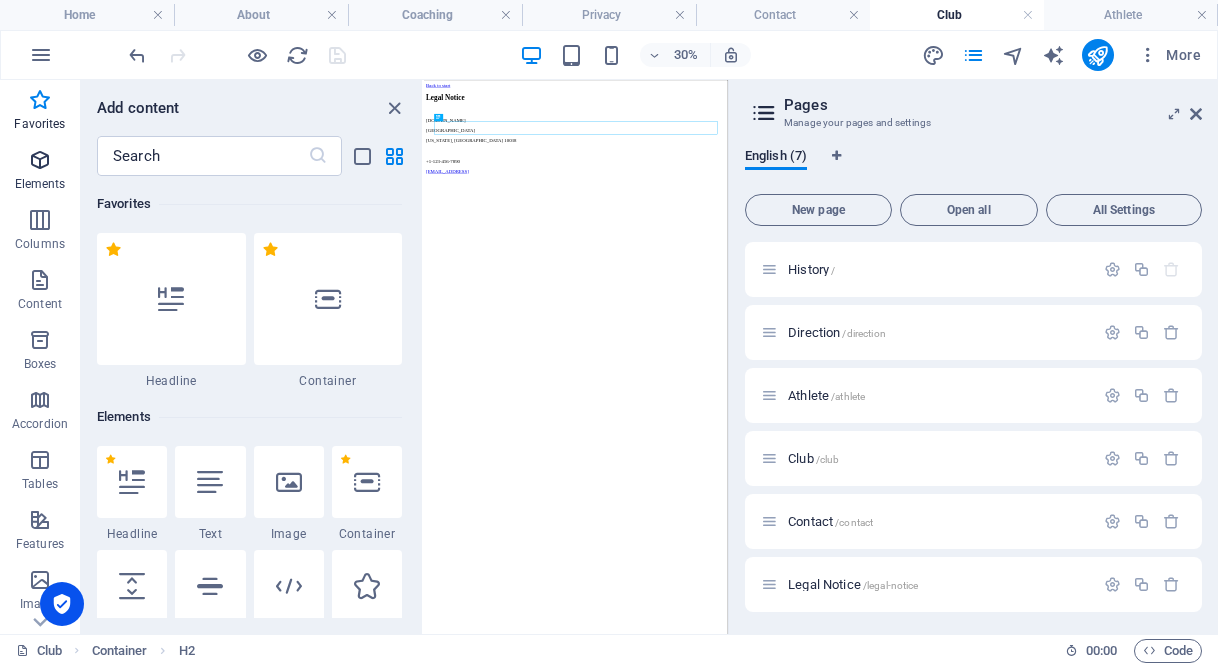 click at bounding box center [40, 160] 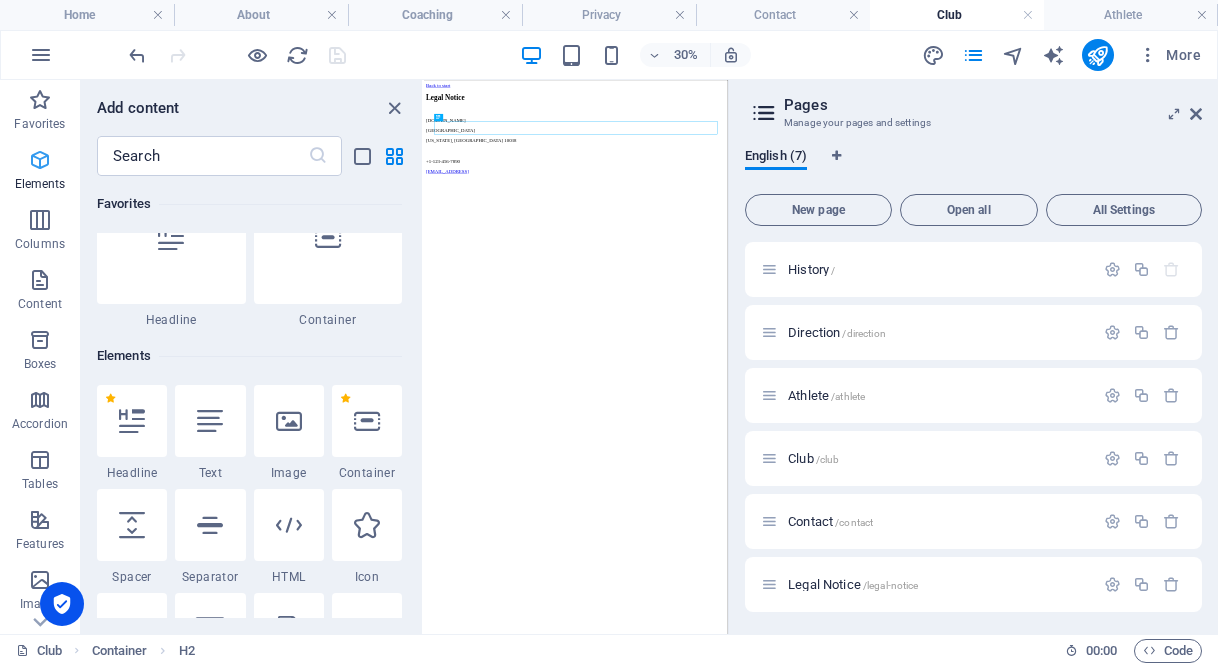 scroll, scrollTop: 213, scrollLeft: 0, axis: vertical 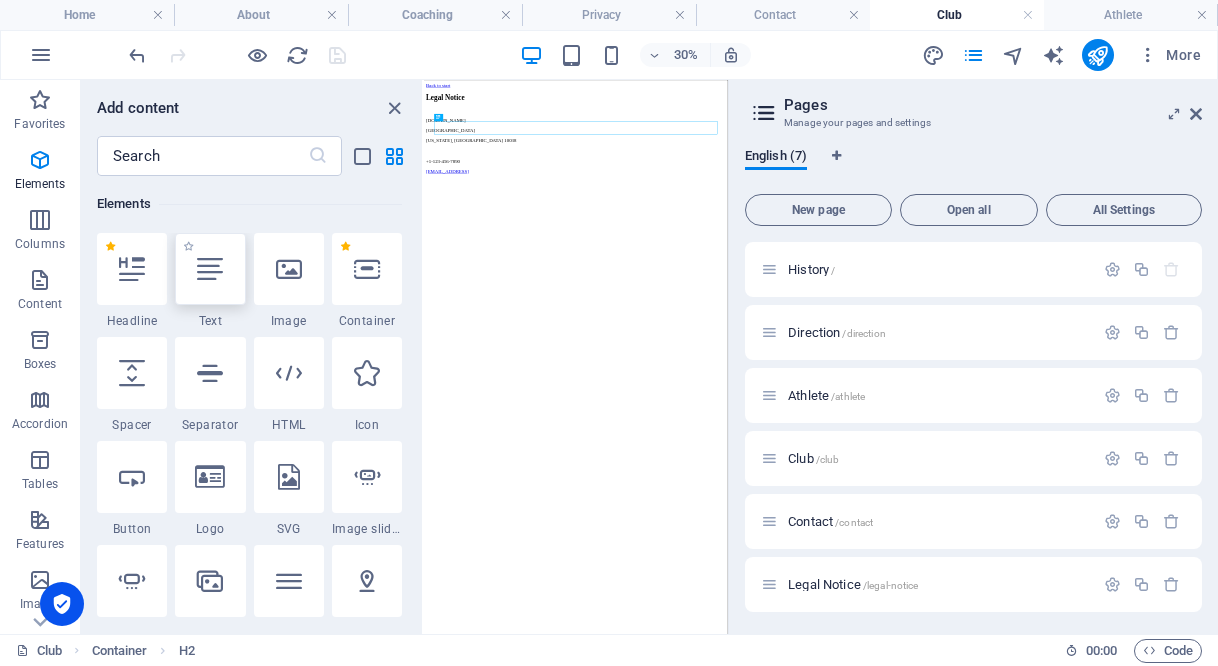 click at bounding box center [210, 269] 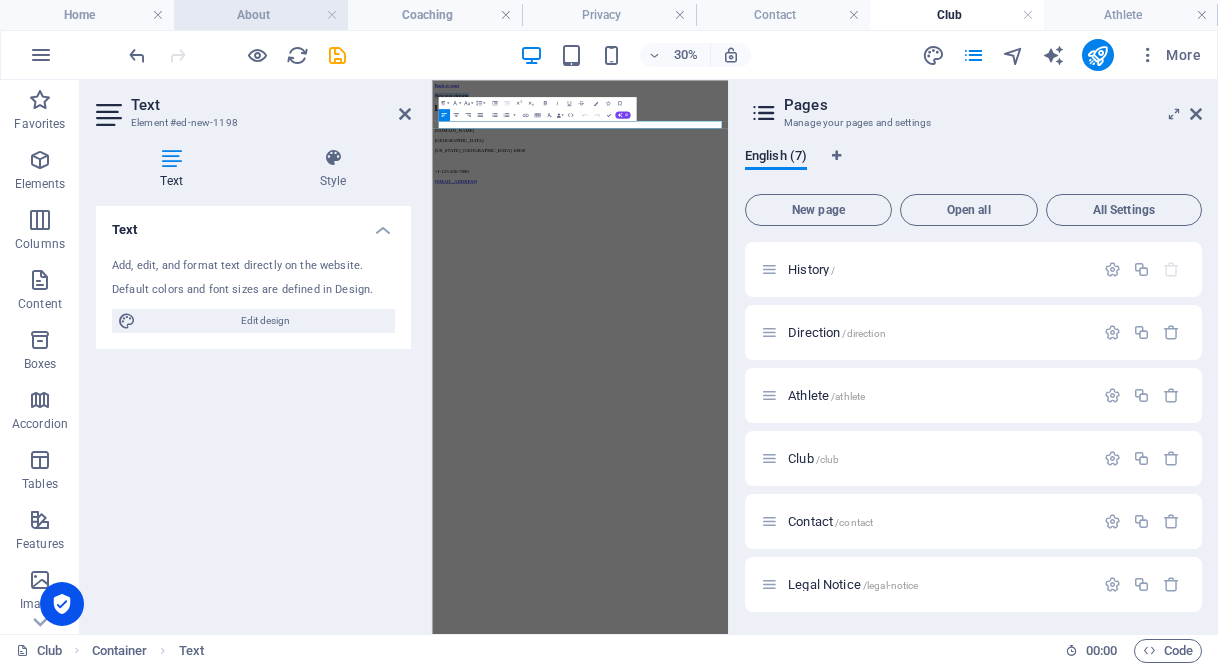 click on "About" at bounding box center (261, 15) 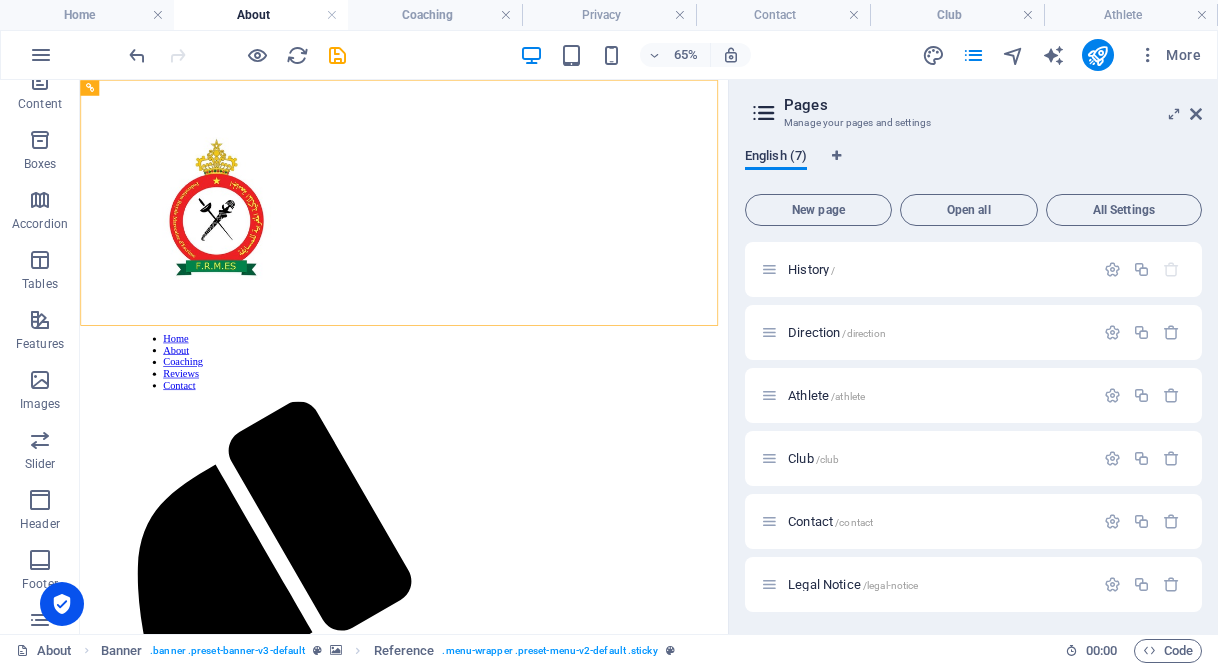 click on "English (7)" at bounding box center (776, 158) 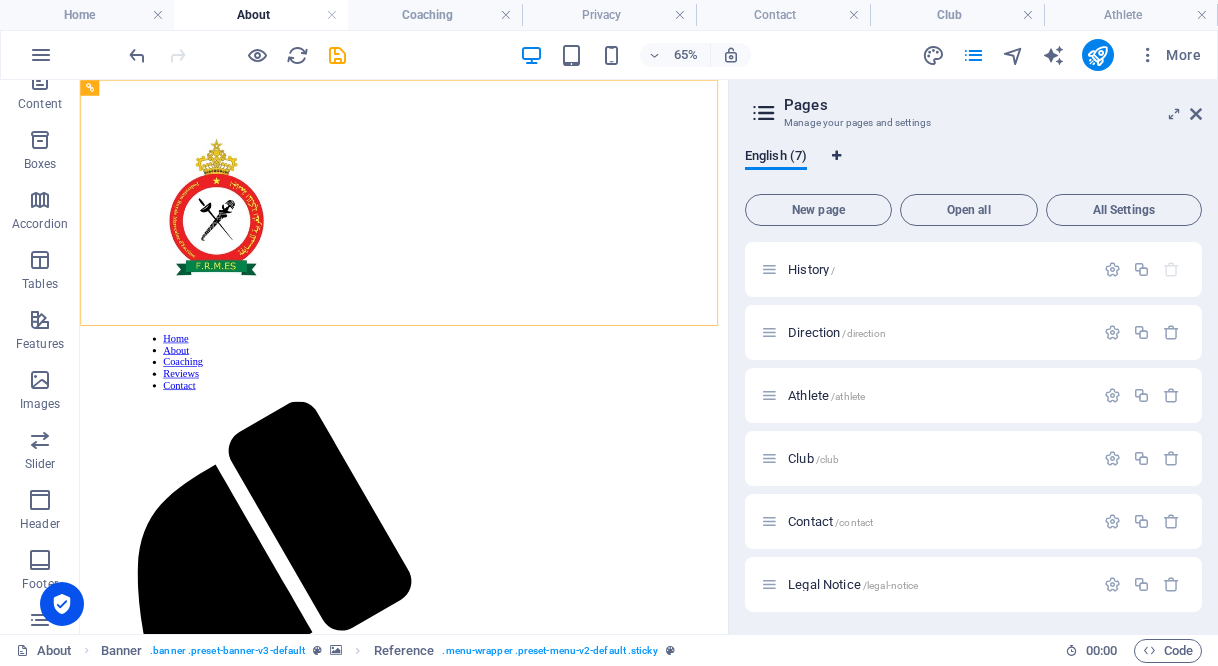 click at bounding box center [836, 156] 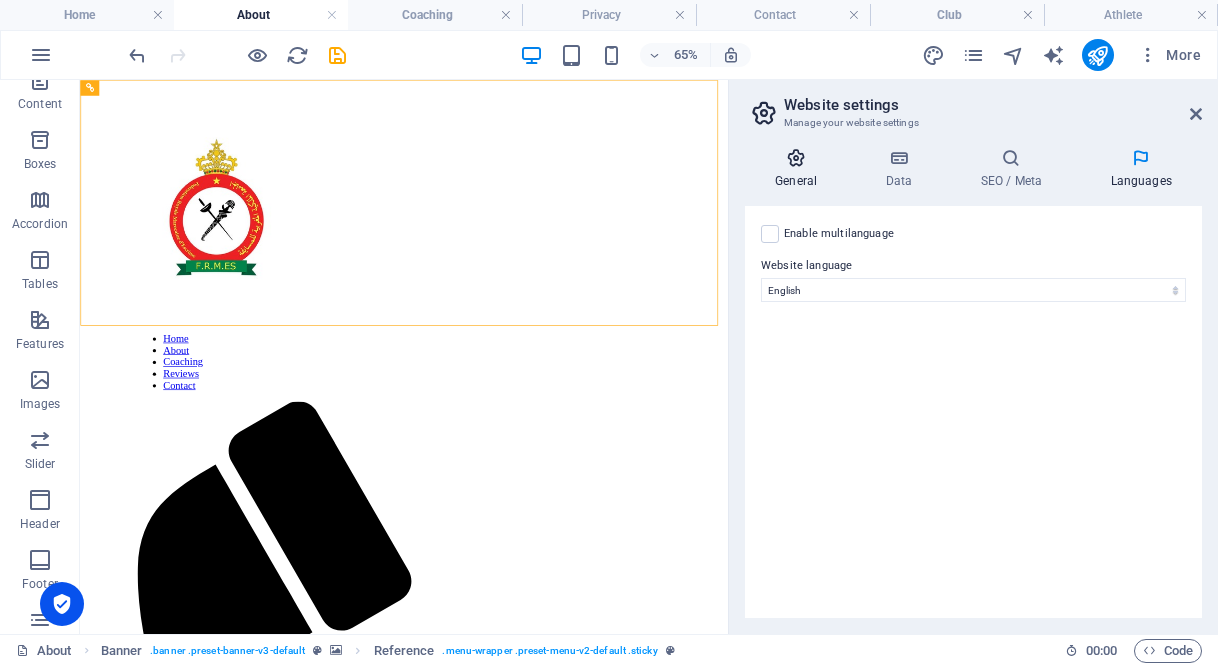 click on "General" at bounding box center [800, 169] 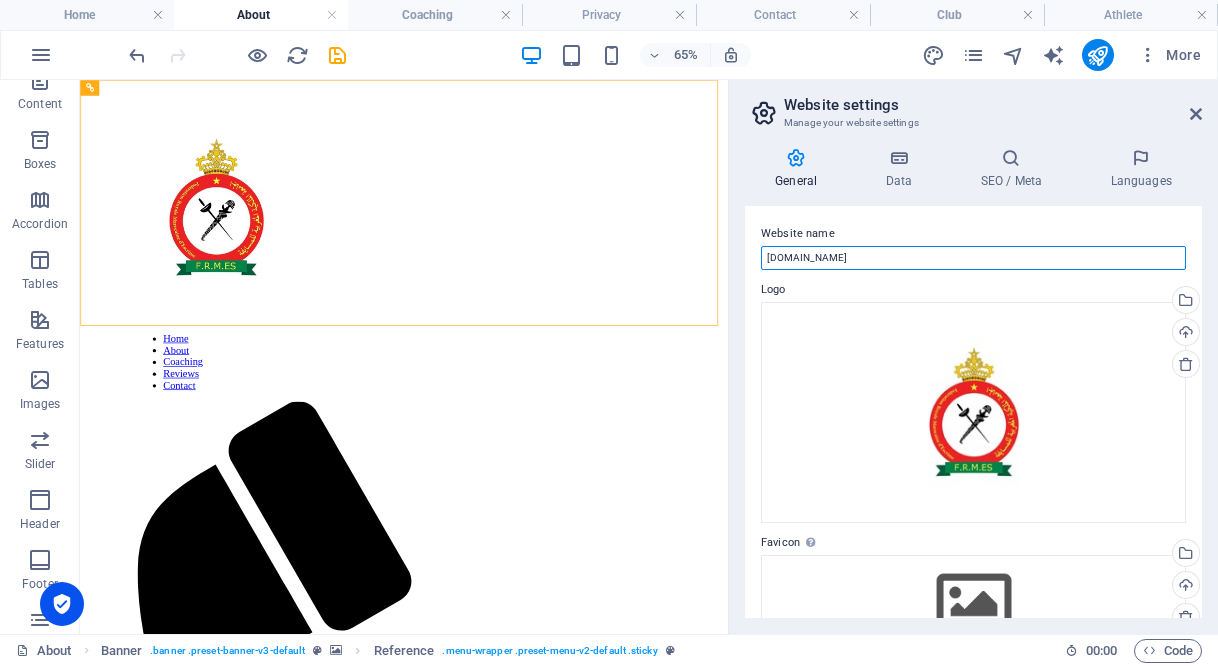 click on "[DOMAIN_NAME]" at bounding box center (973, 258) 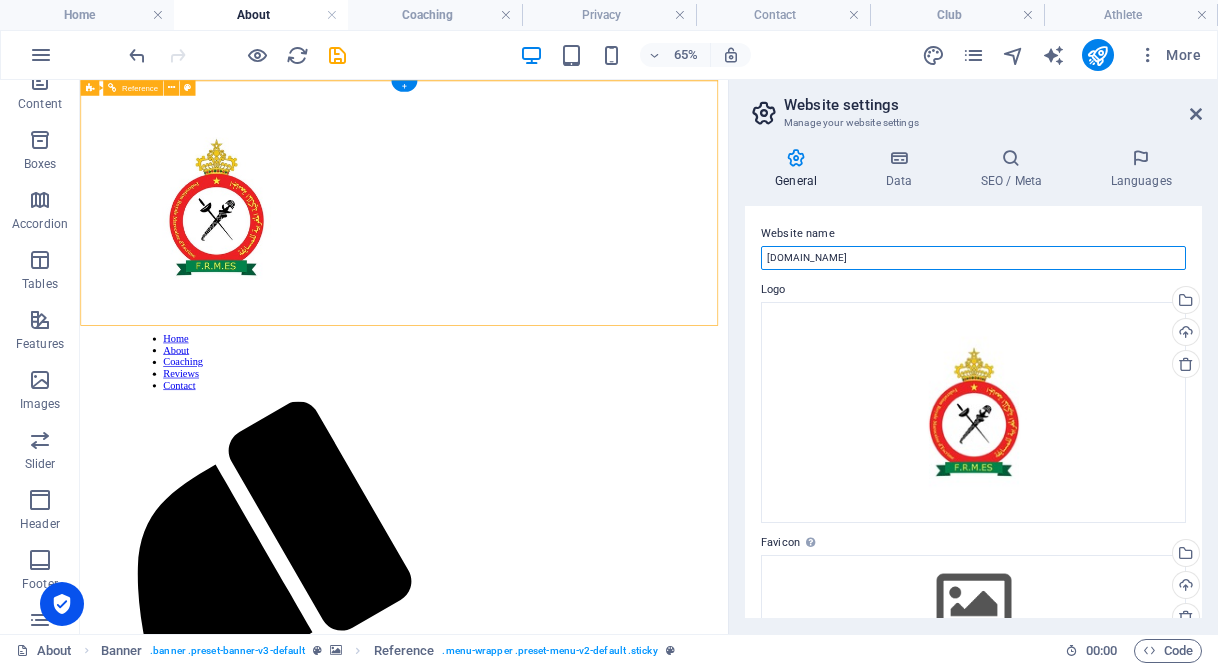 drag, startPoint x: 906, startPoint y: 339, endPoint x: 1034, endPoint y: 356, distance: 129.12398 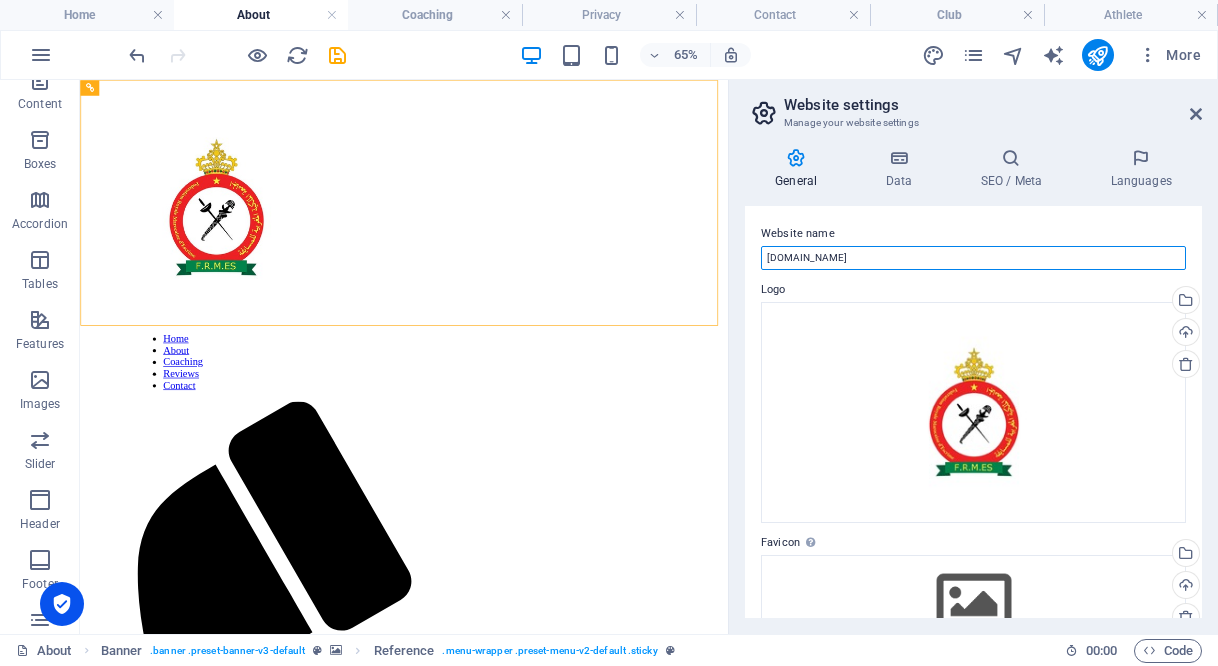click on "[DOMAIN_NAME]" at bounding box center (973, 258) 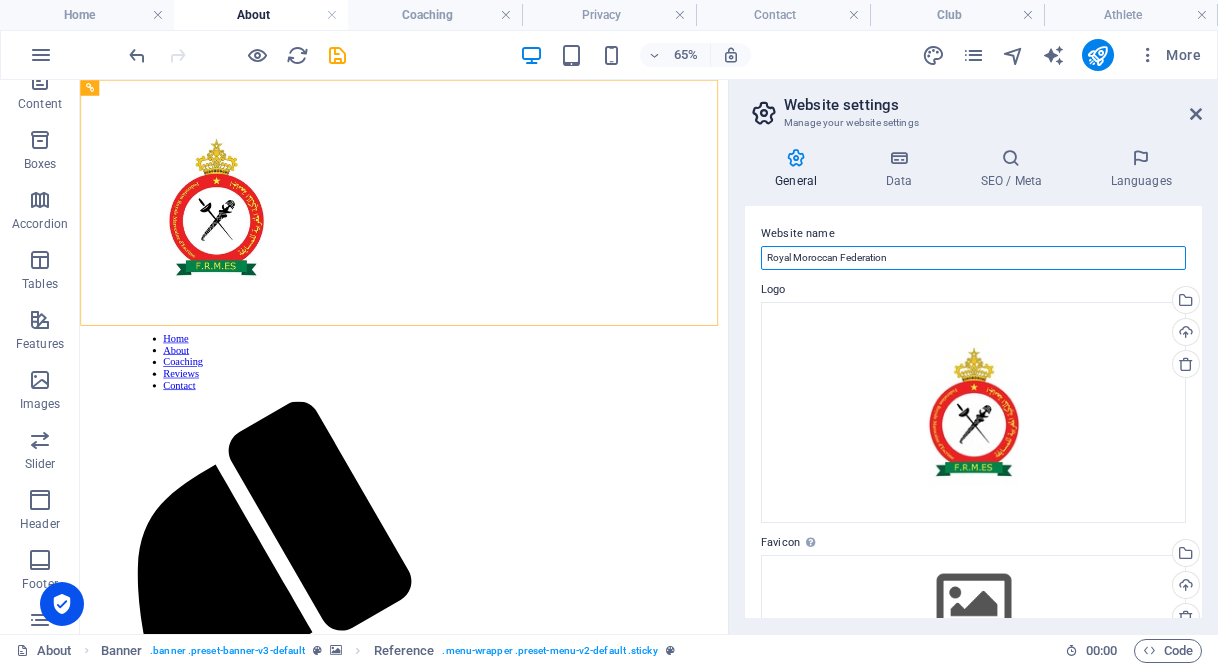 click on "Royal Moroccan Federation" at bounding box center (973, 258) 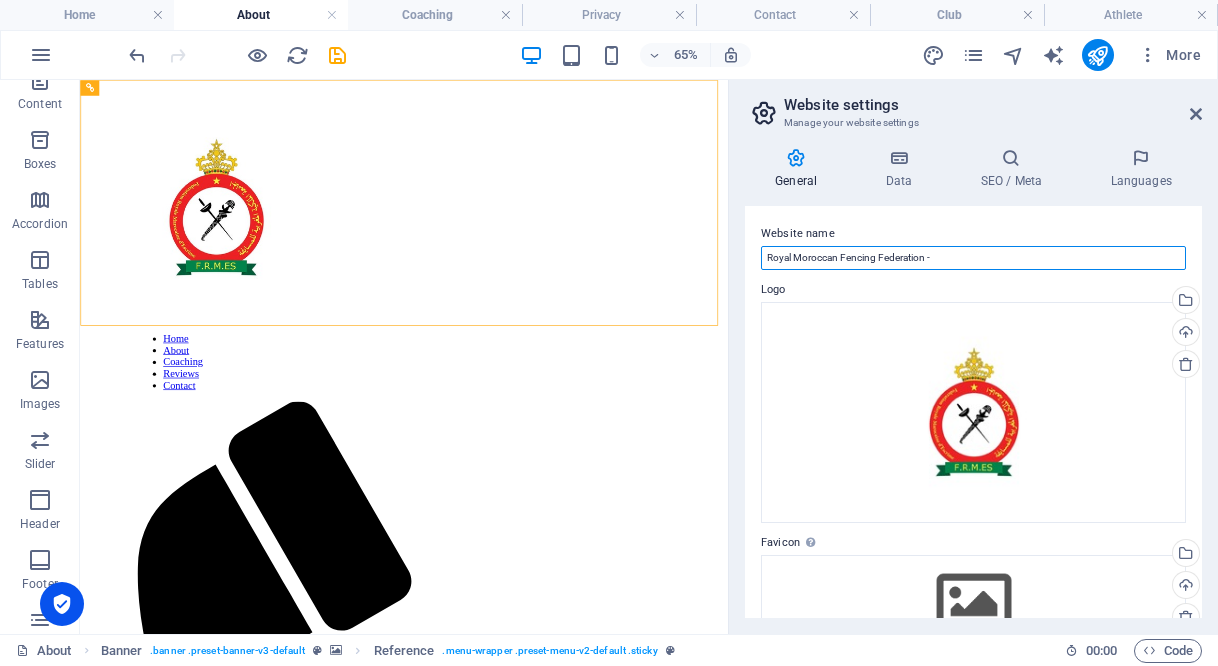 click on "Royal Moroccan Fencing Federation -" at bounding box center (973, 258) 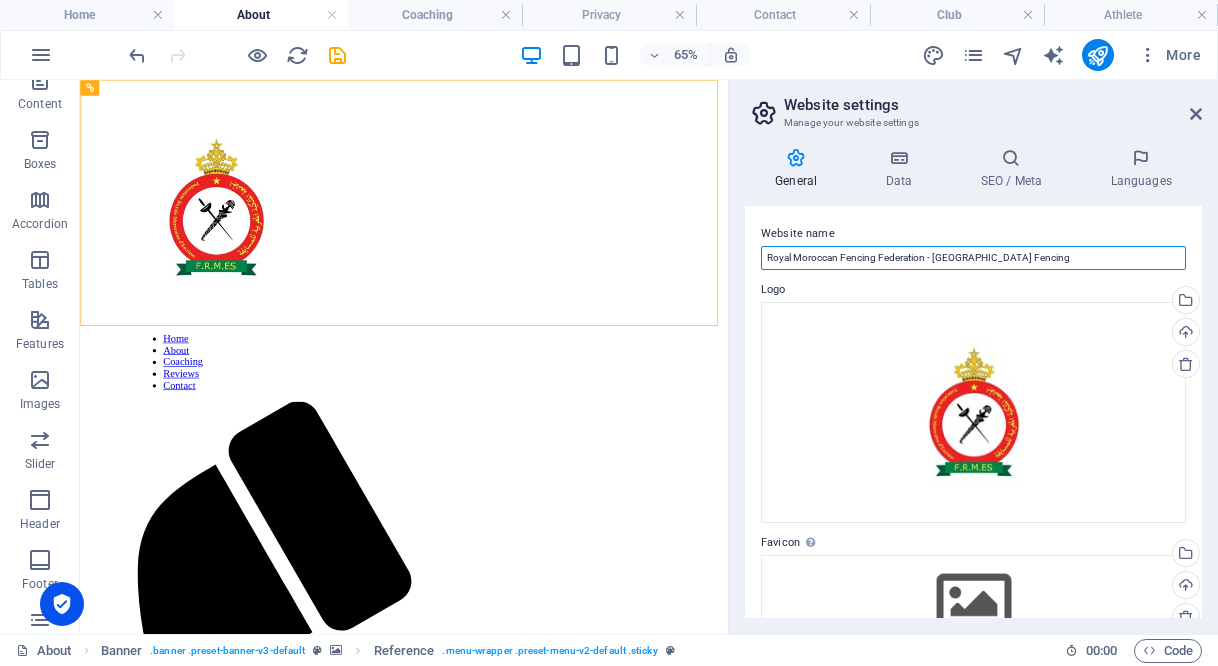 type on "Royal Moroccan Fencing Federation - [GEOGRAPHIC_DATA] Fencing" 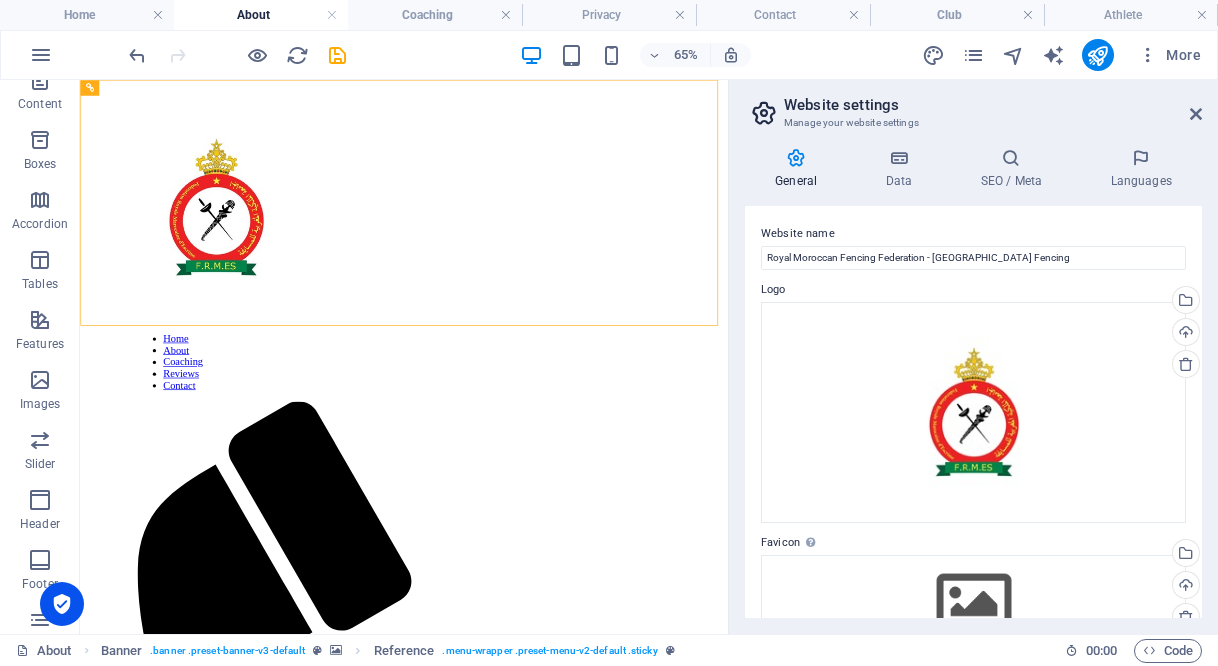 click on "Website name" at bounding box center (973, 234) 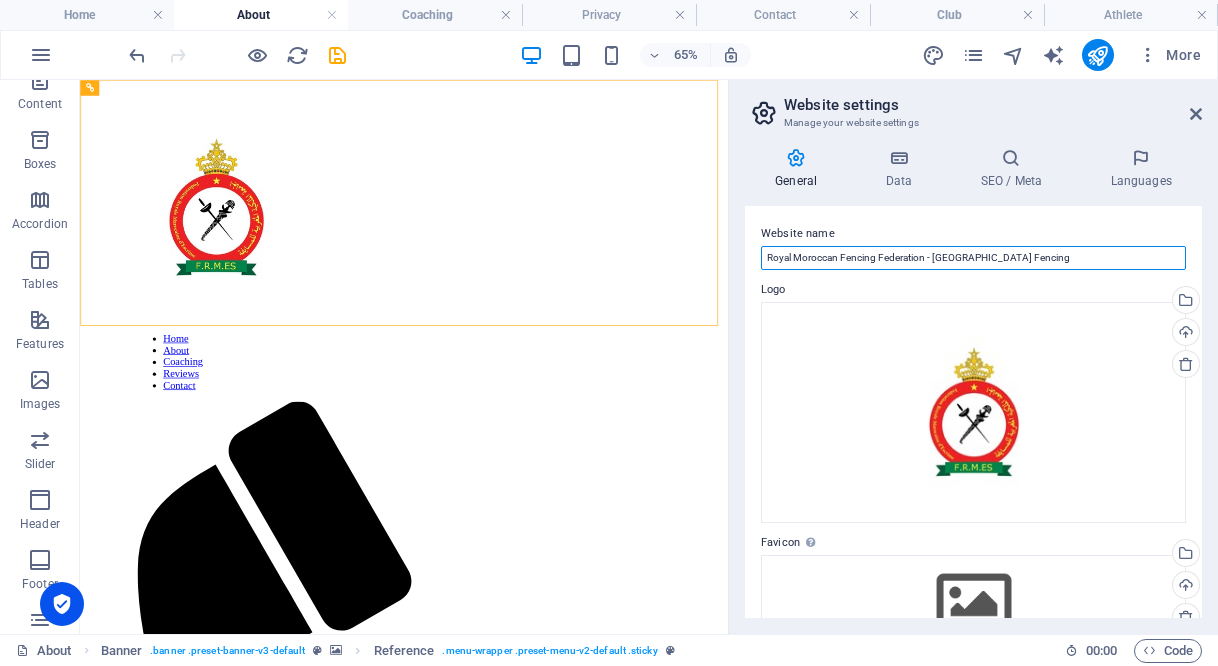 click on "Royal Moroccan Fencing Federation - [GEOGRAPHIC_DATA] Fencing" at bounding box center (973, 258) 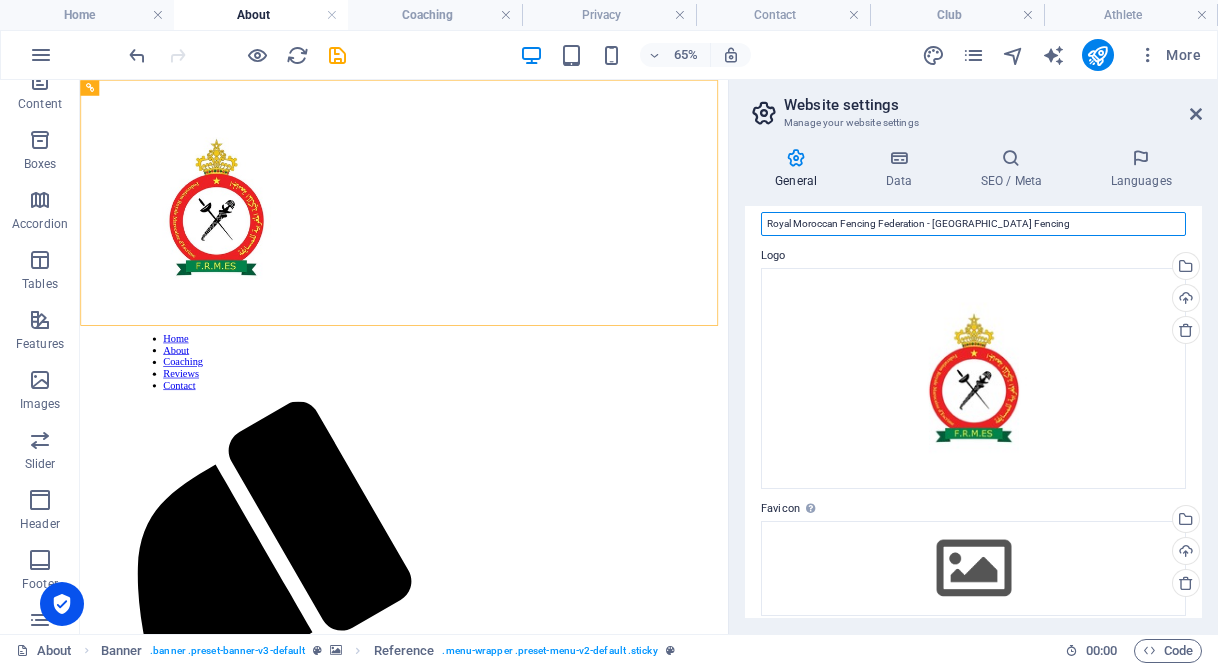 scroll, scrollTop: 0, scrollLeft: 0, axis: both 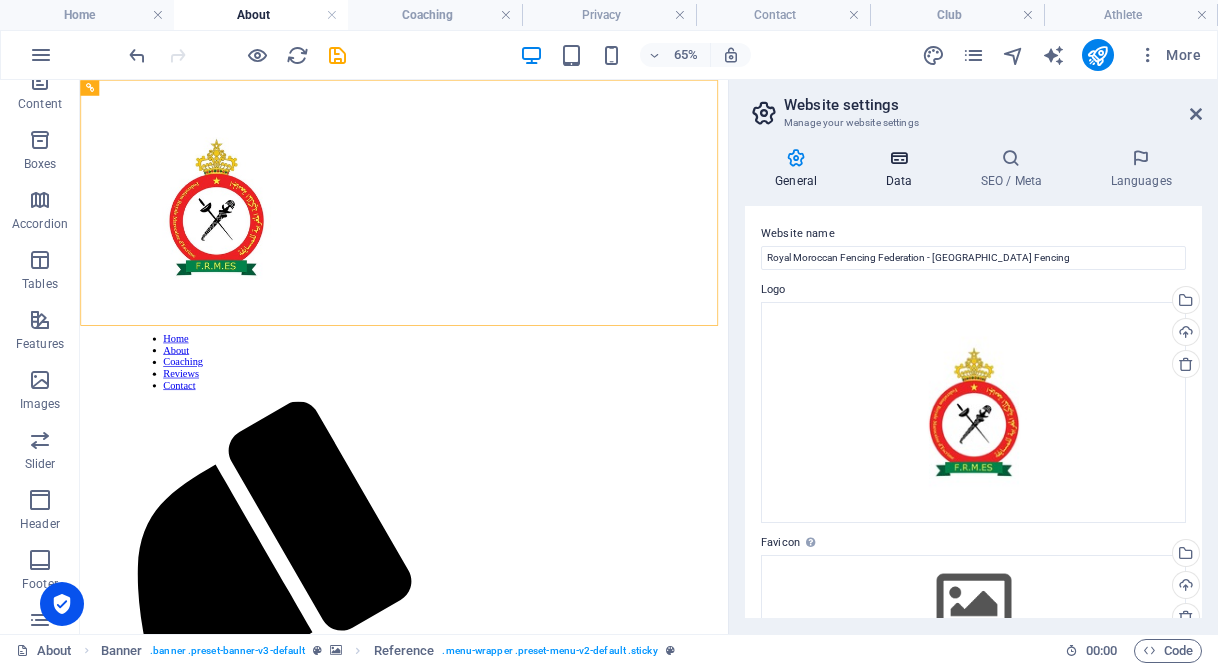 drag, startPoint x: 882, startPoint y: 168, endPoint x: 900, endPoint y: 179, distance: 21.095022 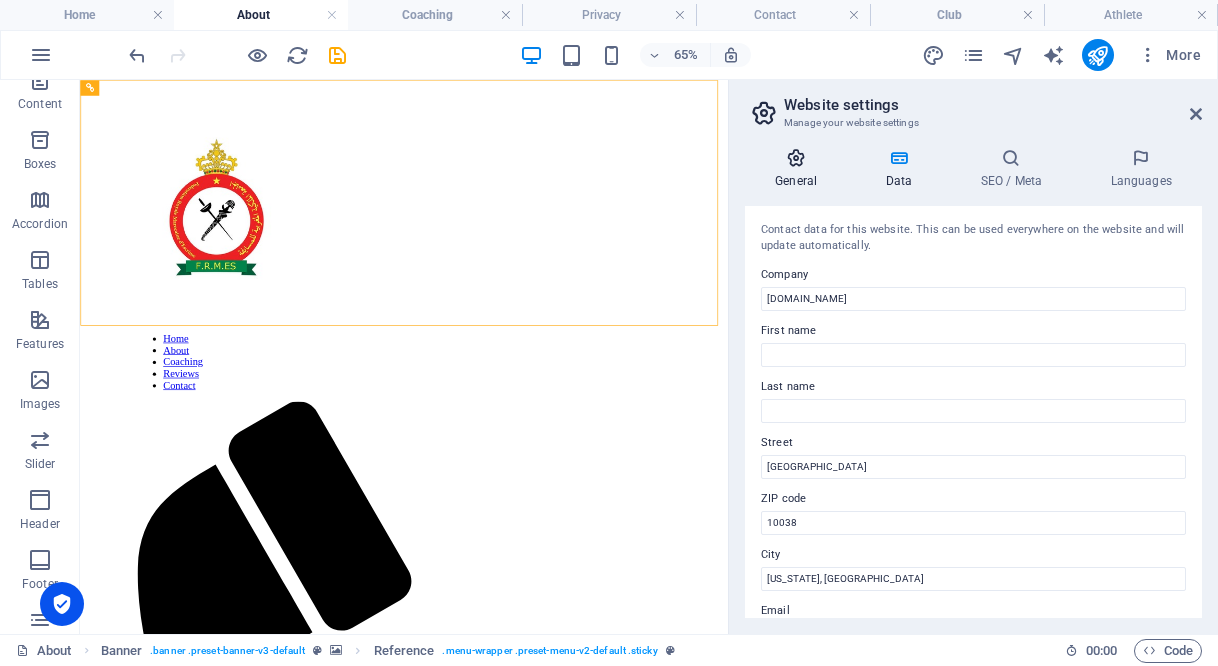 click on "General" at bounding box center (800, 169) 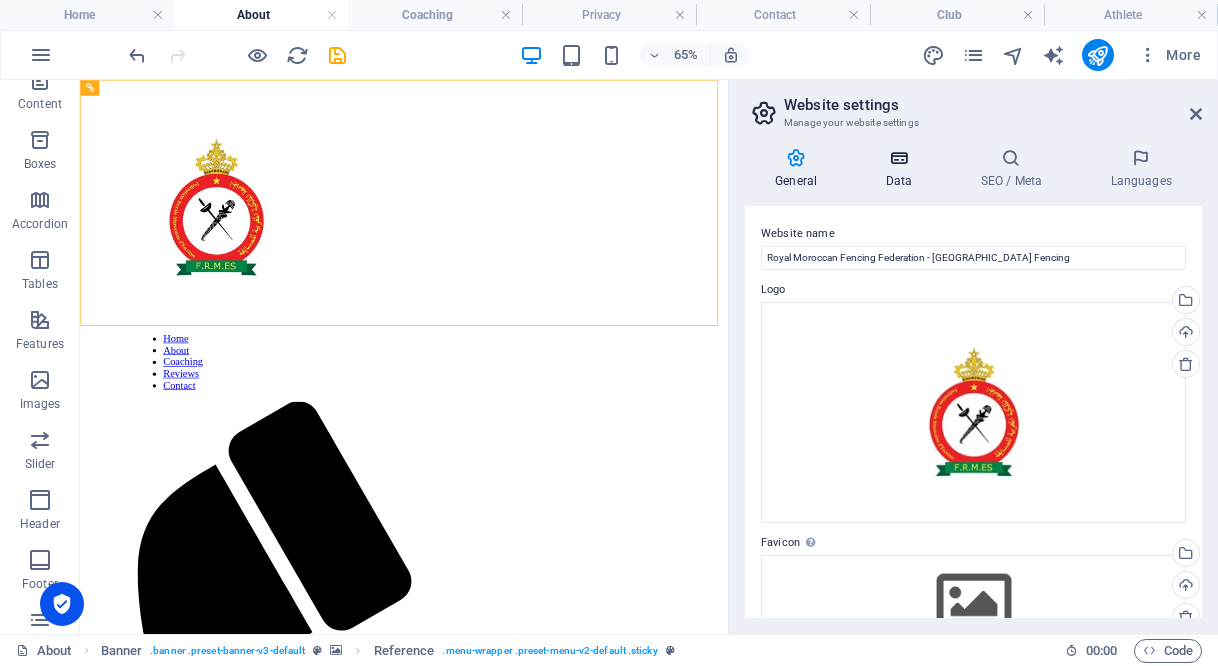 click at bounding box center [898, 158] 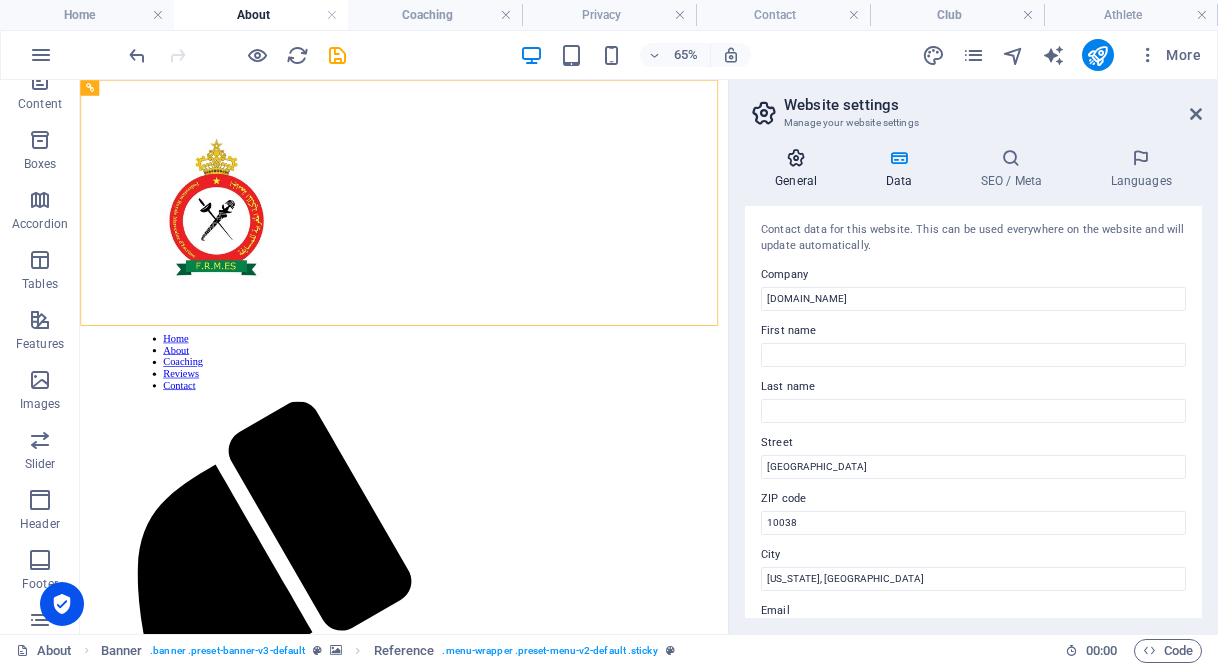 click at bounding box center (796, 158) 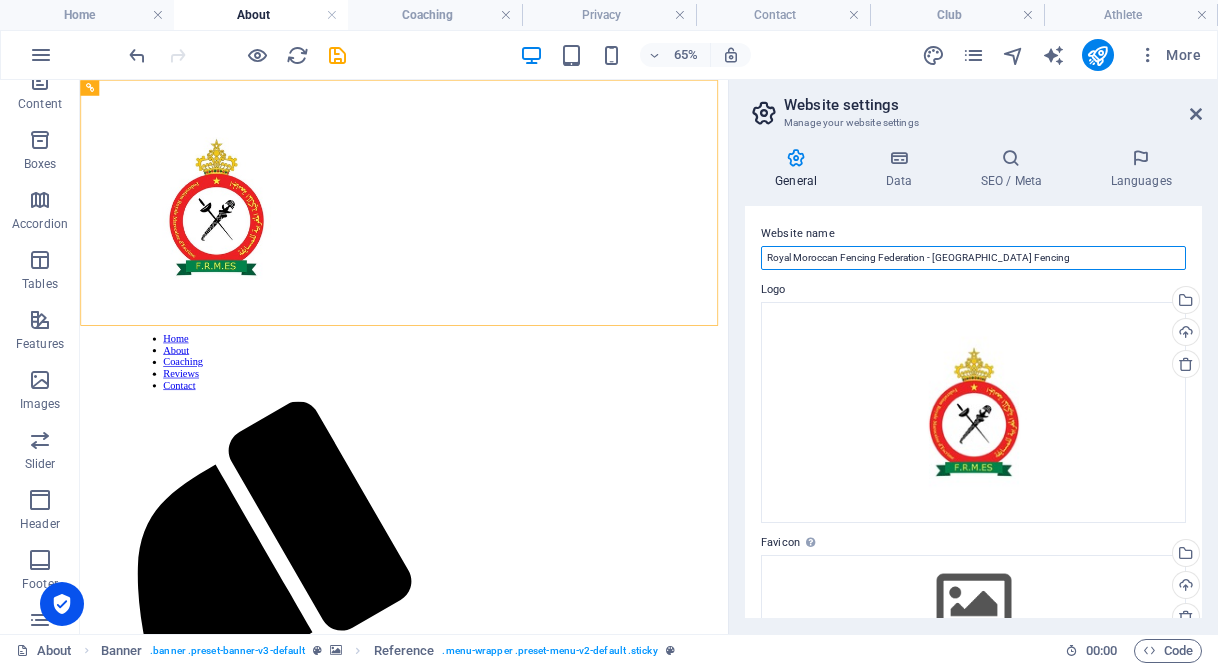 click on "Royal Moroccan Fencing Federation - [GEOGRAPHIC_DATA] Fencing" at bounding box center [973, 258] 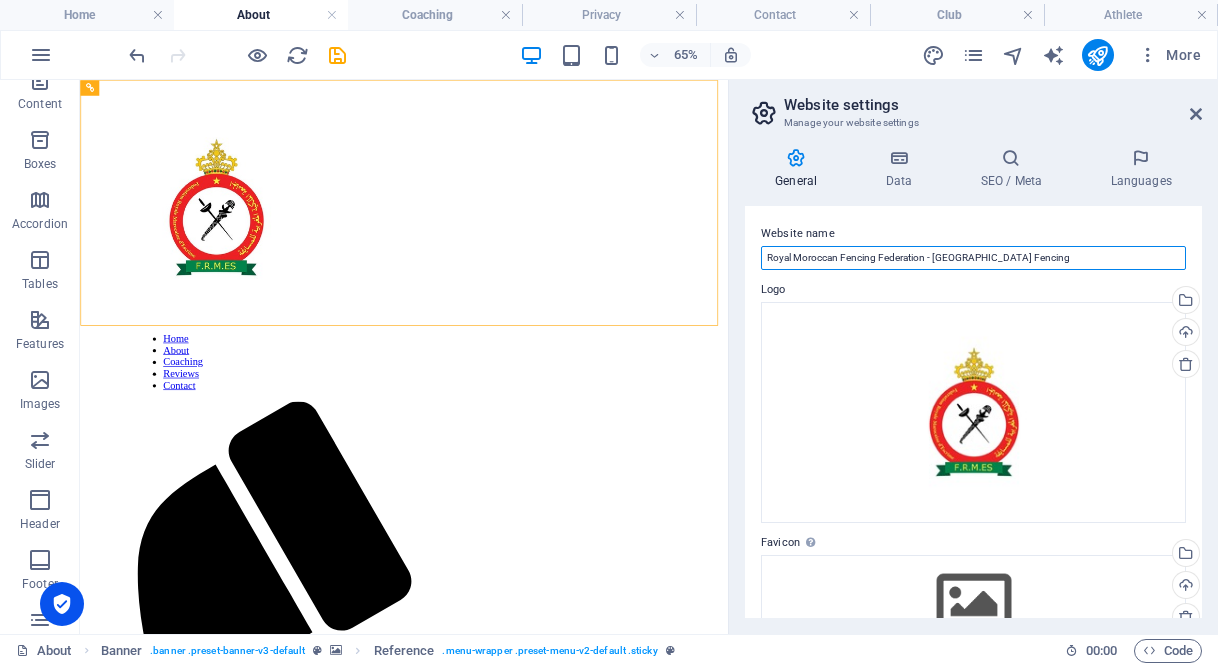 click on "Royal Moroccan Fencing Federation - [GEOGRAPHIC_DATA] Fencing" at bounding box center [973, 258] 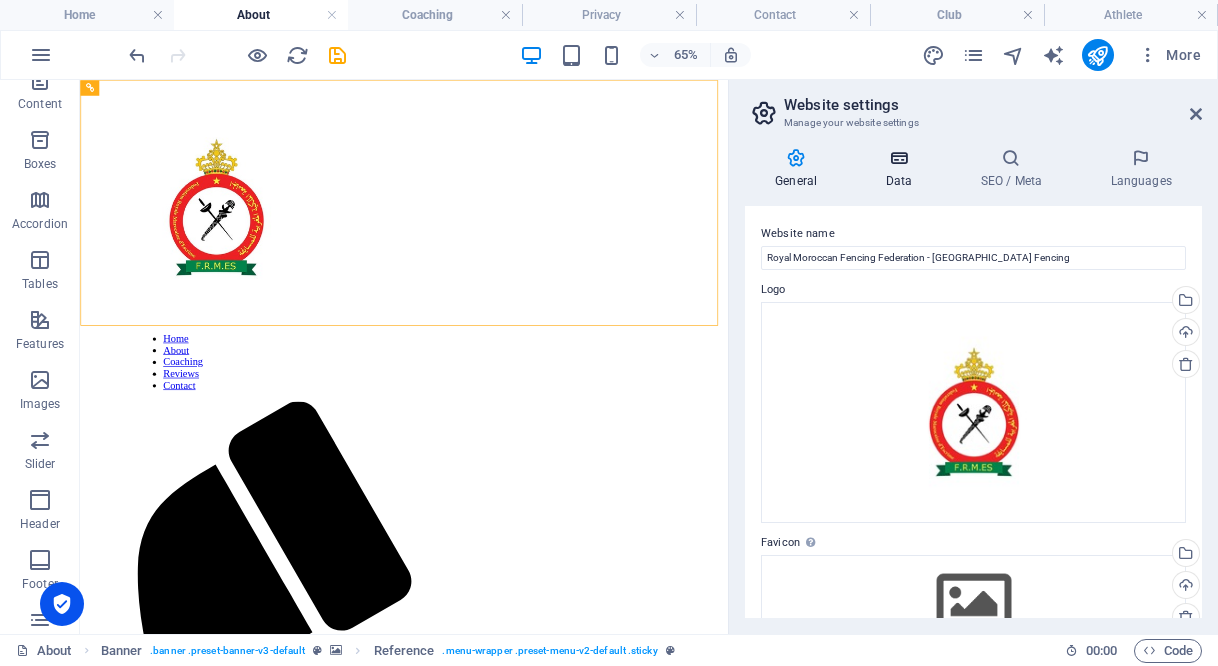 click on "Data" at bounding box center [902, 169] 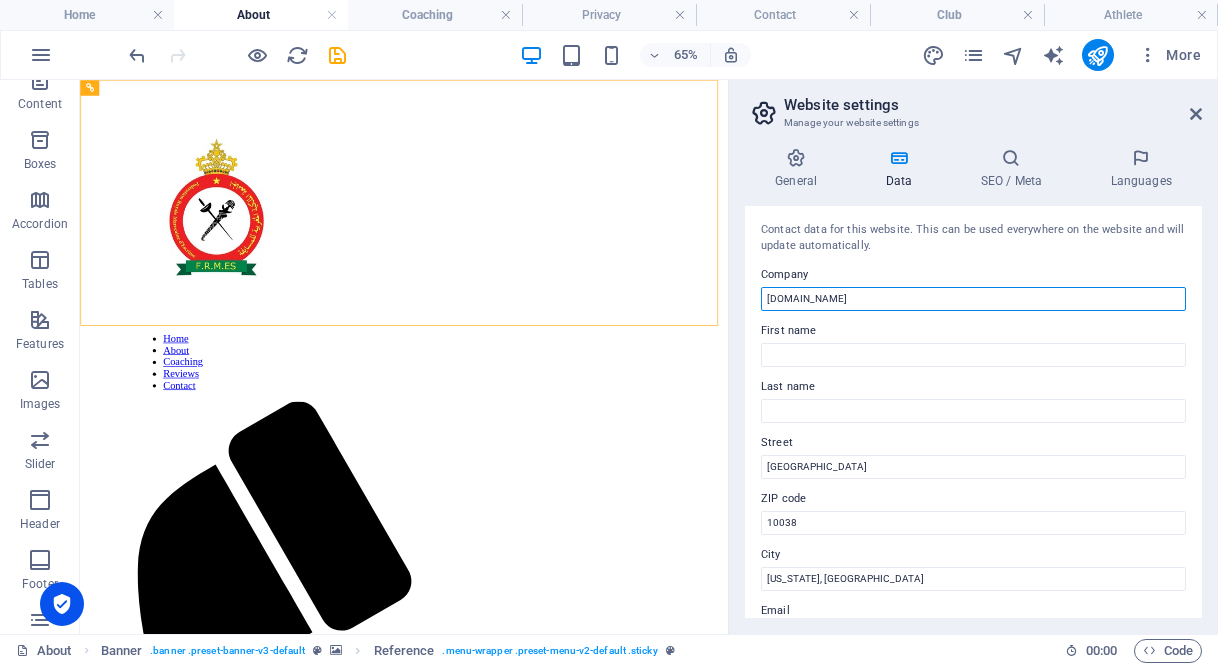 click on "[DOMAIN_NAME]" at bounding box center (973, 299) 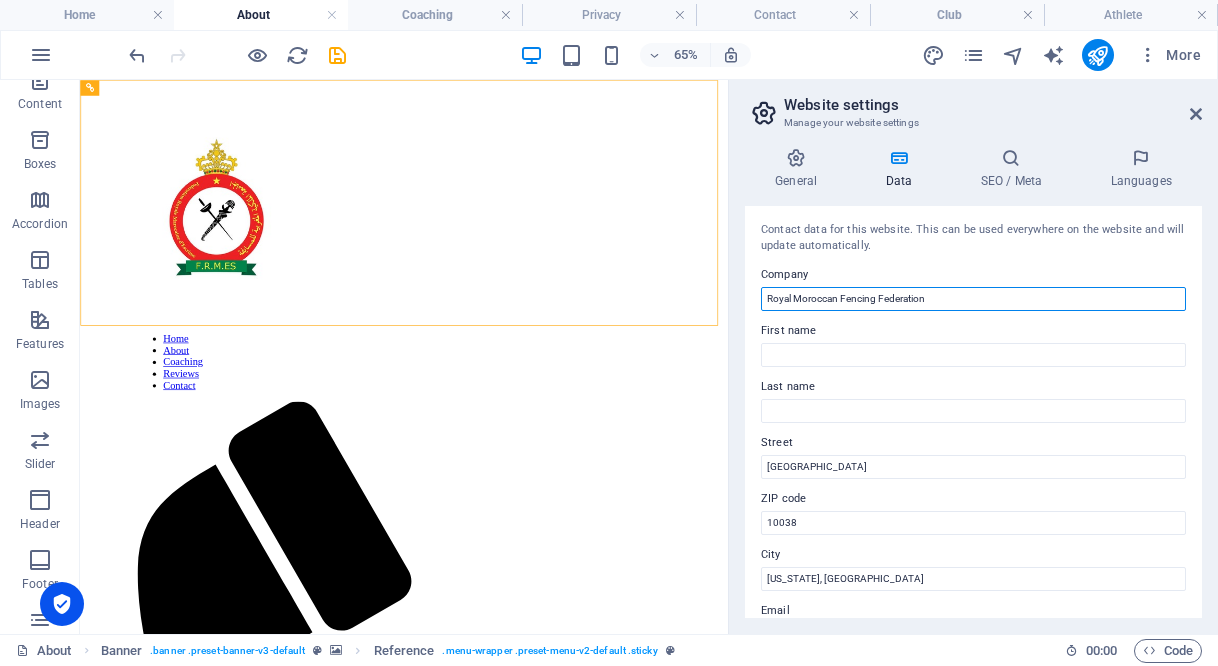 type on "Royal Moroccan Fencing Federation" 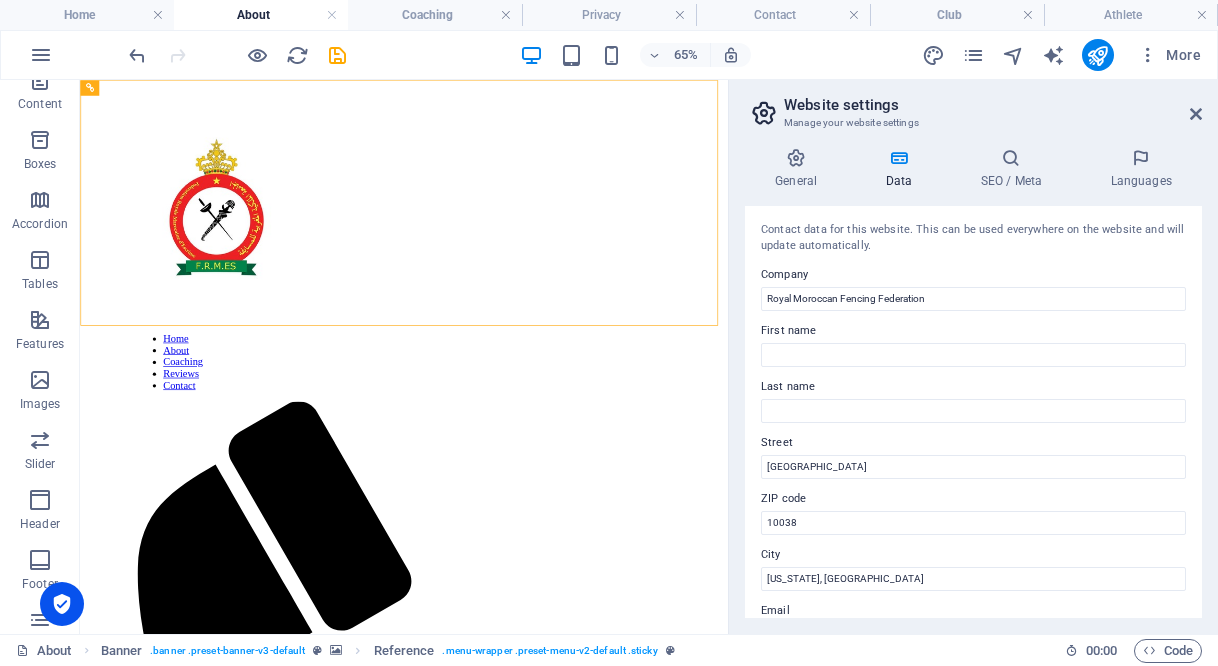 click on "First name" at bounding box center (973, 331) 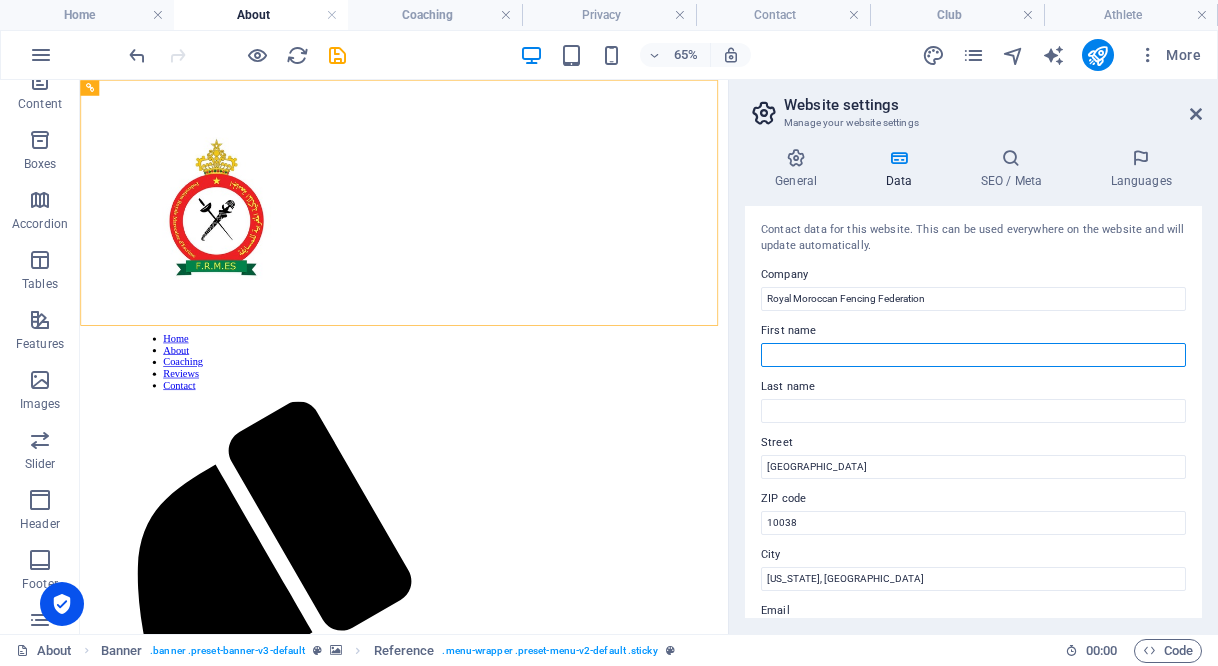 click on "First name" at bounding box center [973, 355] 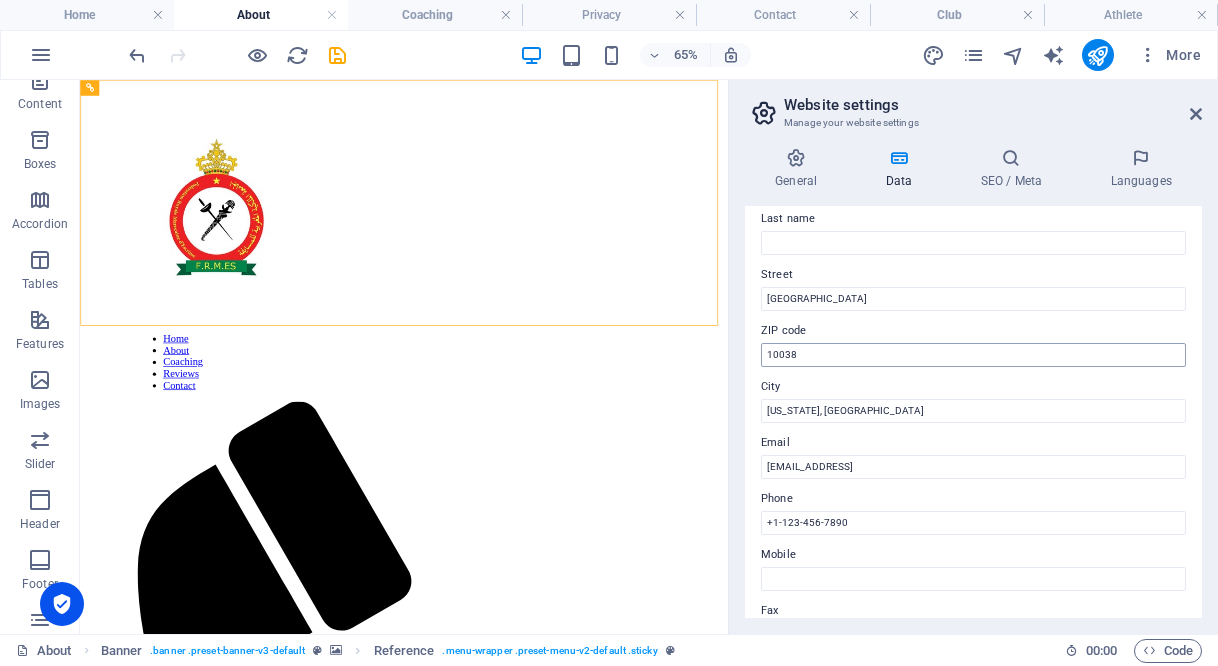 scroll, scrollTop: 200, scrollLeft: 0, axis: vertical 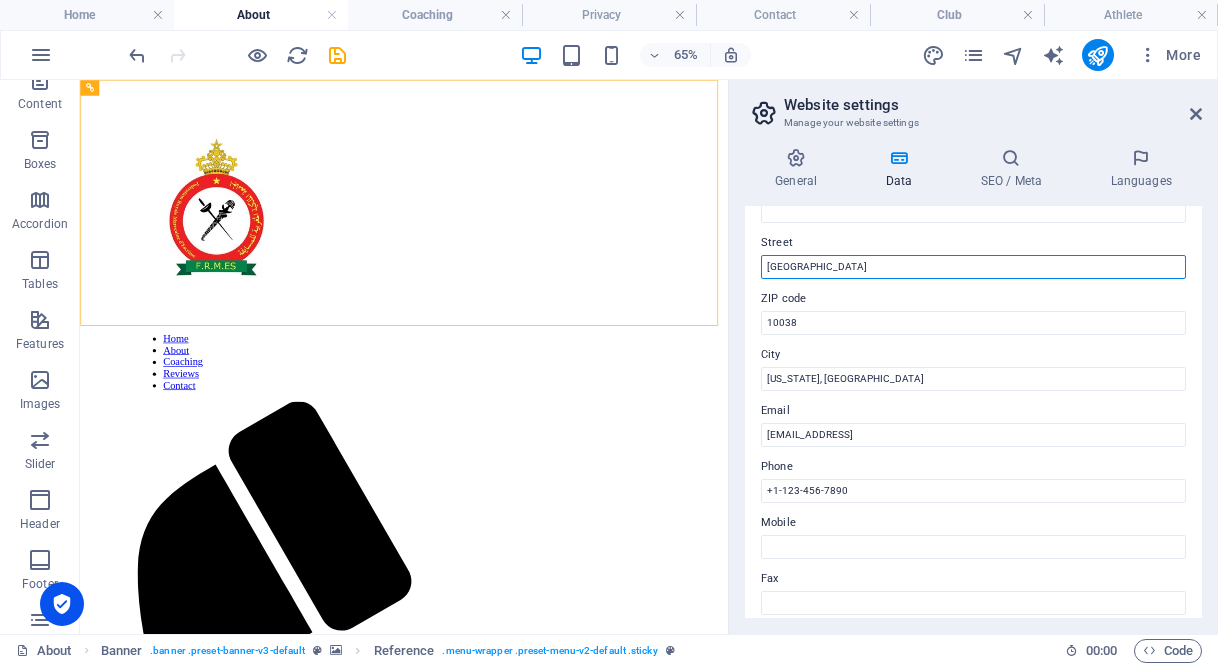 click on "[GEOGRAPHIC_DATA]" at bounding box center (973, 267) 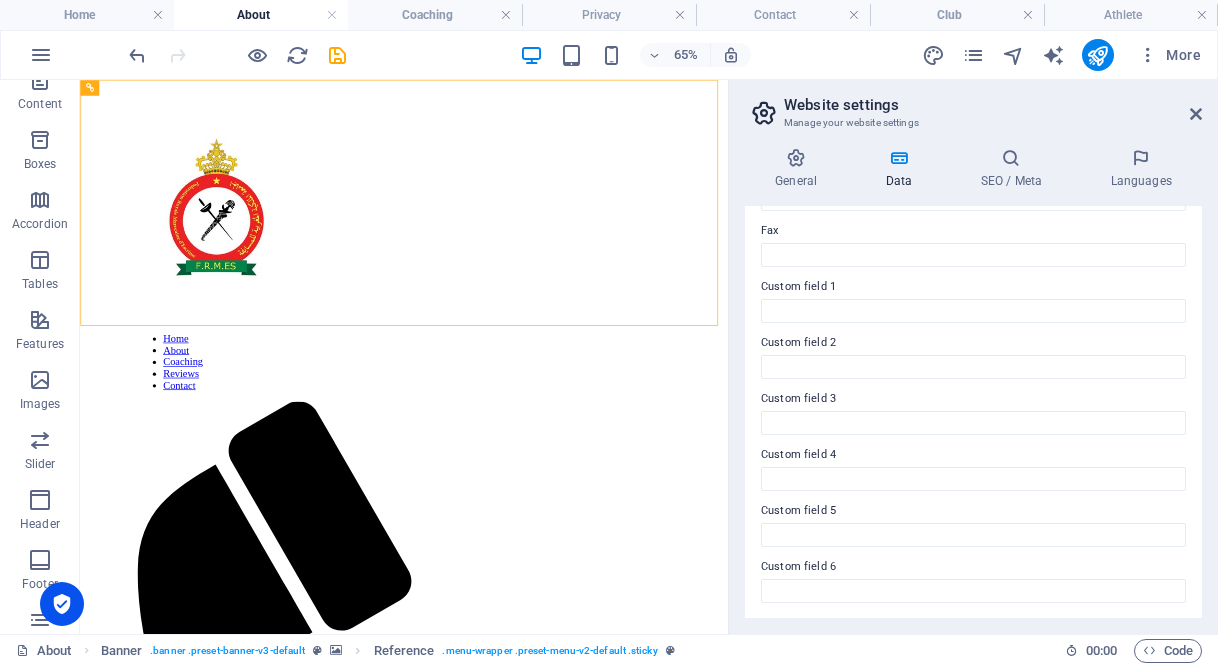 scroll, scrollTop: 148, scrollLeft: 0, axis: vertical 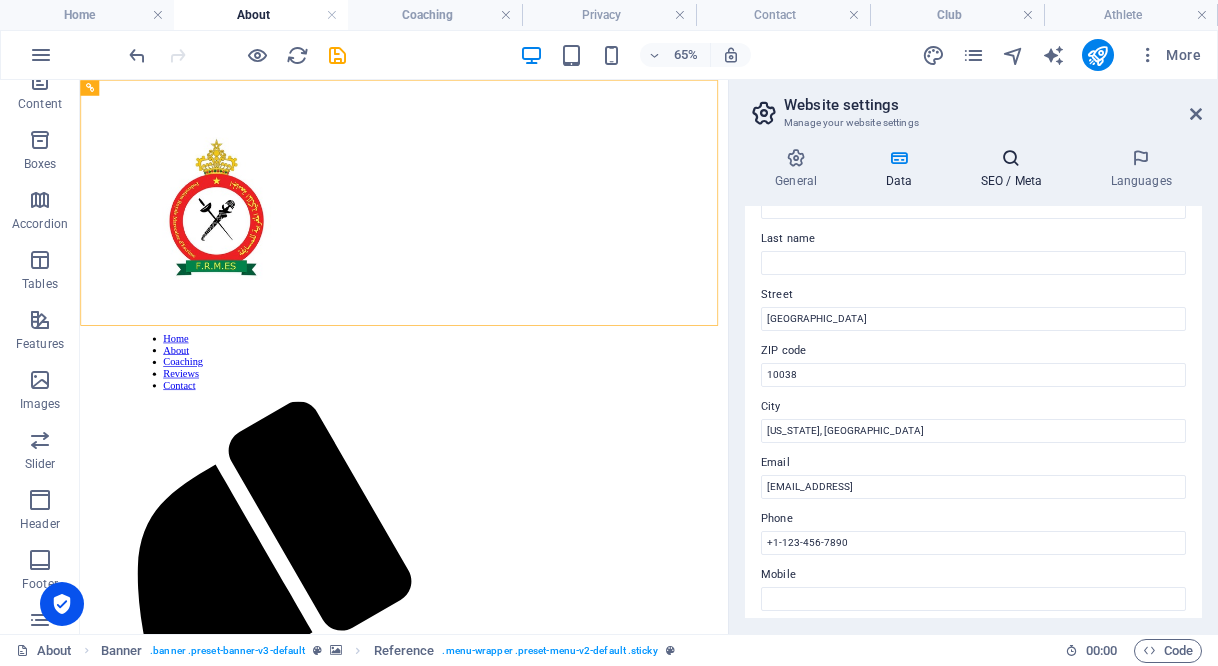 click at bounding box center [1011, 158] 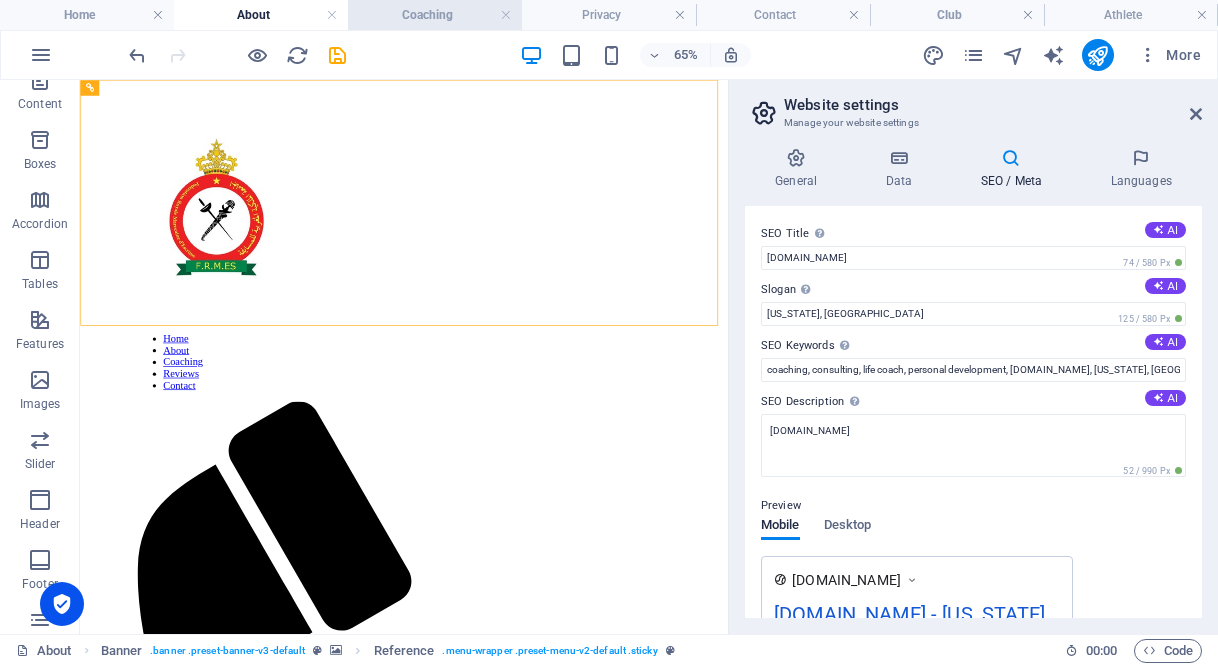 click on "Coaching" at bounding box center [435, 15] 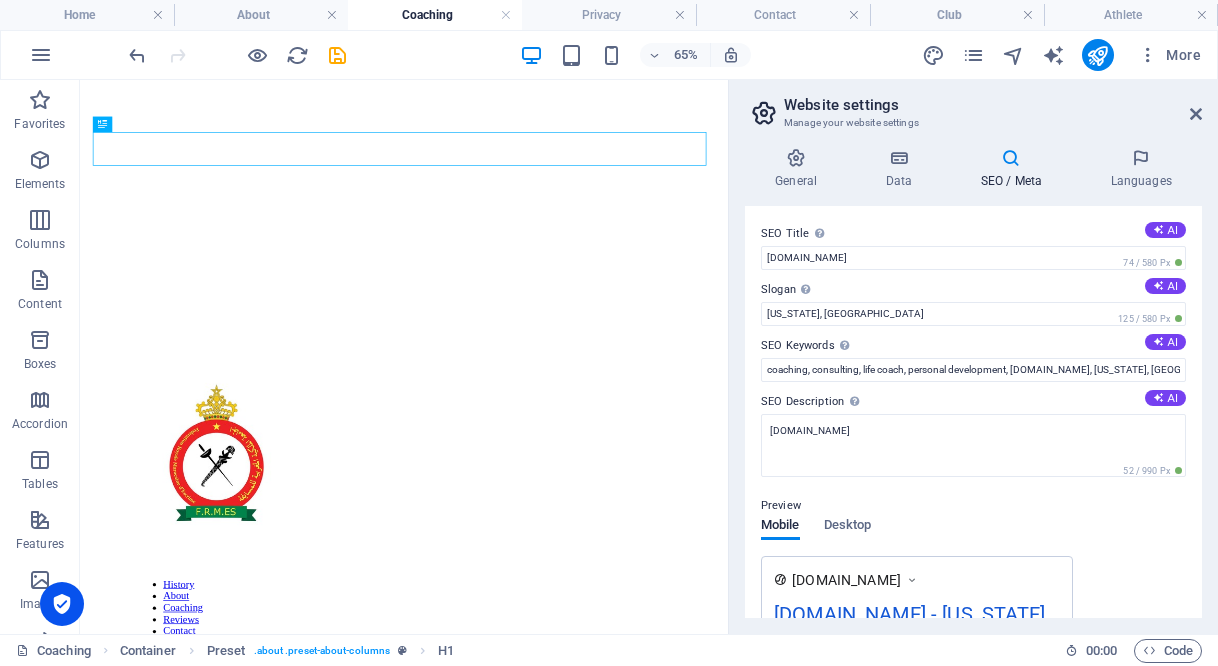 click on "Coaching" at bounding box center [435, 15] 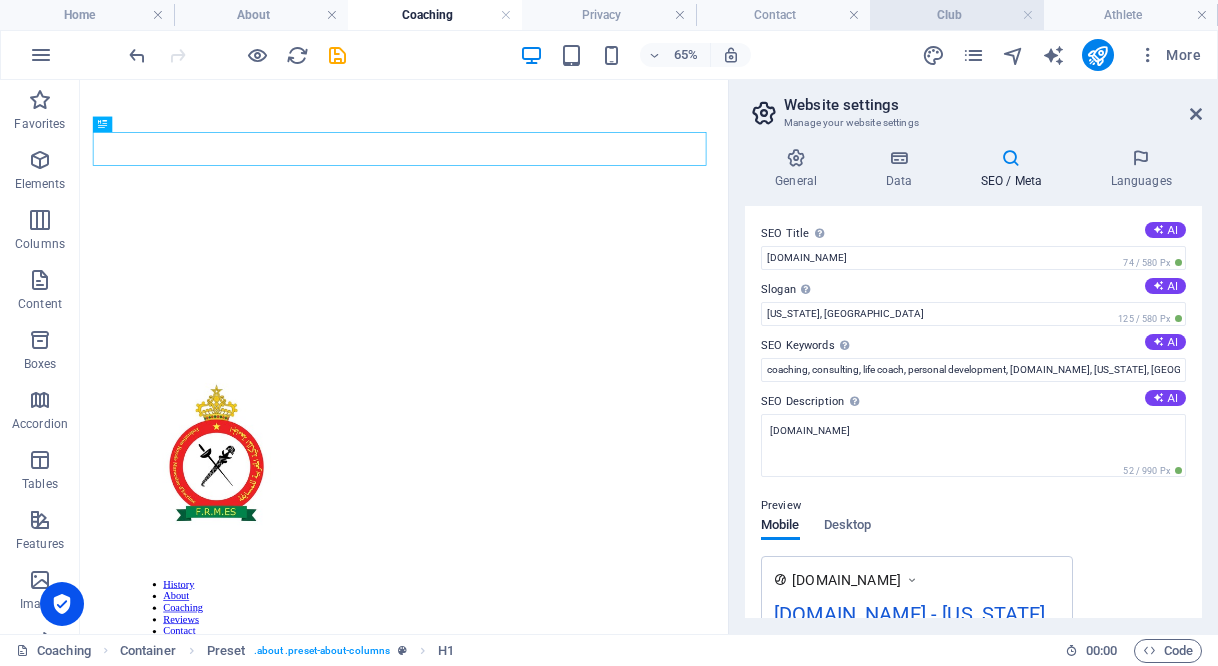 click on "Club" at bounding box center [957, 15] 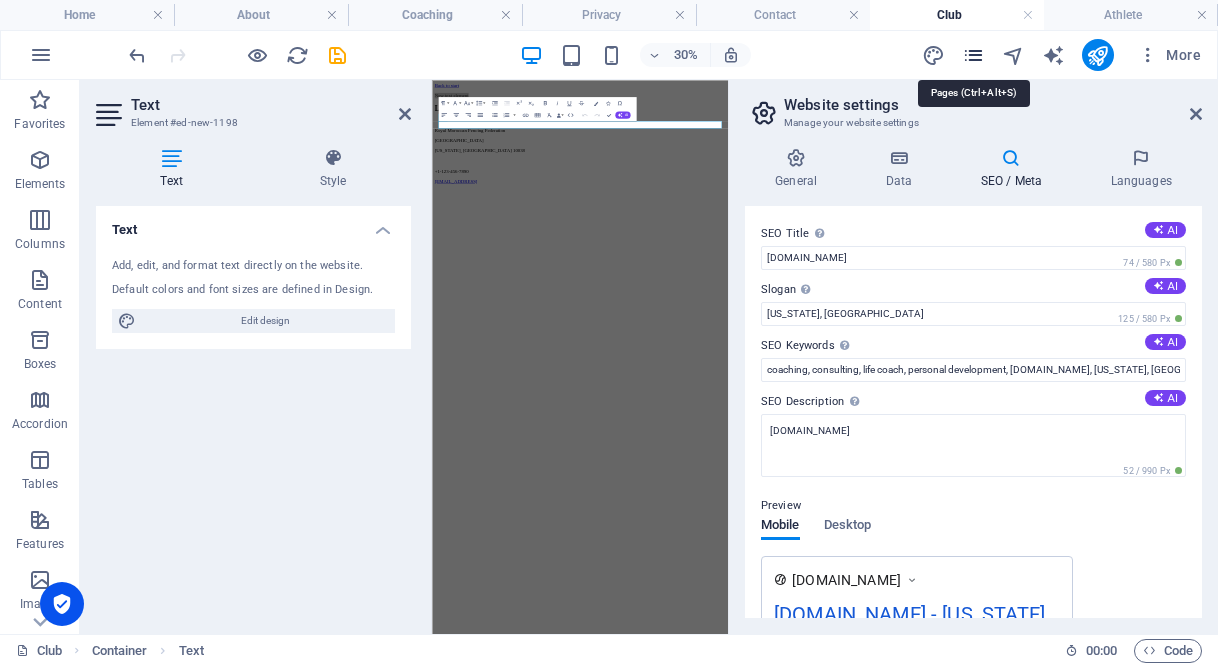 click at bounding box center (973, 55) 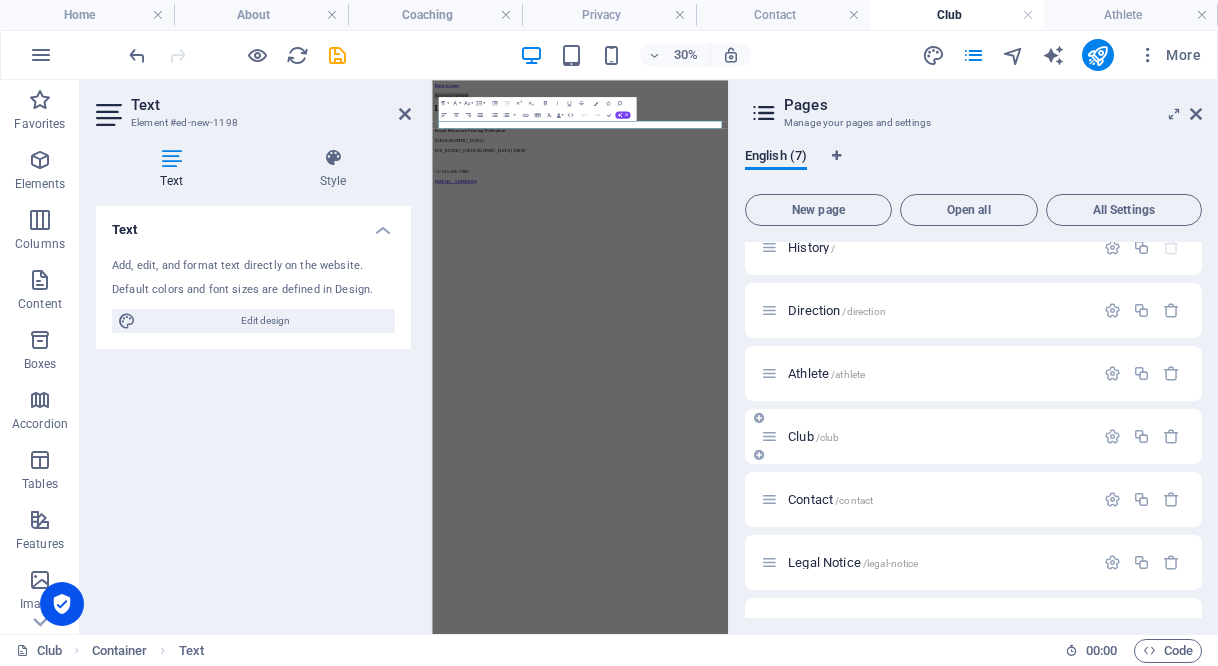 scroll, scrollTop: 0, scrollLeft: 0, axis: both 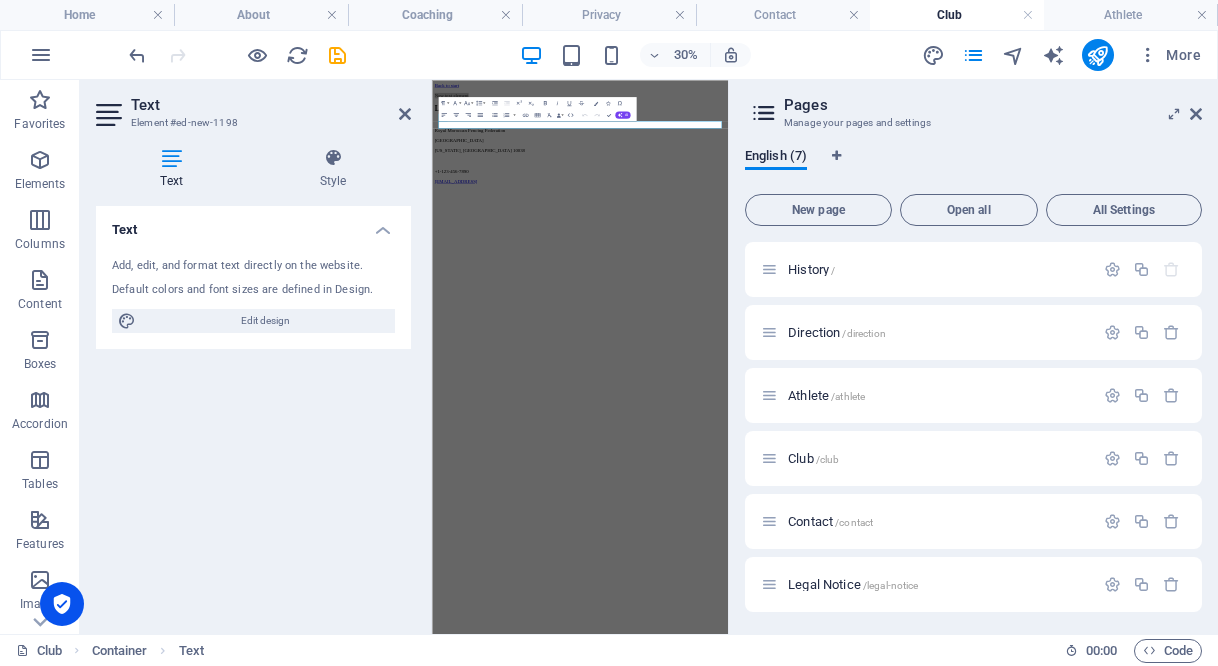 click on "Pages Manage your pages and settings English (7) New page Open all All Settings History / Direction /direction Athlete /athlete Club /club Contact /contact Legal Notice /legal-notice Privacy /privacy" at bounding box center (973, 357) 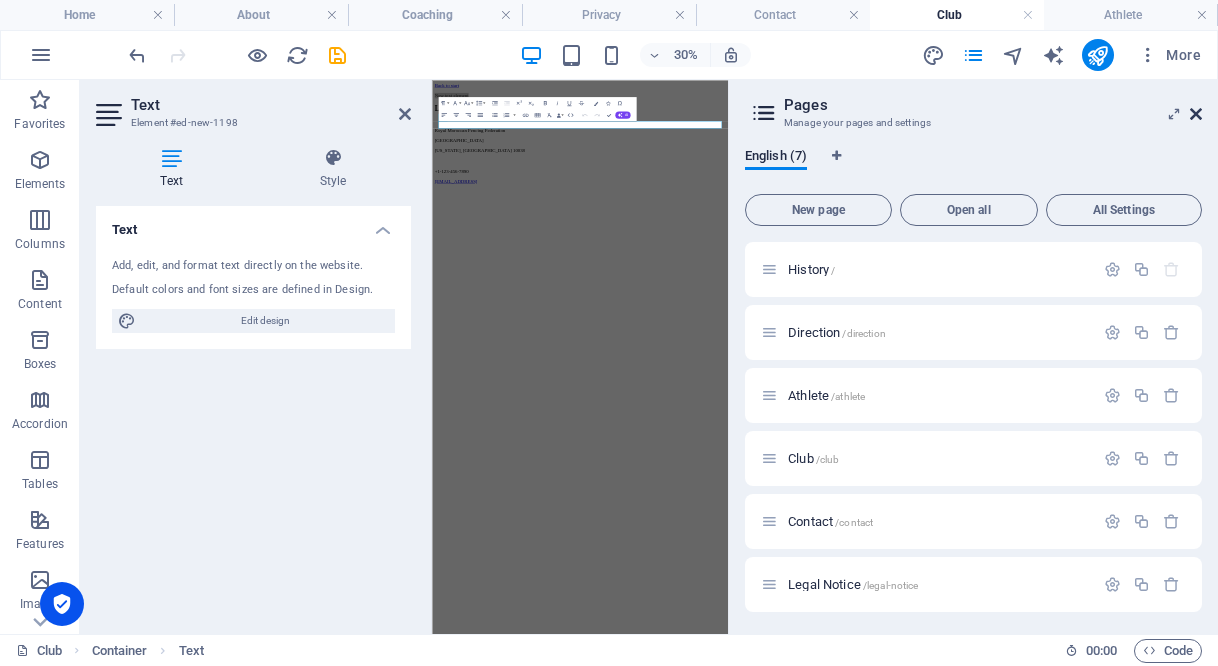 click at bounding box center [1196, 114] 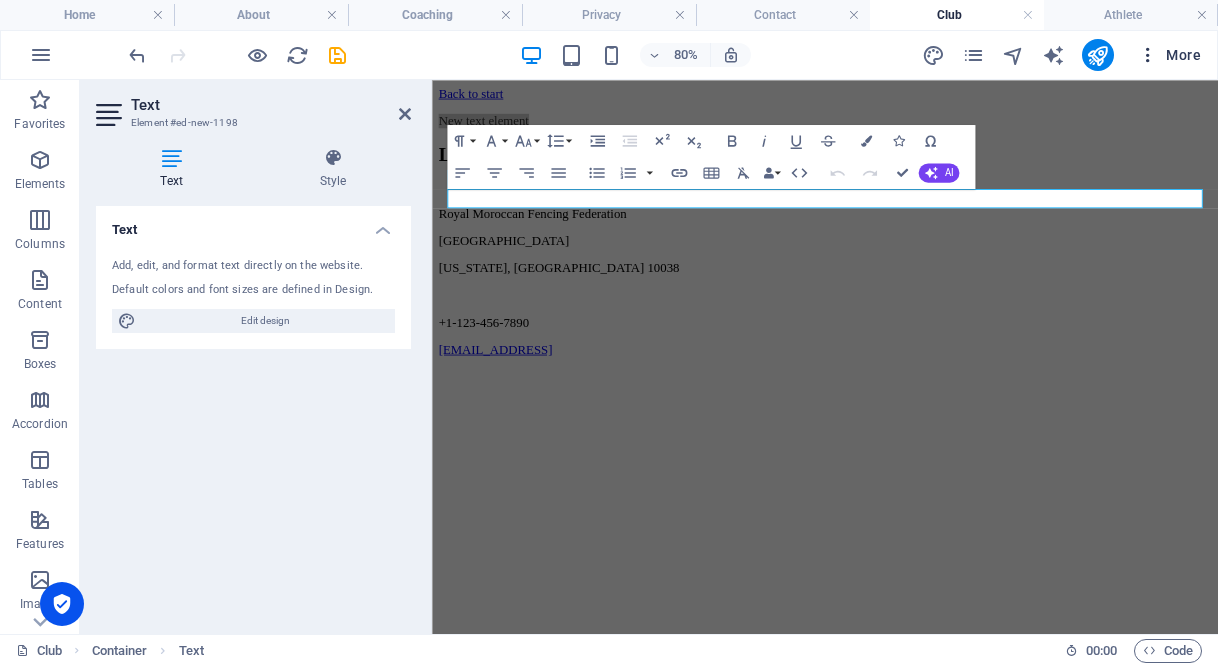 click at bounding box center [1148, 55] 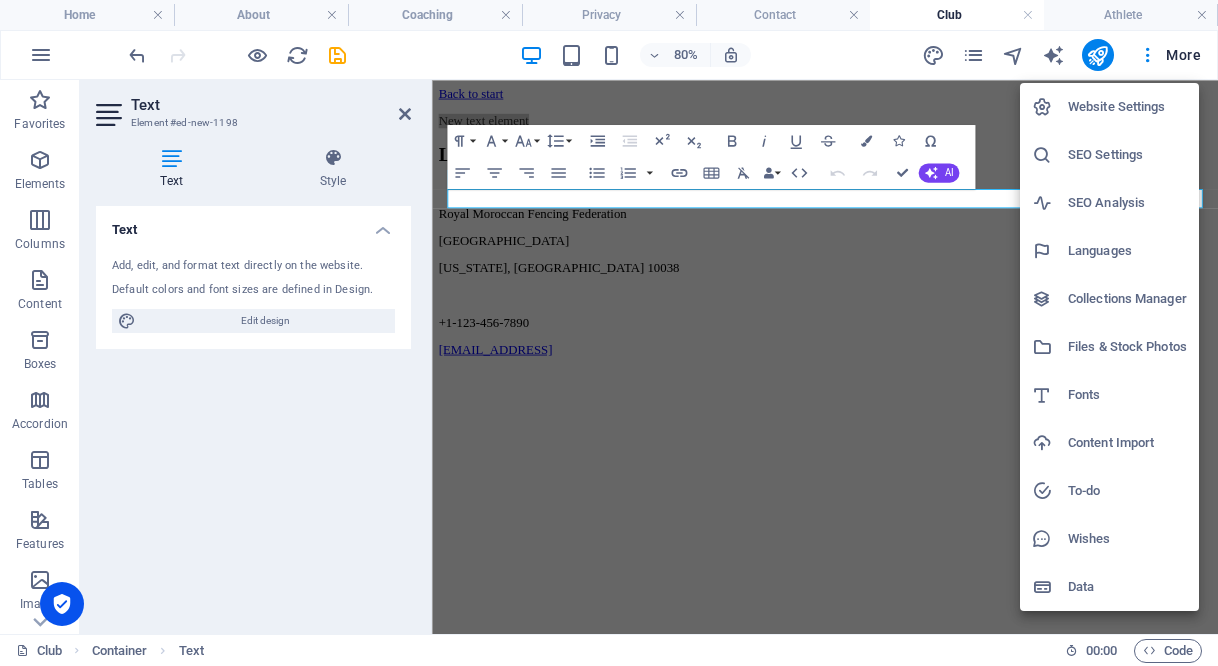click on "Content Import" at bounding box center (1127, 443) 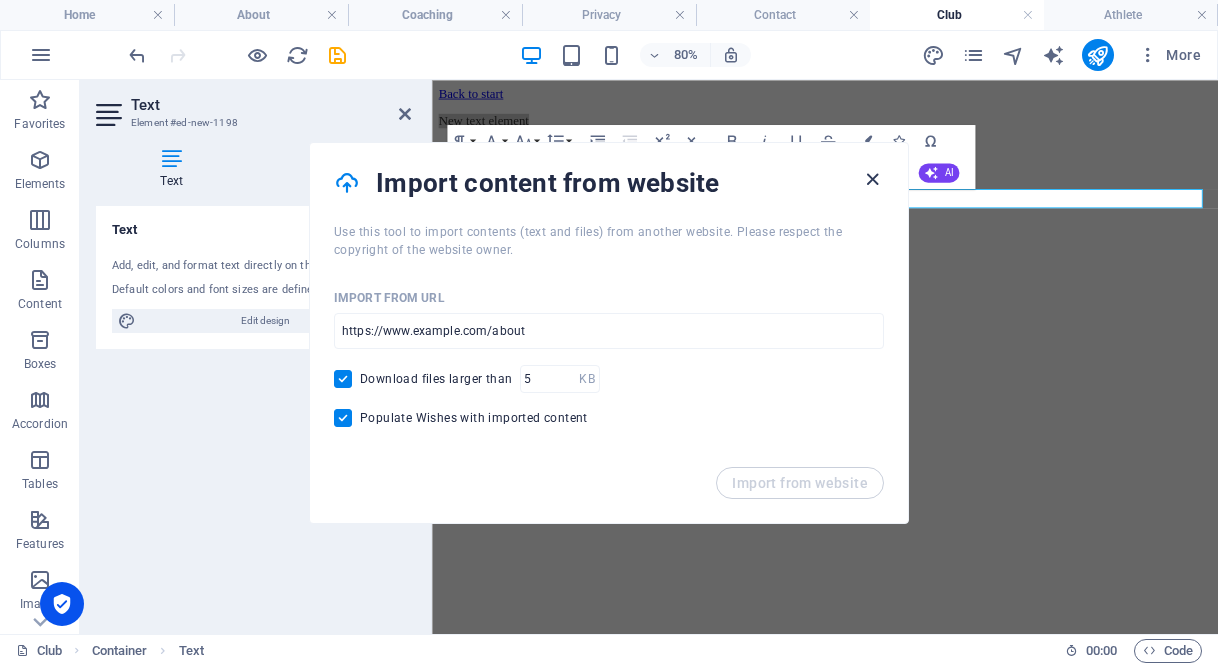 click at bounding box center [872, 179] 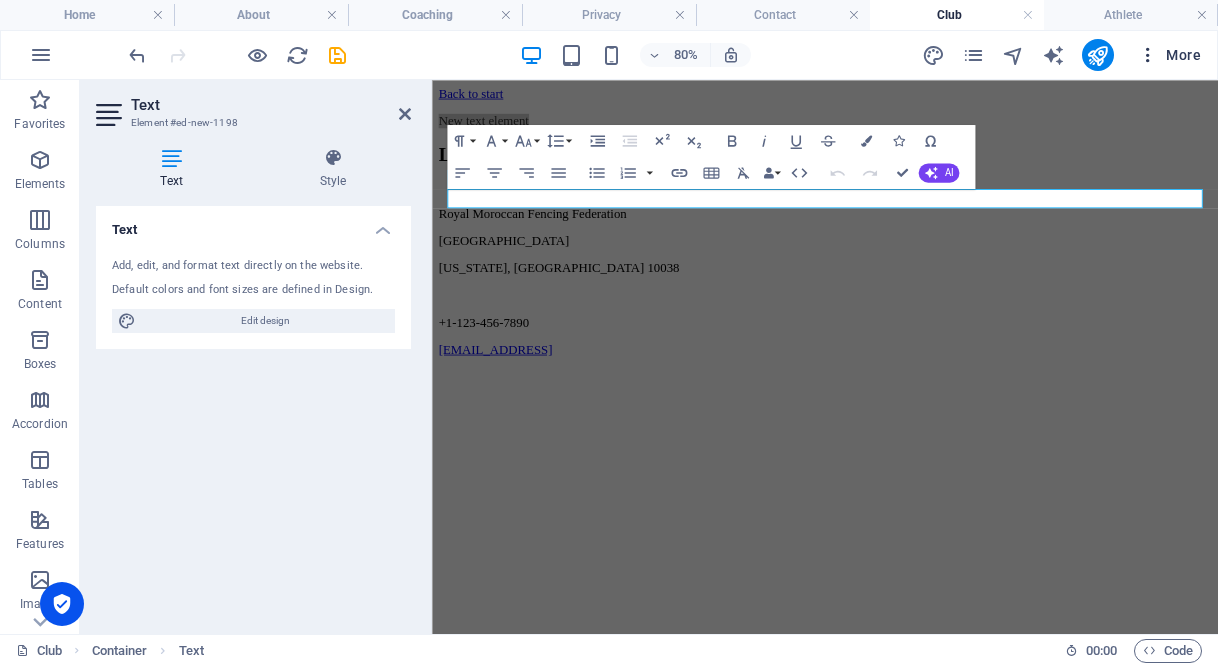 click at bounding box center [1148, 55] 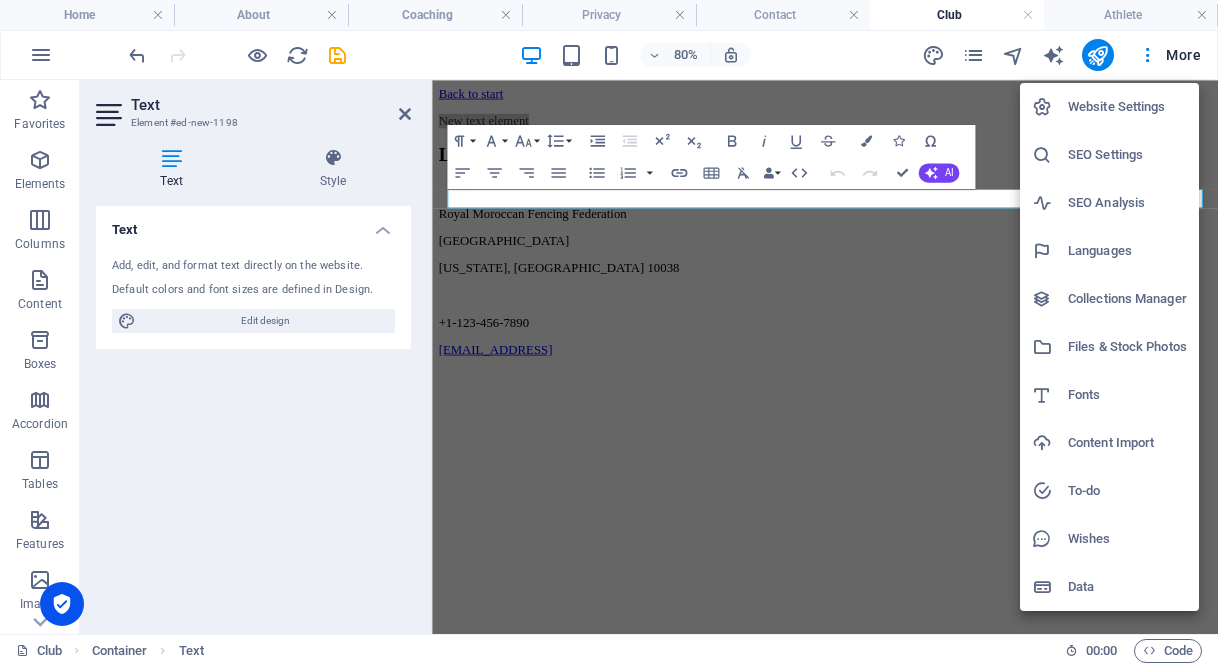click on "Website Settings" at bounding box center (1127, 107) 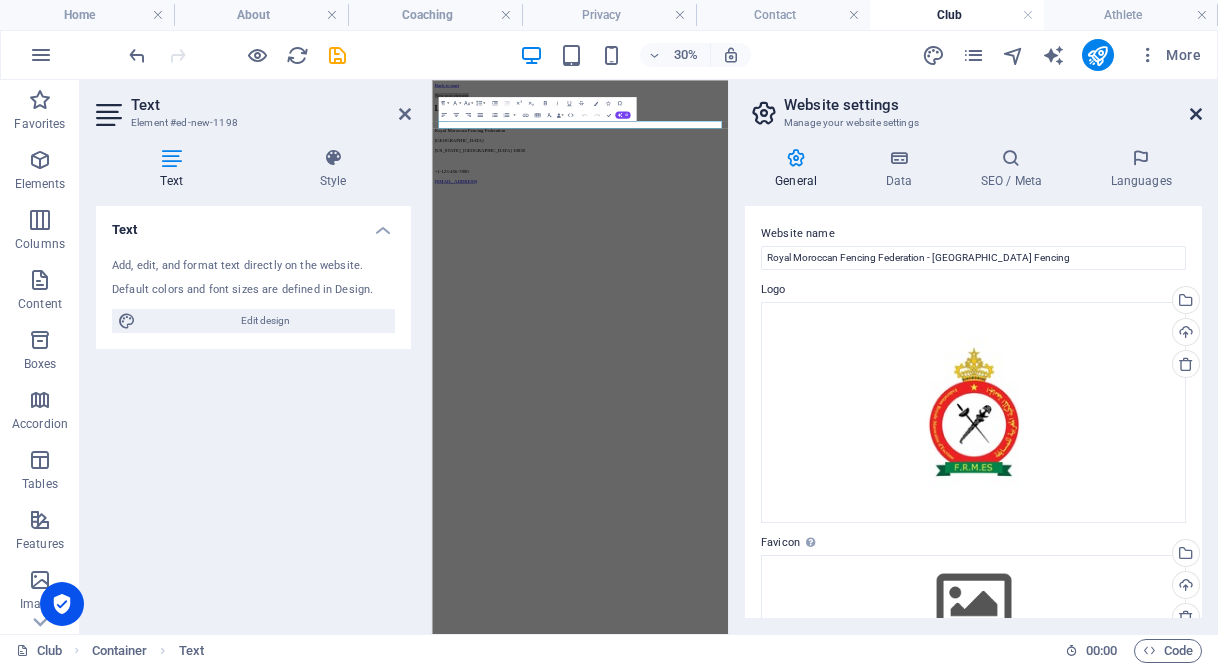drag, startPoint x: 1192, startPoint y: 109, endPoint x: 951, endPoint y: 34, distance: 252.40048 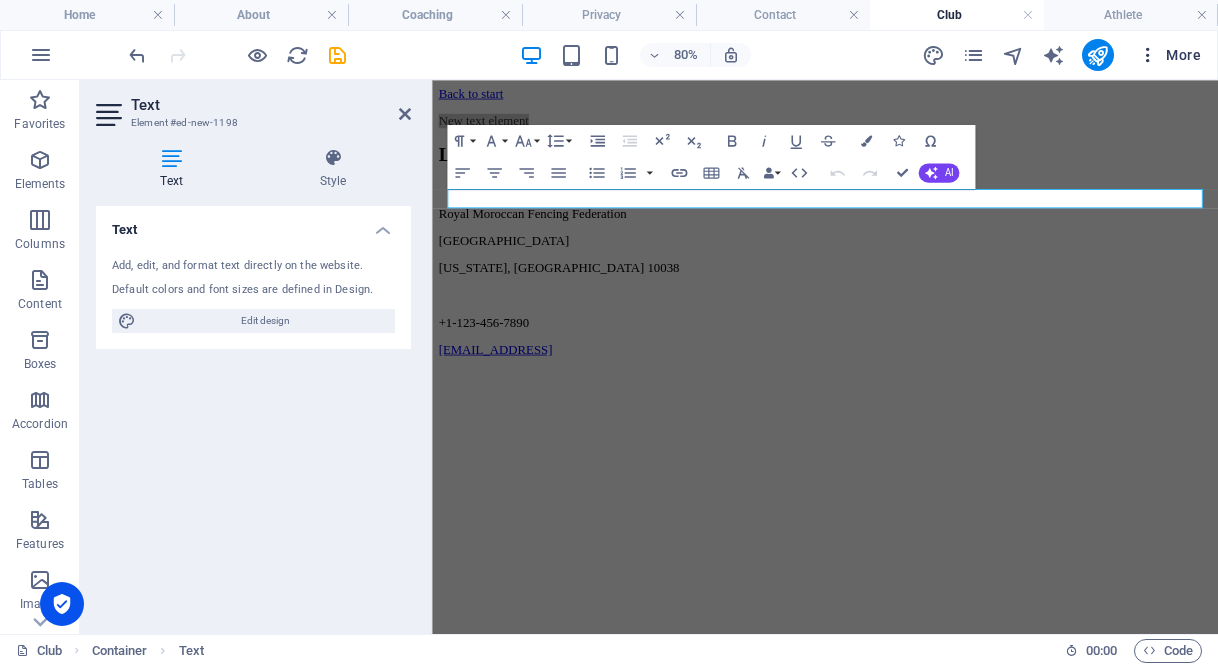 click at bounding box center (1148, 55) 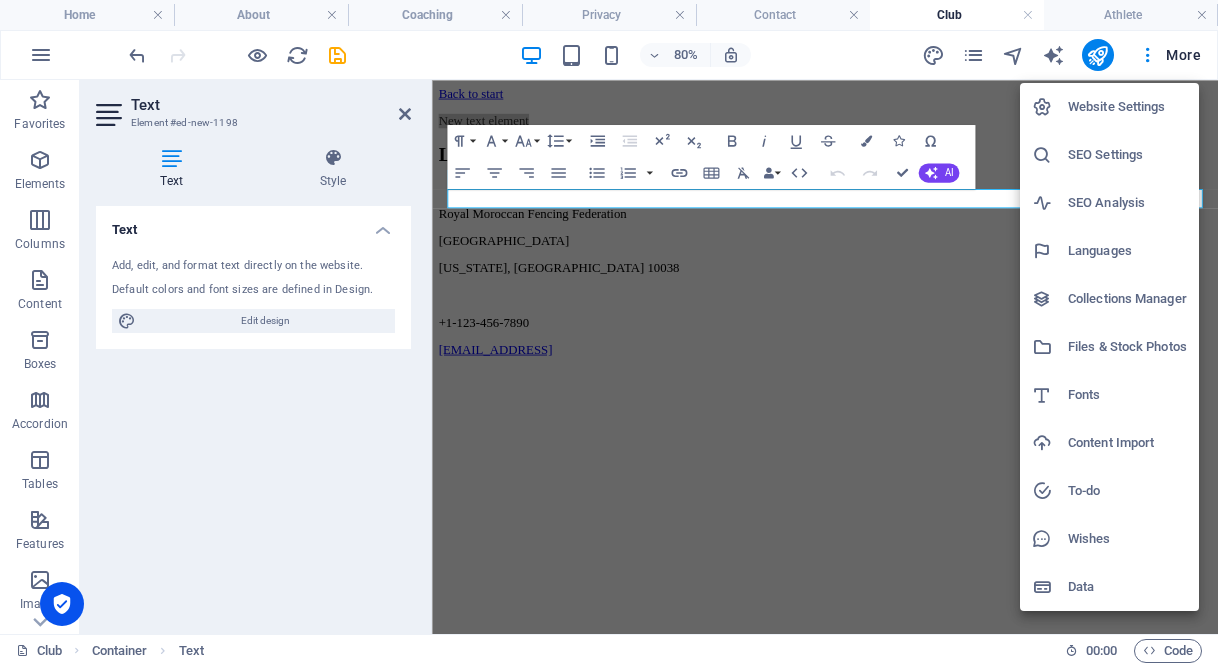 click on "Collections Manager" at bounding box center [1127, 299] 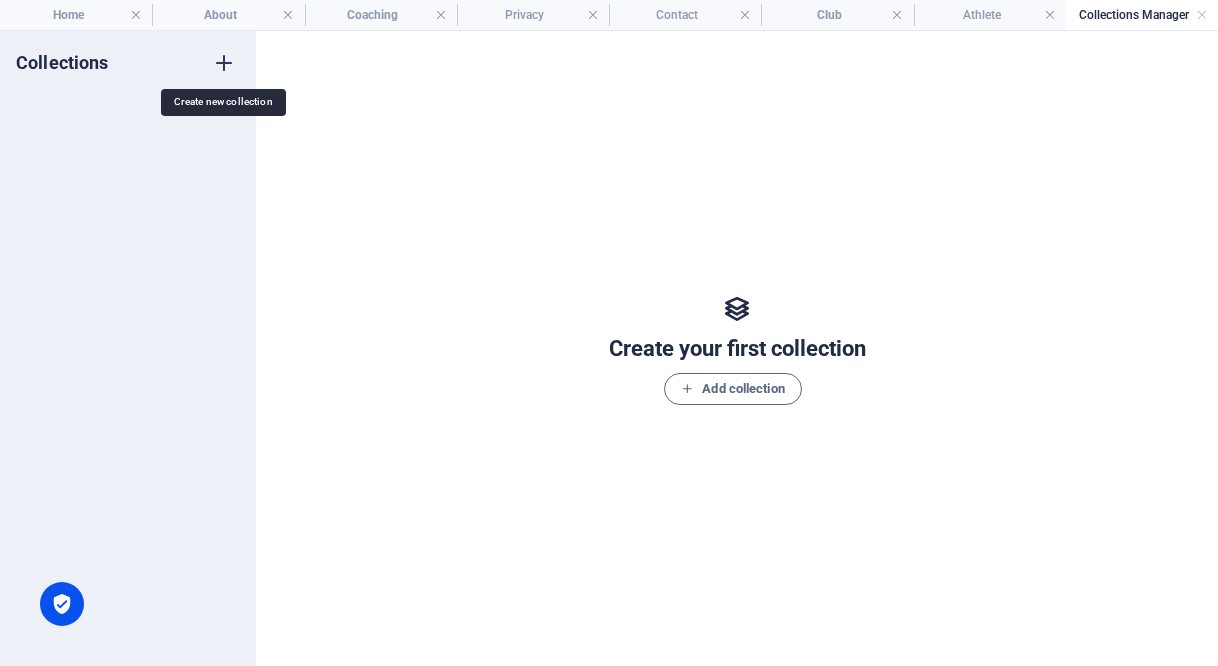click at bounding box center [224, 63] 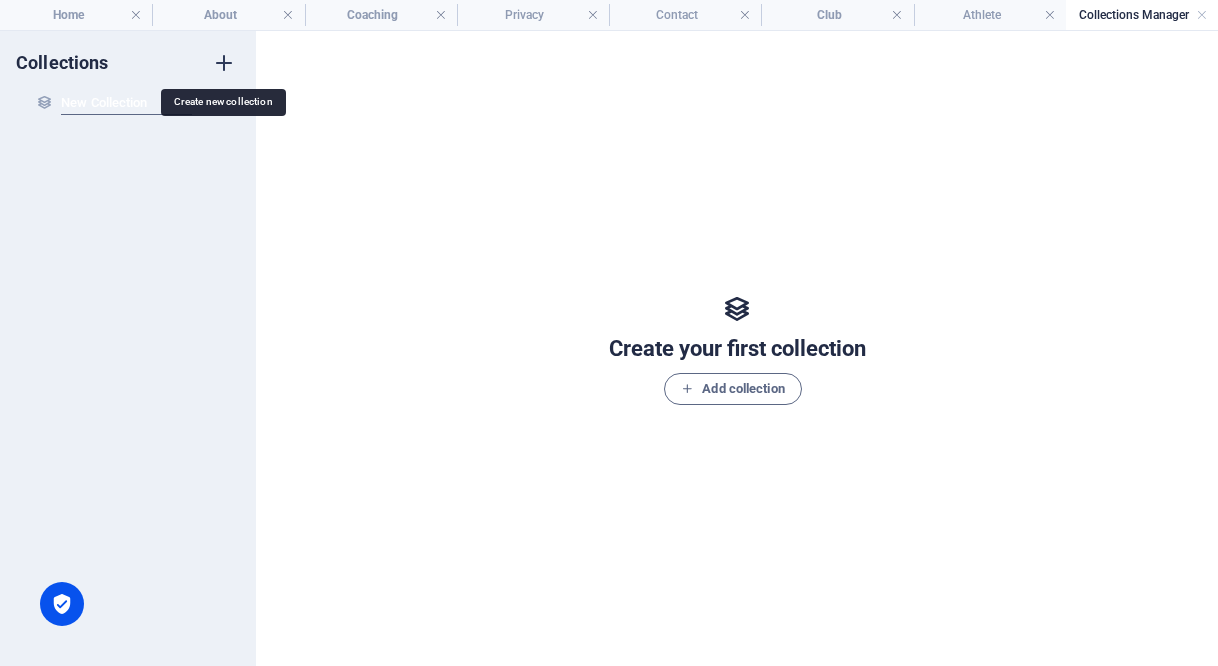 click on "Collections New Collection New Collection" at bounding box center [128, 348] 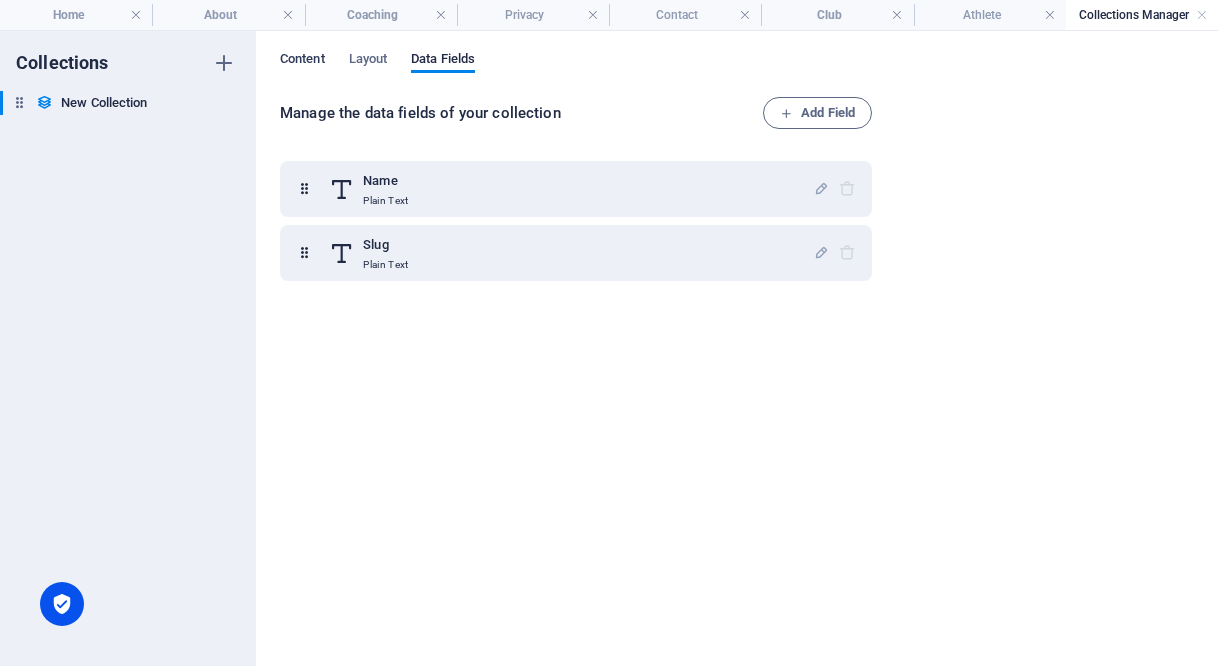 click on "Content" at bounding box center [302, 61] 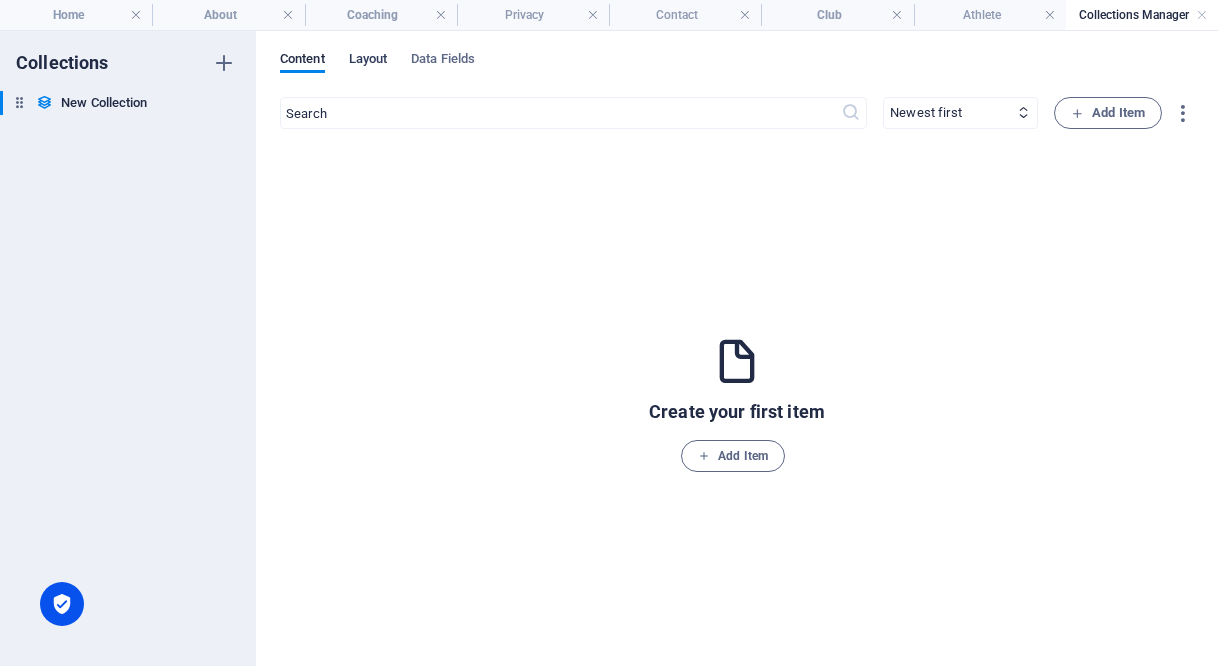 click on "Layout" at bounding box center [368, 61] 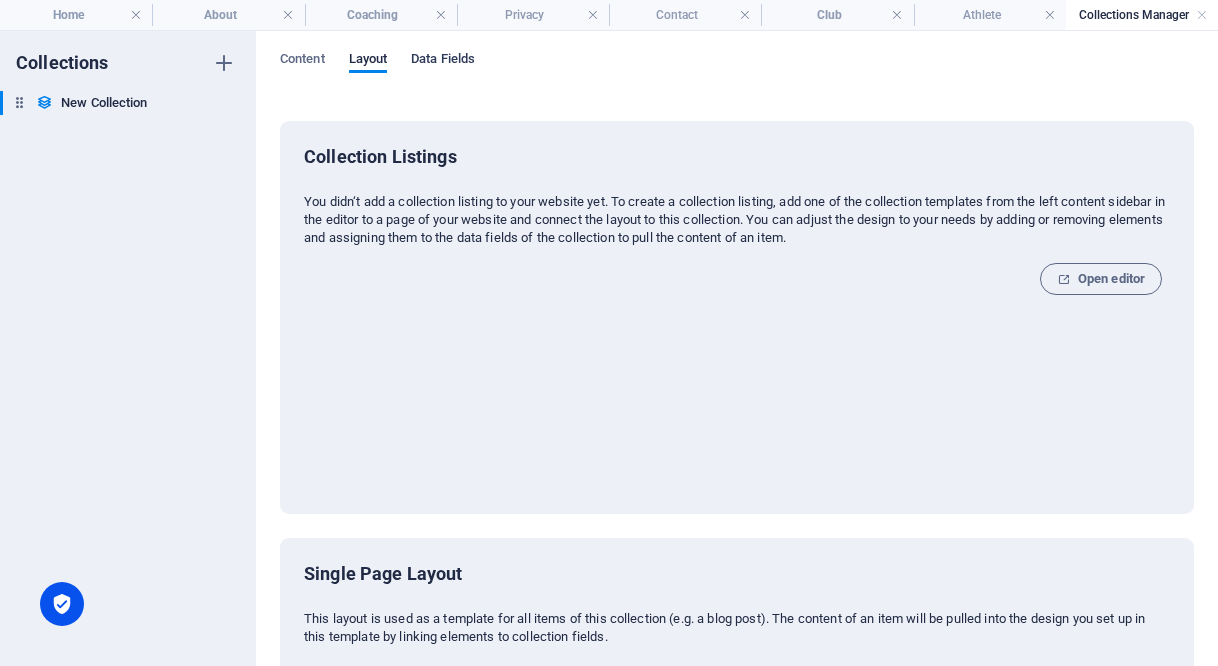 click on "Data Fields" at bounding box center [443, 61] 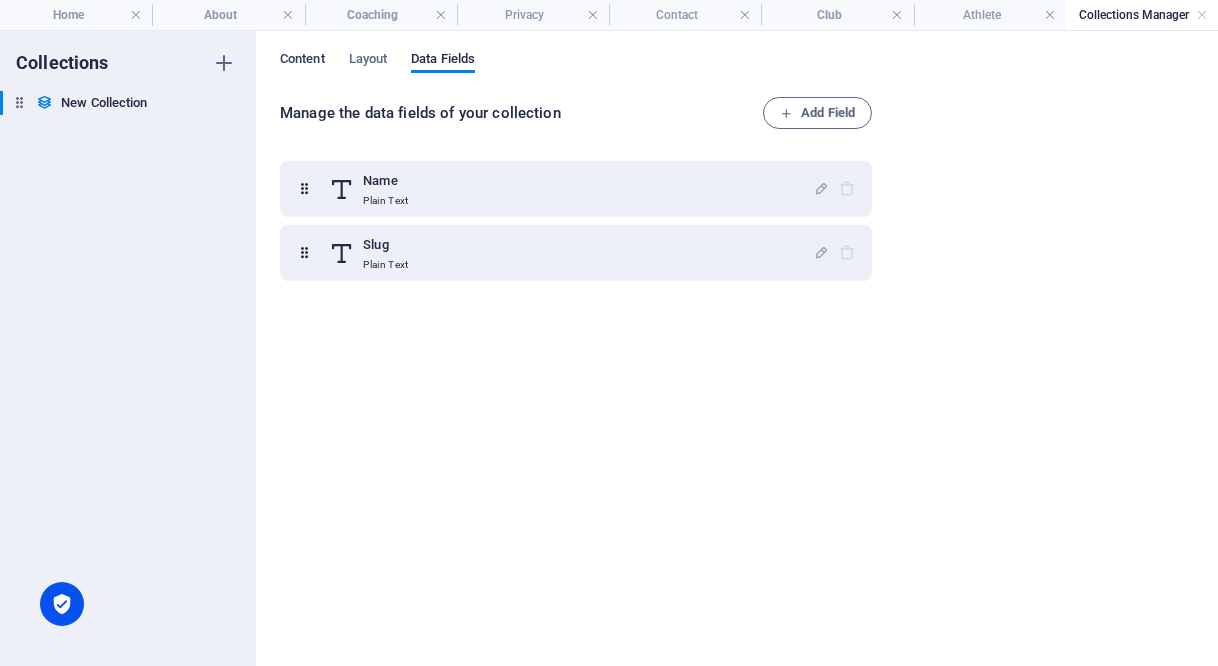 click on "Content" at bounding box center [302, 61] 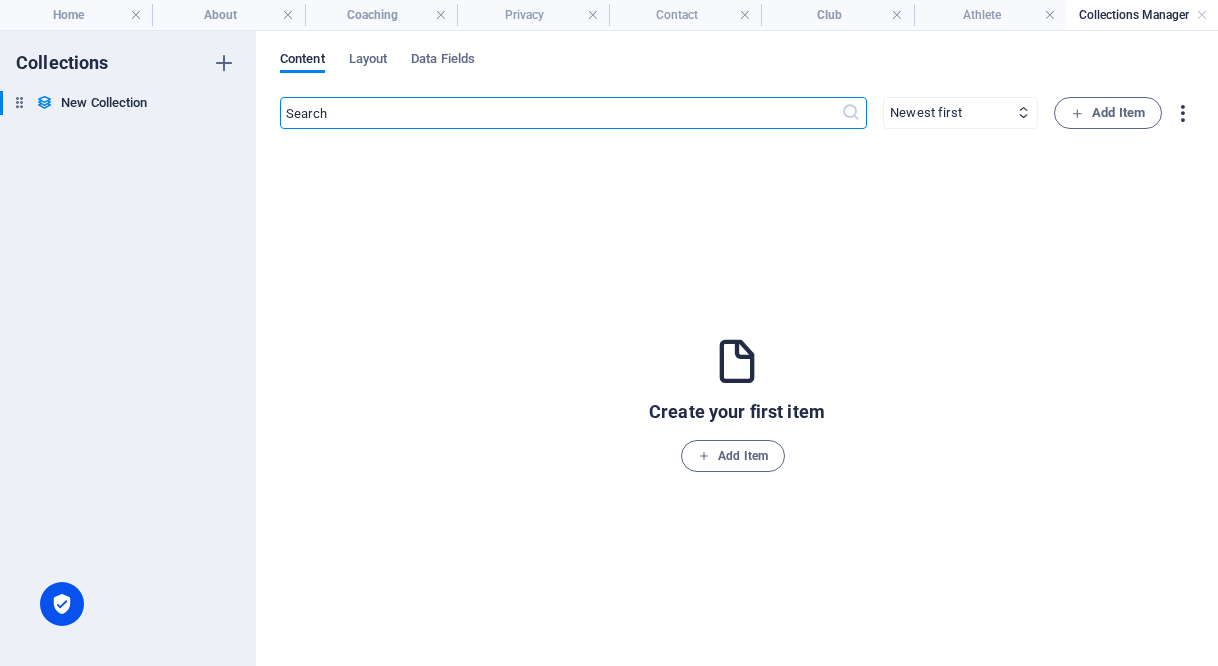 click at bounding box center [1182, 113] 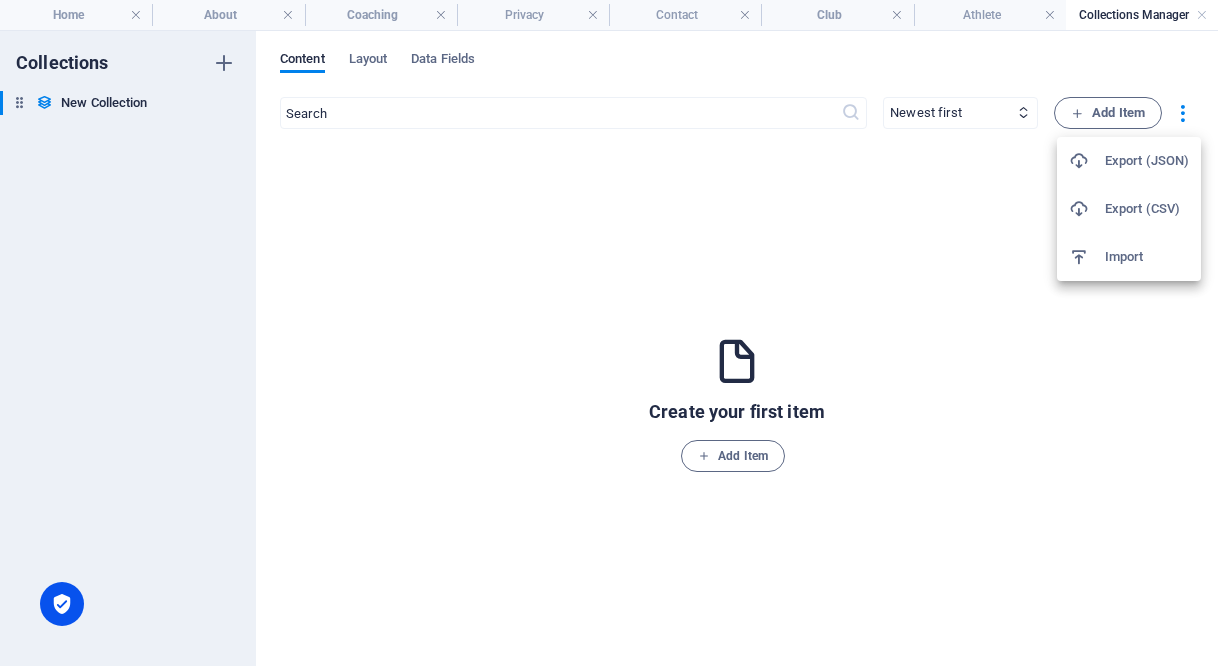 drag, startPoint x: 827, startPoint y: 232, endPoint x: 850, endPoint y: 213, distance: 29.832869 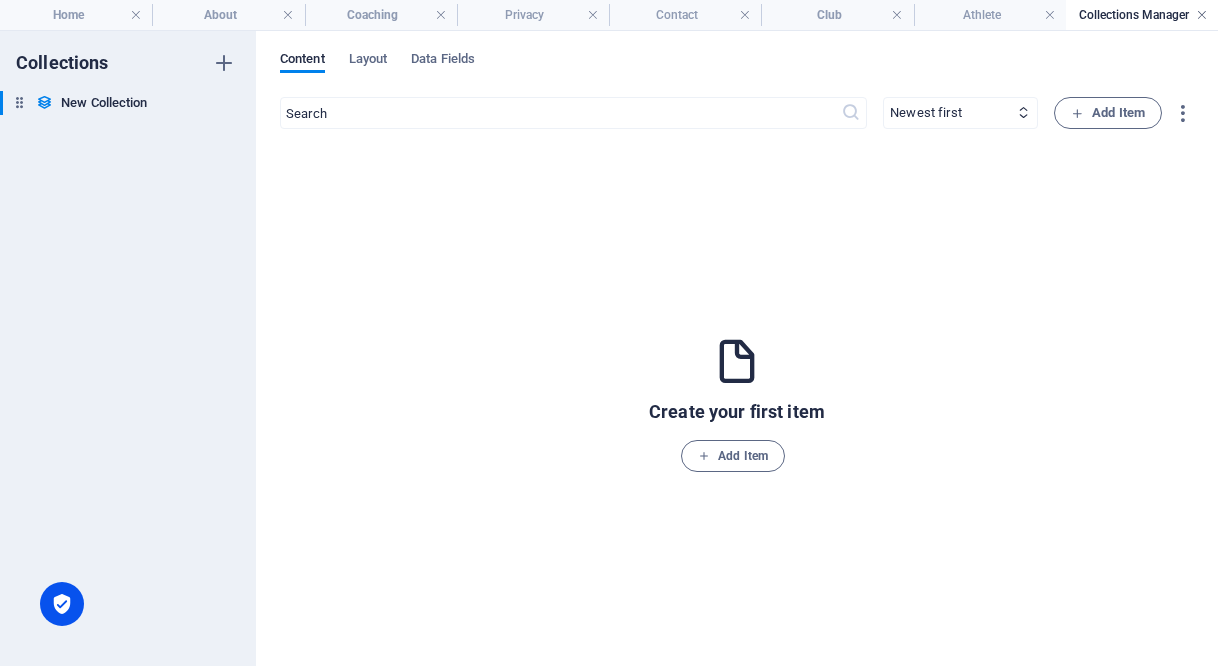 click at bounding box center [1202, 15] 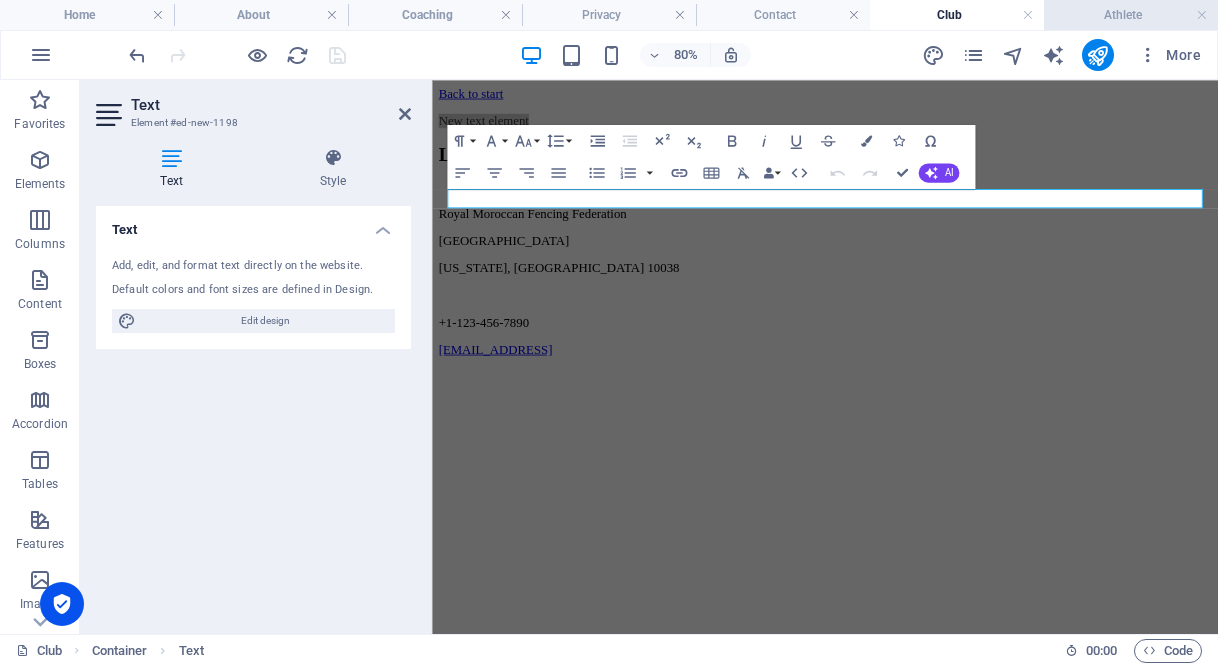 click on "Athlete" at bounding box center [1131, 15] 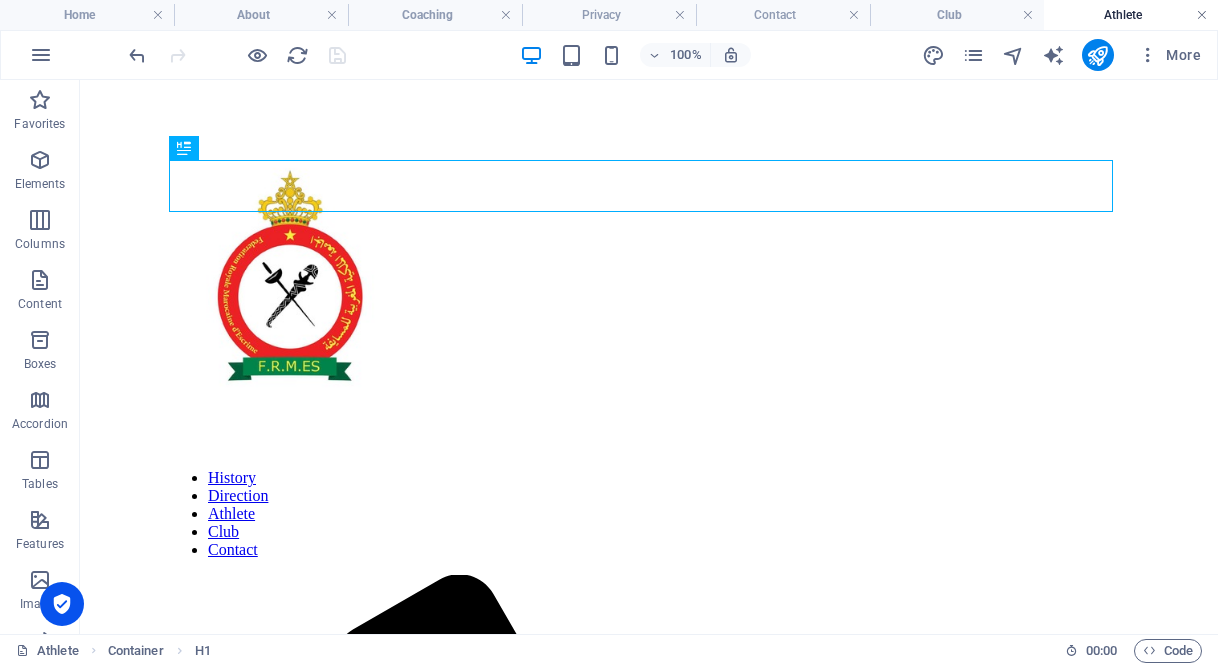 click at bounding box center (1202, 15) 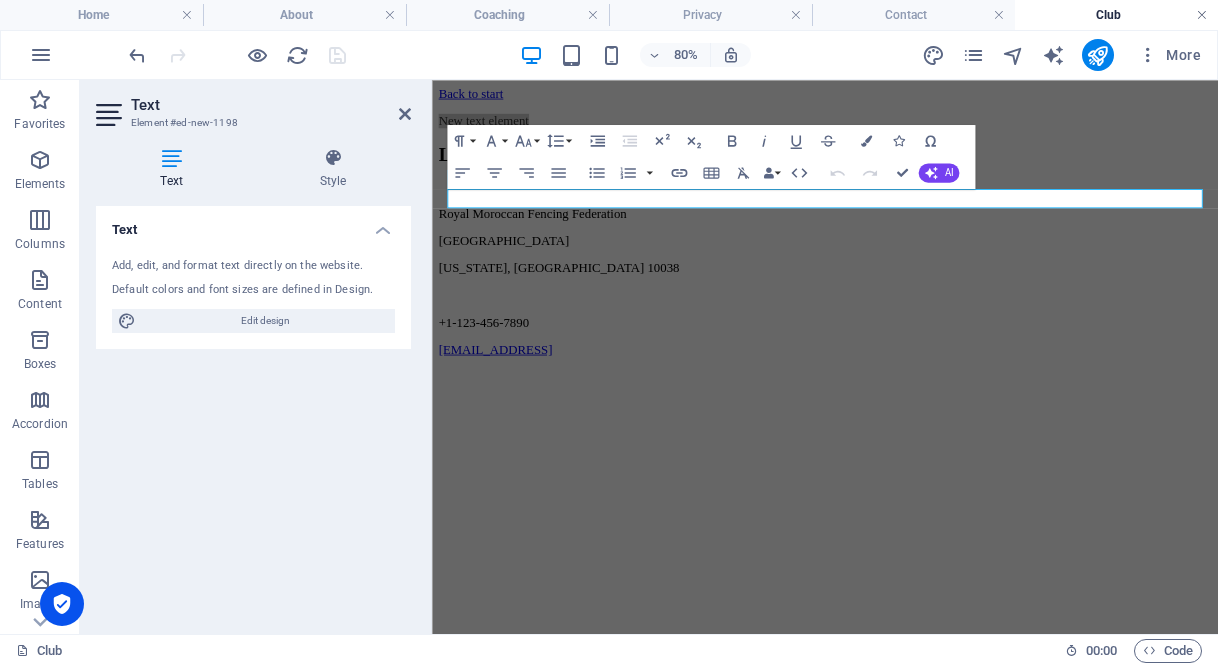 click at bounding box center [1202, 15] 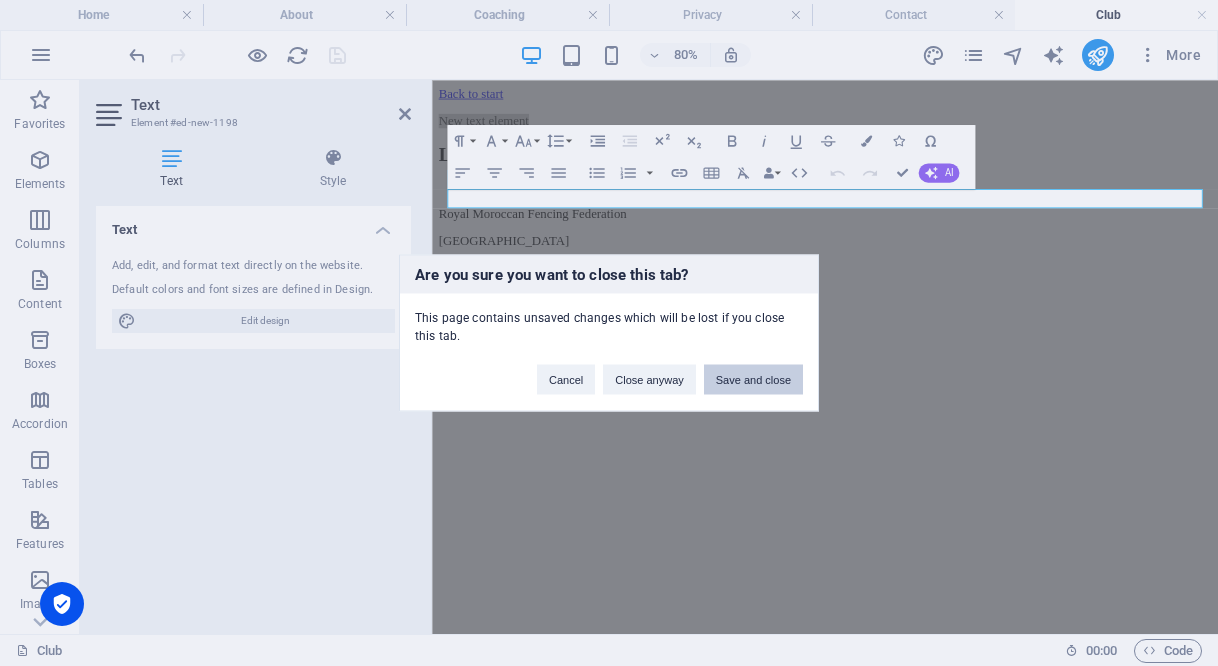click on "Save and close" at bounding box center (753, 380) 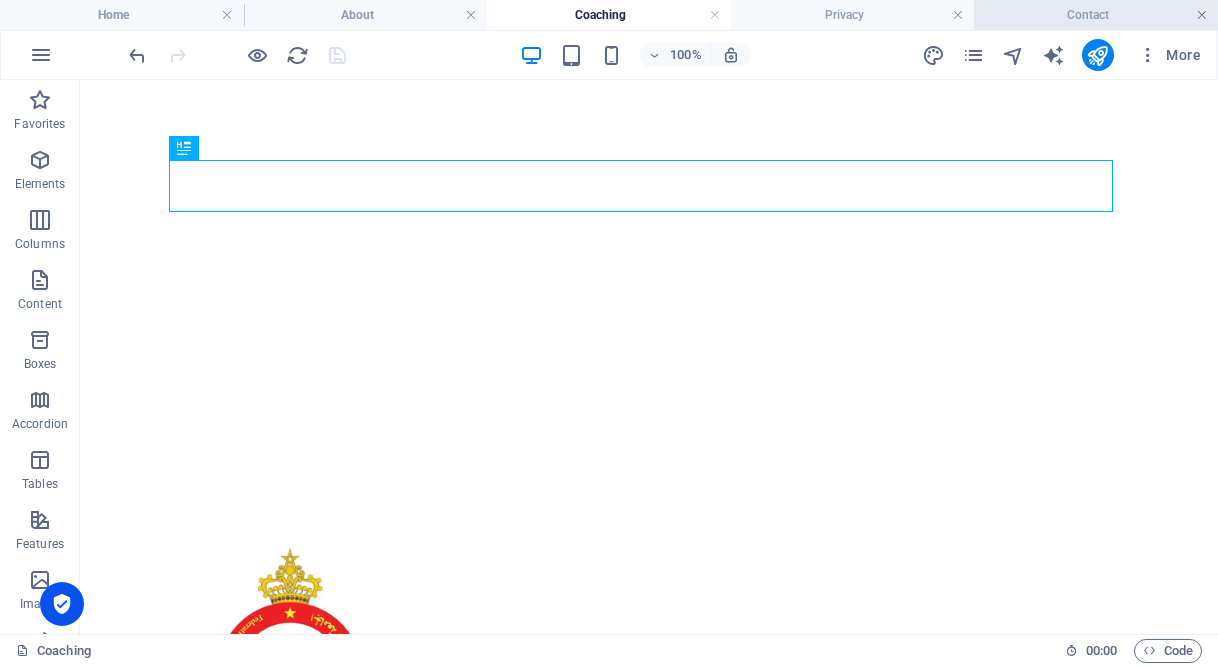 click at bounding box center (1202, 15) 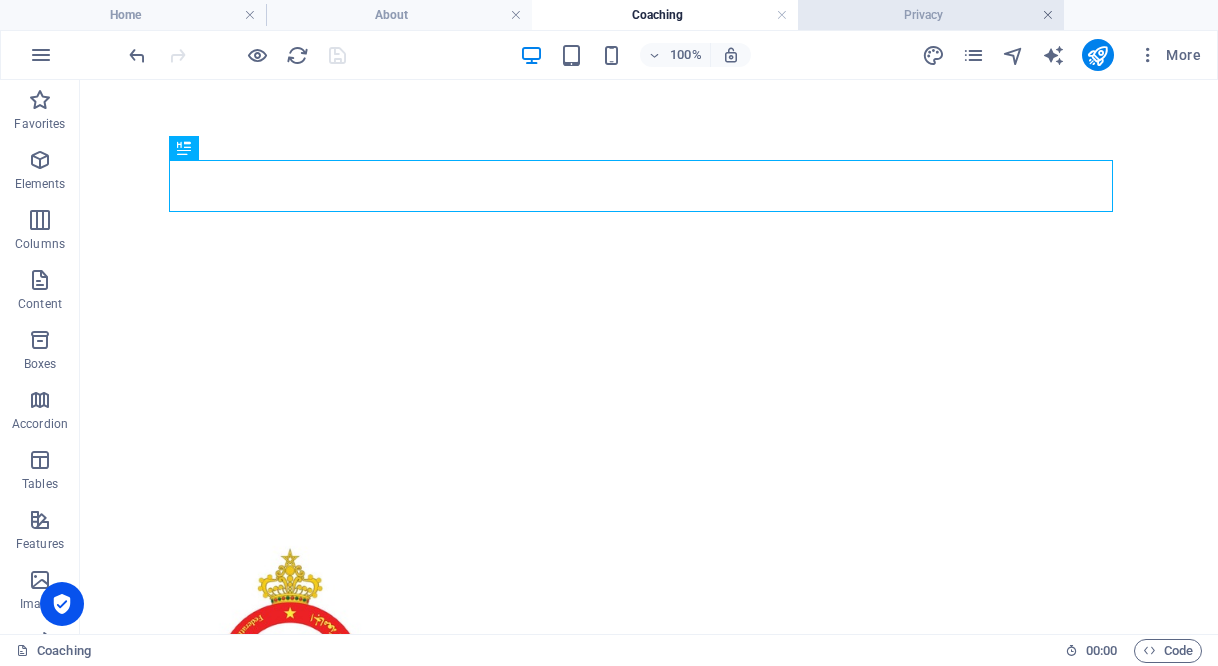 click at bounding box center (1048, 15) 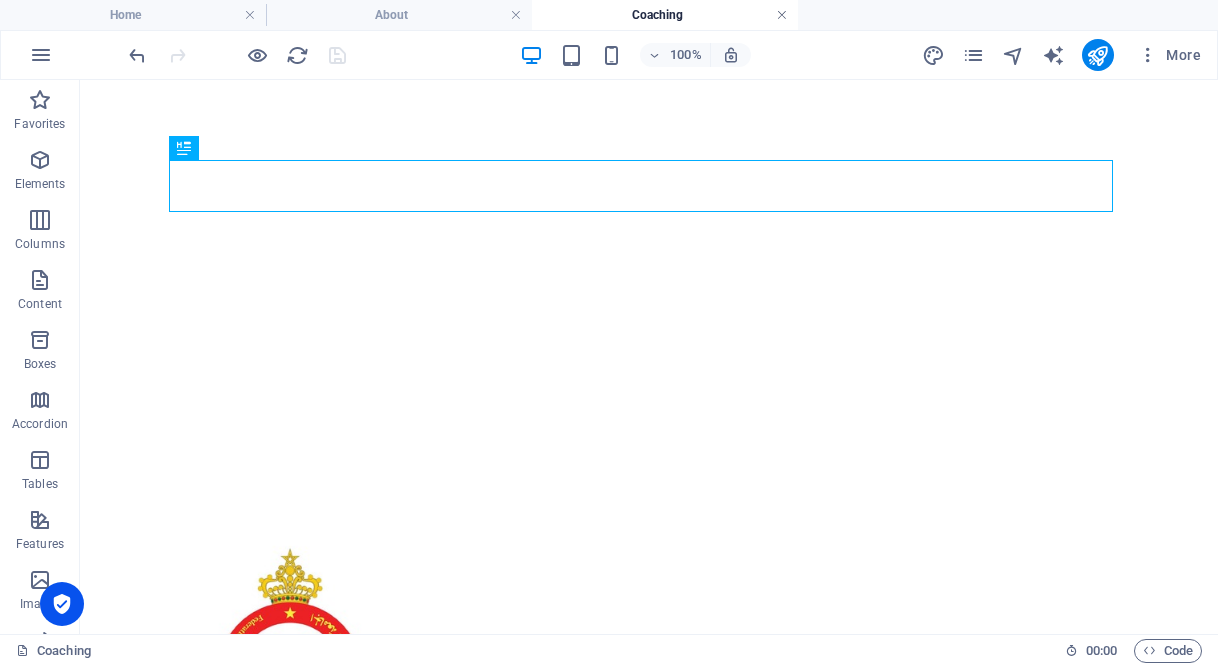 click at bounding box center (782, 15) 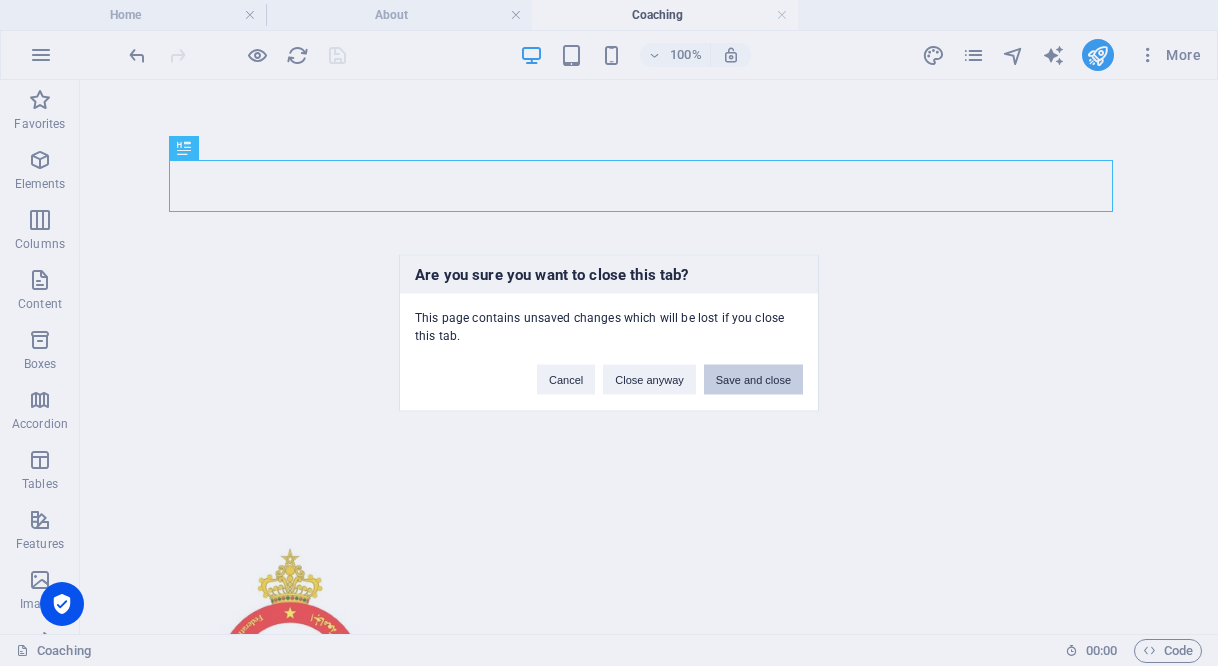 click on "Save and close" at bounding box center (753, 380) 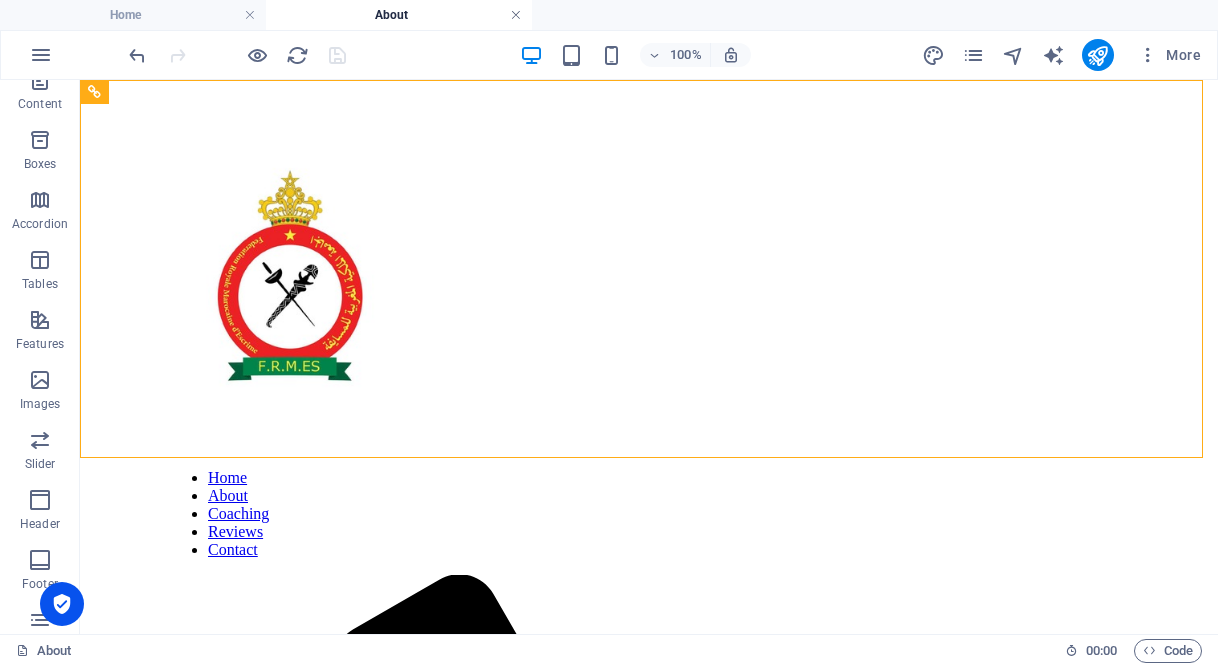 click at bounding box center [516, 15] 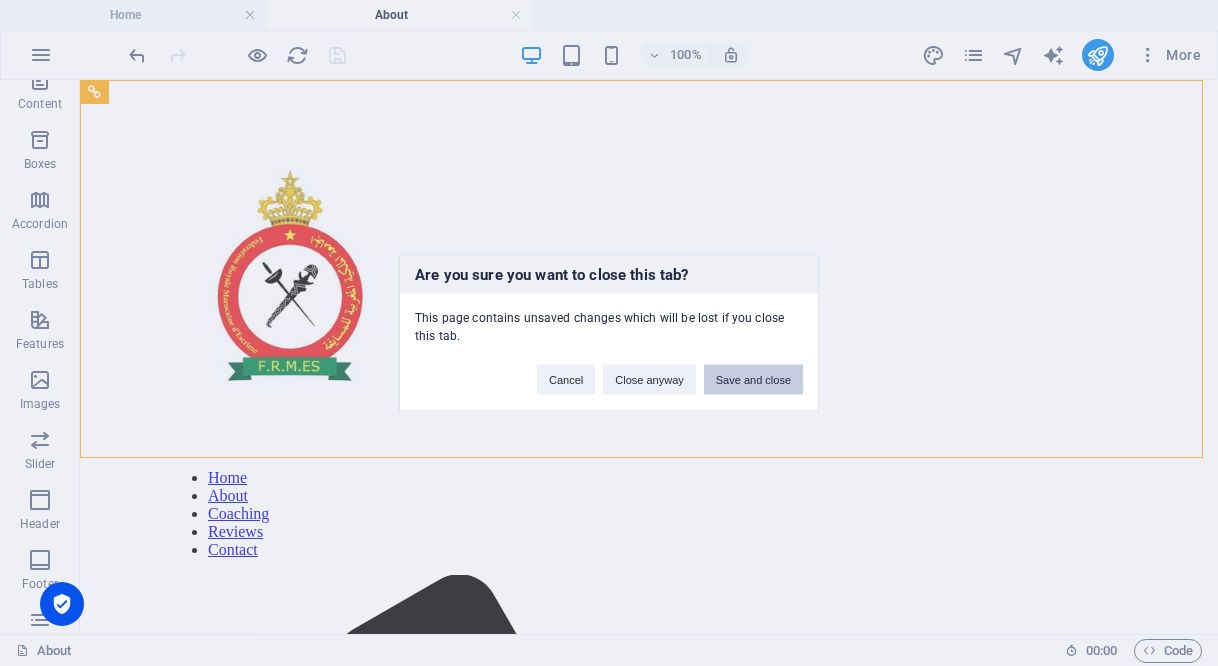 click on "Save and close" at bounding box center (753, 380) 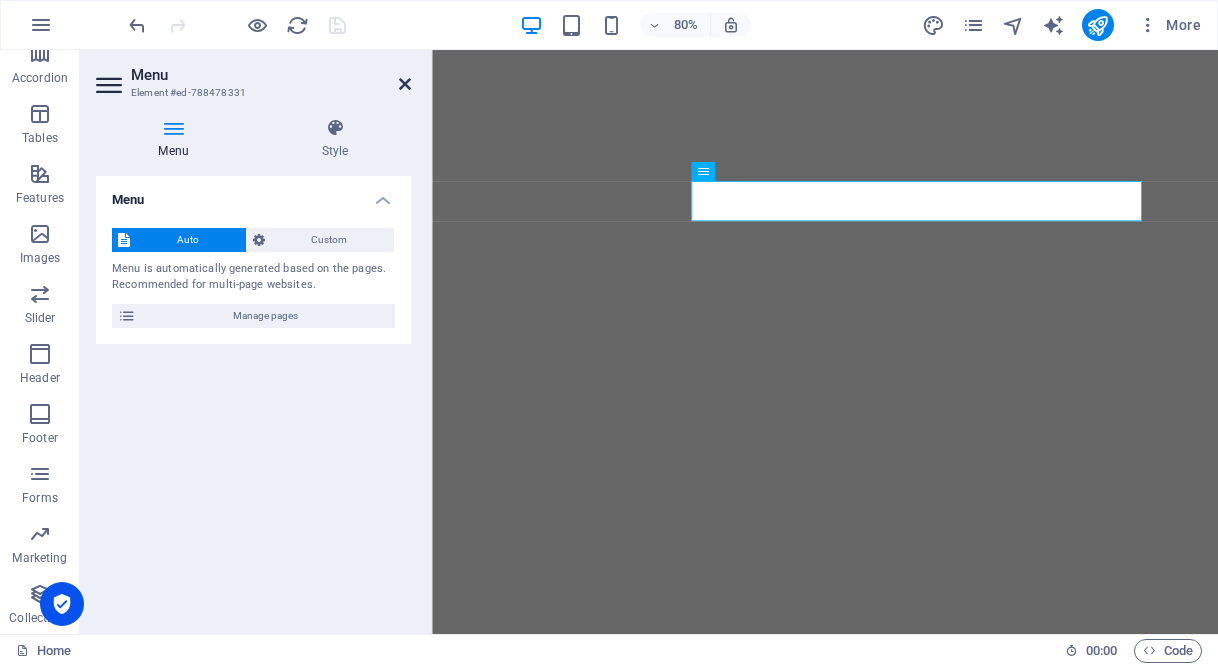 click at bounding box center (405, 84) 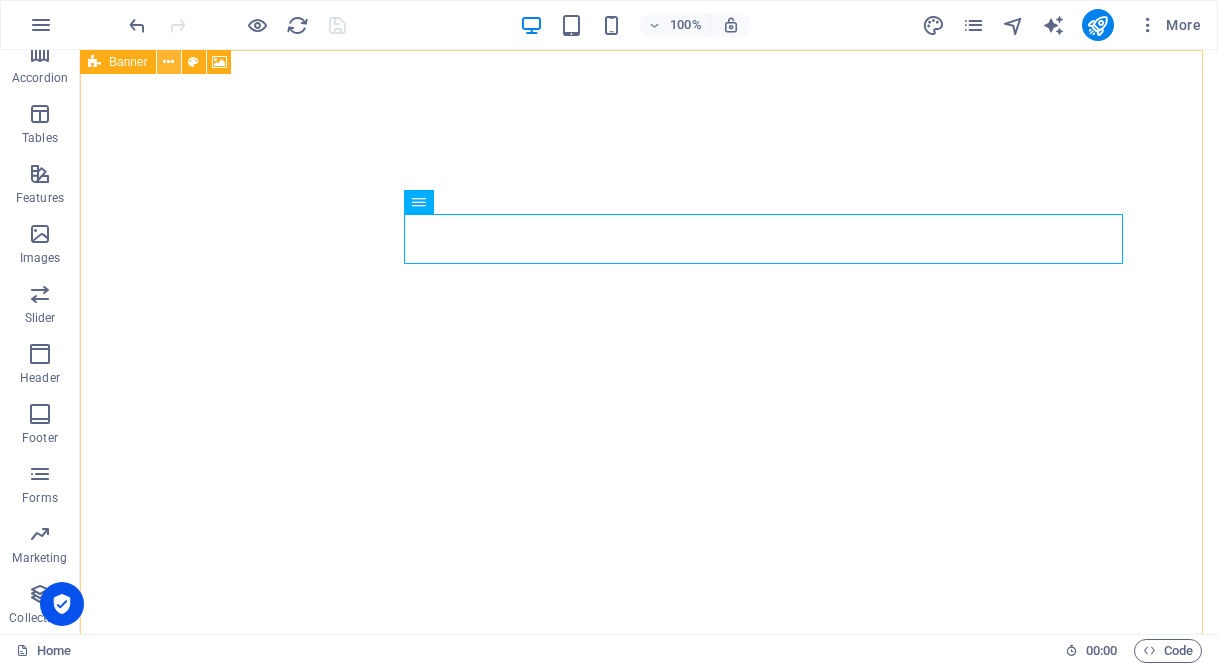 click at bounding box center [168, 62] 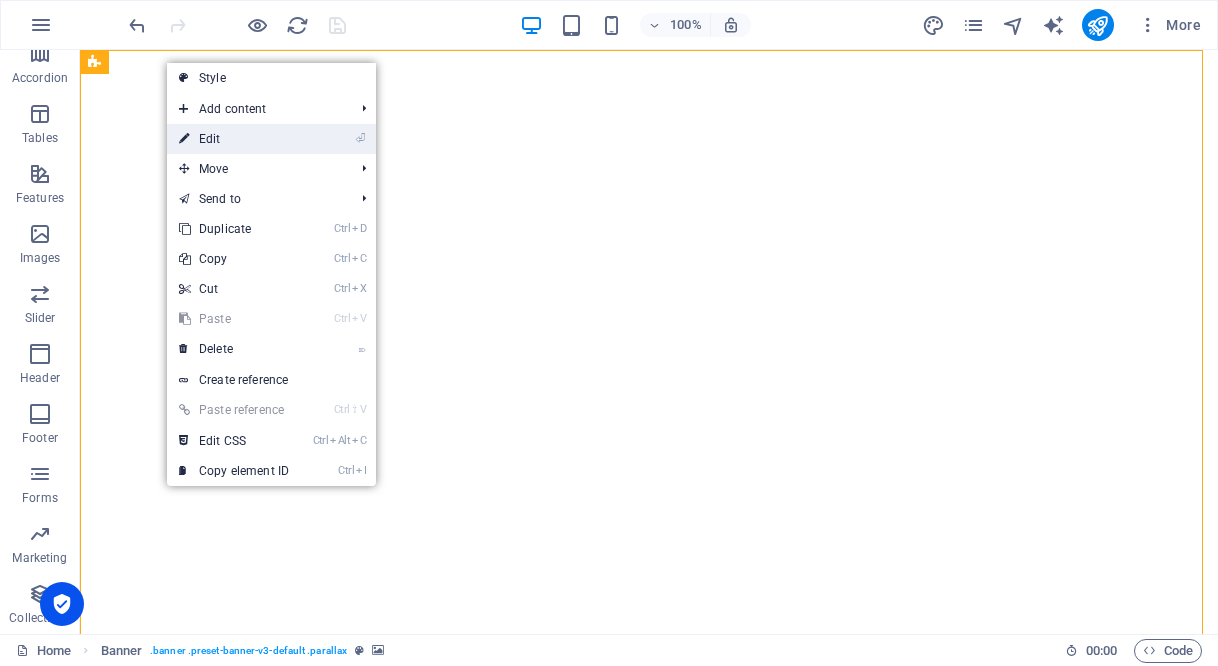 click on "⏎  Edit" at bounding box center [234, 139] 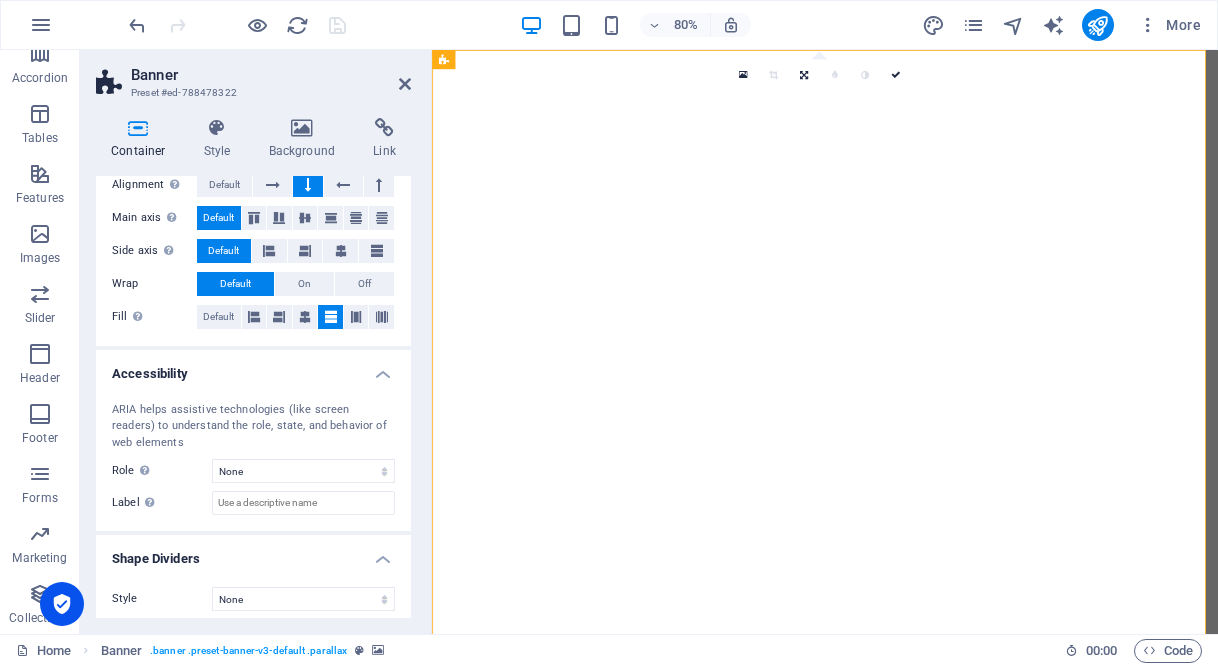 scroll, scrollTop: 364, scrollLeft: 0, axis: vertical 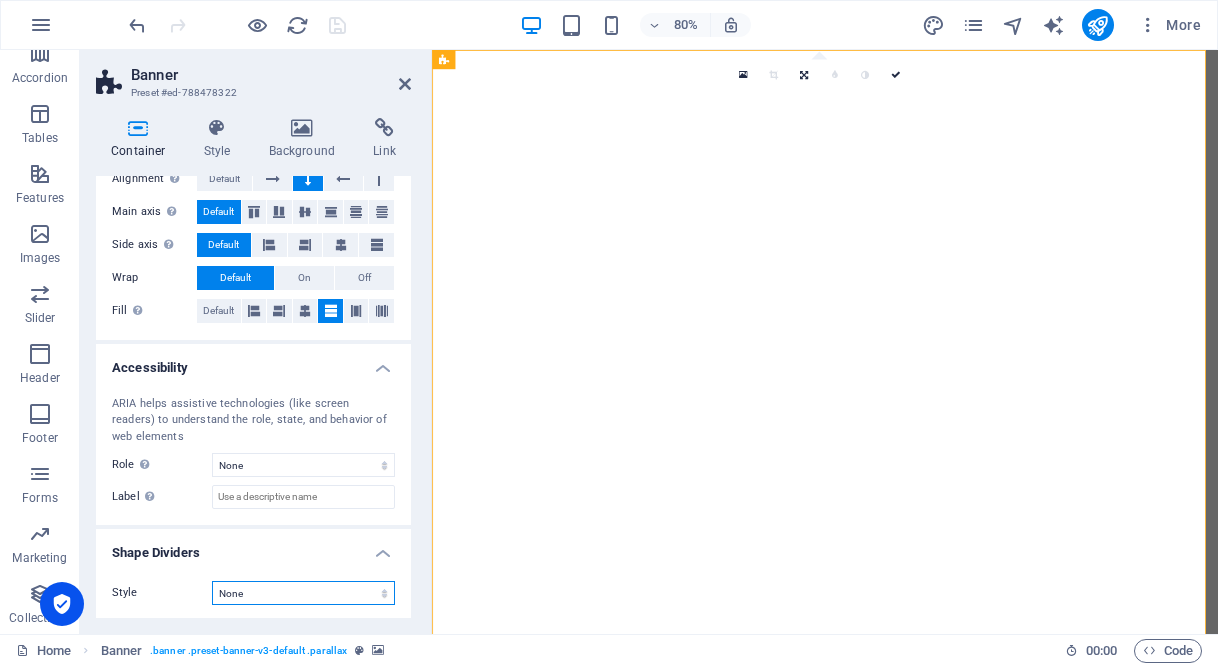 click on "None Triangle Square Diagonal Polygon 1 Polygon 2 Zigzag Multiple Zigzags Waves Multiple Waves Half Circle Circle Circle Shadow Blocks Hexagons Clouds Multiple Clouds Fan Pyramids Book Paint Drip Fire Shredded Paper Arrow" at bounding box center (303, 593) 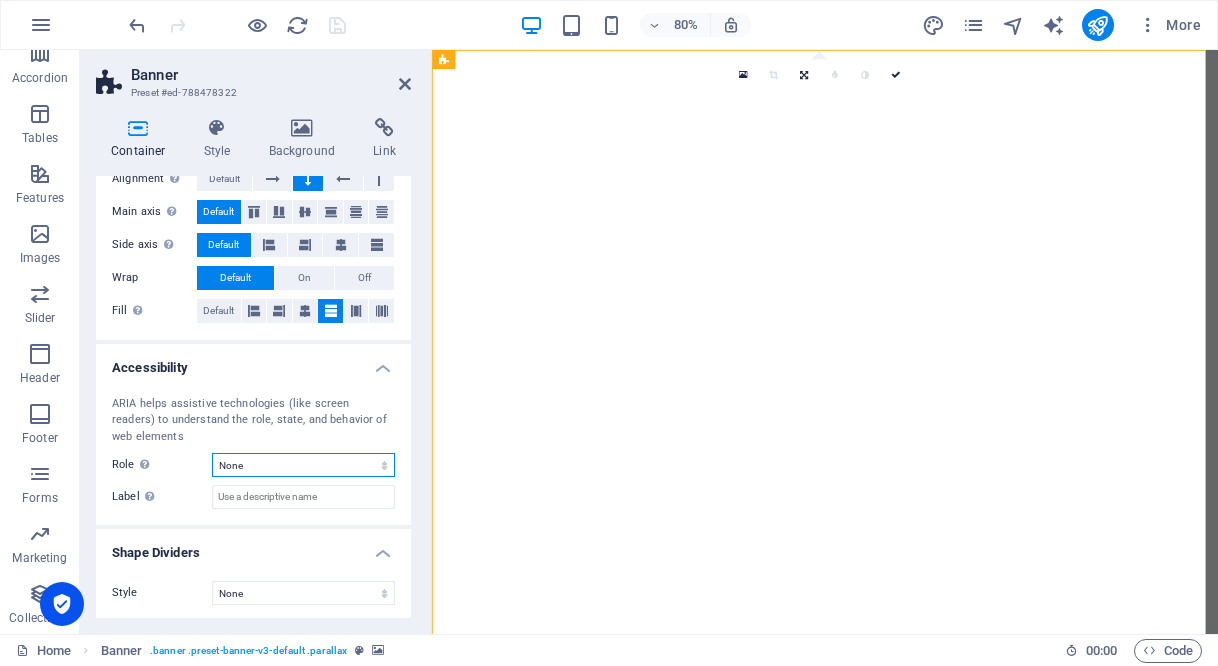 click on "None Alert Article Banner Comment Complementary Dialog Footer Header Marquee Presentation Region Section Separator Status Timer" at bounding box center [303, 465] 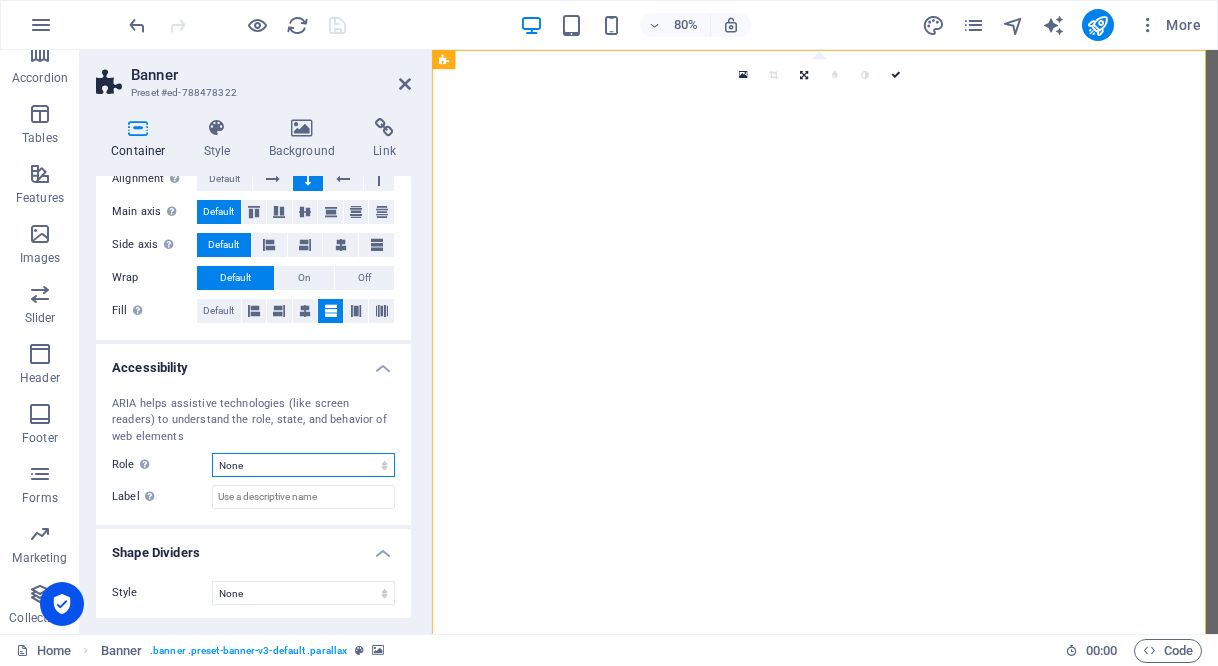 click on "None Alert Article Banner Comment Complementary Dialog Footer Header Marquee Presentation Region Section Separator Status Timer" at bounding box center (303, 465) 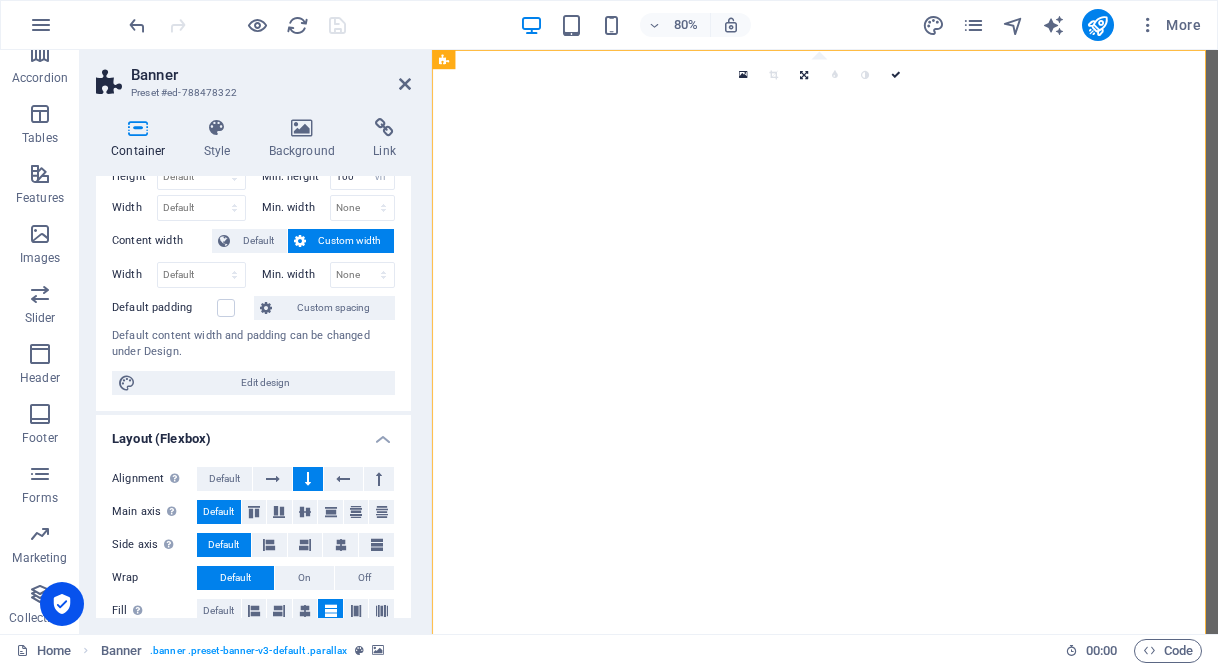scroll, scrollTop: 0, scrollLeft: 0, axis: both 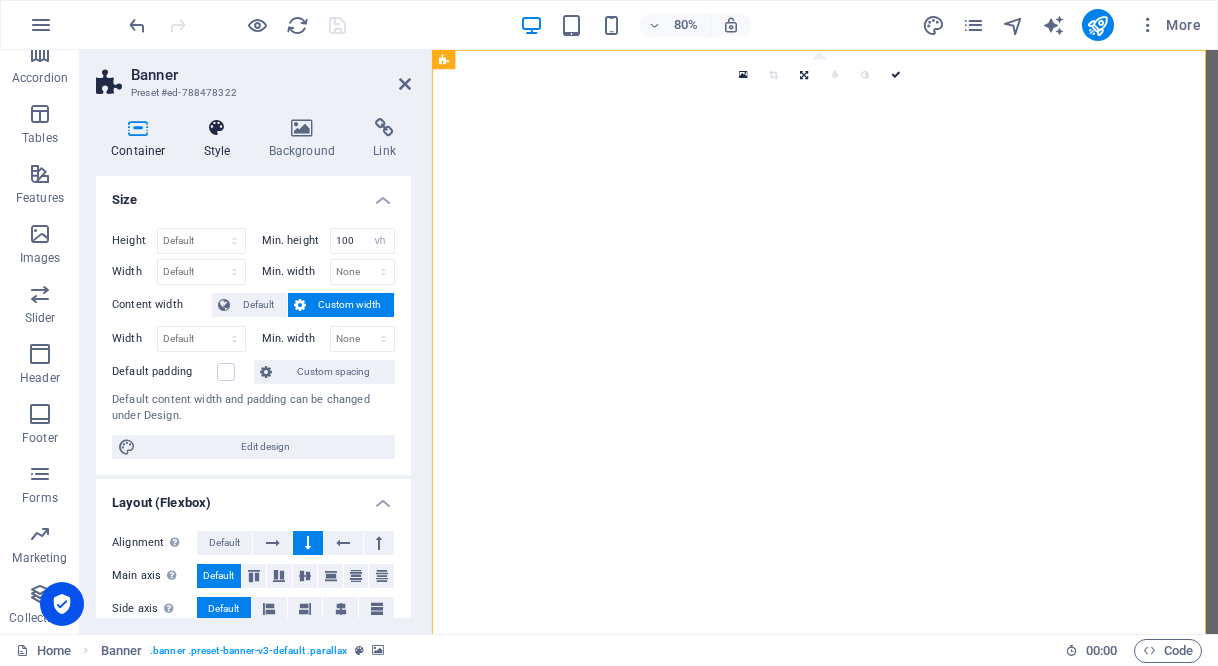click at bounding box center (217, 128) 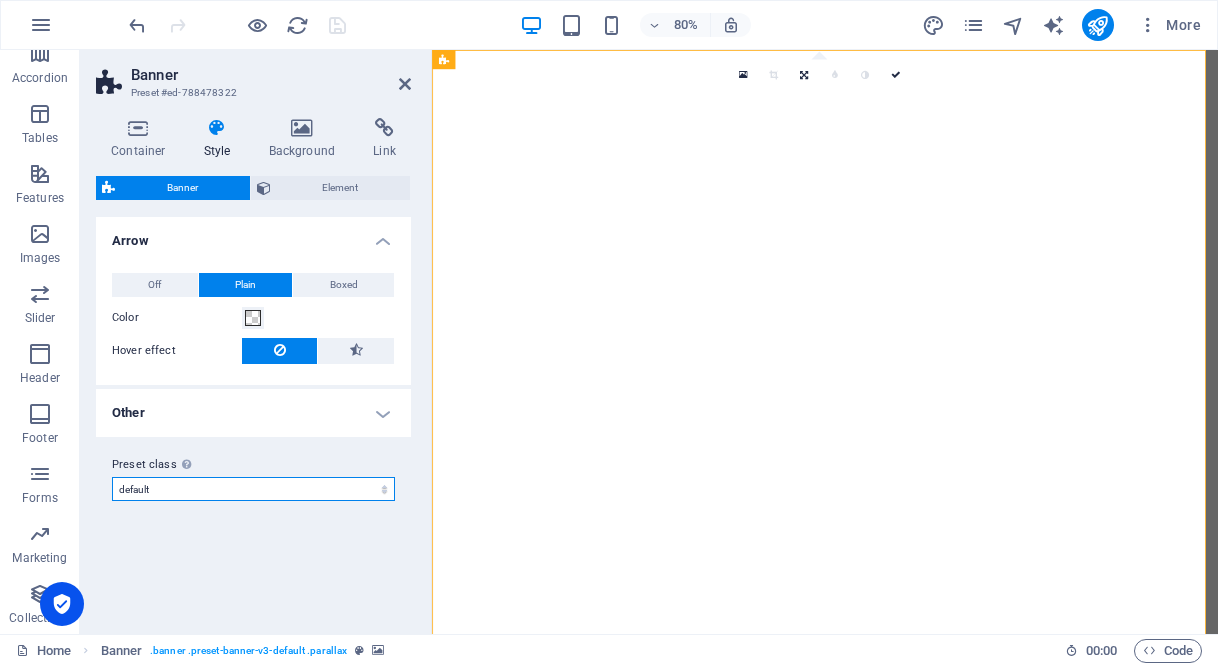 click on "default Add preset class" at bounding box center [253, 489] 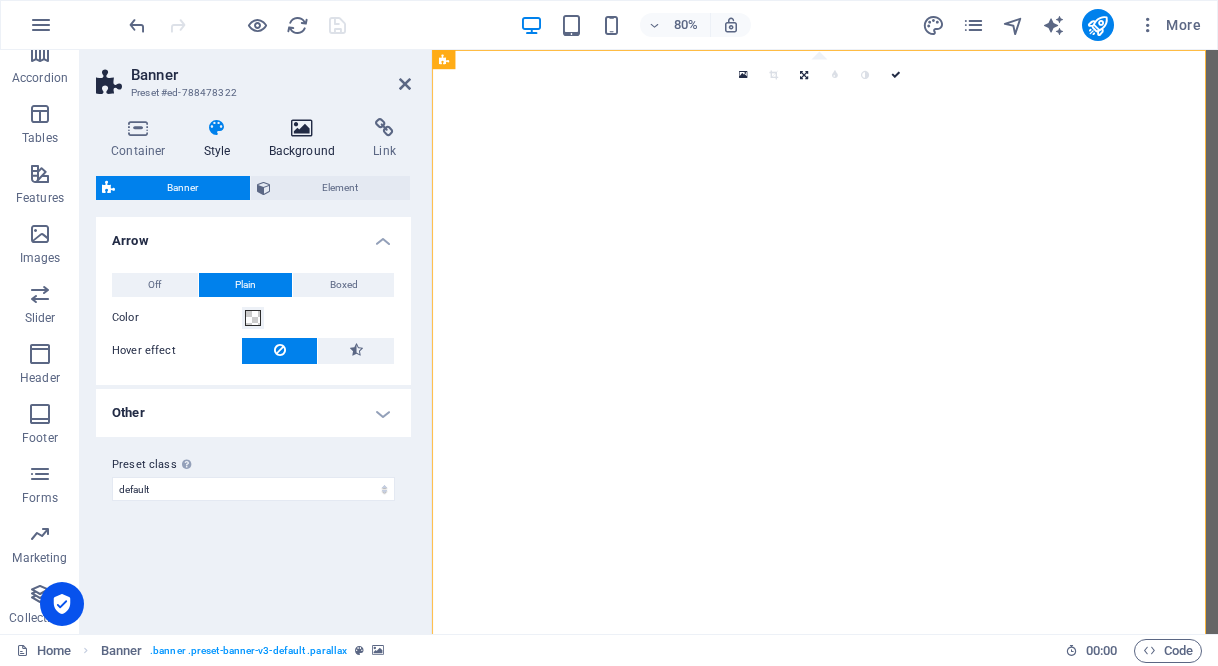 click at bounding box center [302, 128] 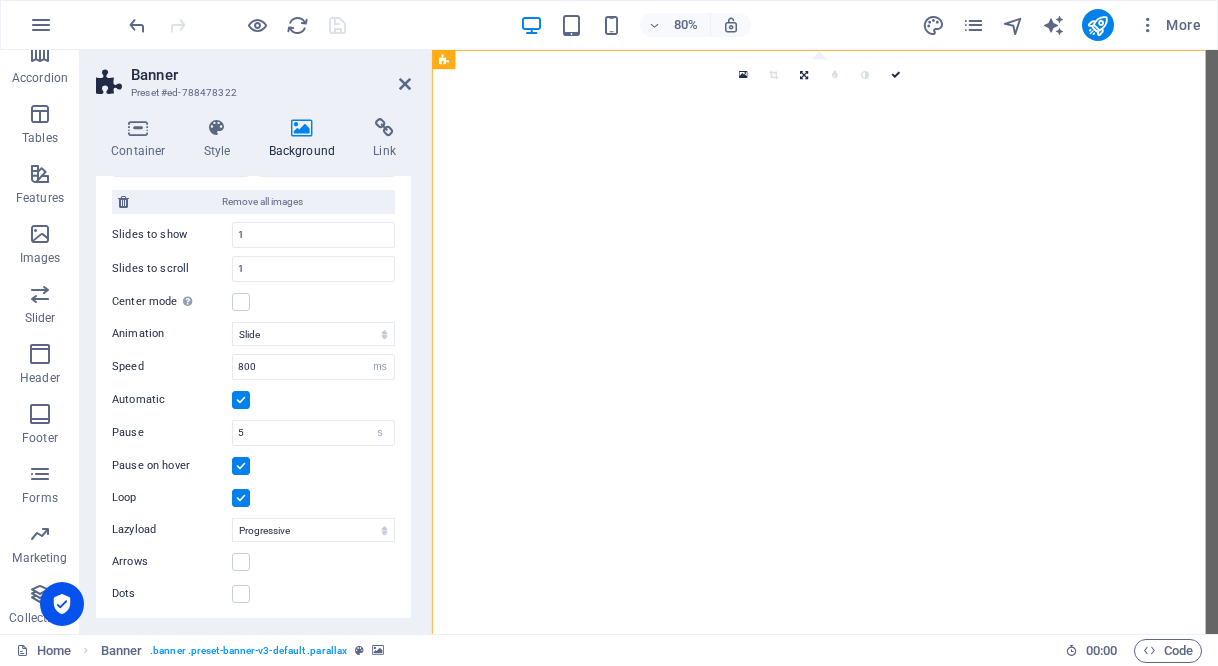 scroll, scrollTop: 51, scrollLeft: 0, axis: vertical 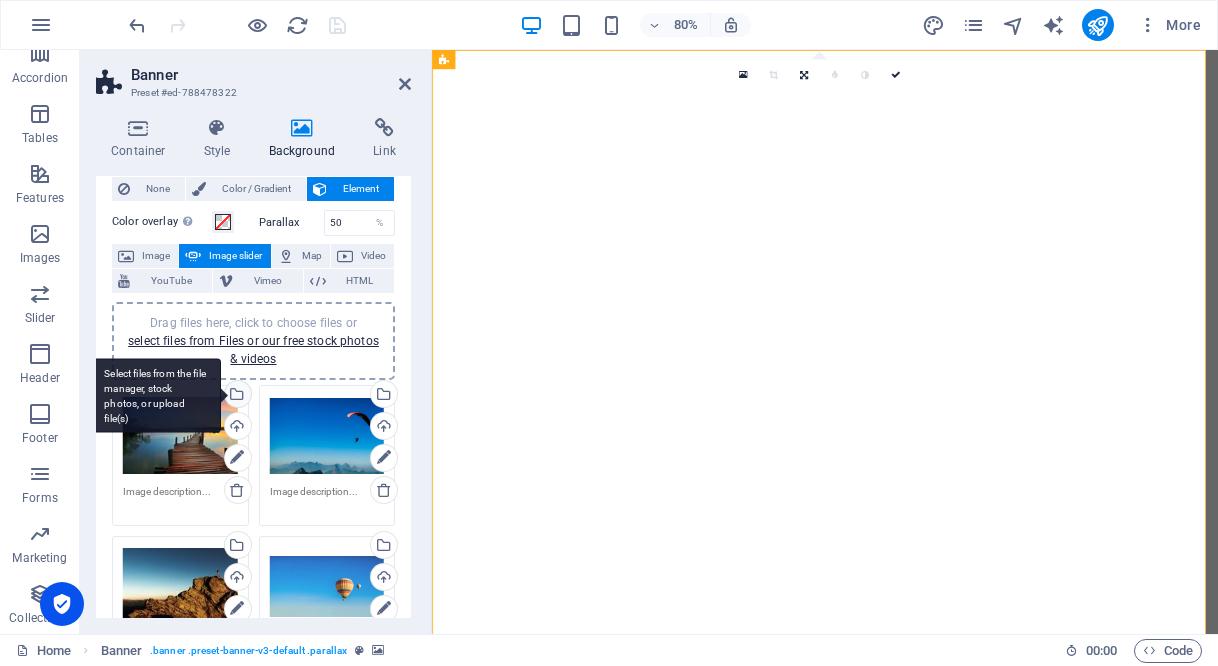 click on "Select files from the file manager, stock photos, or upload file(s)" at bounding box center [236, 396] 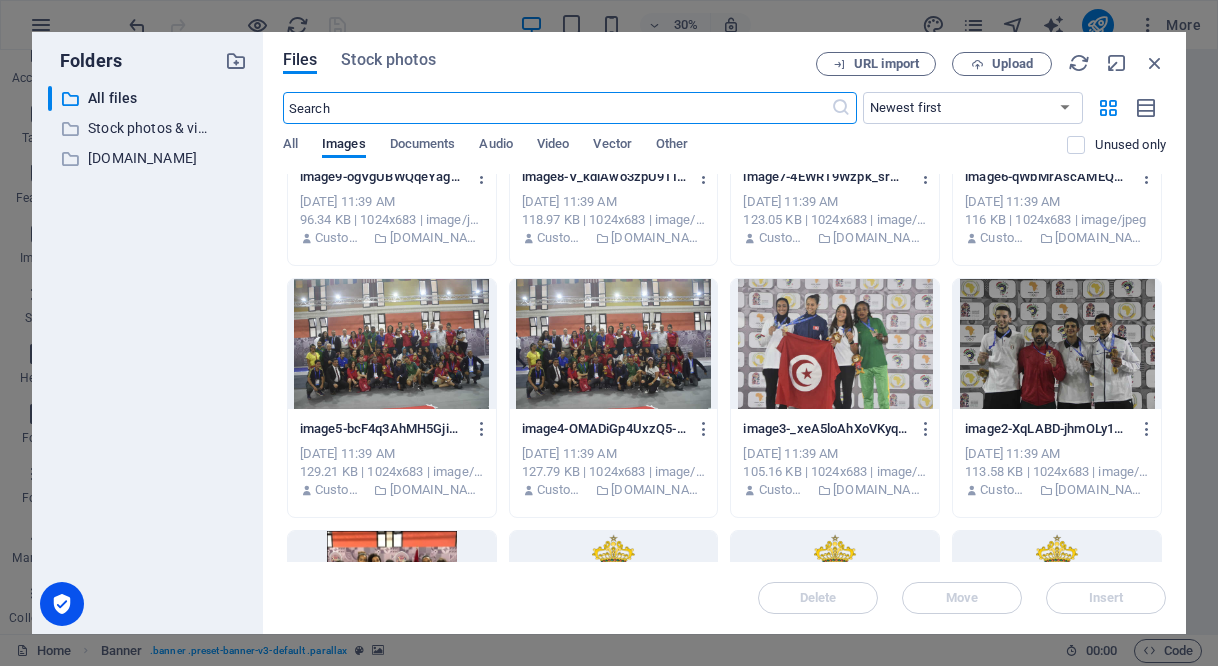 scroll, scrollTop: 0, scrollLeft: 0, axis: both 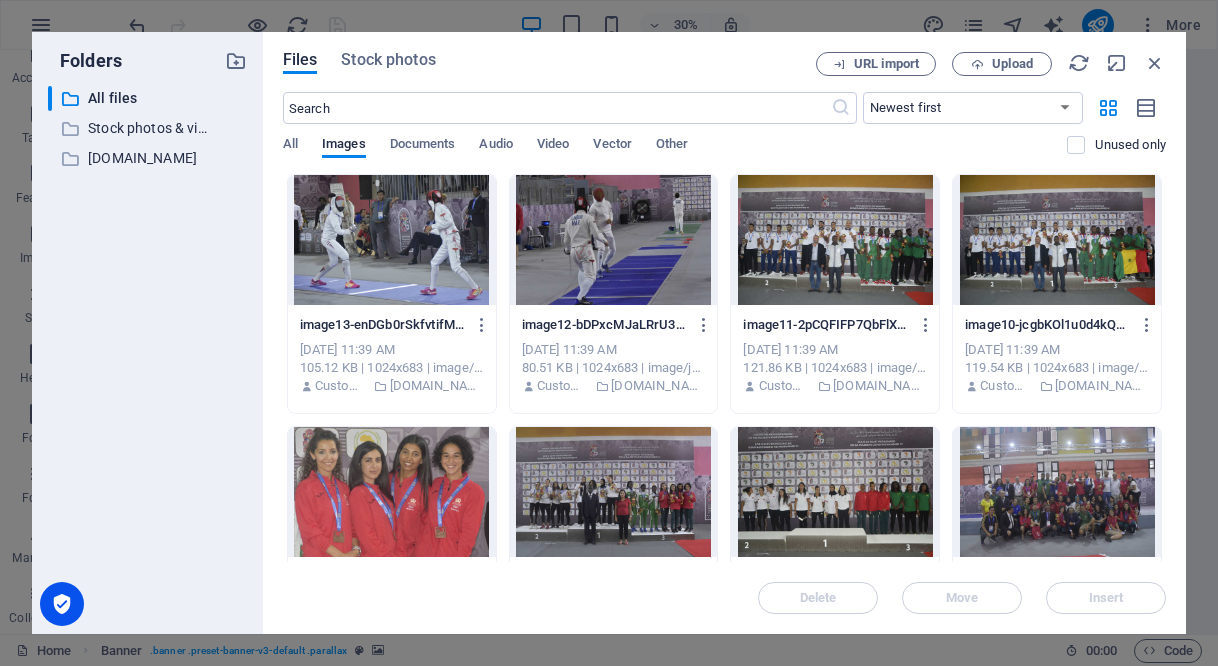 click at bounding box center (614, 240) 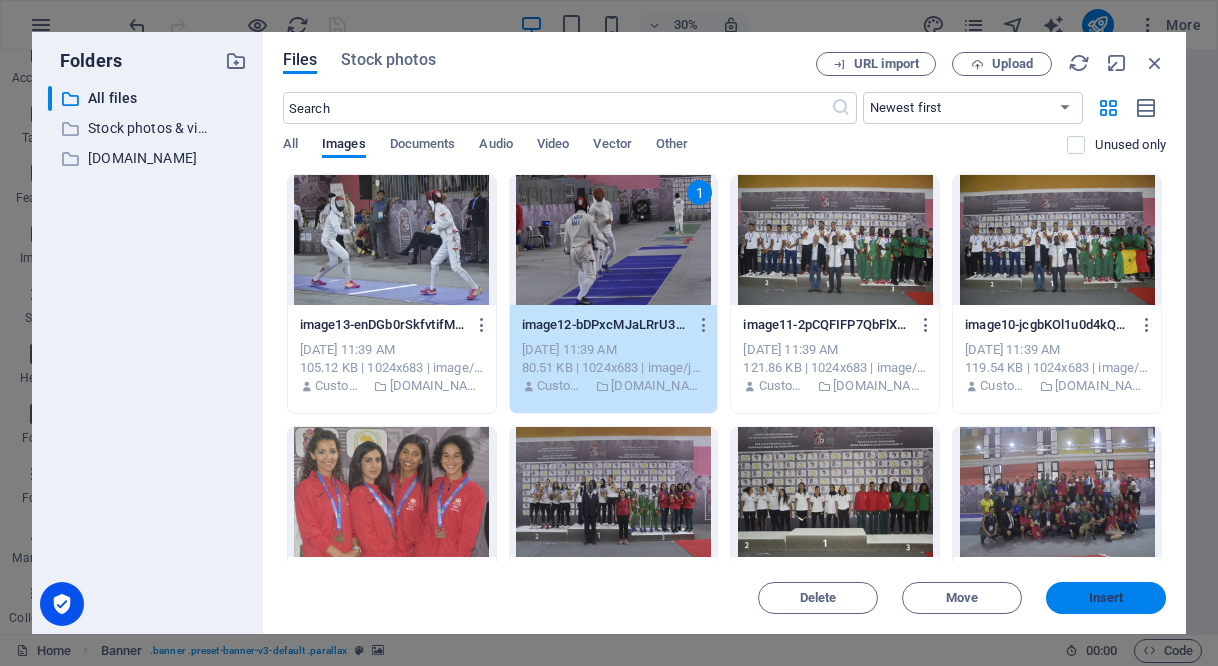 click on "Insert" at bounding box center (1106, 598) 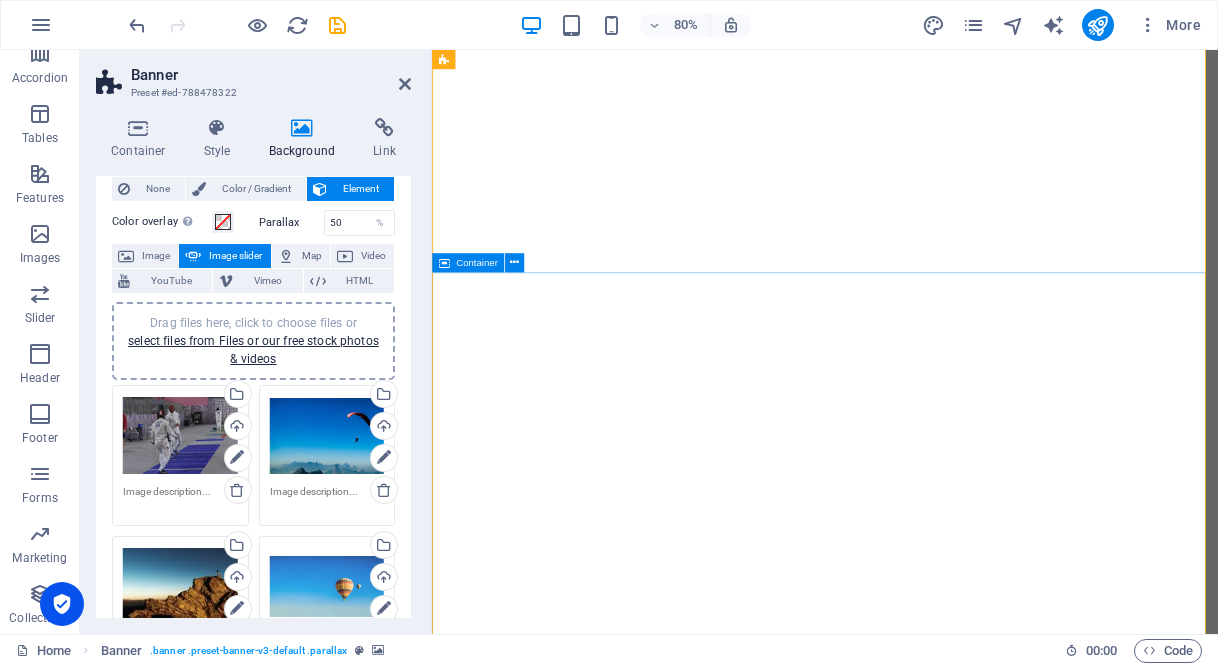 scroll, scrollTop: 200, scrollLeft: 0, axis: vertical 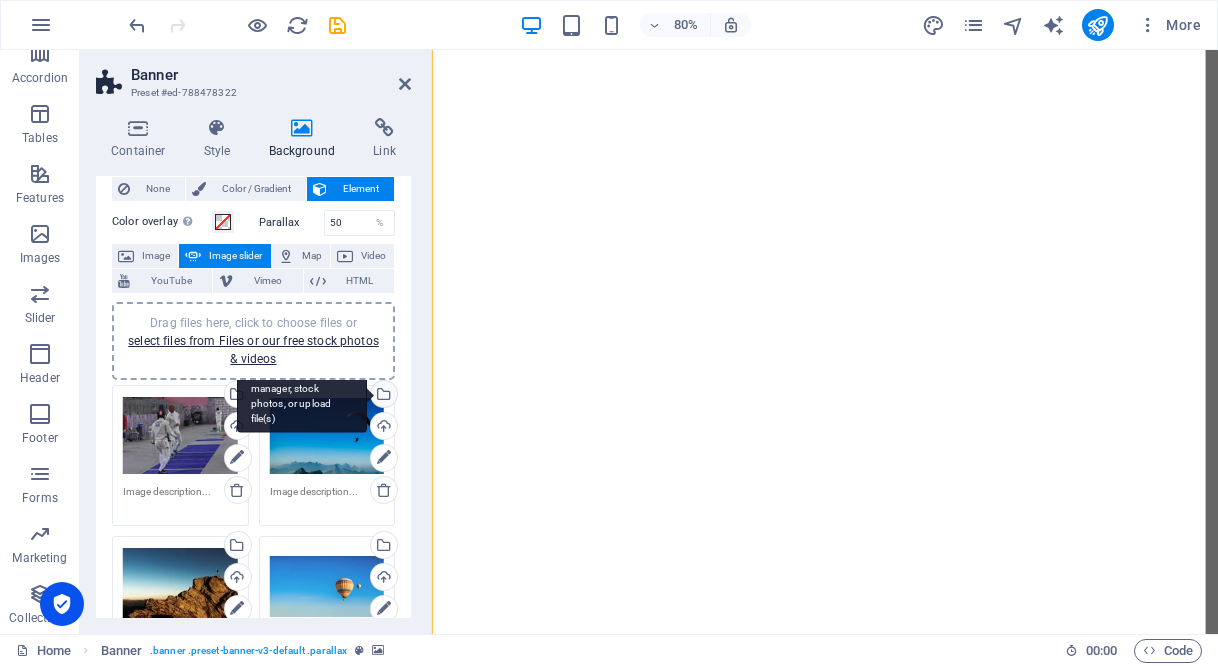 click on "Select files from the file manager, stock photos, or upload file(s)" at bounding box center (382, 396) 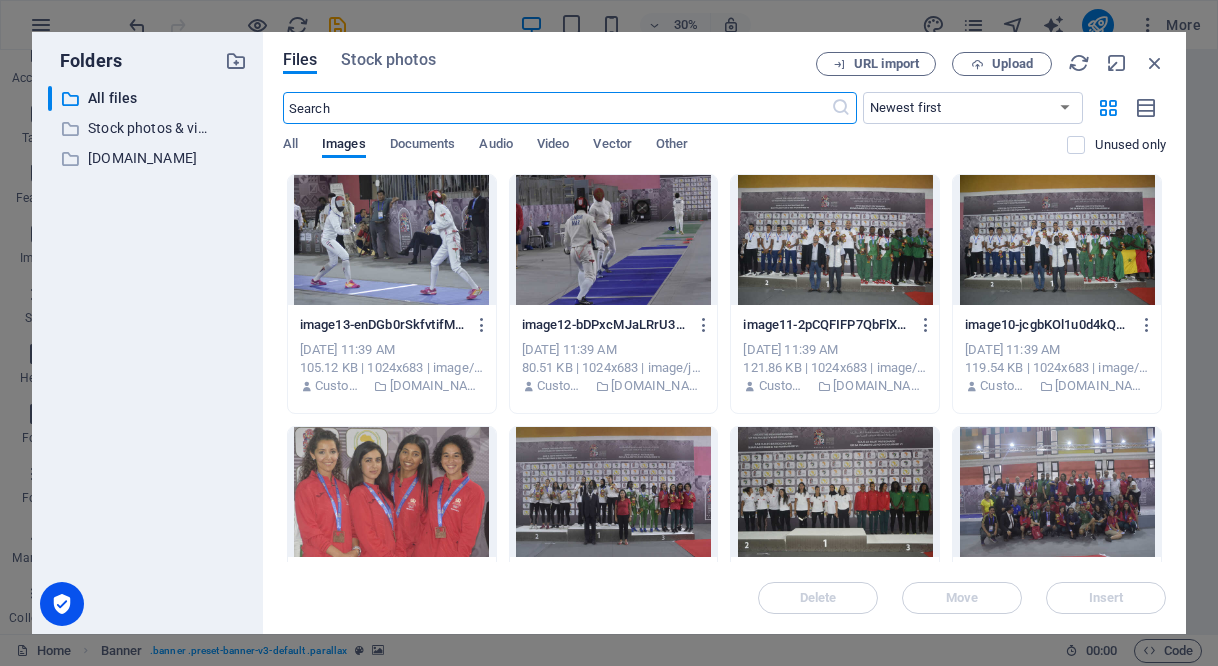 click at bounding box center [392, 240] 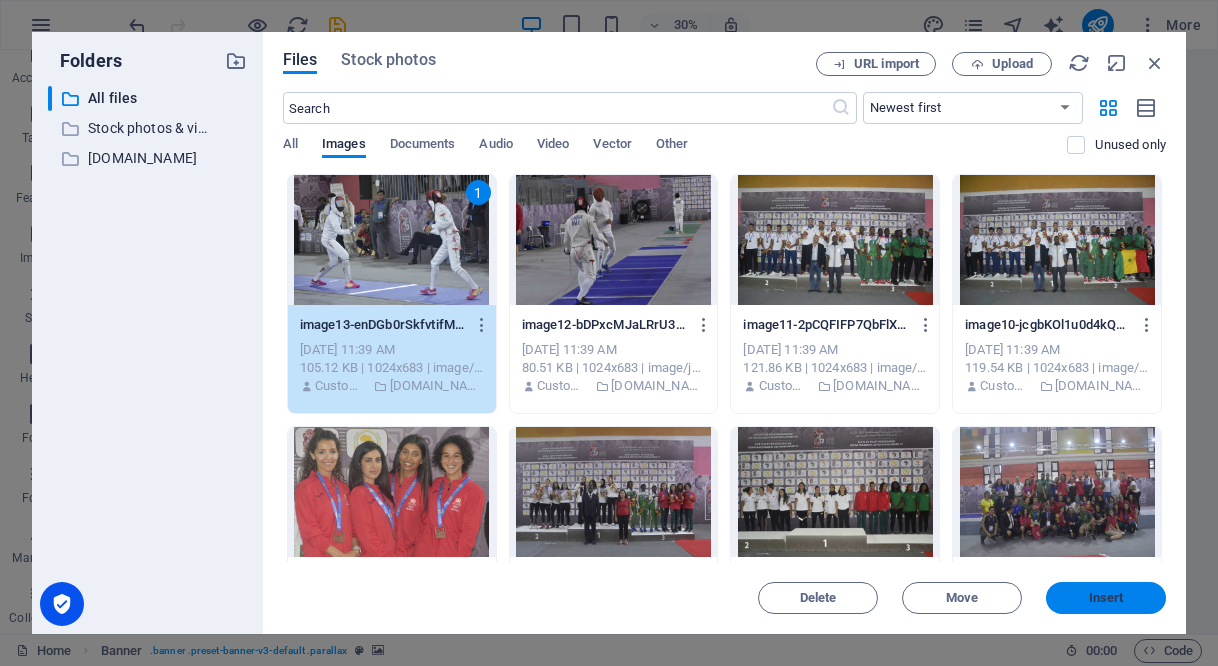 click on "Insert" at bounding box center [1106, 598] 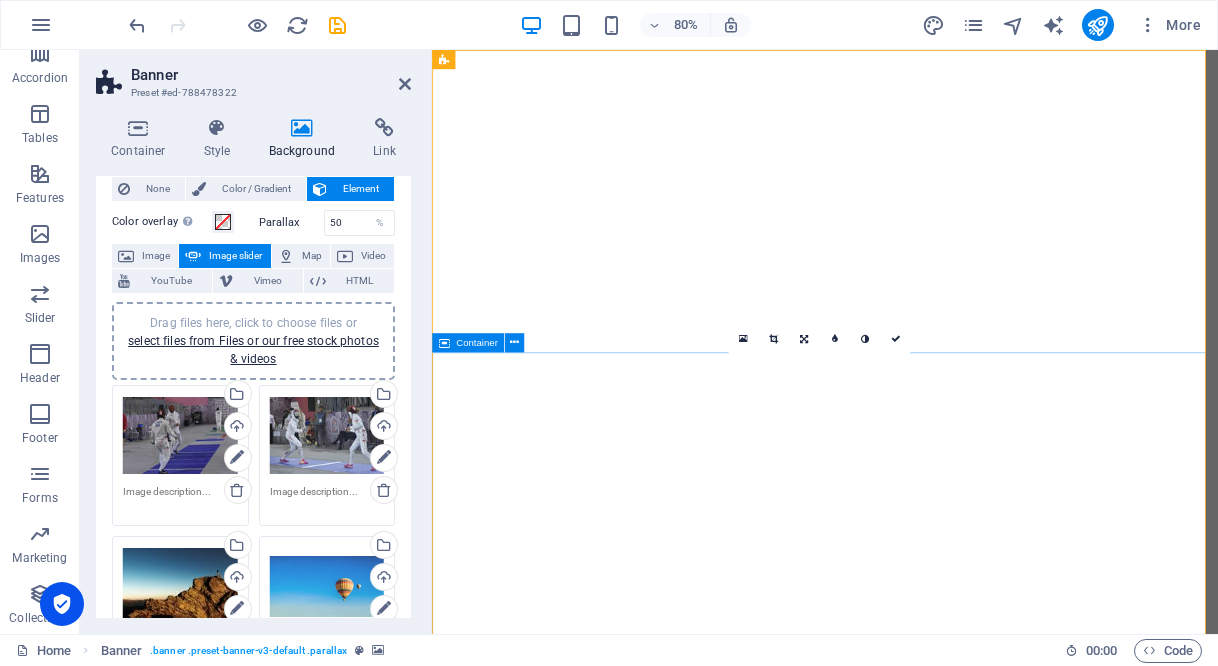 scroll, scrollTop: 0, scrollLeft: 0, axis: both 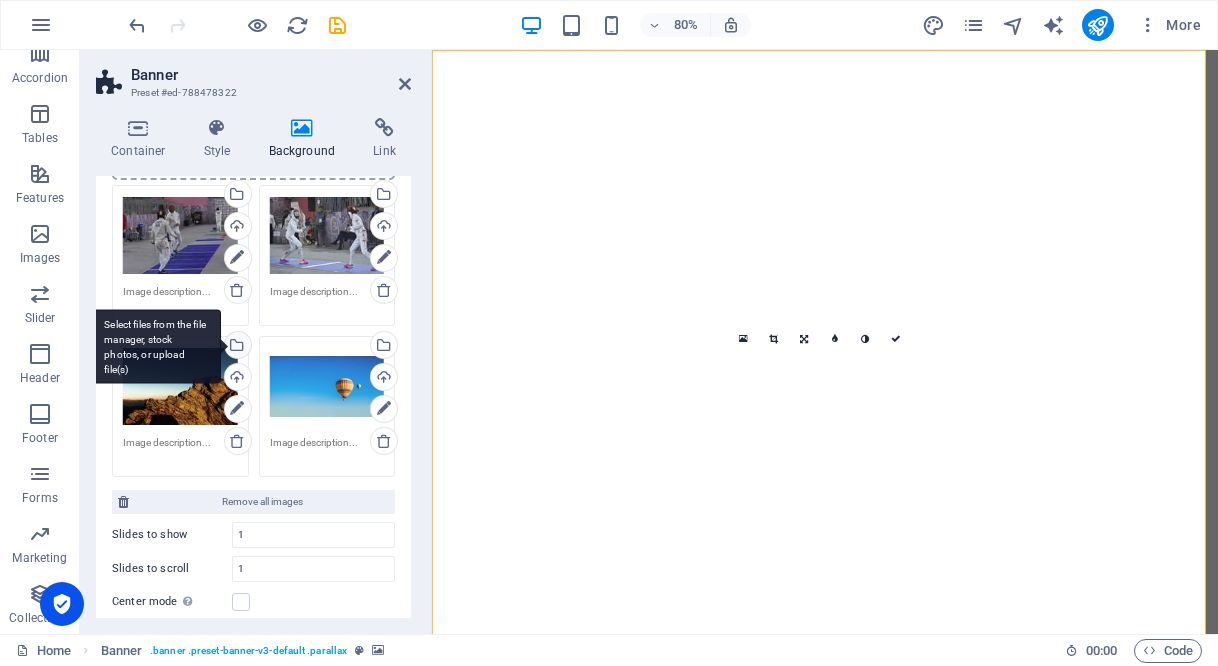 click on "Select files from the file manager, stock photos, or upload file(s)" at bounding box center (236, 347) 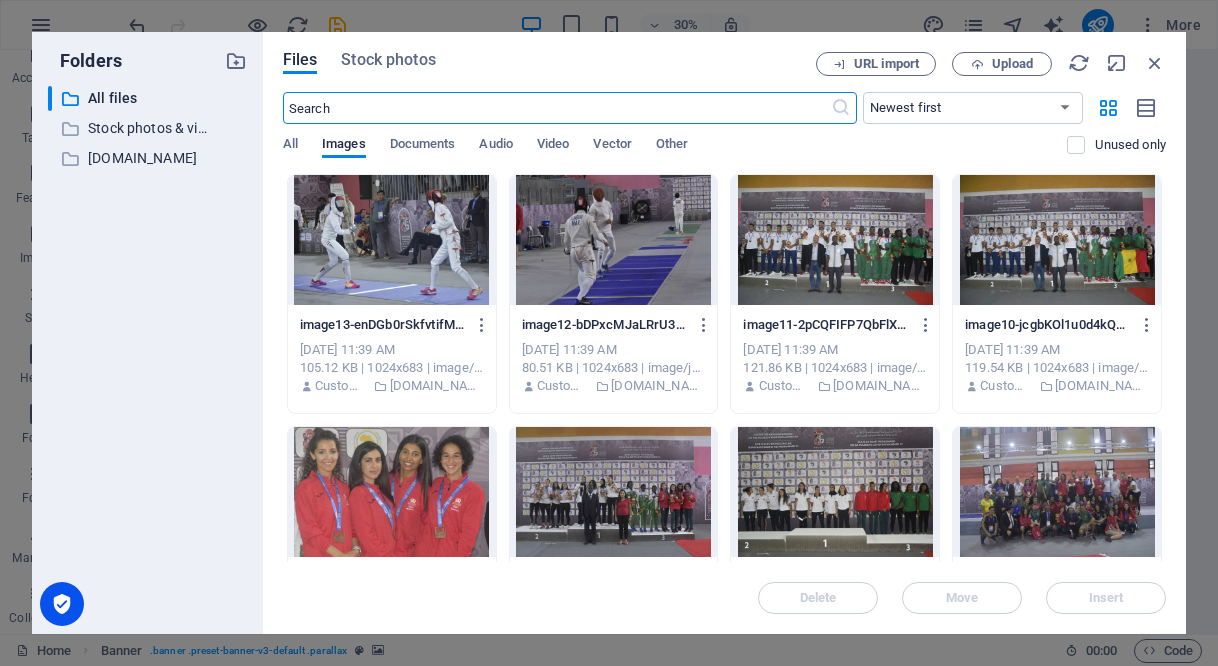 click at bounding box center [392, 492] 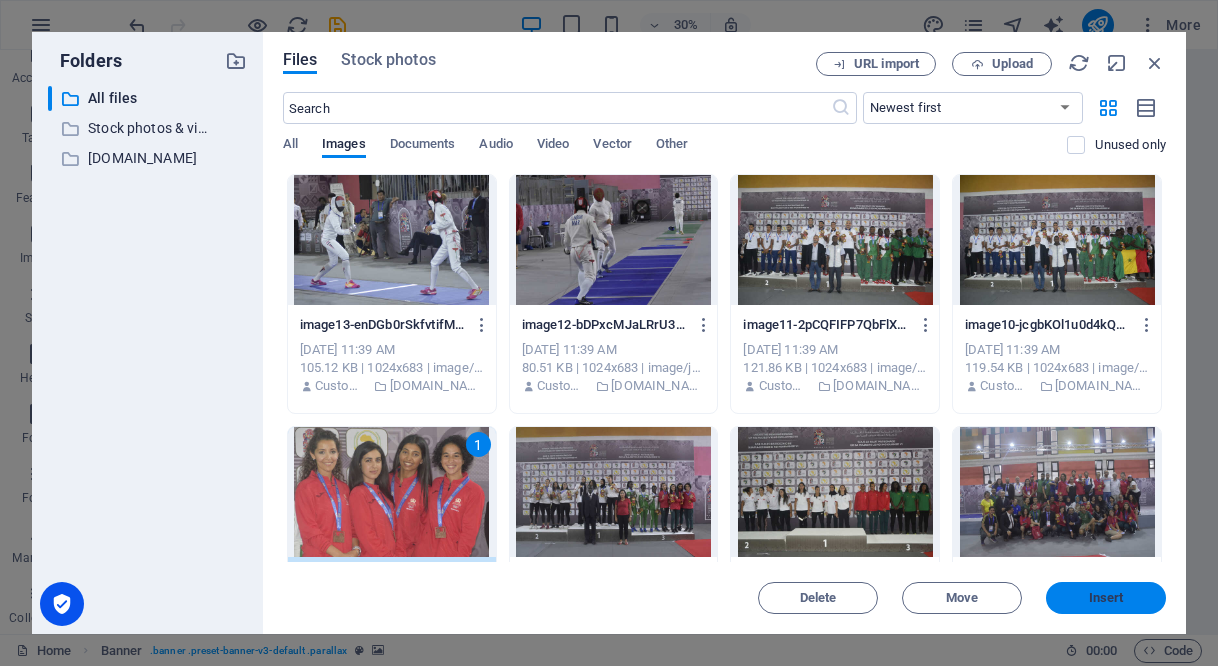drag, startPoint x: 1124, startPoint y: 599, endPoint x: 864, endPoint y: 686, distance: 274.16965 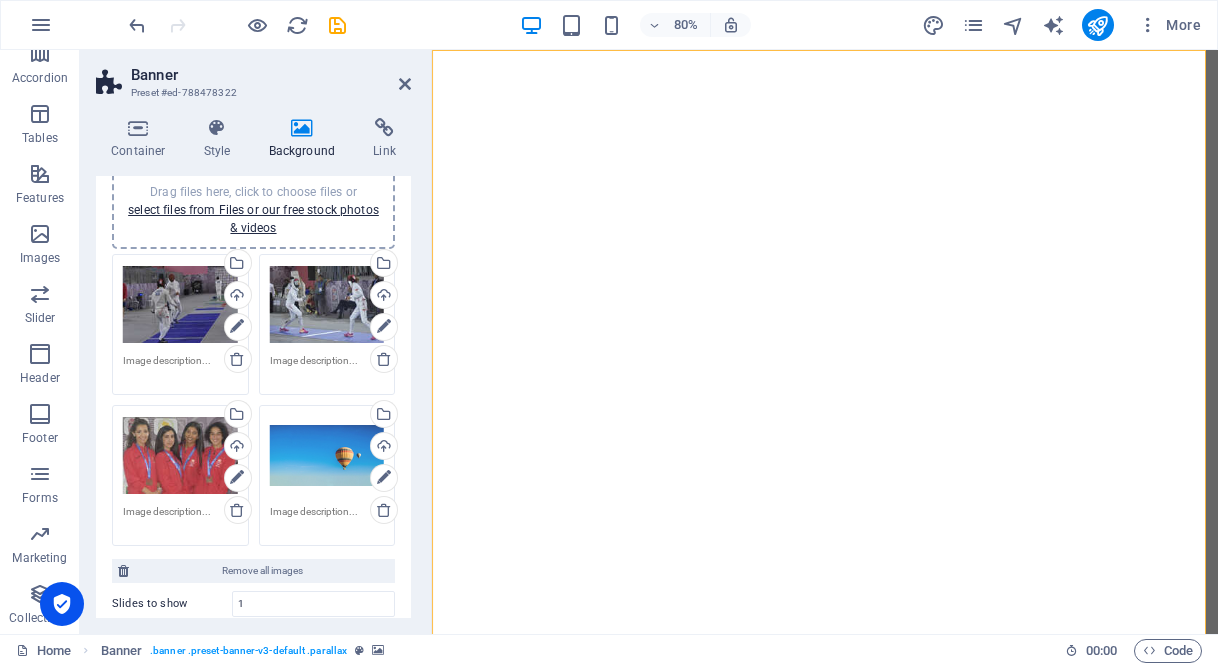 scroll, scrollTop: 151, scrollLeft: 0, axis: vertical 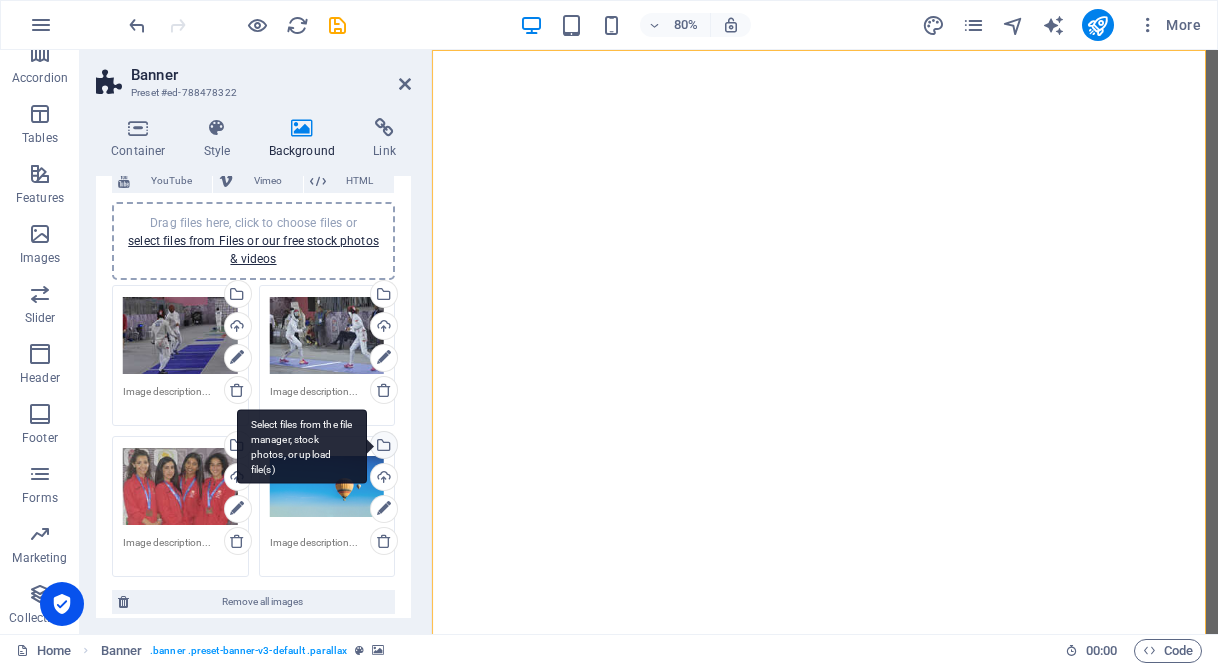 click on "Select files from the file manager, stock photos, or upload file(s)" at bounding box center (302, 446) 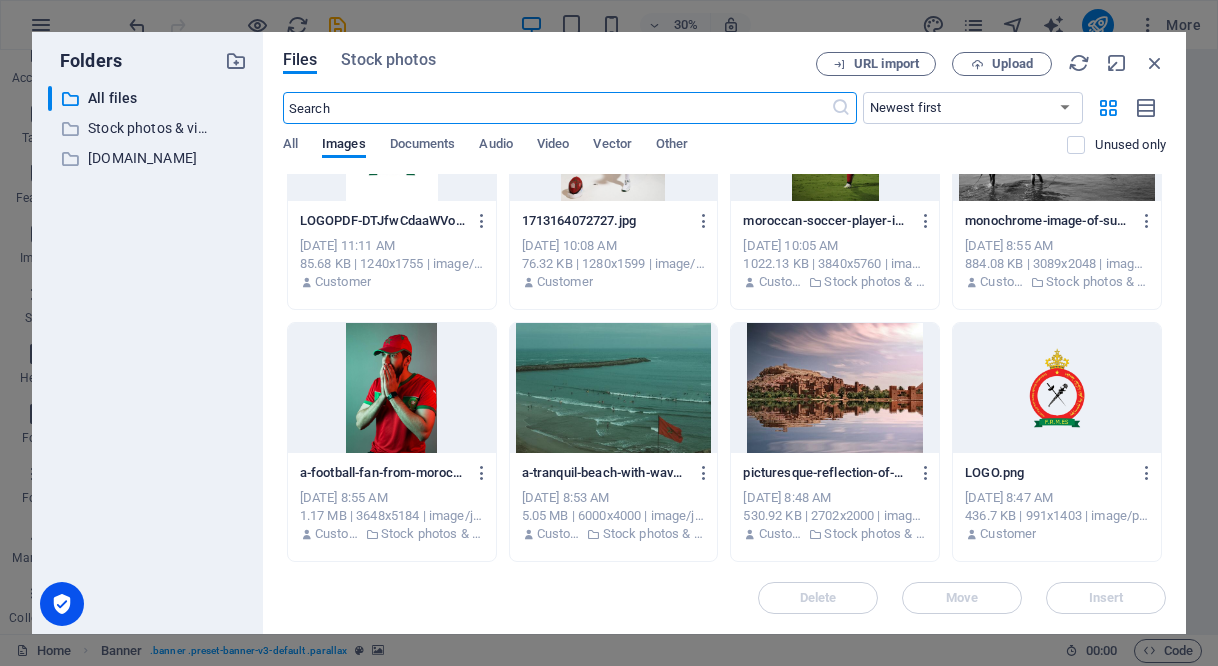 scroll, scrollTop: 1316, scrollLeft: 0, axis: vertical 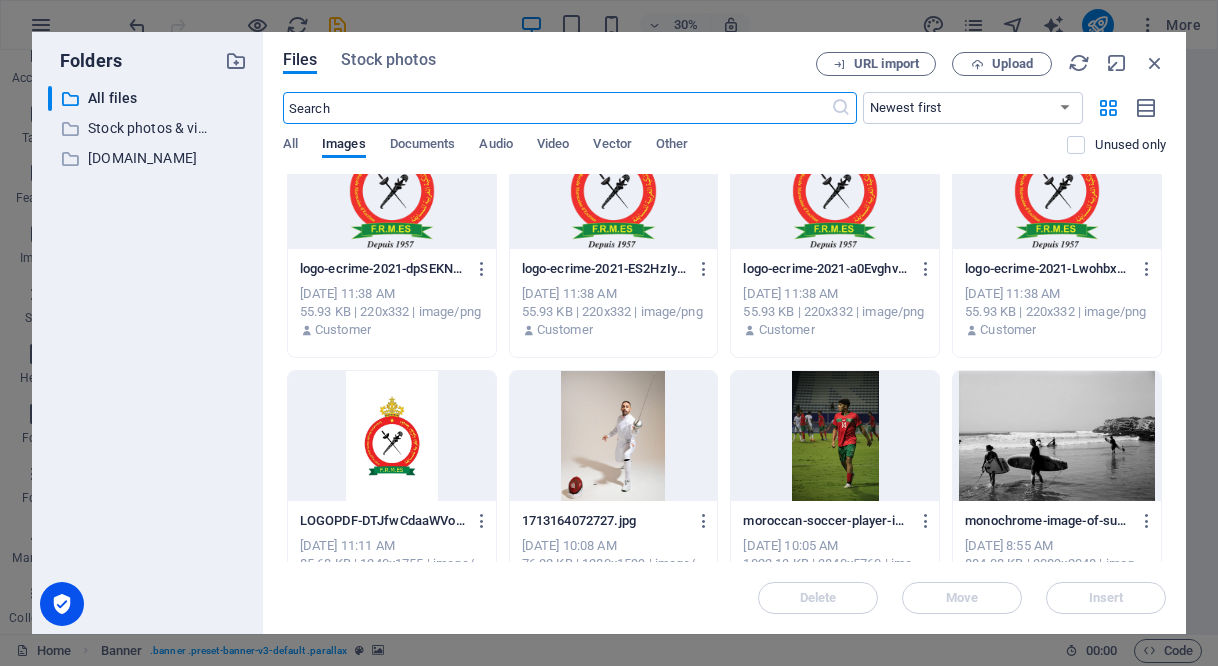 click at bounding box center (614, 436) 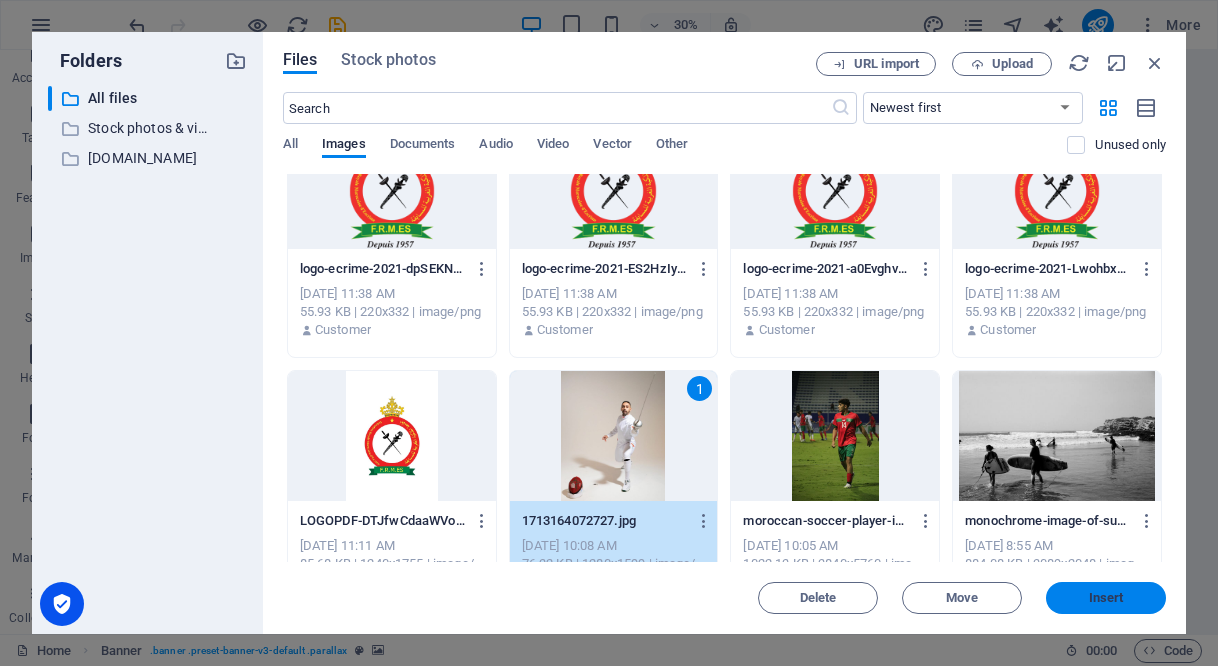 click on "Insert" at bounding box center [1106, 598] 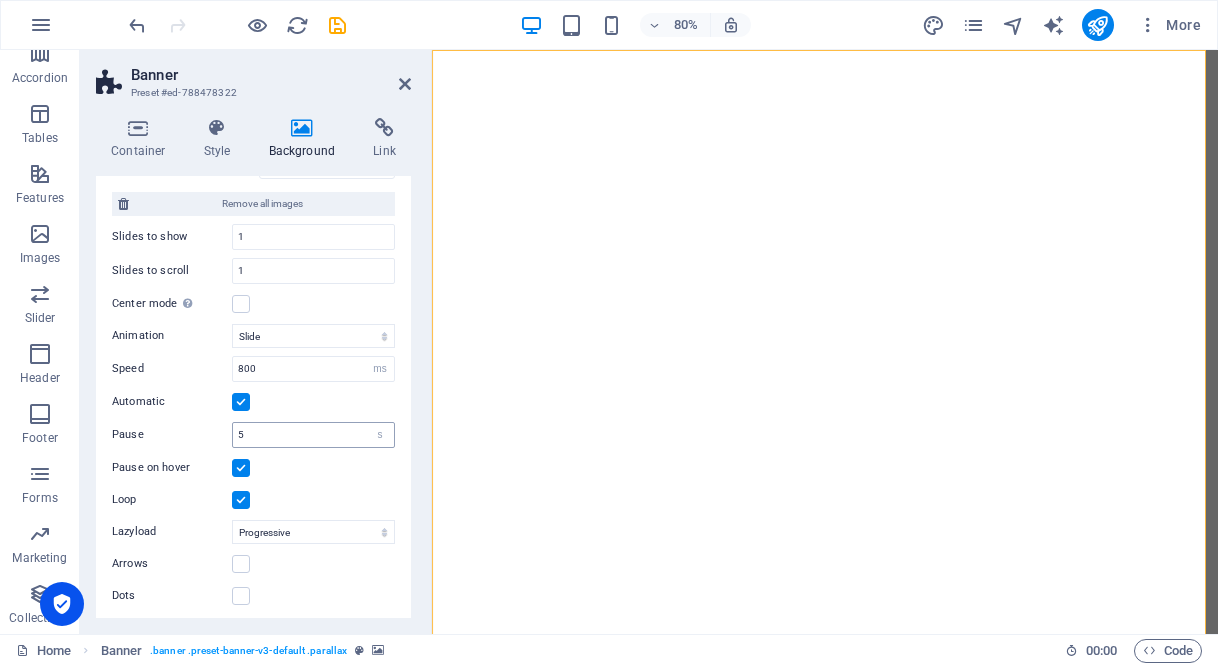 scroll, scrollTop: 0, scrollLeft: 0, axis: both 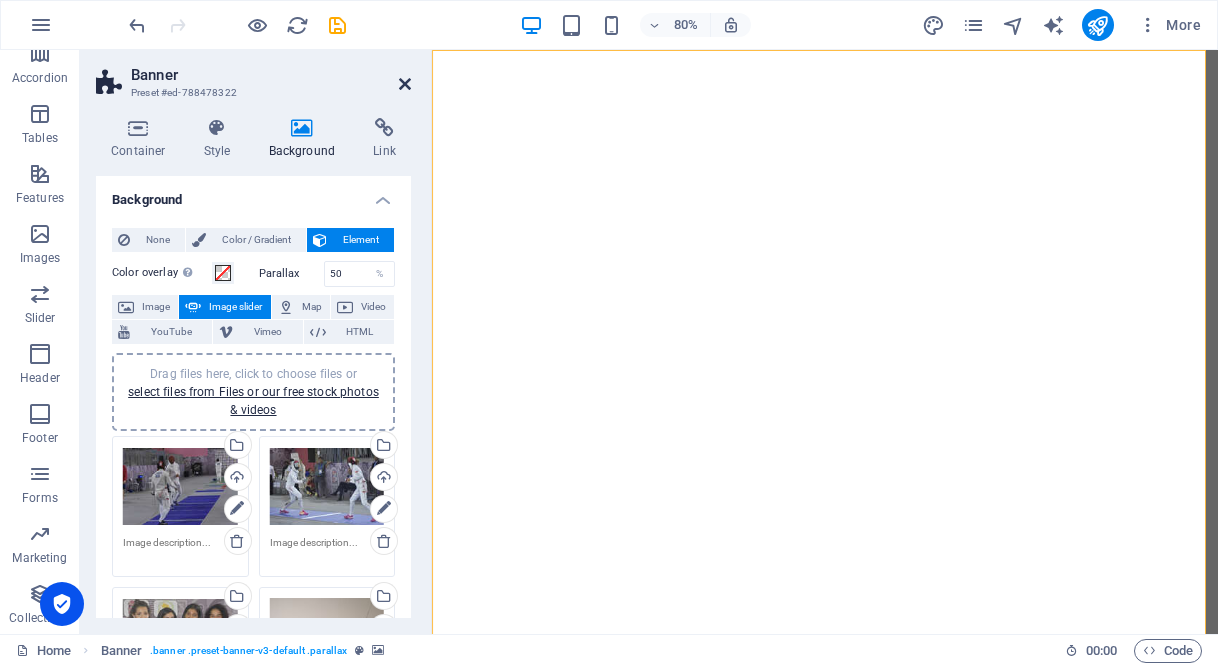 click at bounding box center [405, 84] 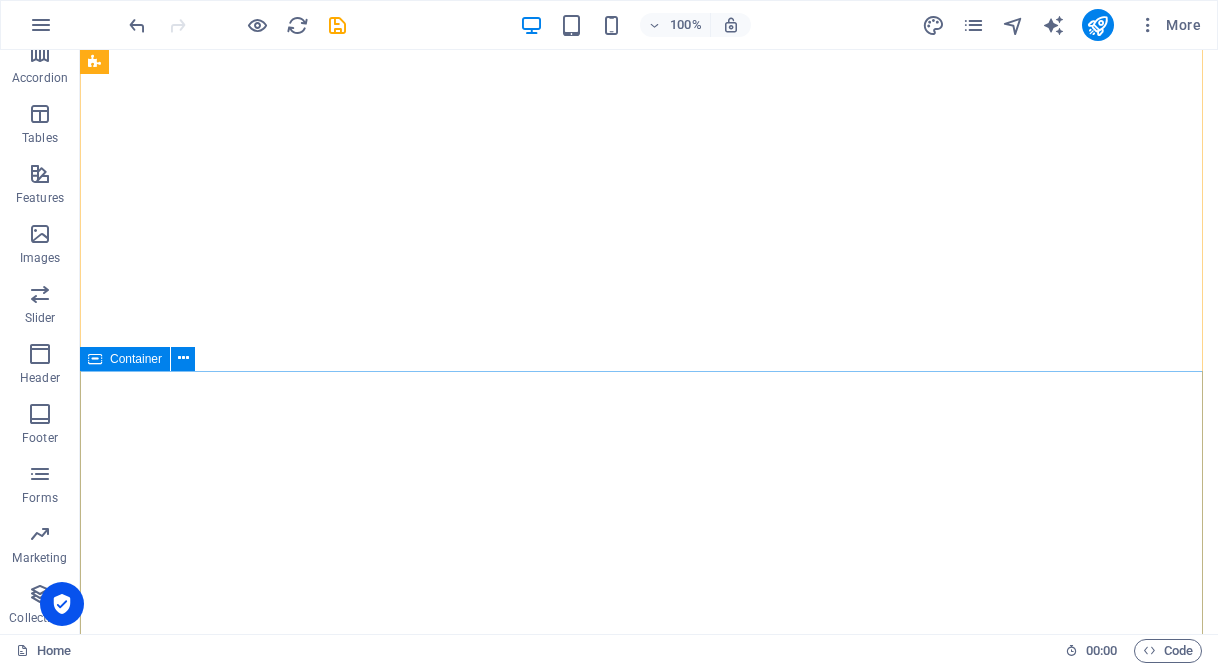 scroll, scrollTop: 0, scrollLeft: 0, axis: both 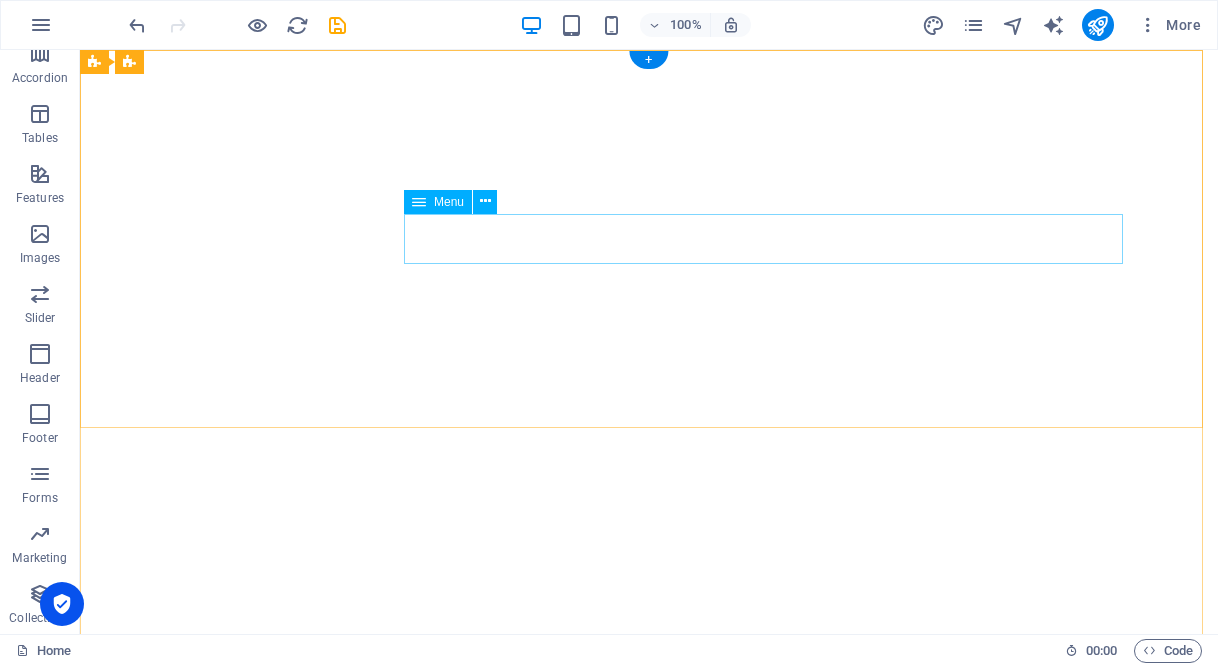click on "History Direction Athlete Club Contact" at bounding box center [649, 1172] 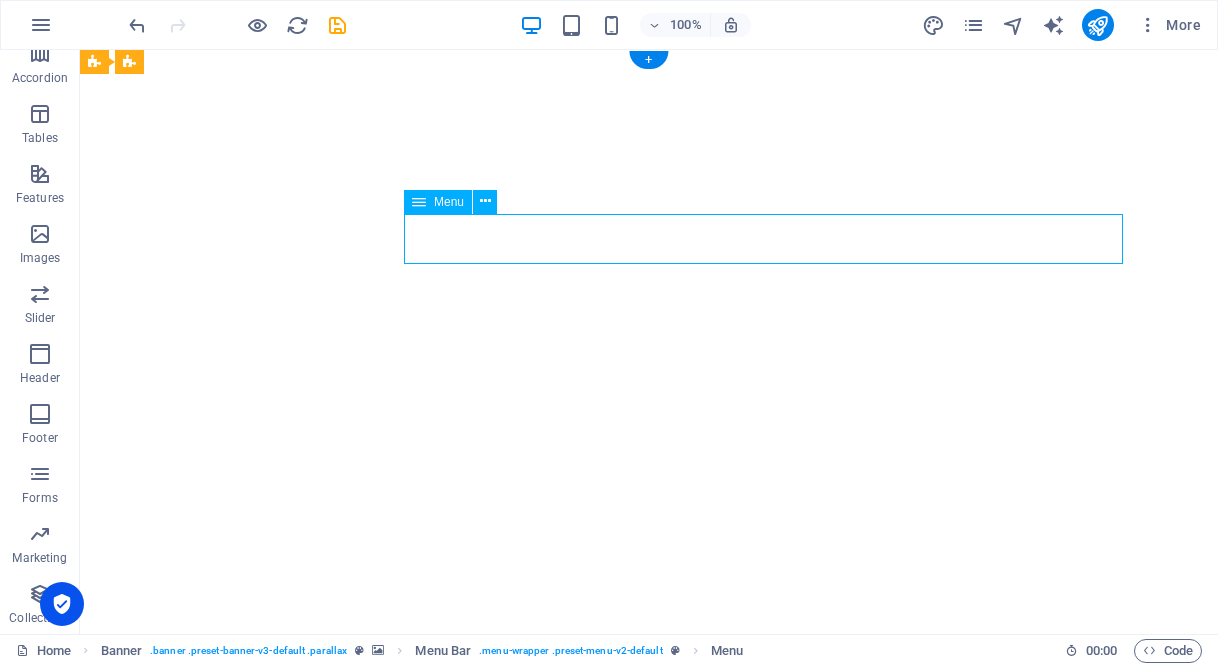 click on "History Direction Athlete Club Contact" at bounding box center [649, 1172] 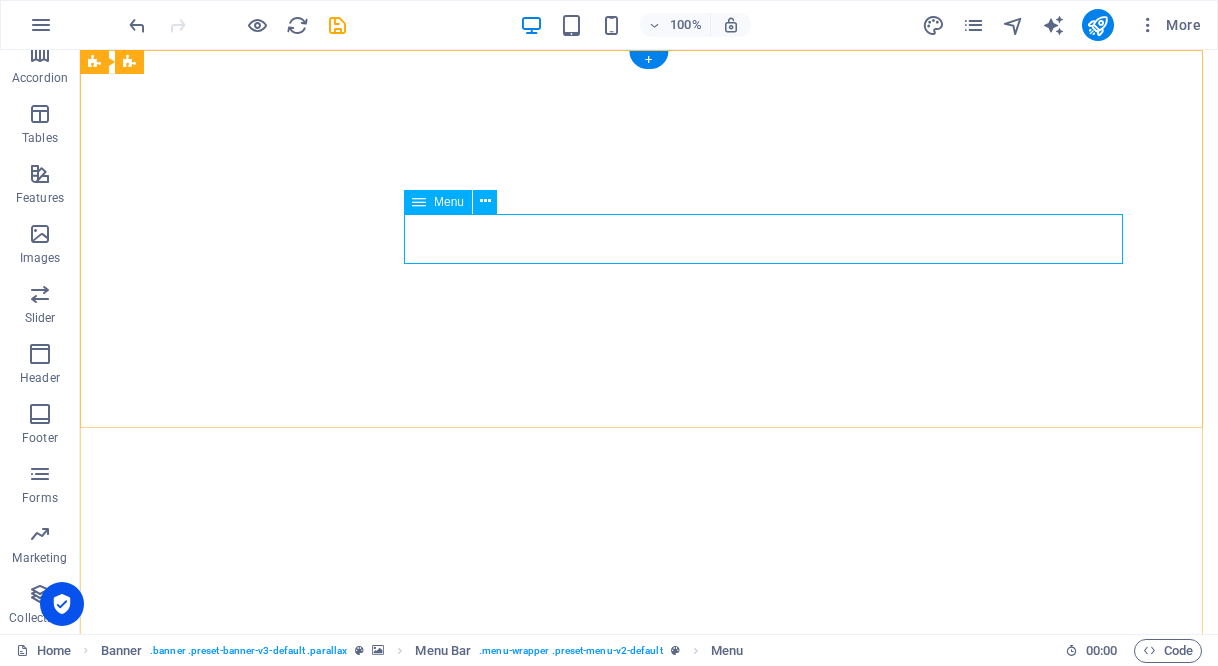 click on "History Direction Athlete Club Contact" at bounding box center [649, 1172] 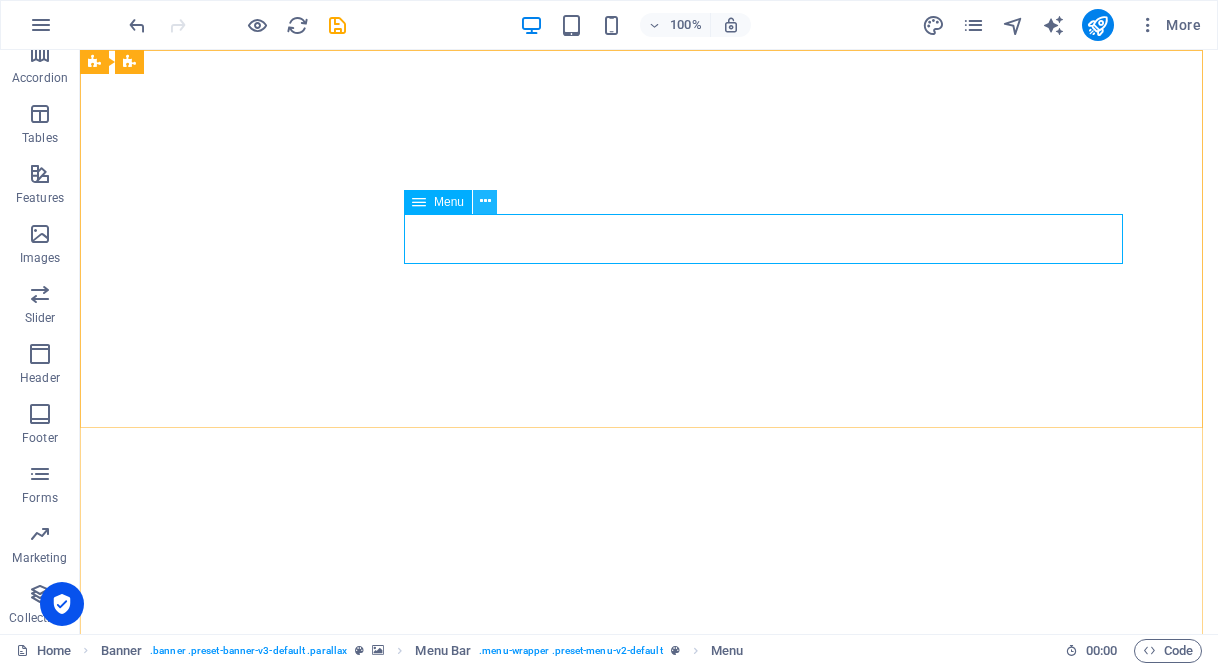 click at bounding box center (485, 201) 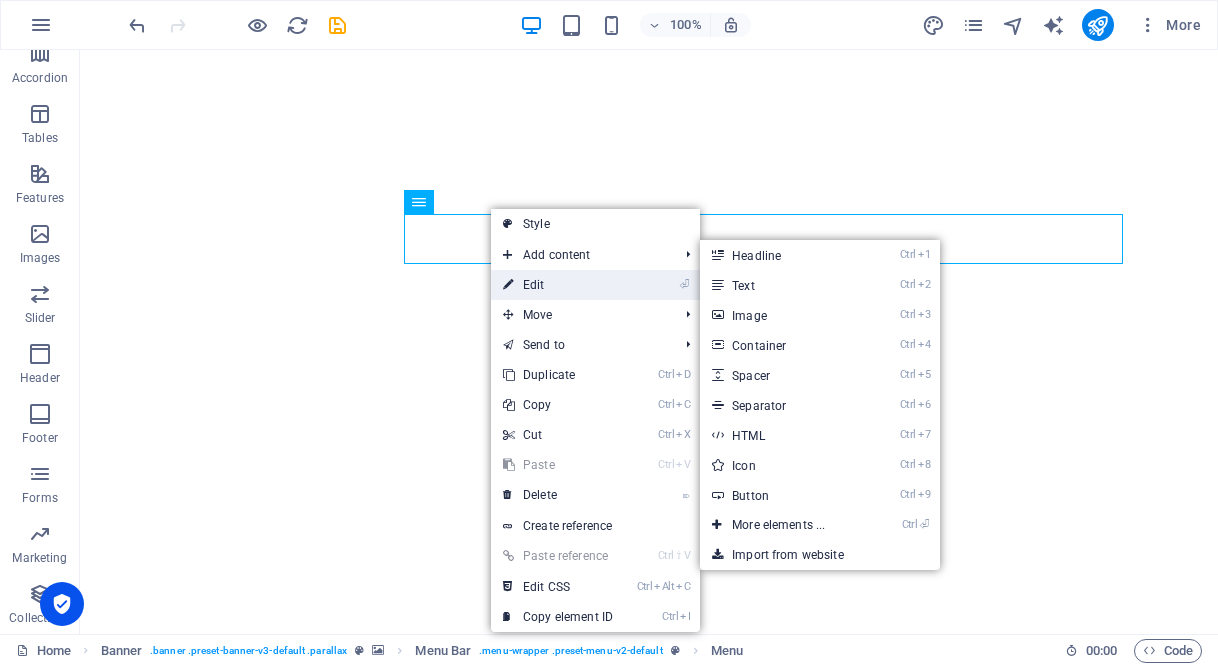 click on "⏎  Edit" at bounding box center [558, 285] 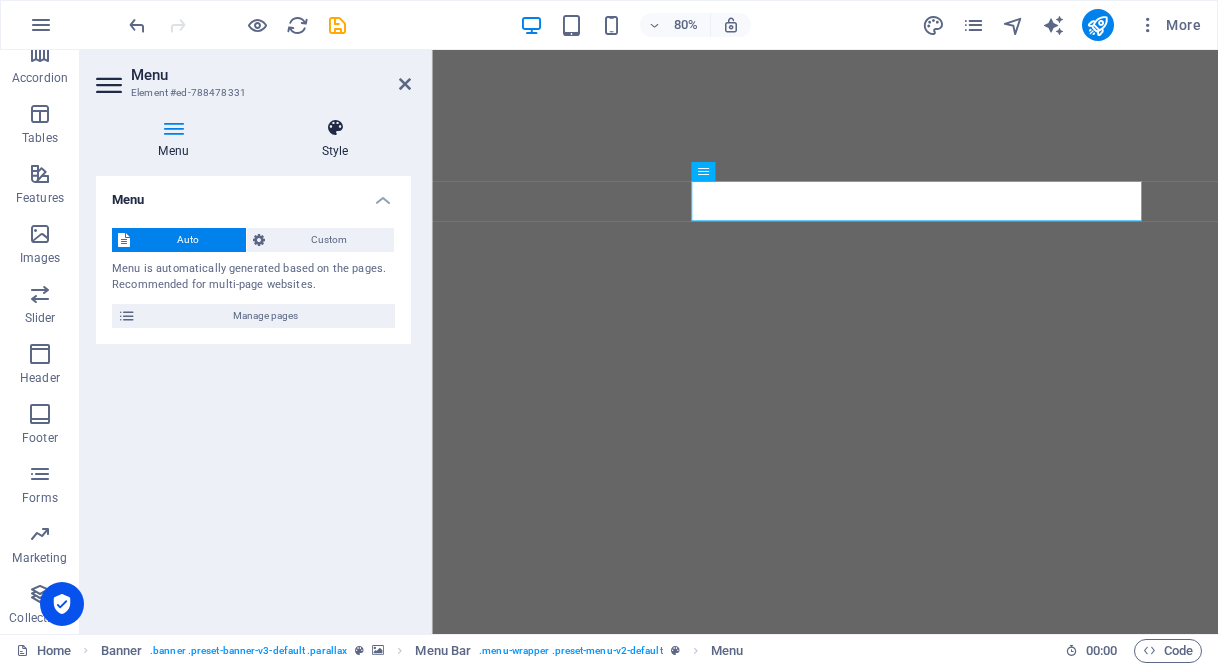 click on "Style" at bounding box center (335, 139) 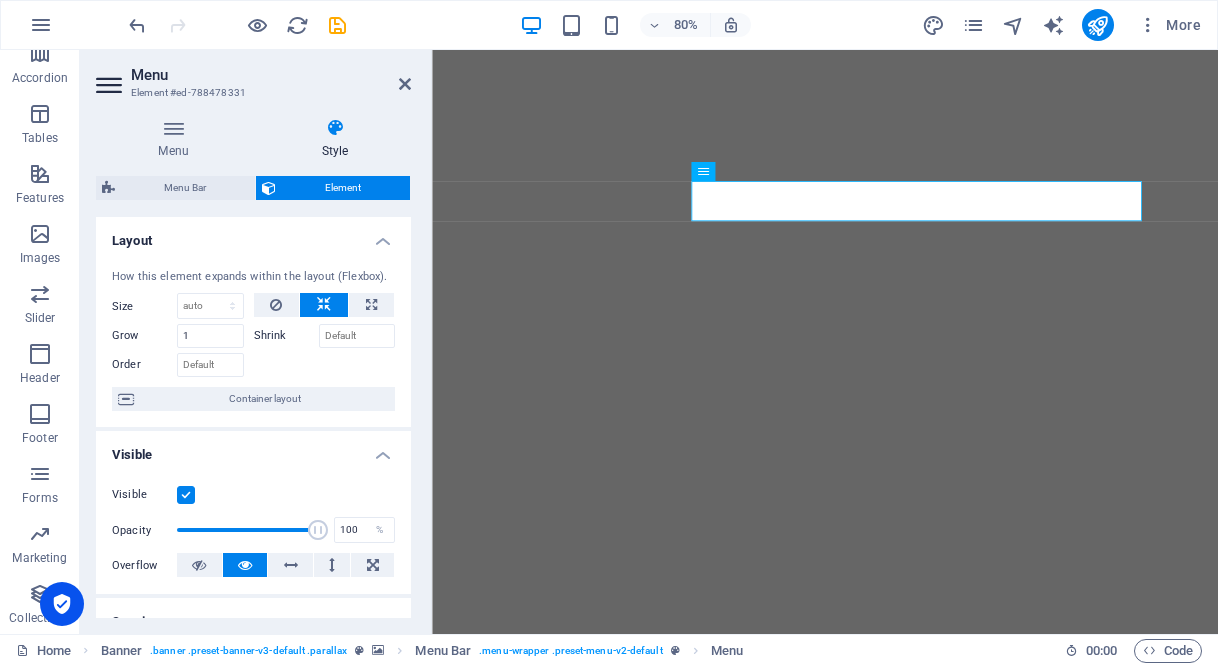 click on "Menu Element #ed-788478331" at bounding box center [253, 76] 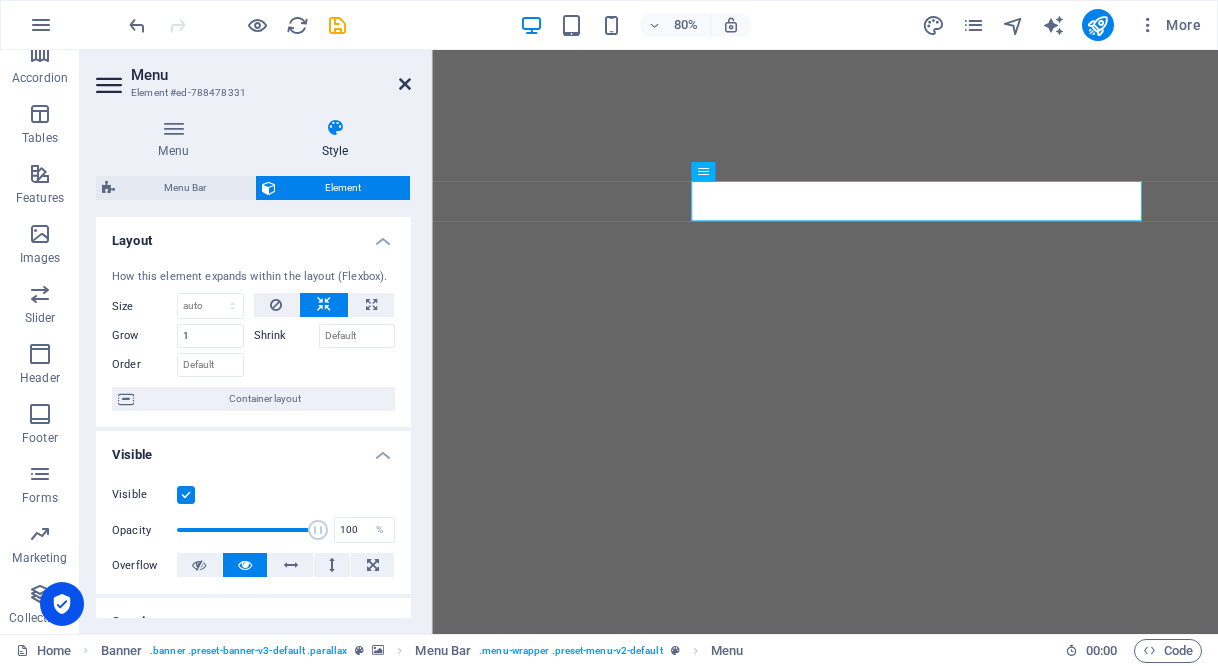 click at bounding box center (405, 84) 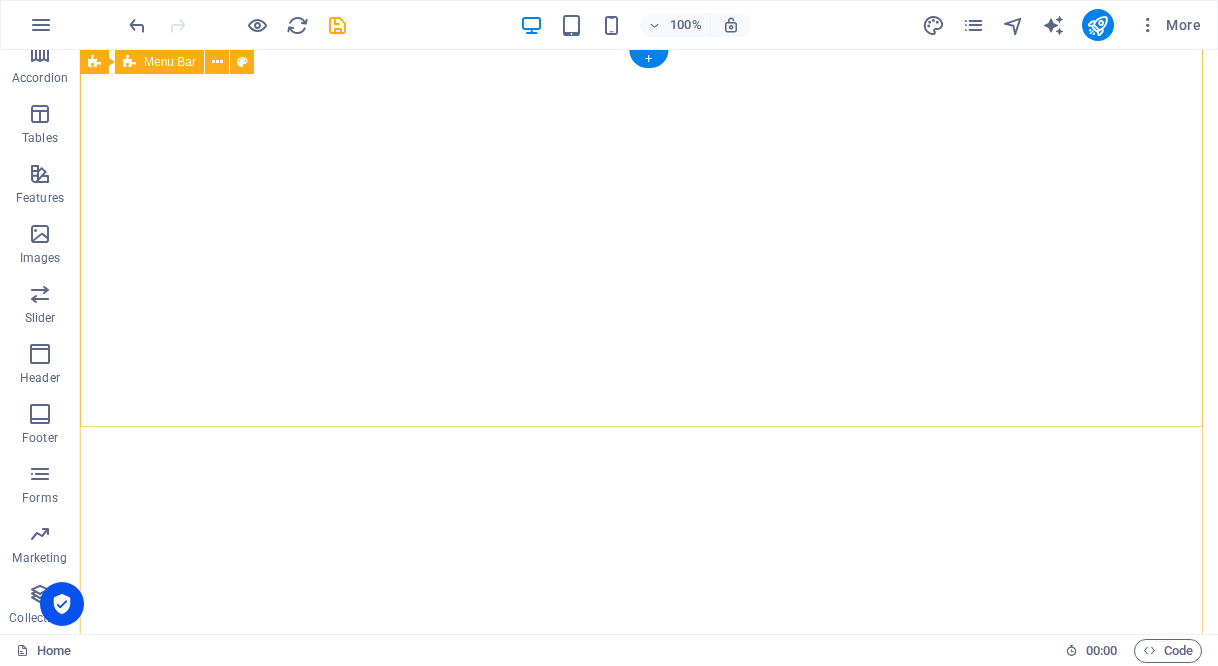 scroll, scrollTop: 0, scrollLeft: 0, axis: both 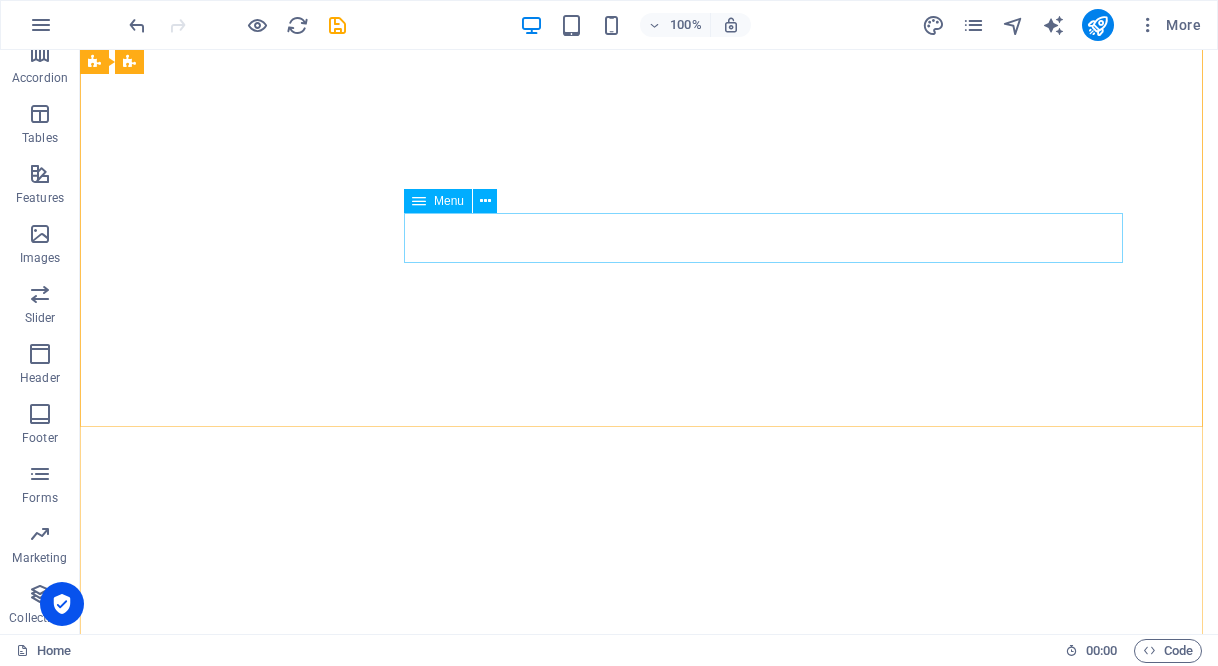 click on "Menu" at bounding box center (438, 201) 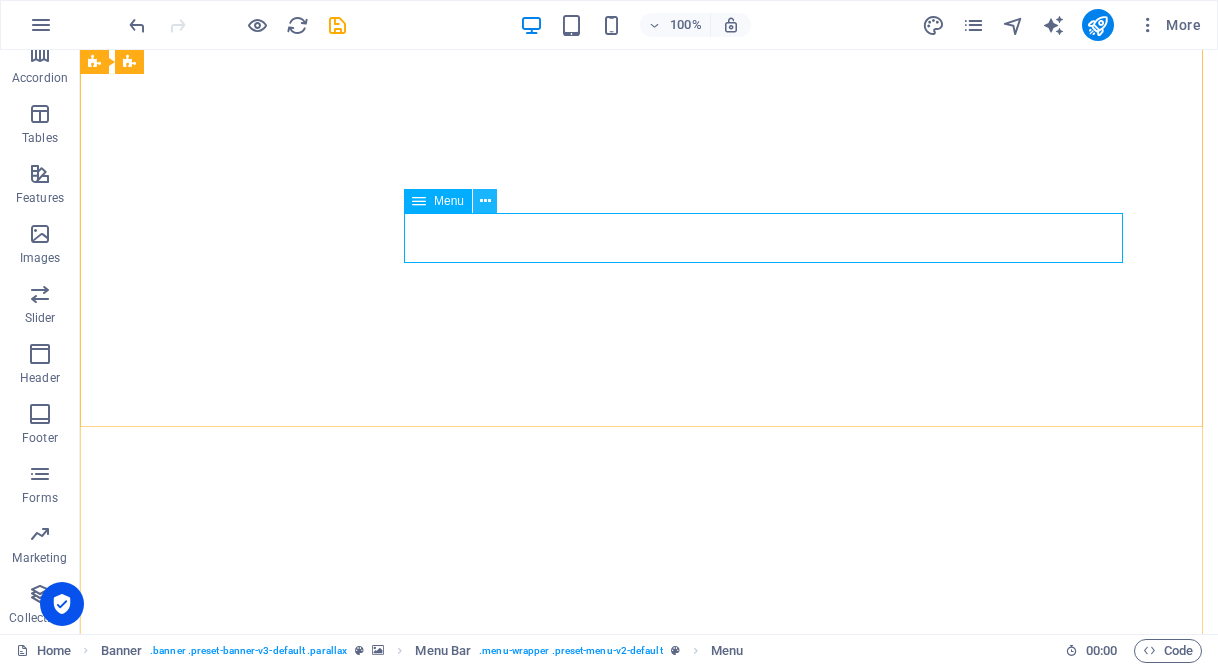 click at bounding box center [485, 201] 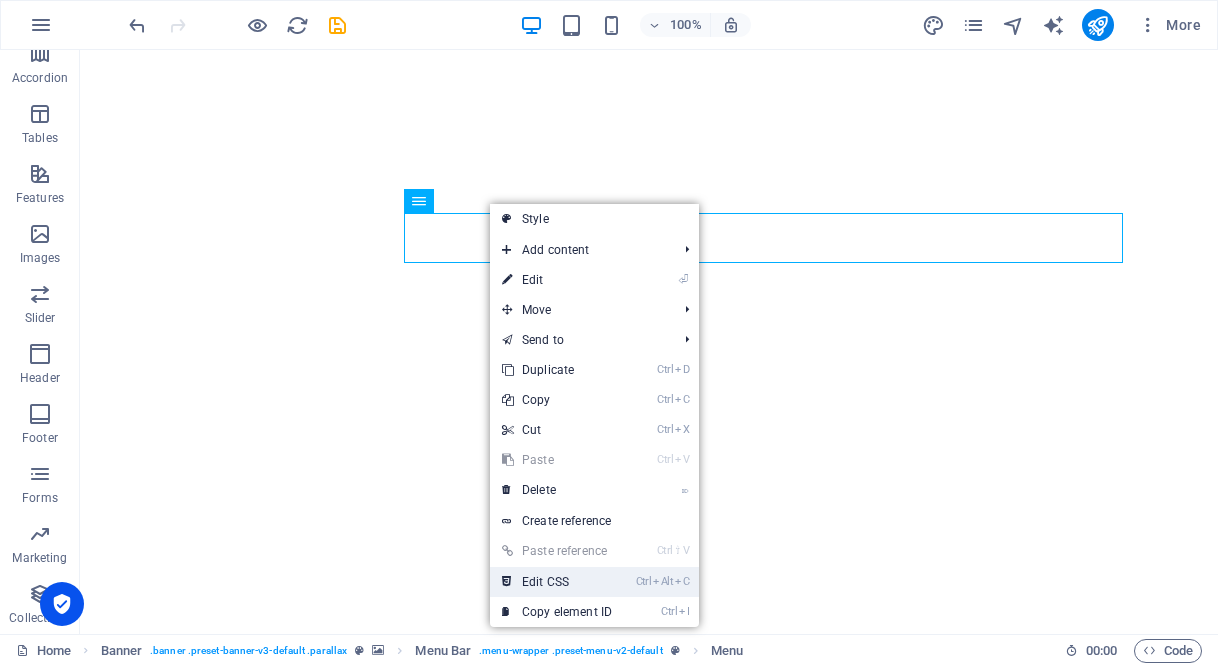 click on "Ctrl Alt C  Edit CSS" at bounding box center [557, 582] 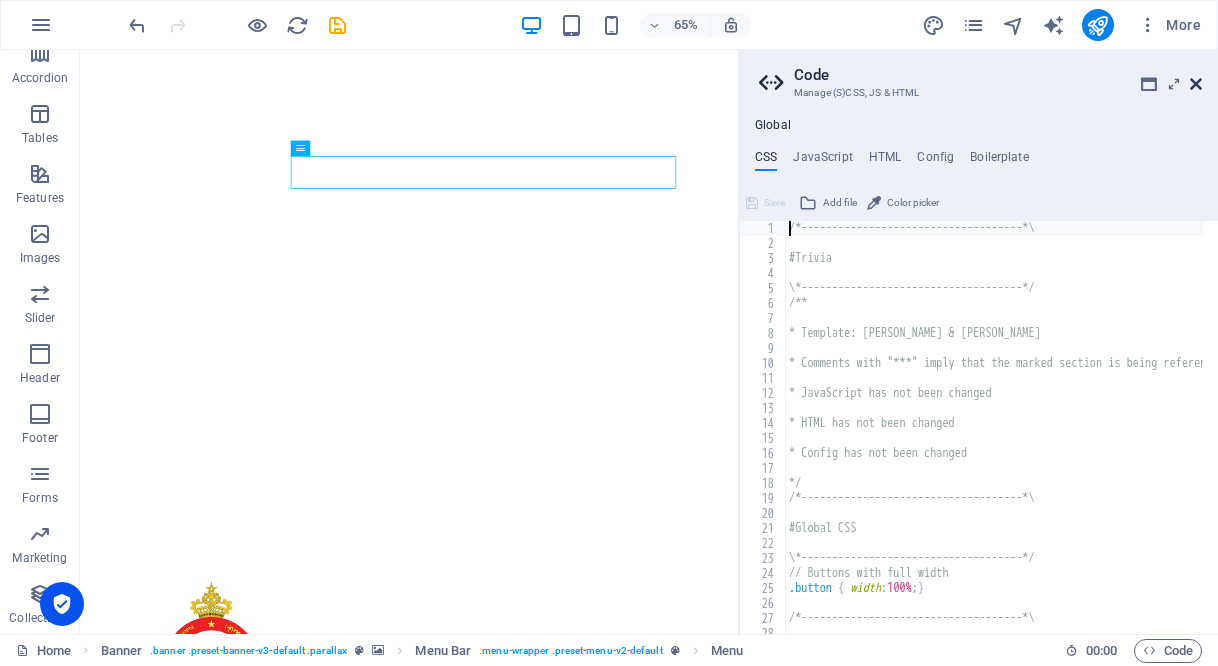 click at bounding box center [1196, 84] 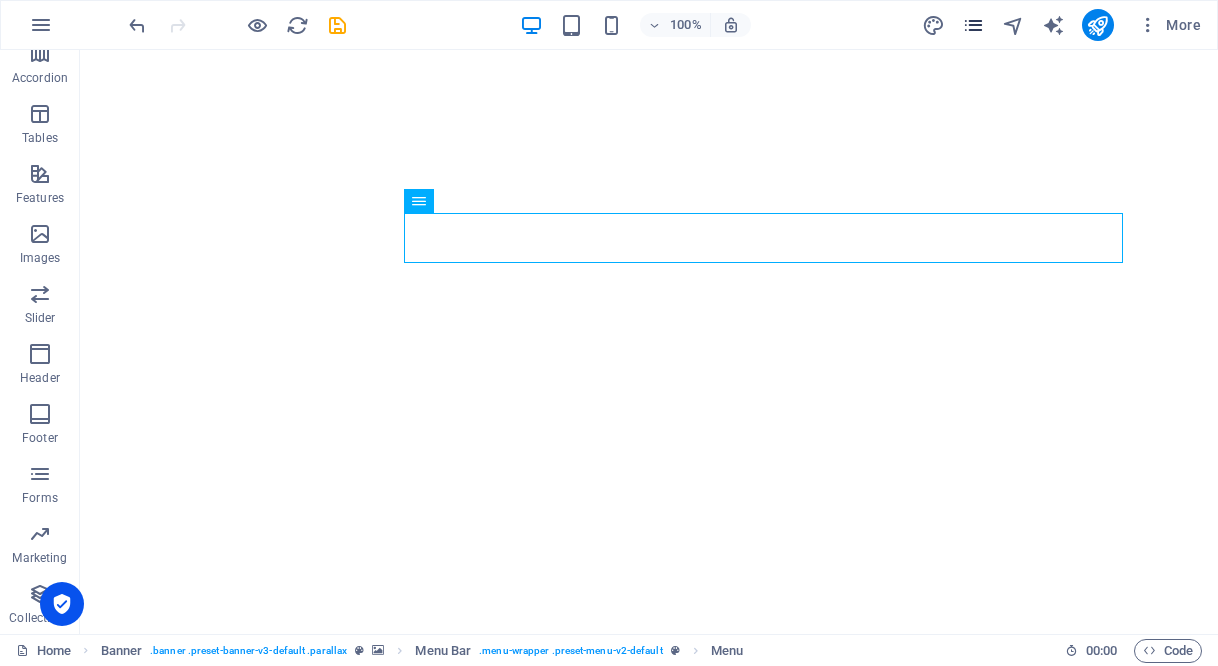 click at bounding box center [973, 25] 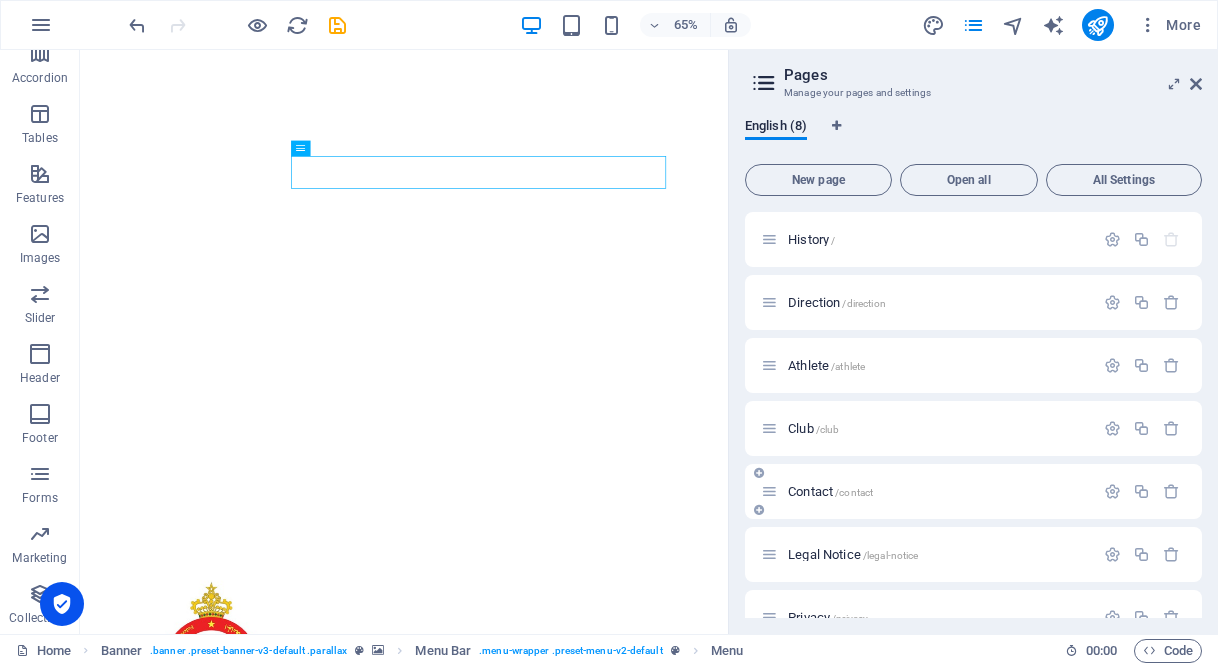 scroll, scrollTop: 98, scrollLeft: 0, axis: vertical 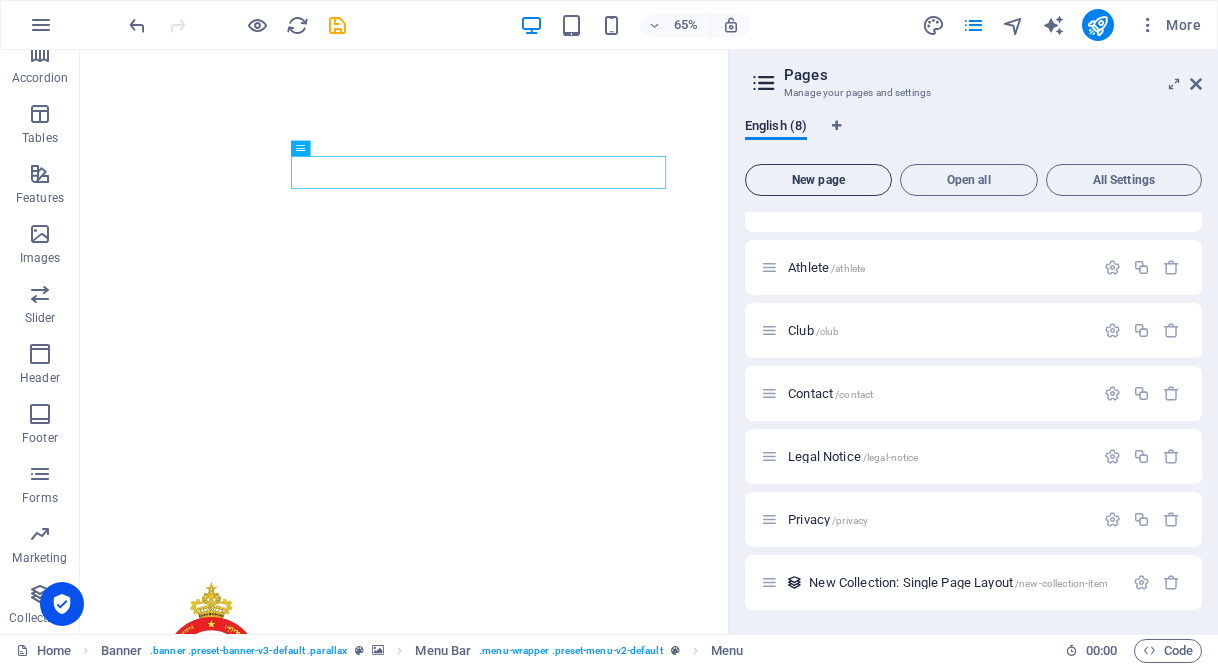 click on "New page" at bounding box center (818, 180) 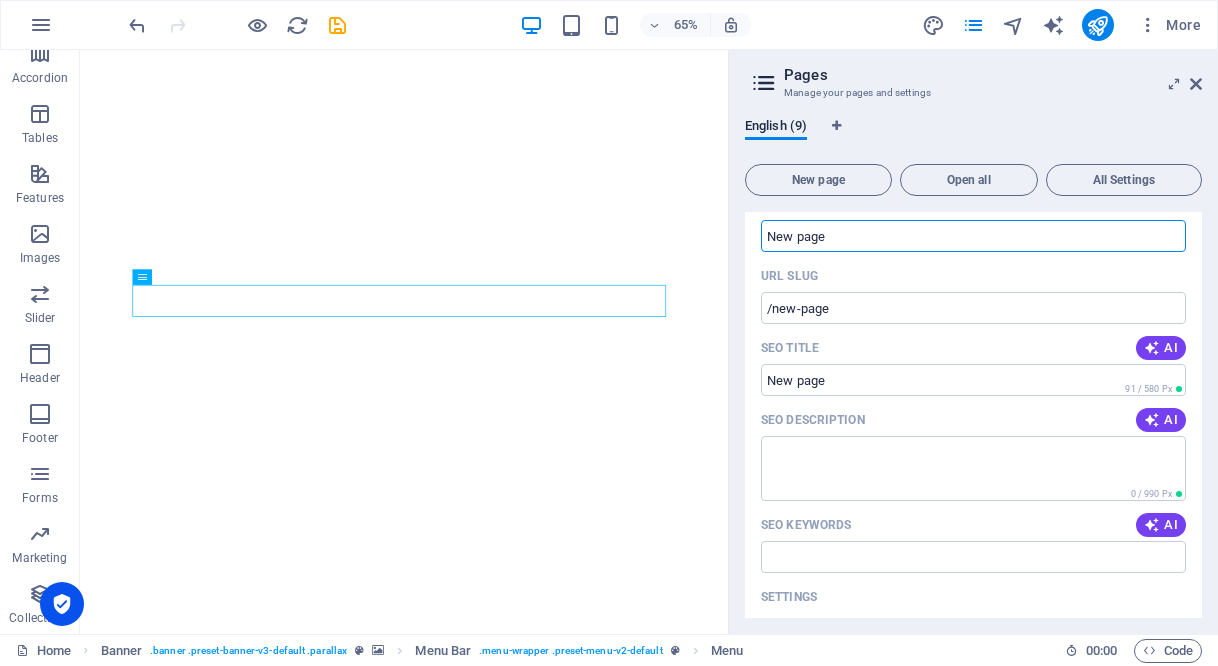 scroll, scrollTop: 358, scrollLeft: 0, axis: vertical 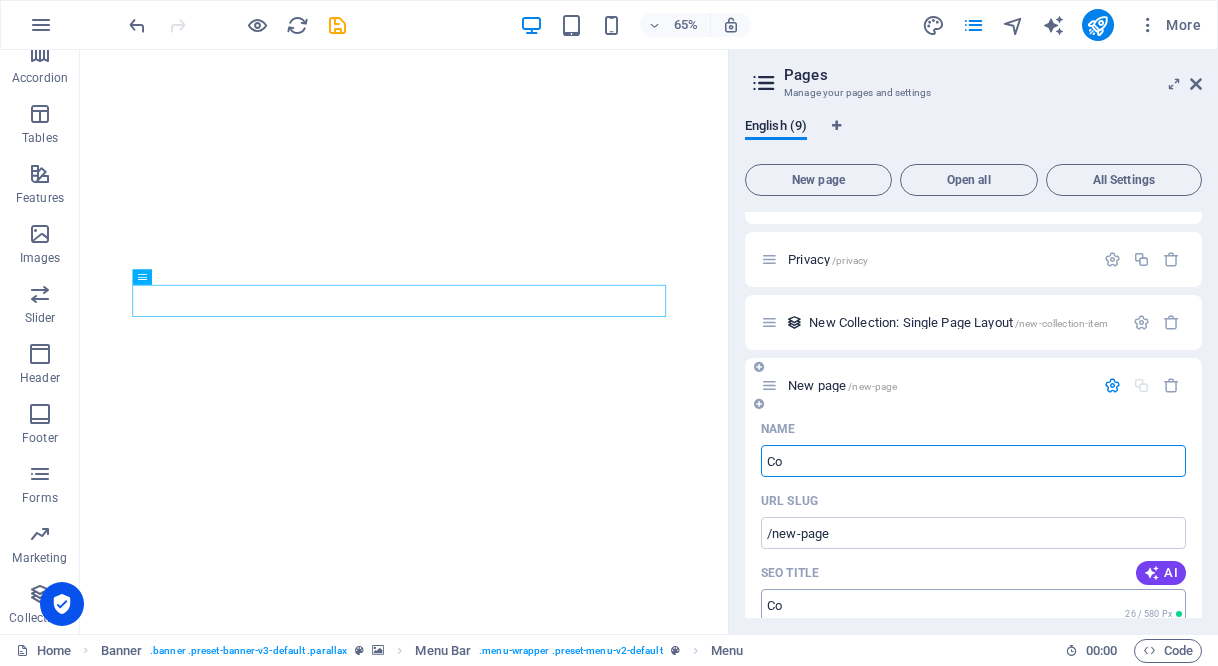 type on "Co" 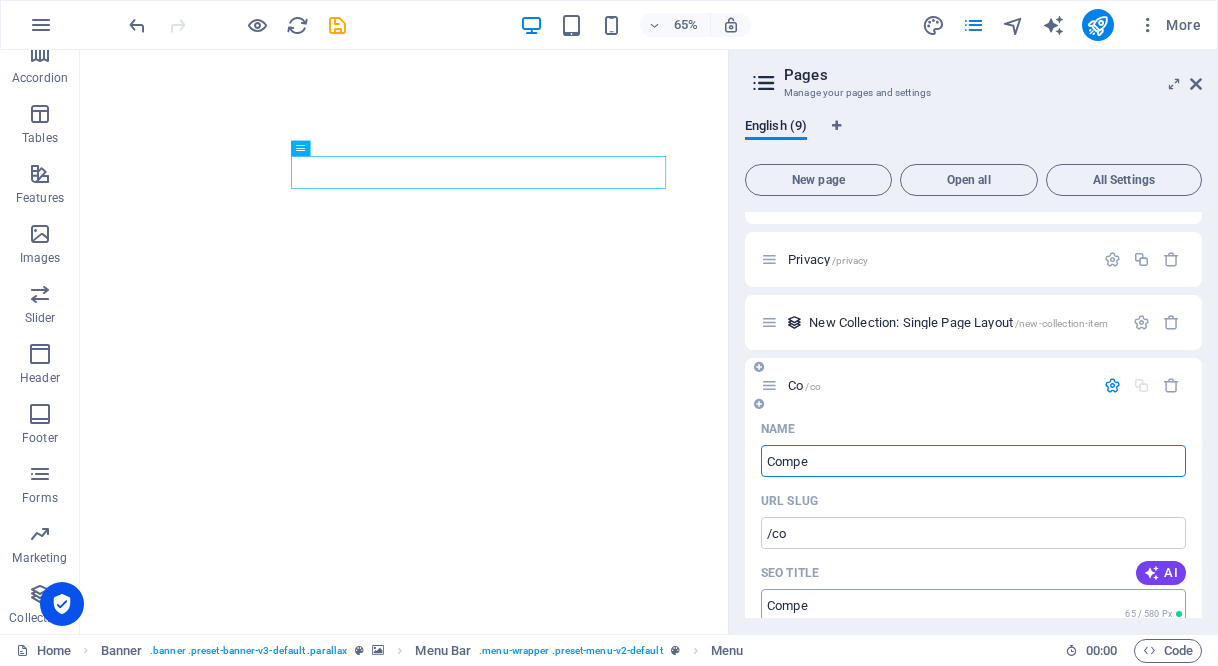type on "Compet" 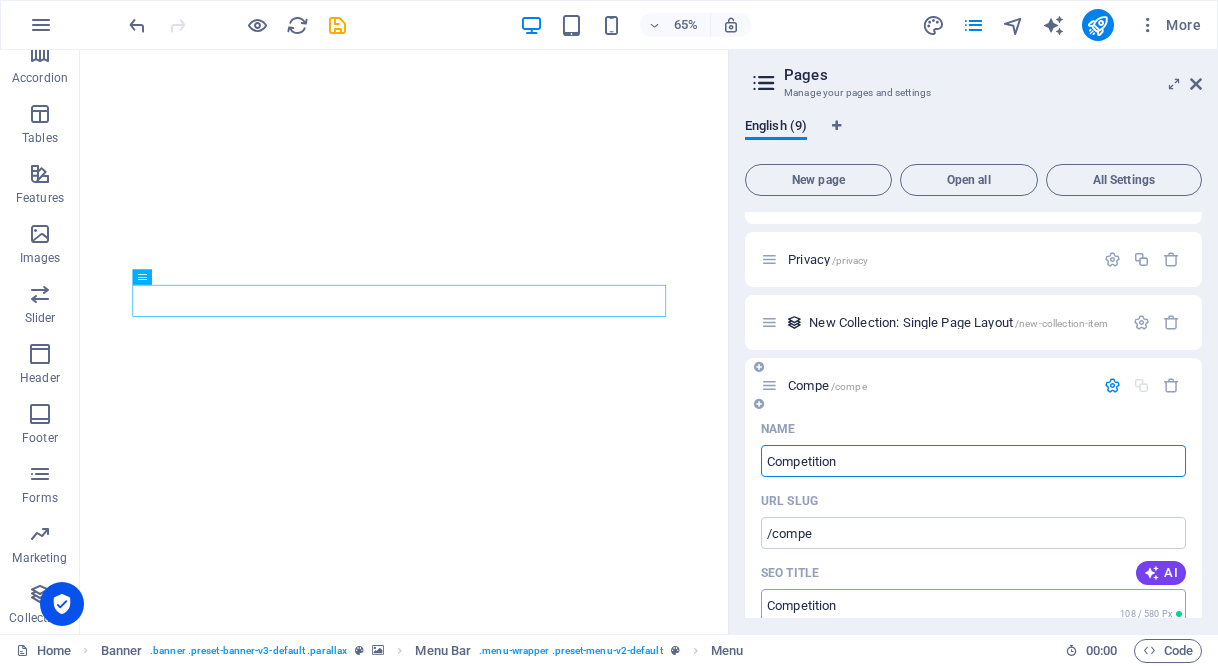 type on "Competition" 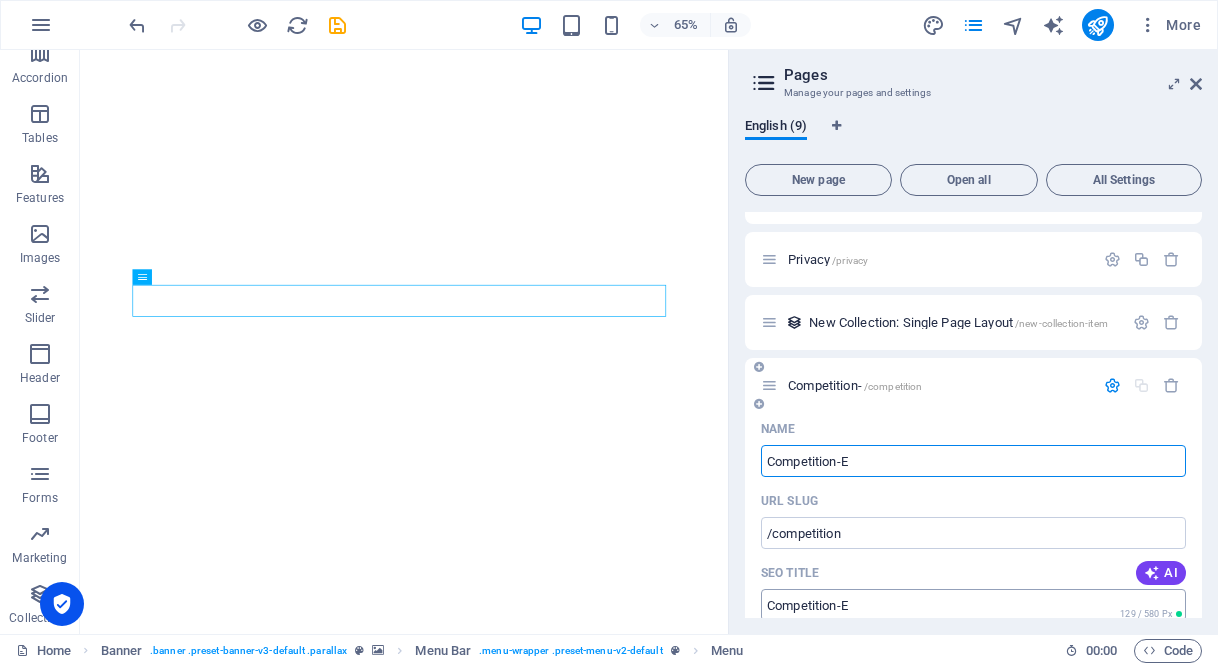 type on "Competition-" 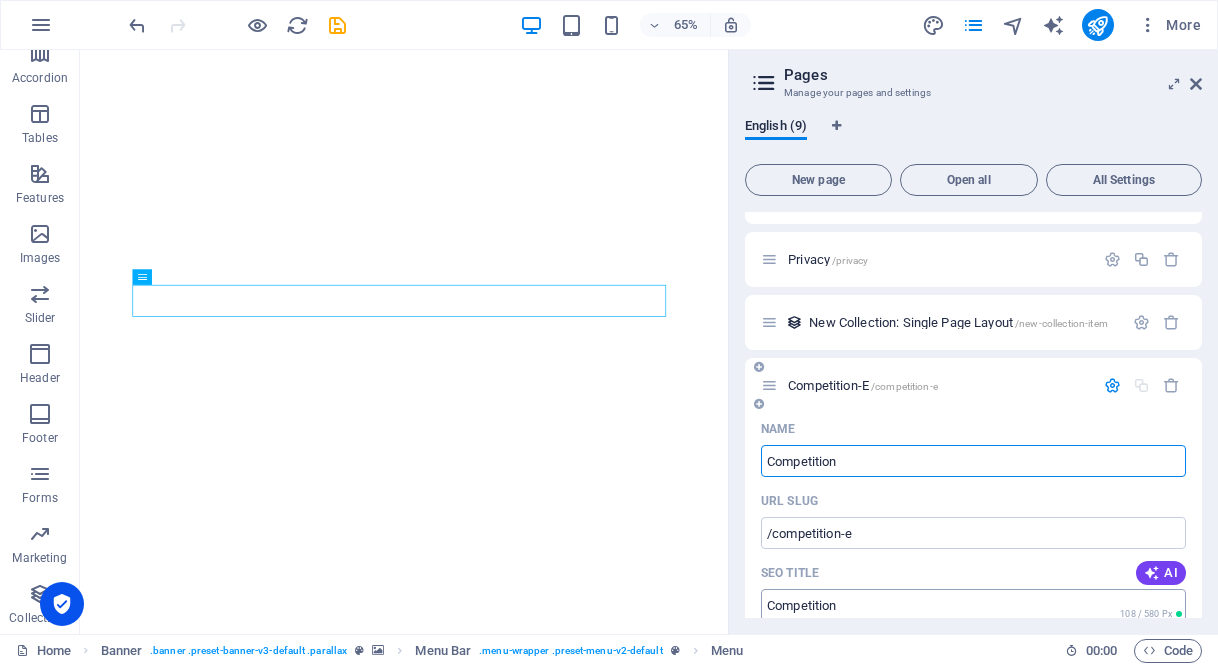 type on "Competition" 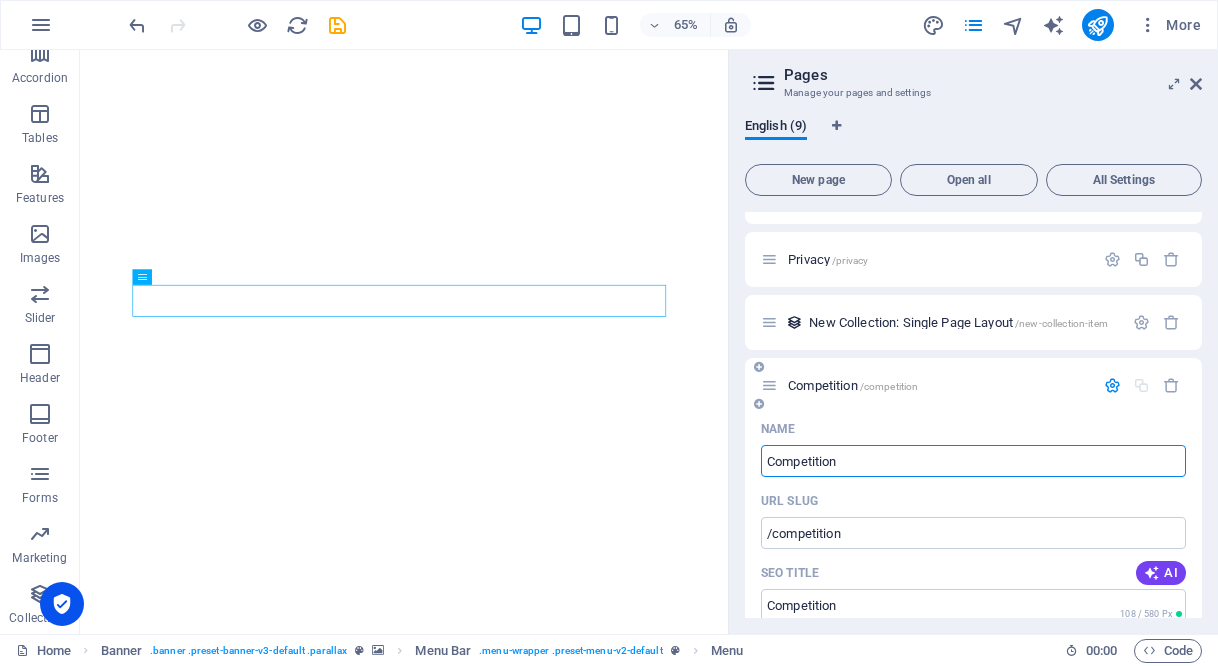 click on "Name" at bounding box center [973, 429] 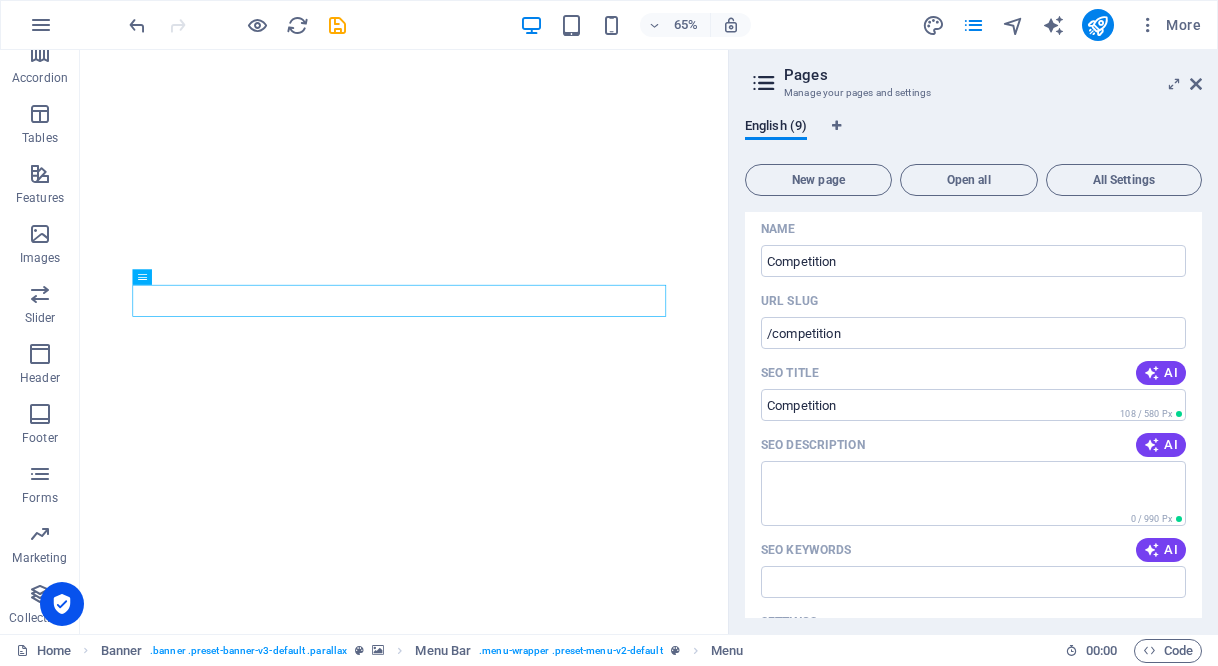 scroll, scrollTop: 458, scrollLeft: 0, axis: vertical 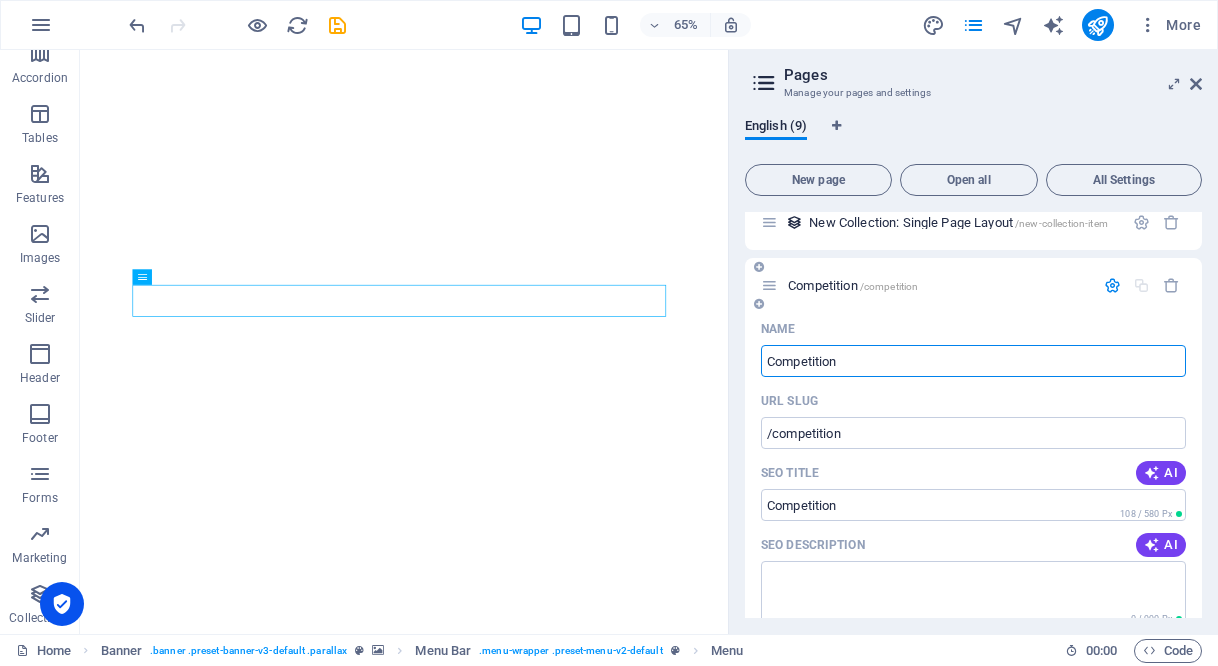 click on "Competition" at bounding box center [973, 361] 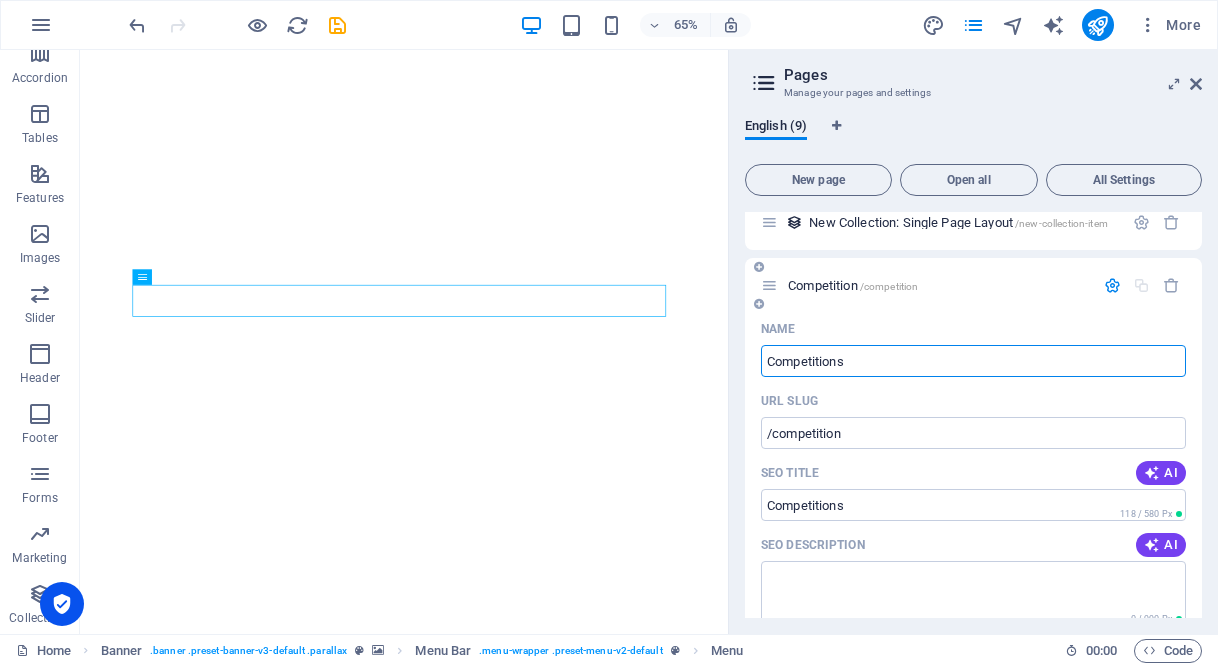 type on "Competitions" 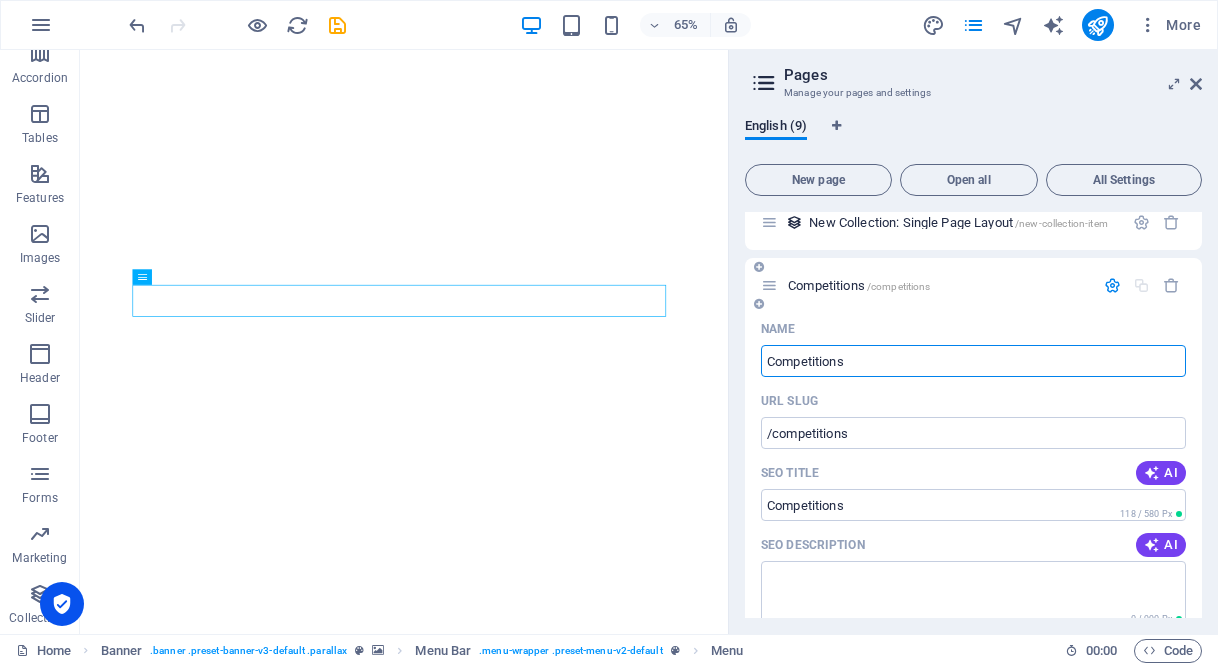 type on "Competitions" 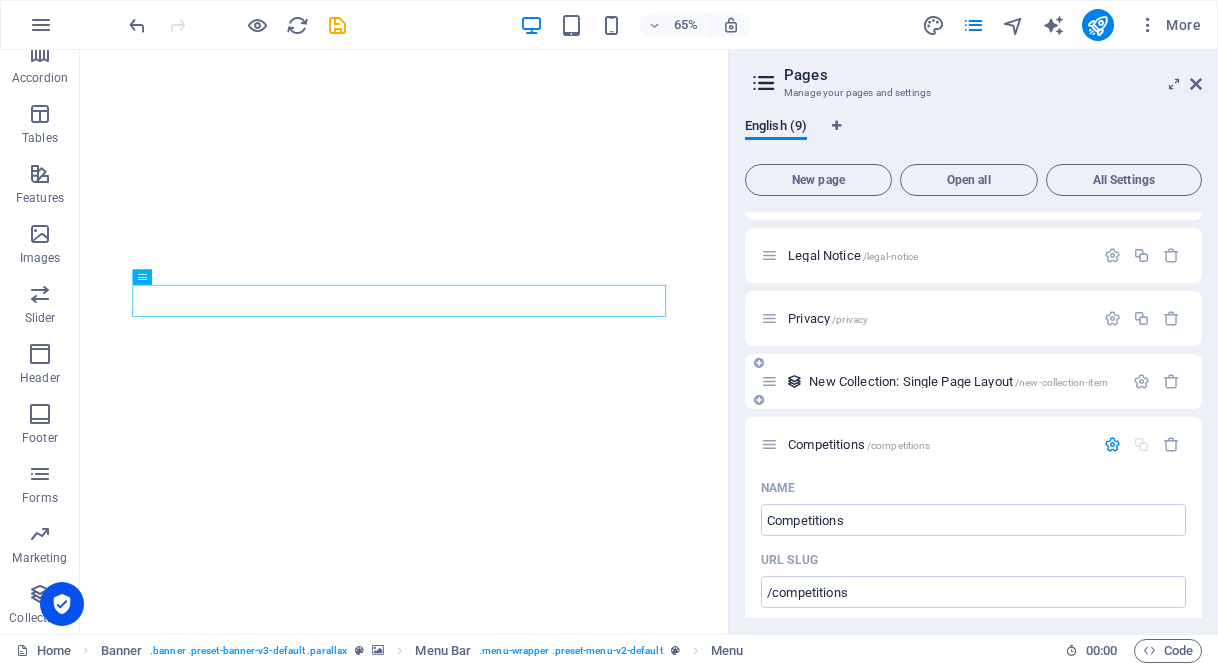 scroll, scrollTop: 258, scrollLeft: 0, axis: vertical 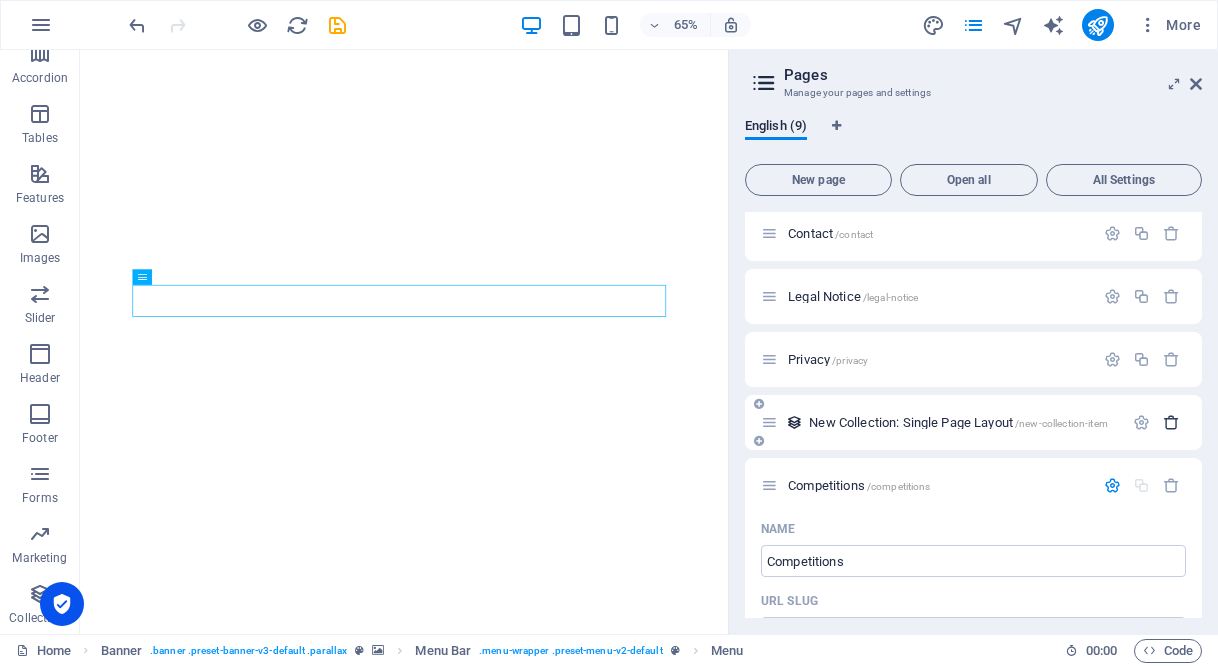 click at bounding box center [1171, 422] 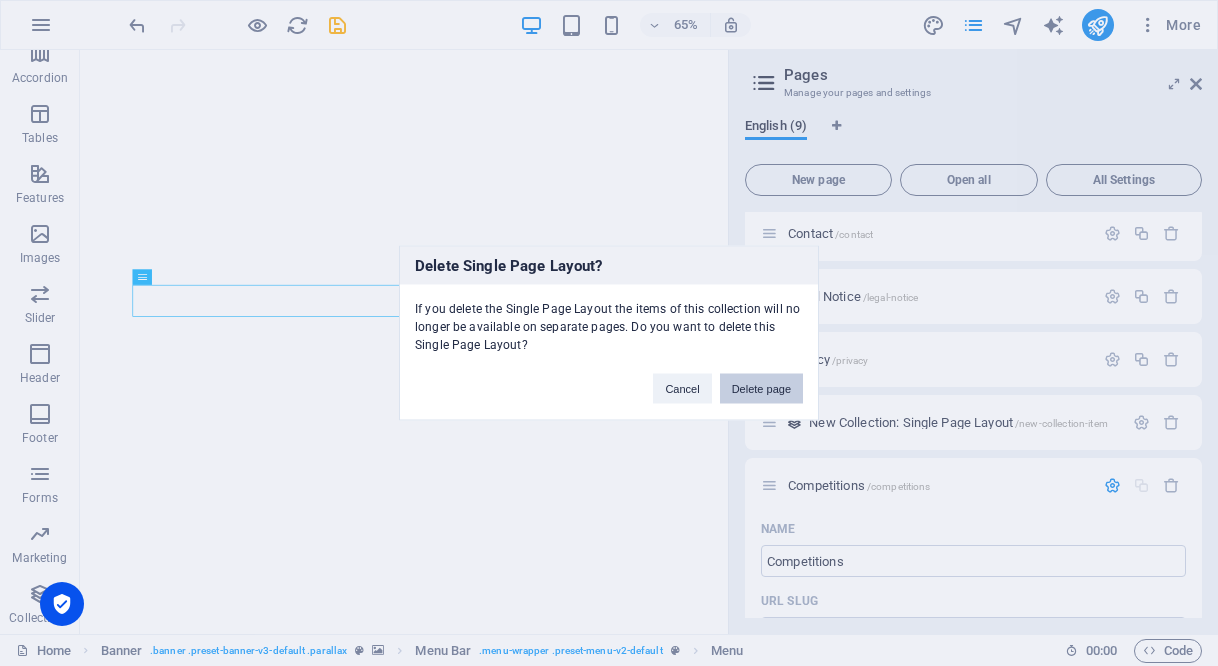 click on "Delete page" at bounding box center [761, 389] 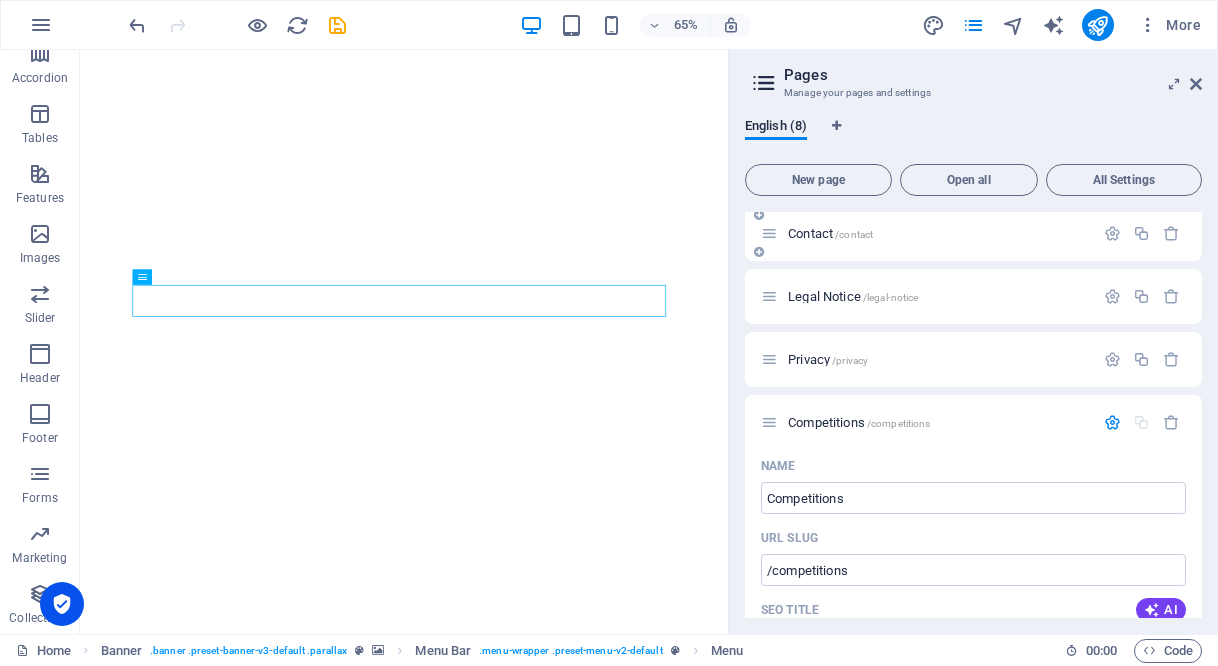 drag, startPoint x: 822, startPoint y: 421, endPoint x: 814, endPoint y: 260, distance: 161.19864 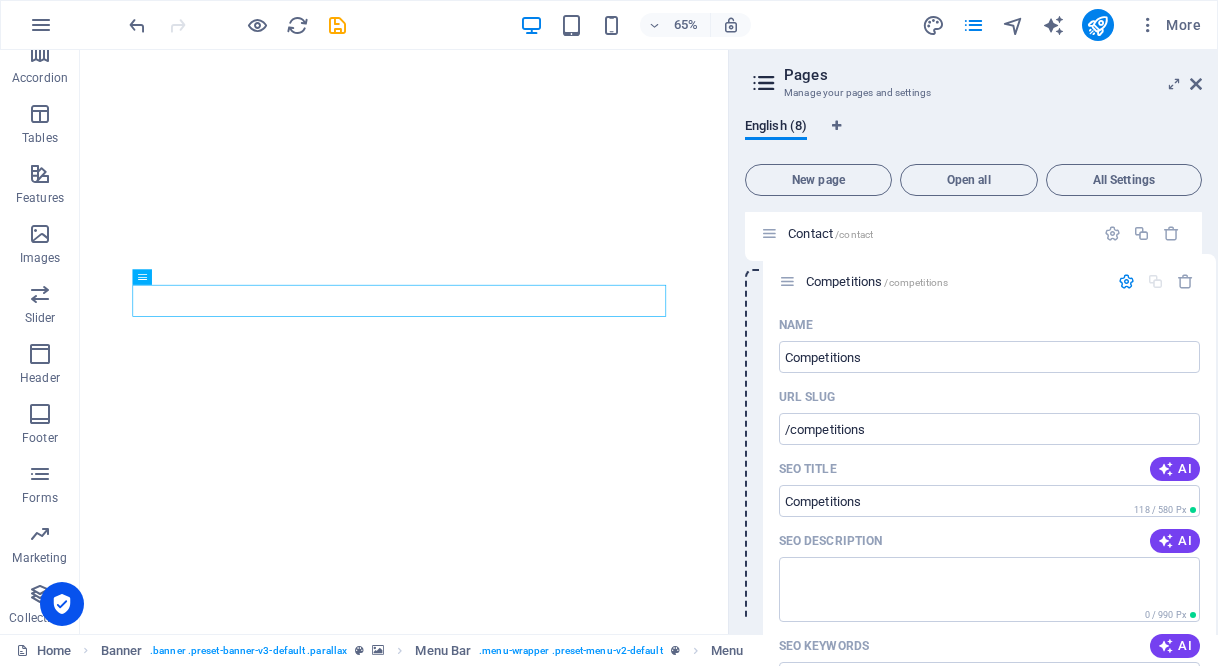 drag, startPoint x: 772, startPoint y: 421, endPoint x: 788, endPoint y: 270, distance: 151.84532 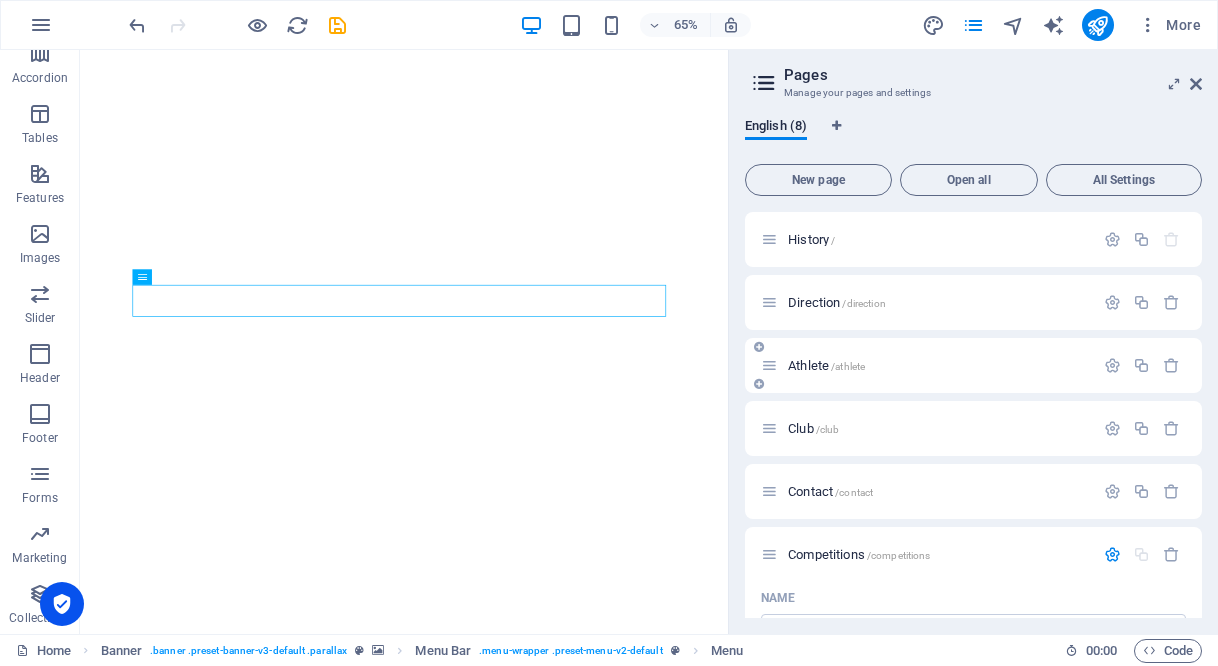 scroll, scrollTop: 100, scrollLeft: 0, axis: vertical 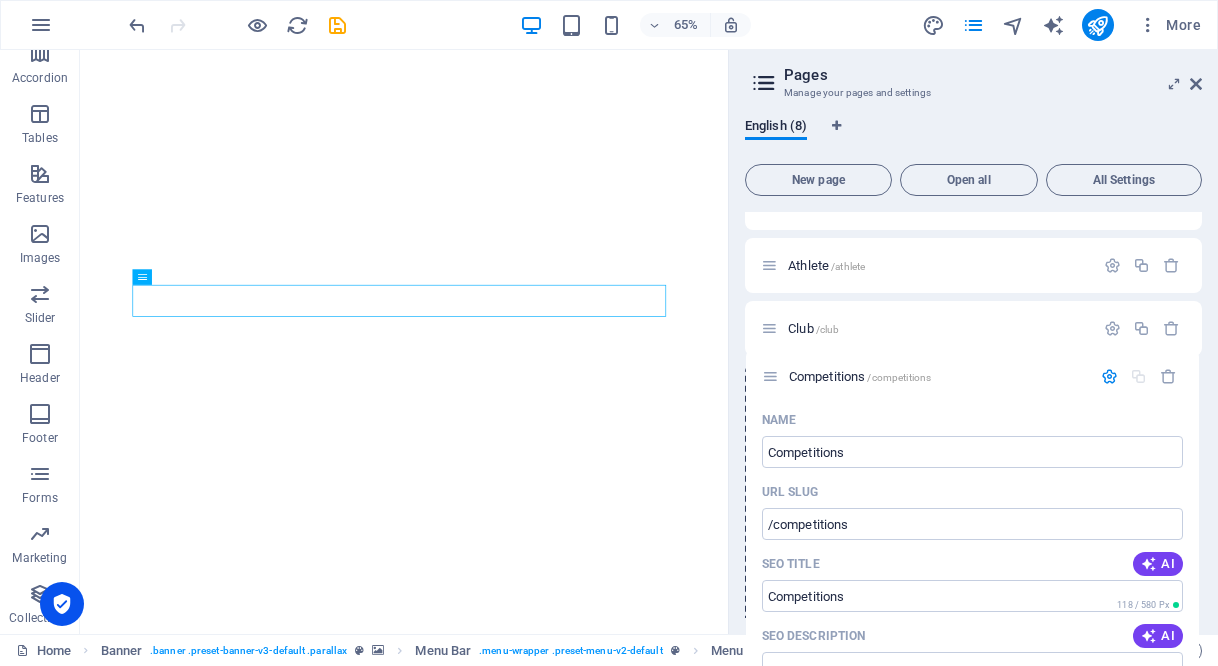 drag, startPoint x: 773, startPoint y: 454, endPoint x: 775, endPoint y: 365, distance: 89.02247 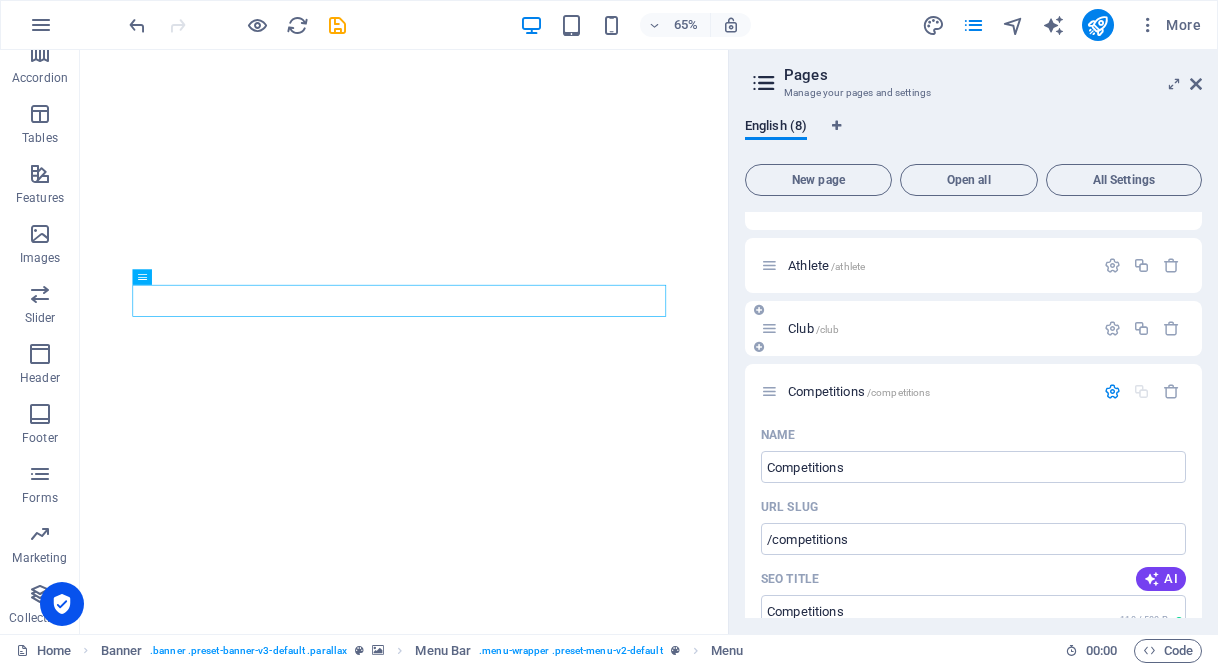 click on "Club /club" at bounding box center [938, 328] 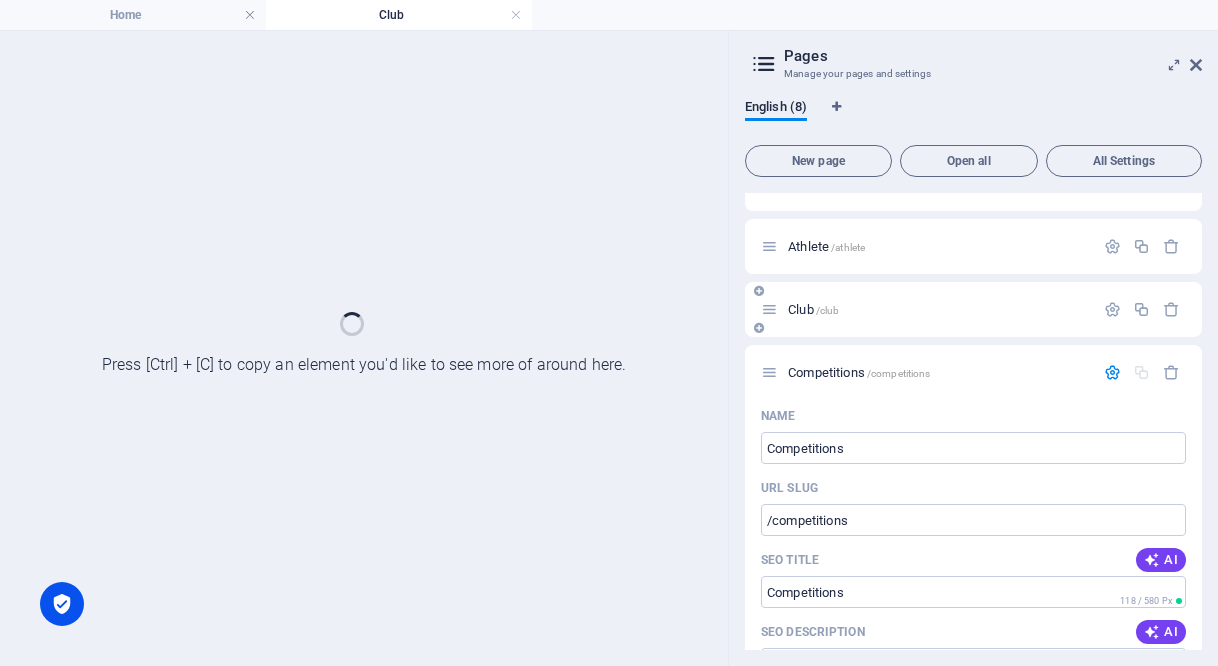 scroll, scrollTop: 0, scrollLeft: 0, axis: both 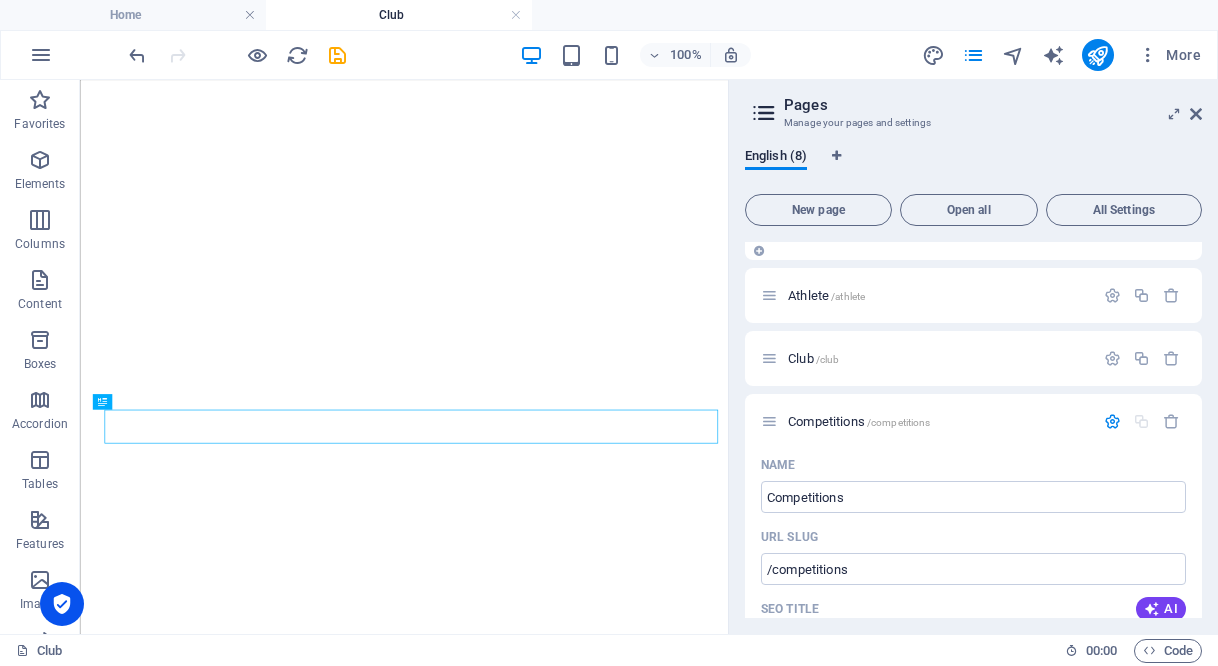 click on "Direction /direction" at bounding box center (927, 232) 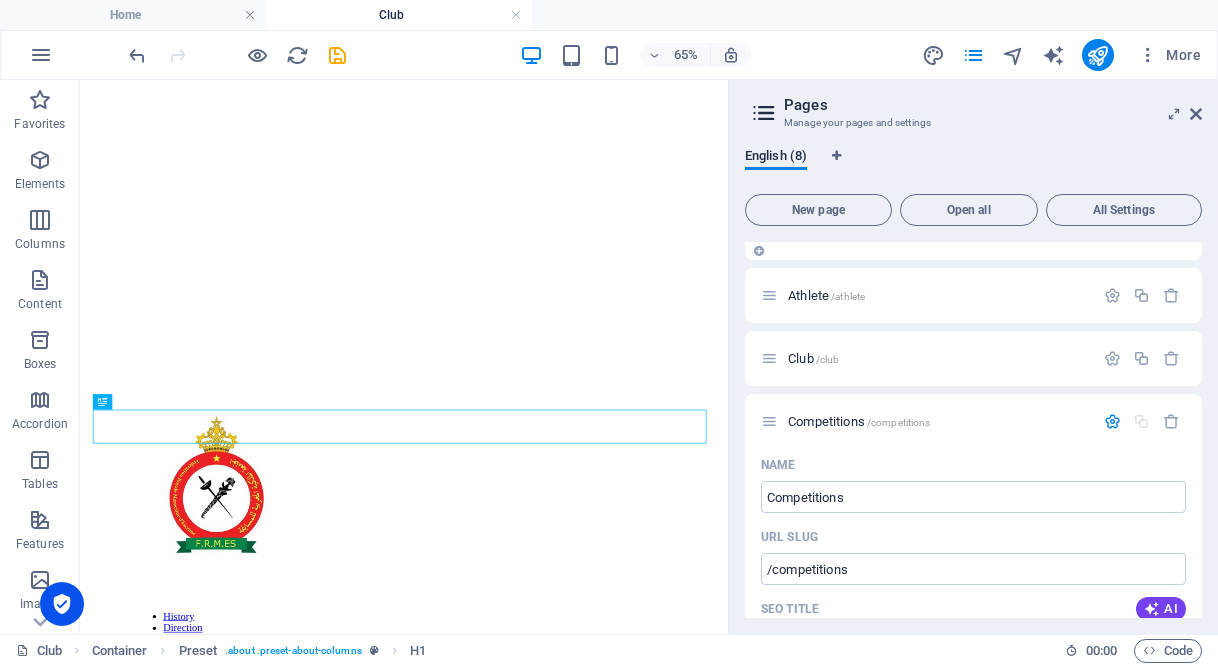 scroll, scrollTop: 0, scrollLeft: 0, axis: both 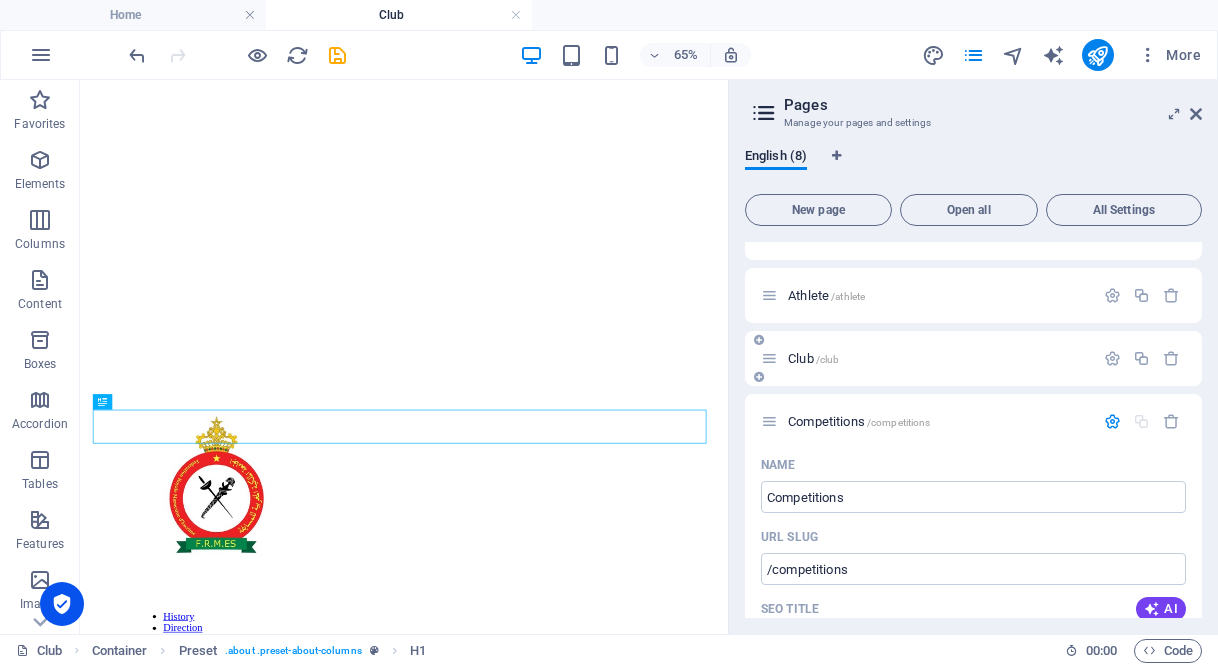 click on "Club /club" at bounding box center (938, 358) 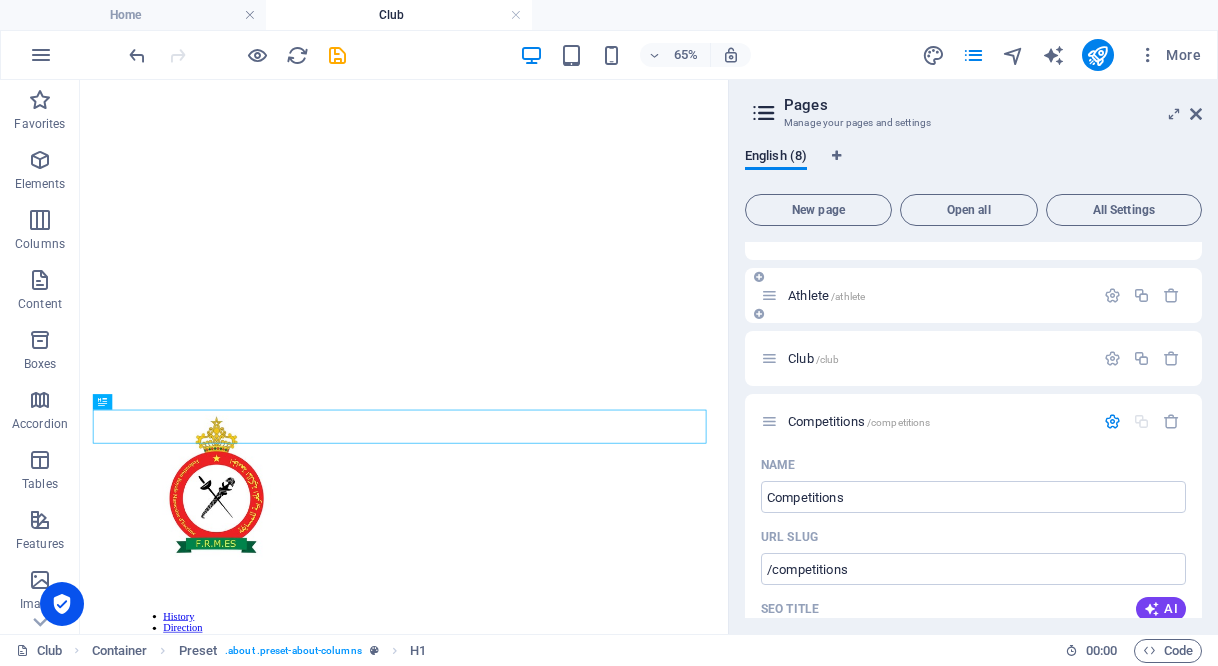 click on "Athlete /athlete" at bounding box center [927, 295] 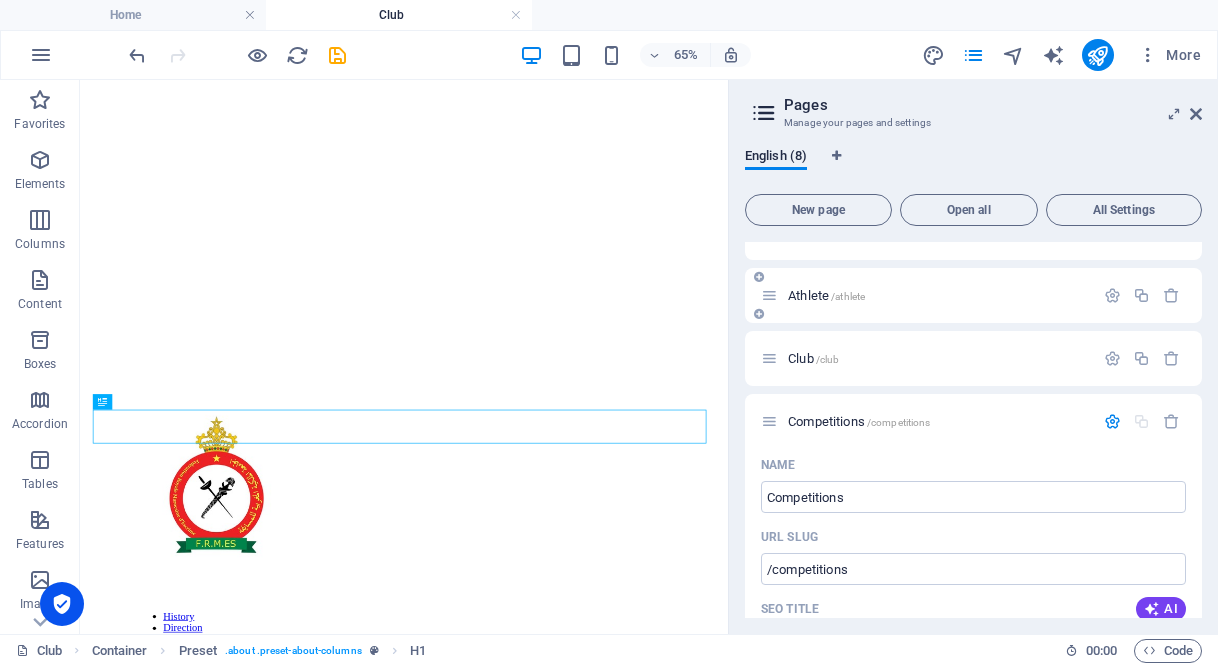click on "Athlete /athlete" at bounding box center (938, 295) 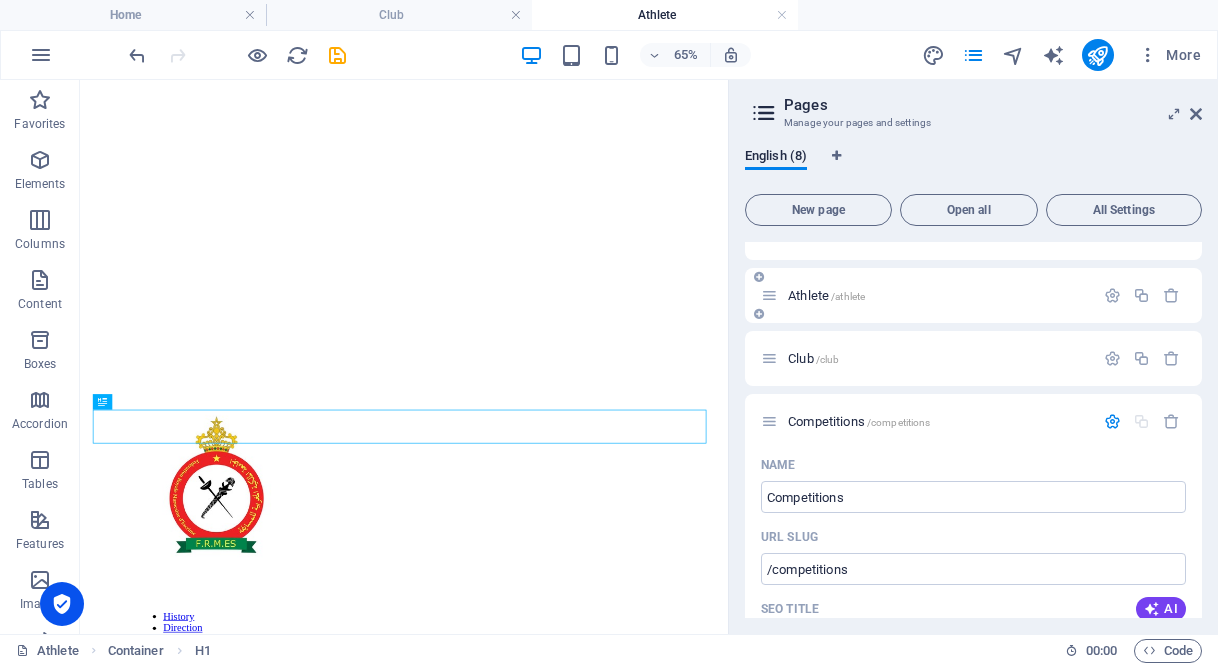 scroll, scrollTop: 0, scrollLeft: 0, axis: both 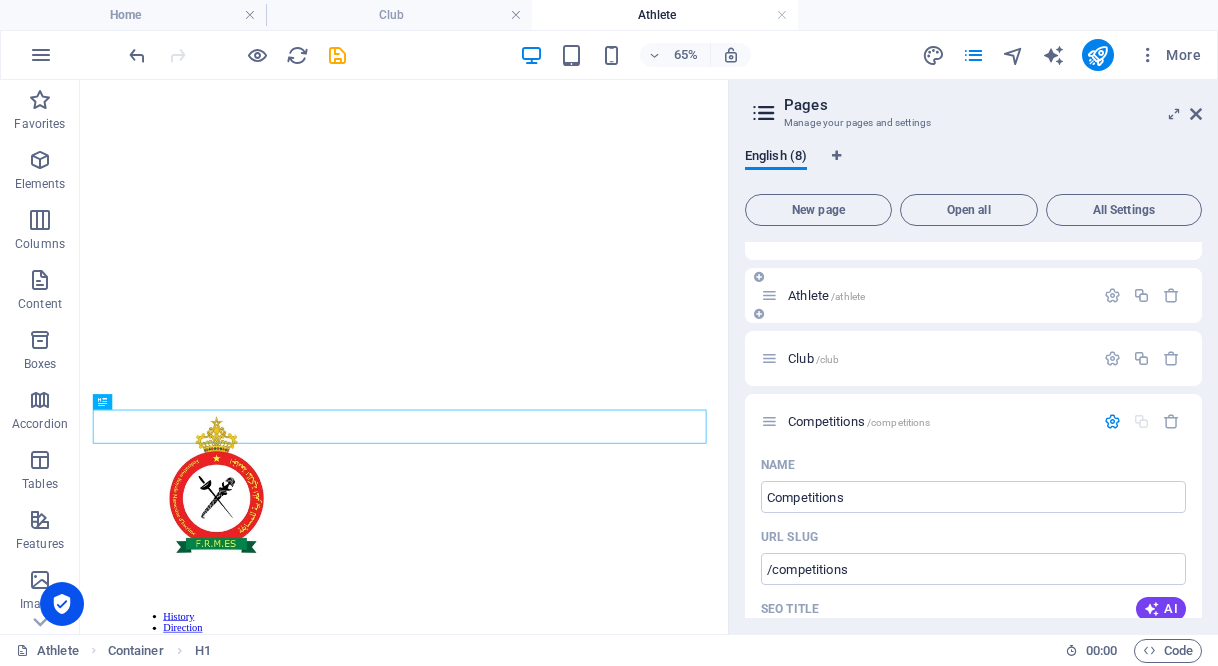 click on "Athlete /athlete" at bounding box center [938, 295] 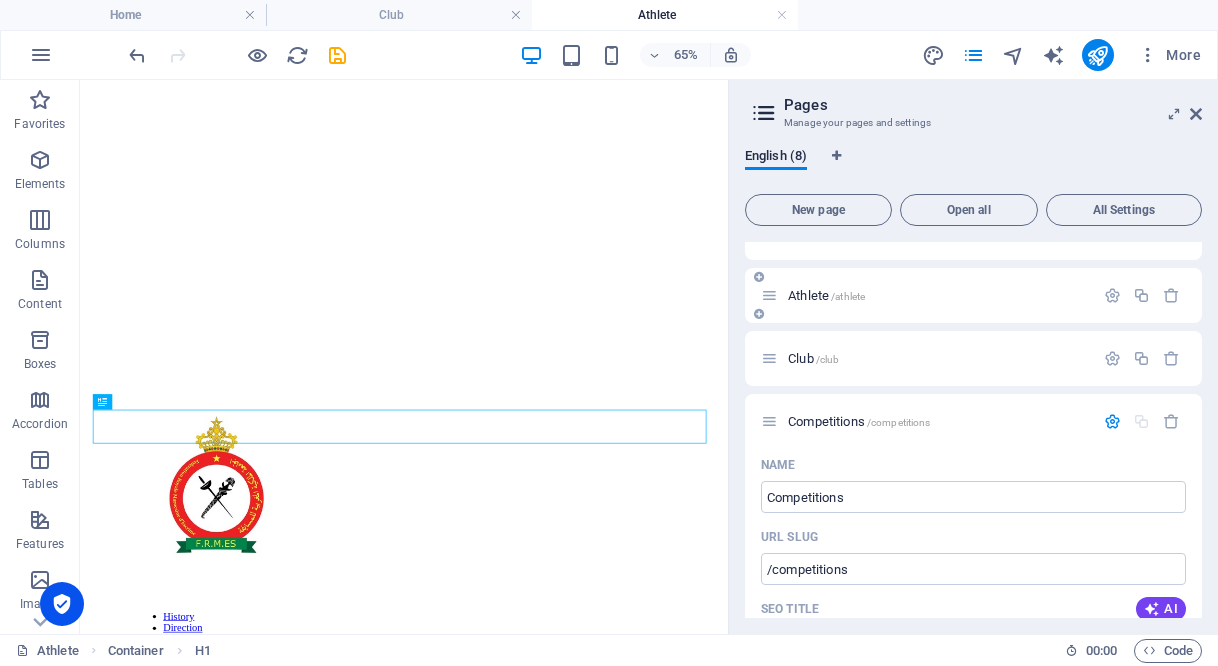 click at bounding box center [759, 314] 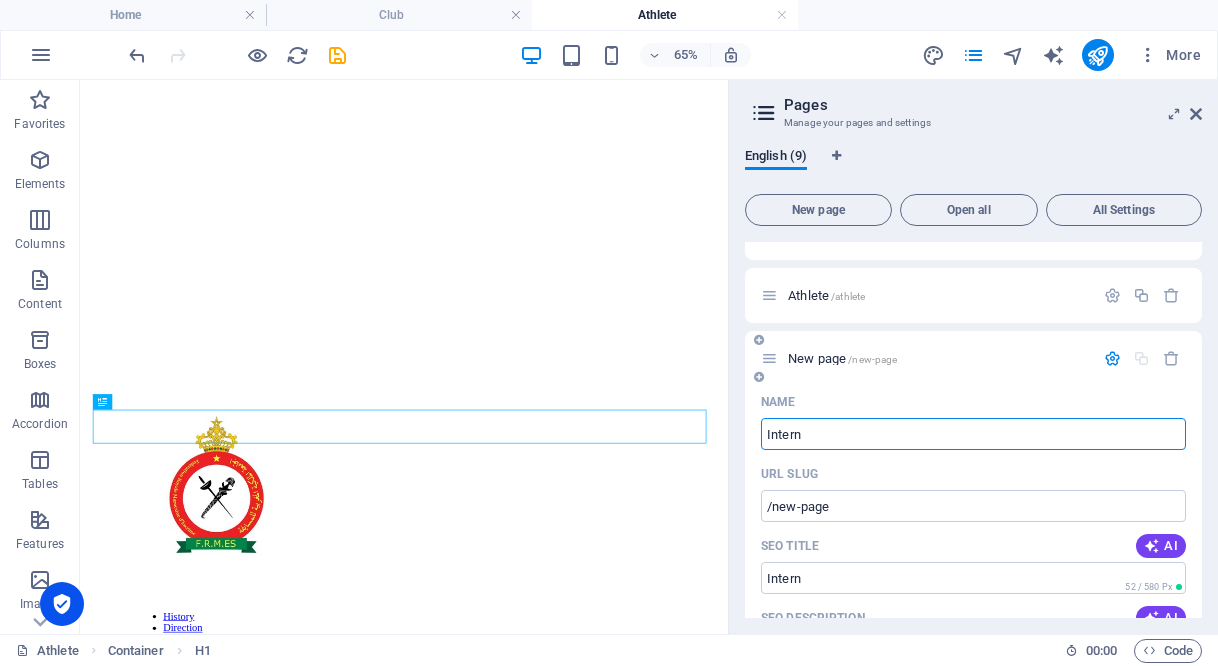 type on "Intern" 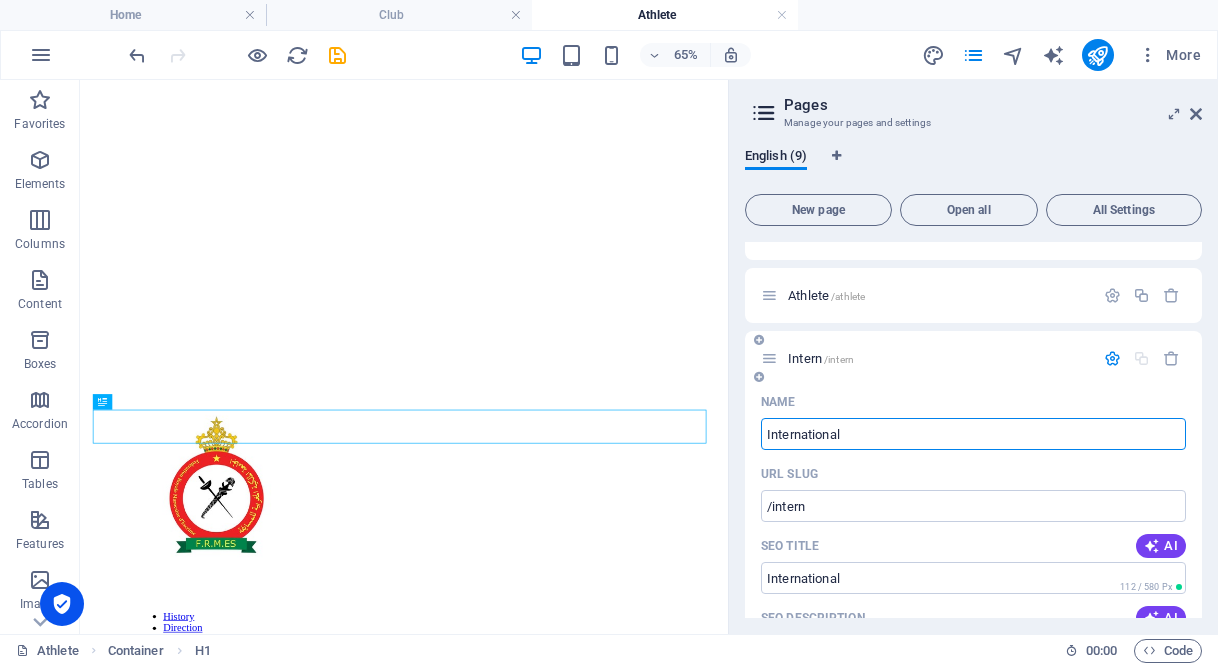 type on "International" 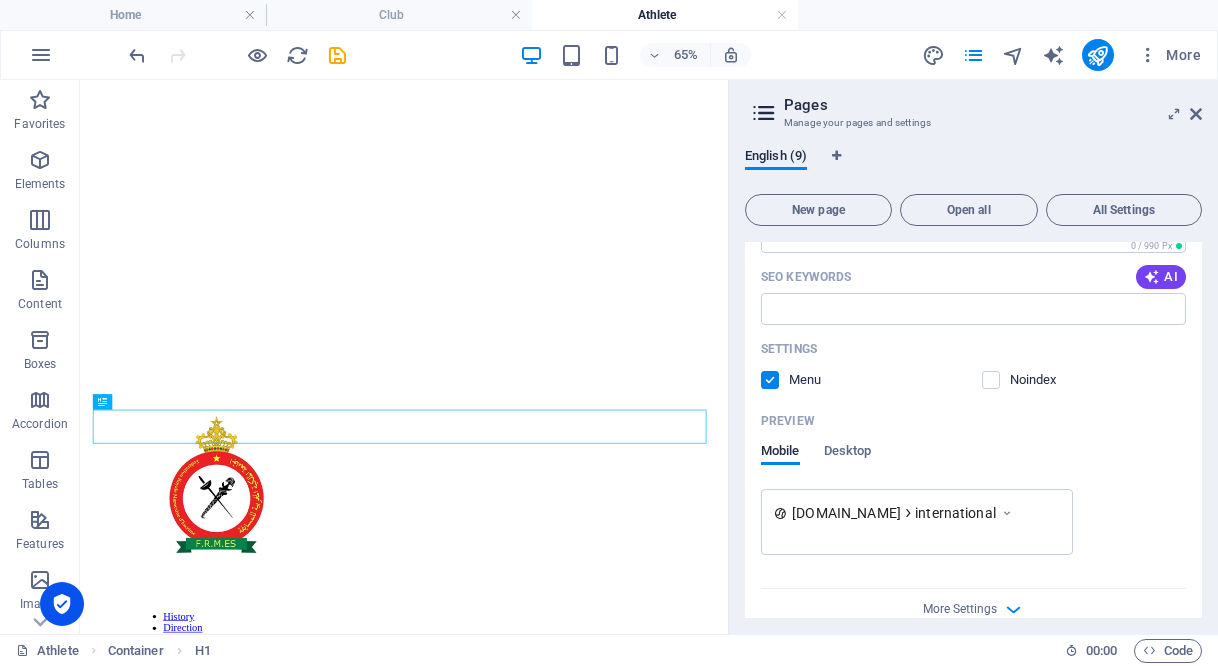 scroll, scrollTop: 600, scrollLeft: 0, axis: vertical 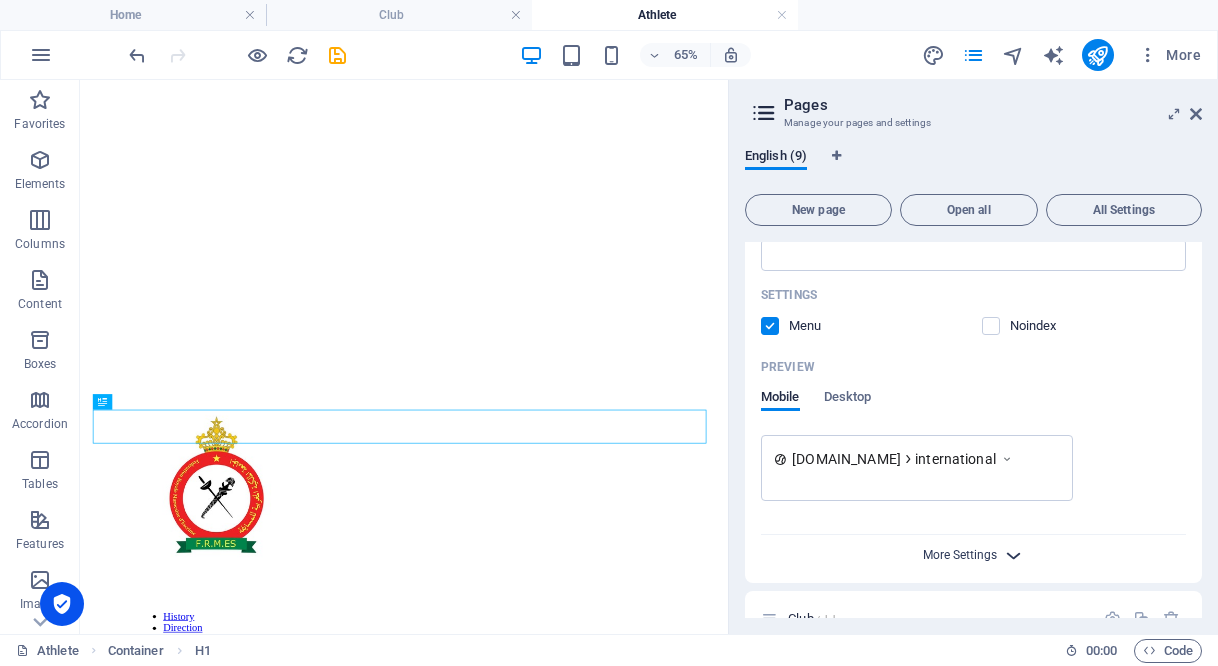 type on "International" 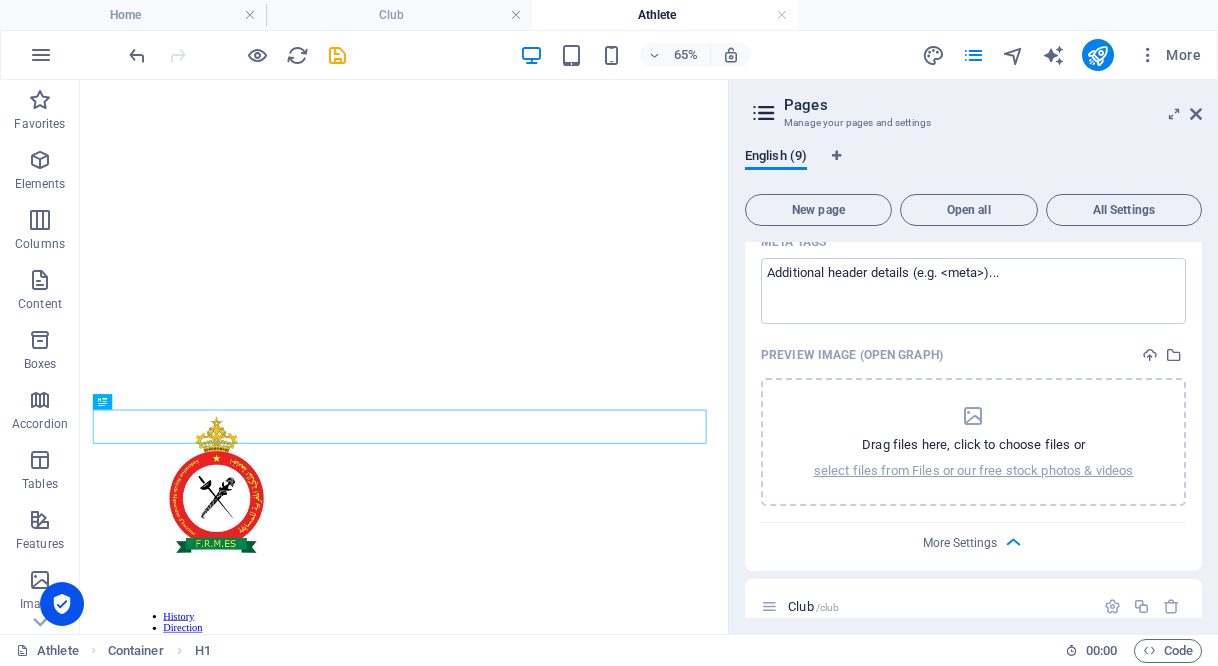 scroll, scrollTop: 1000, scrollLeft: 0, axis: vertical 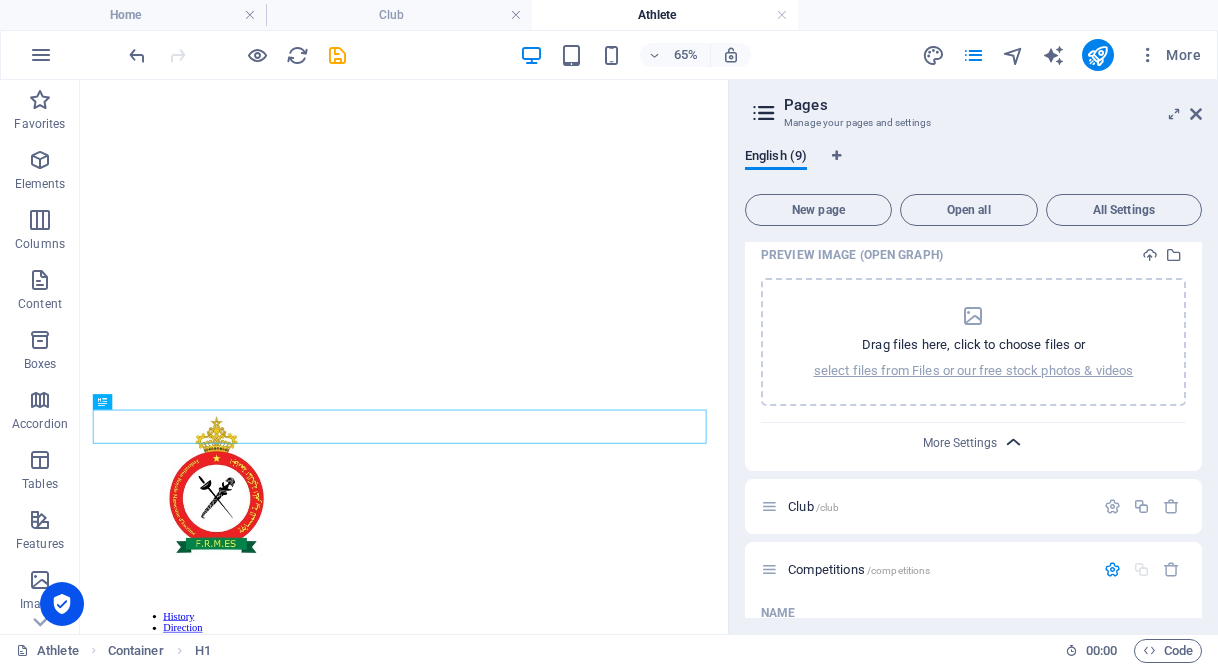click at bounding box center (1013, 442) 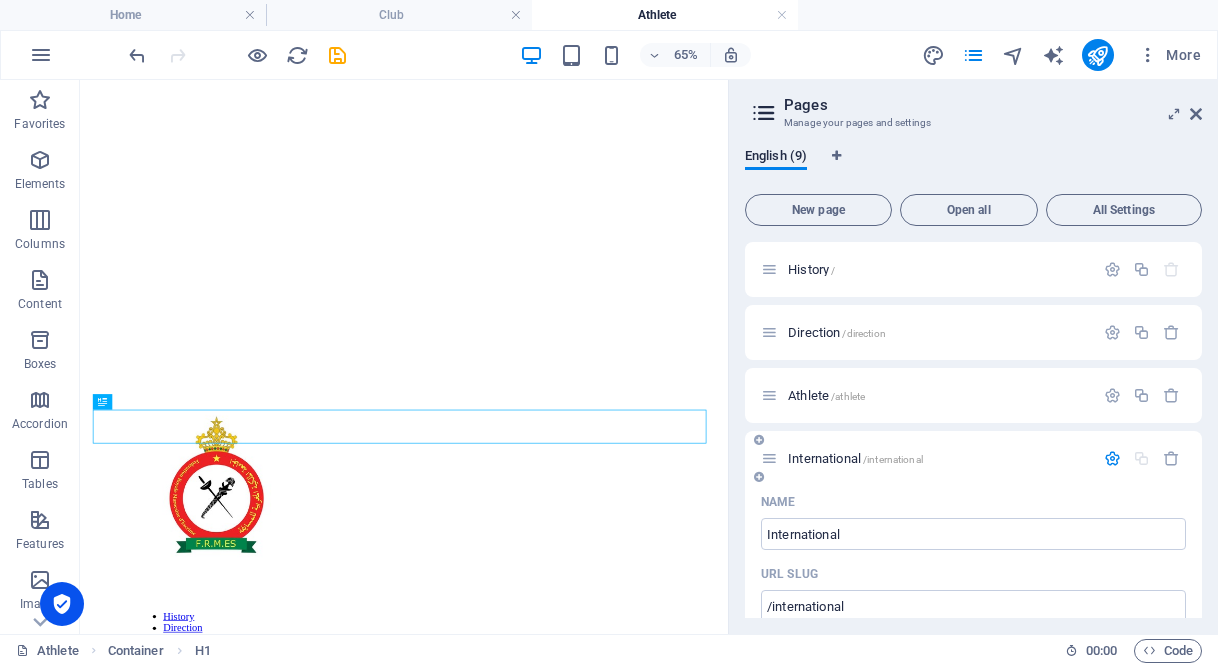 scroll, scrollTop: 100, scrollLeft: 0, axis: vertical 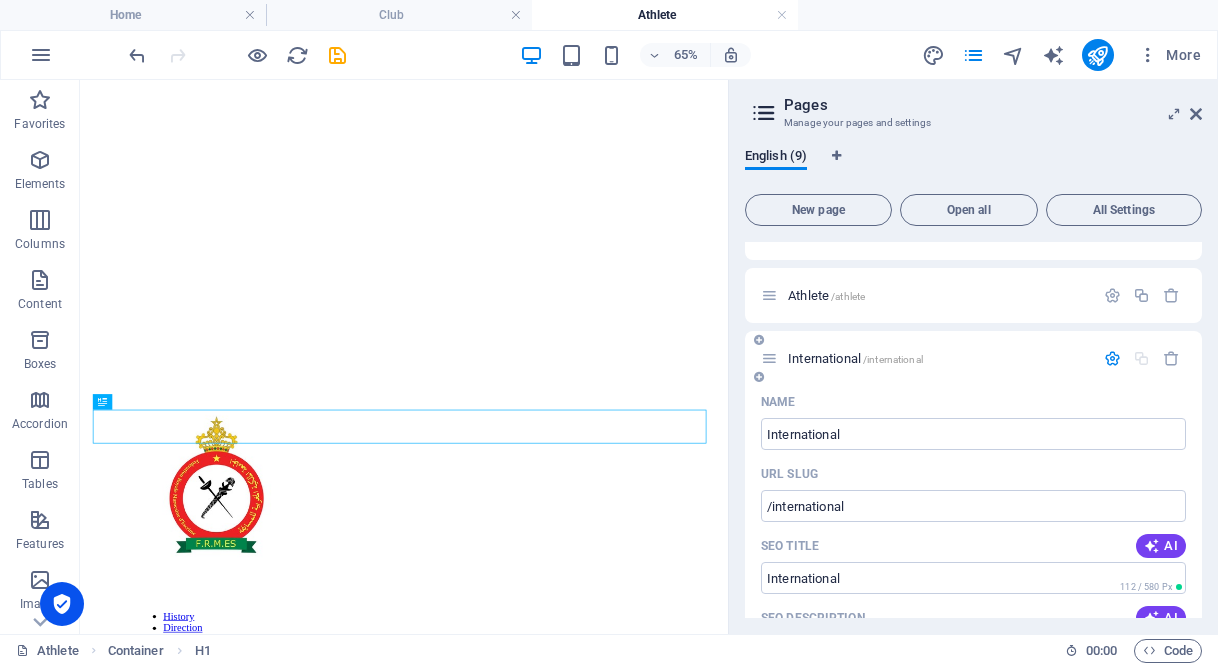 click on "Name" at bounding box center (973, 402) 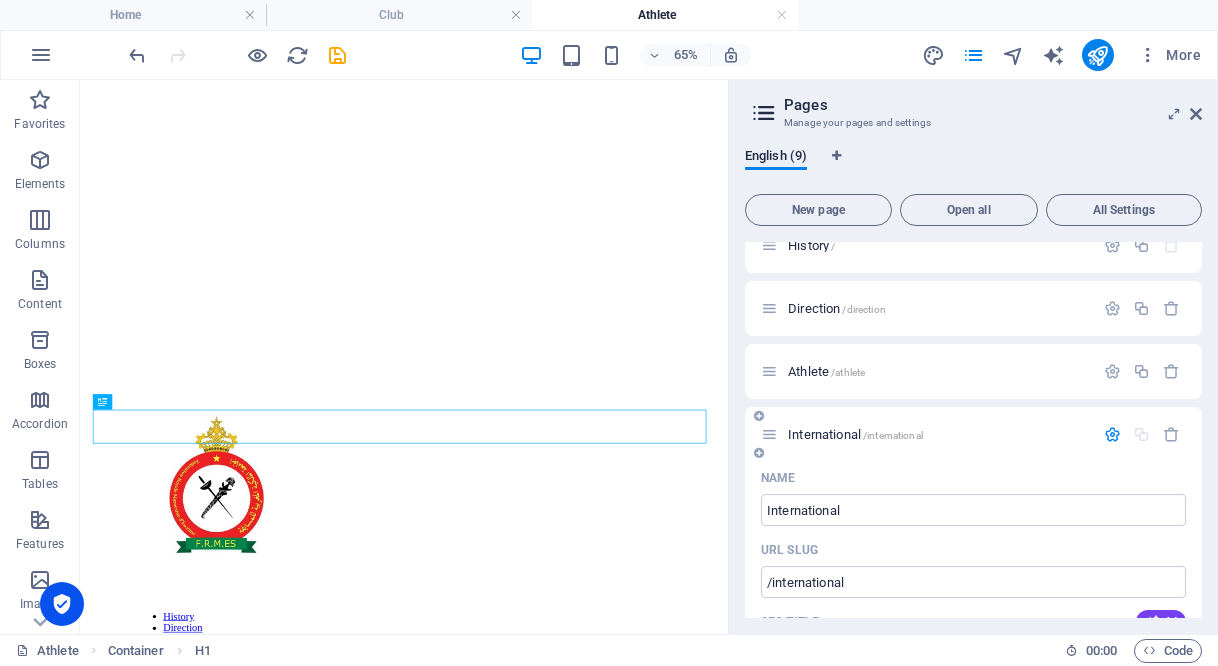 scroll, scrollTop: 0, scrollLeft: 0, axis: both 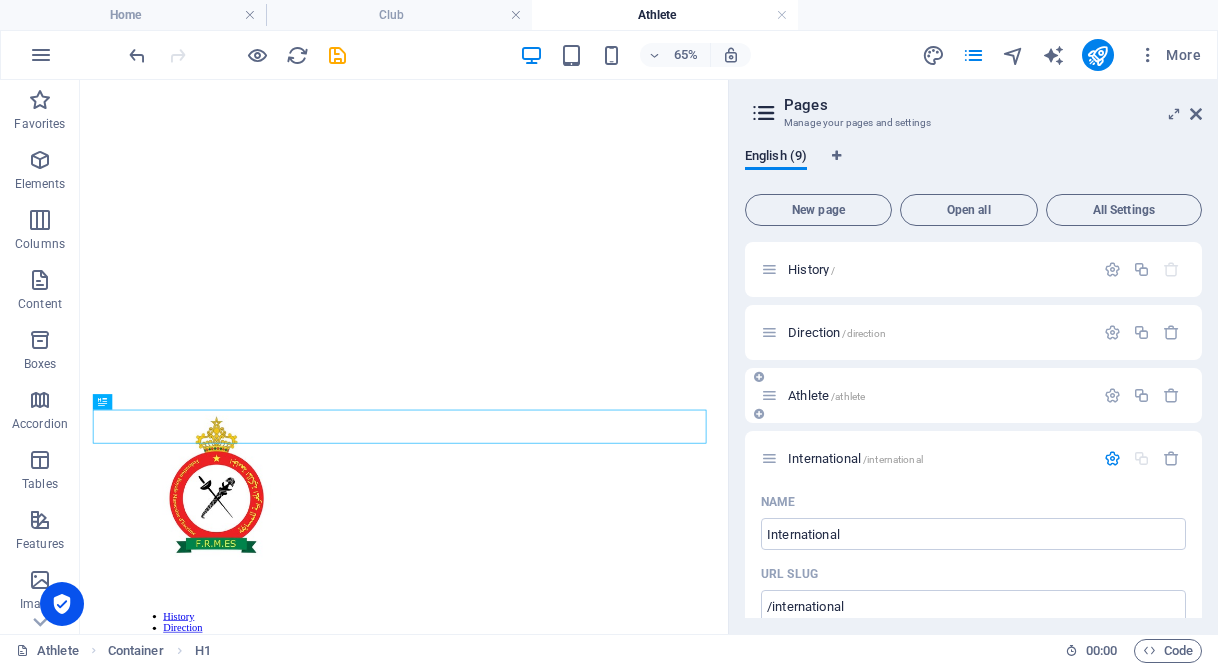 click on "/athlete" at bounding box center [848, 396] 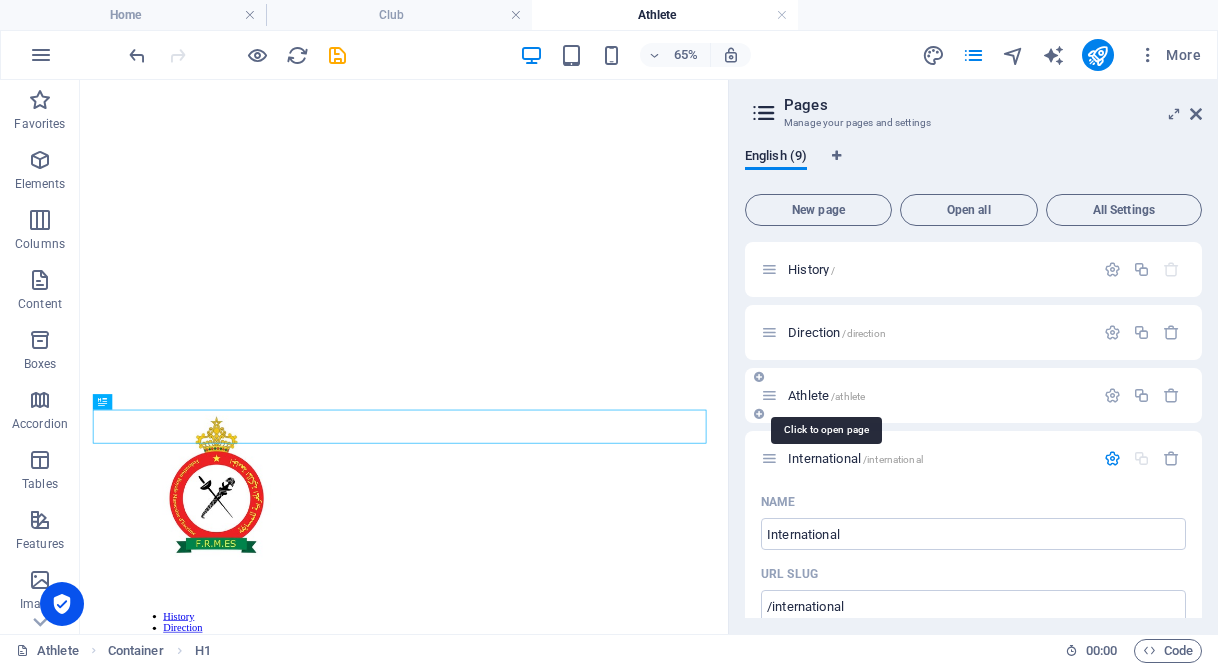 click on "Athlete /athlete" at bounding box center [826, 395] 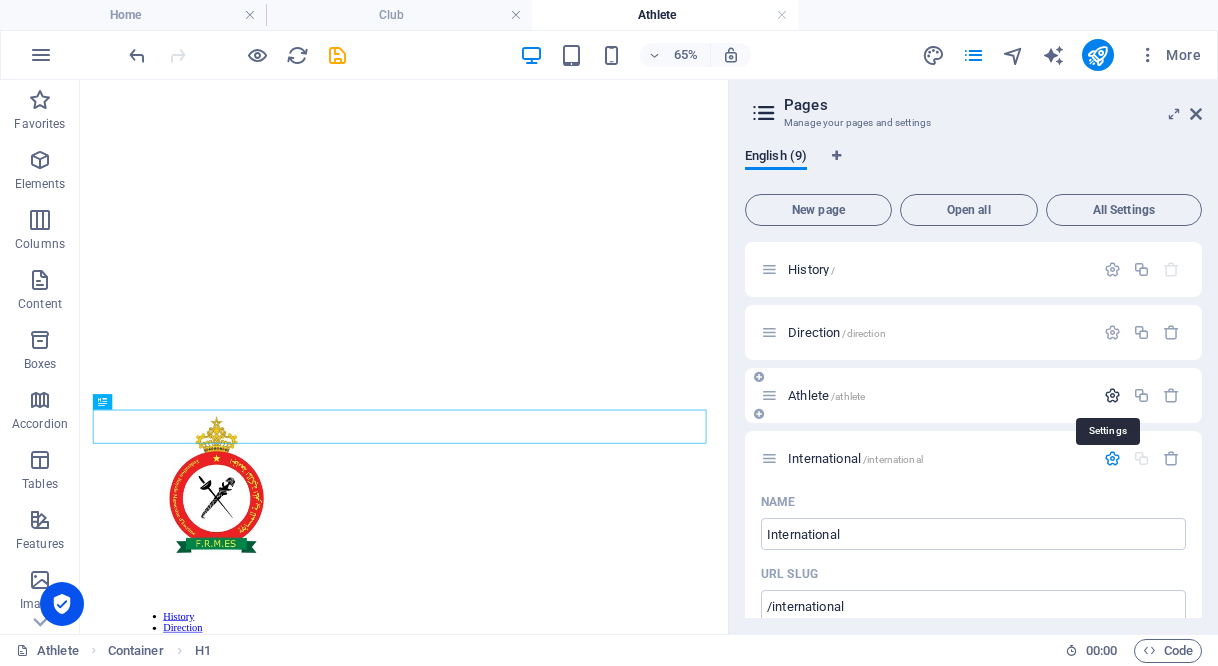 click at bounding box center [1112, 395] 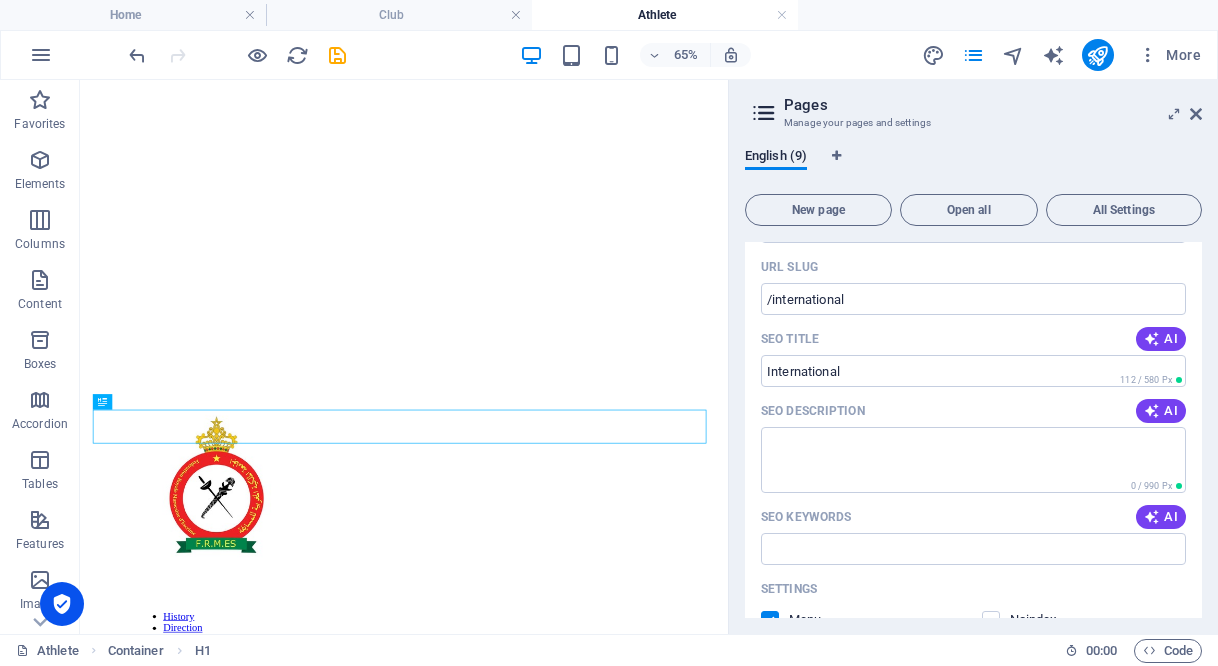 scroll, scrollTop: 1100, scrollLeft: 0, axis: vertical 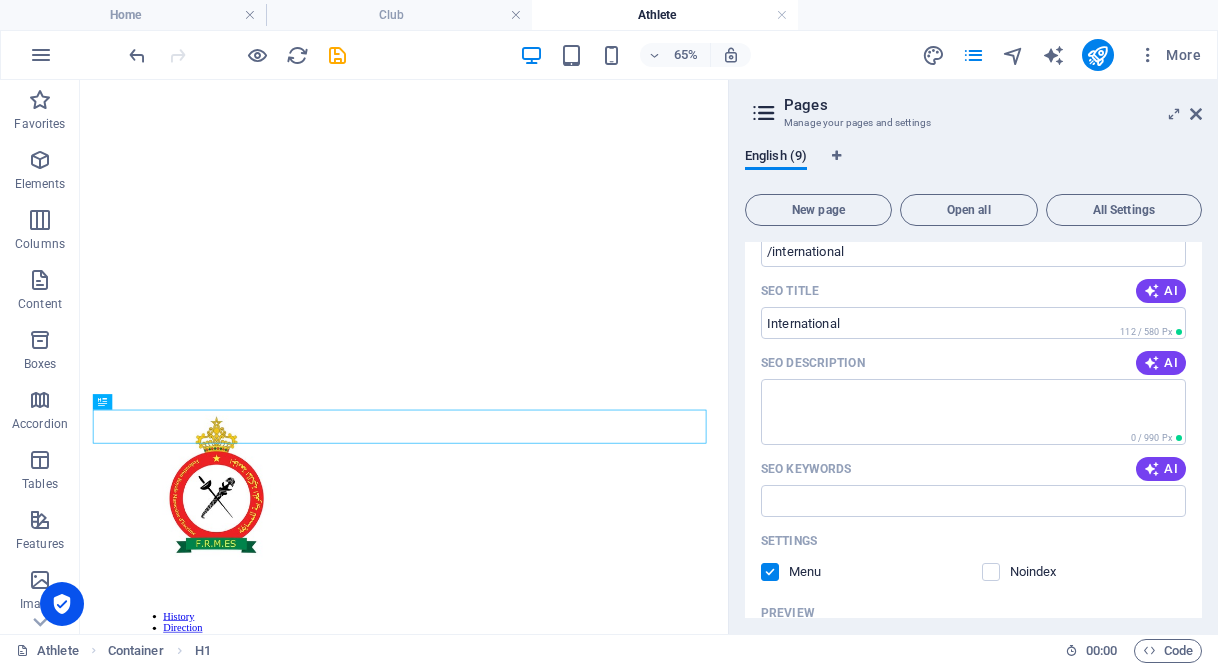 click on "Noindex" at bounding box center (1019, 572) 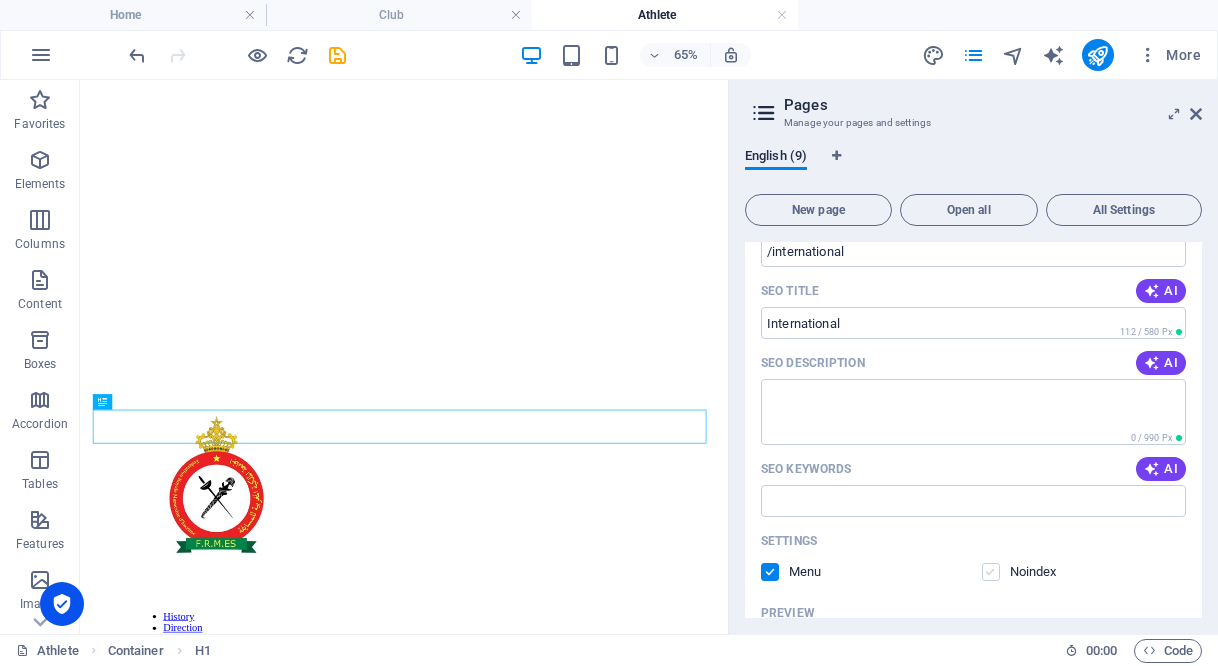click at bounding box center (991, 572) 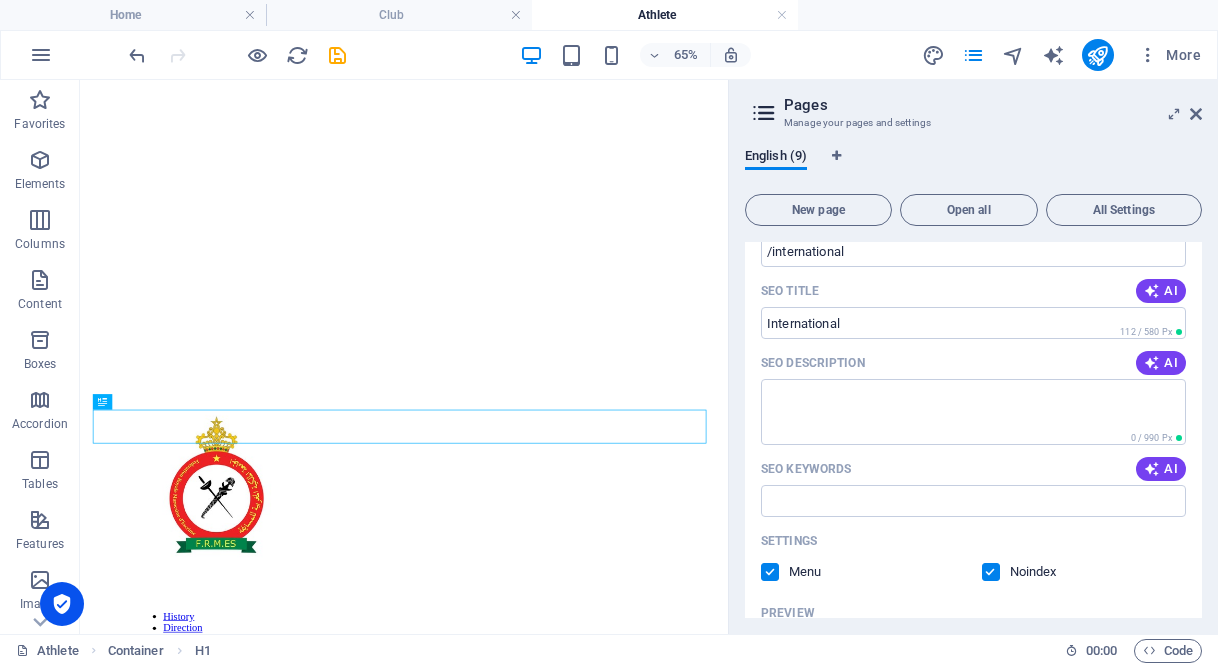 click at bounding box center [770, 572] 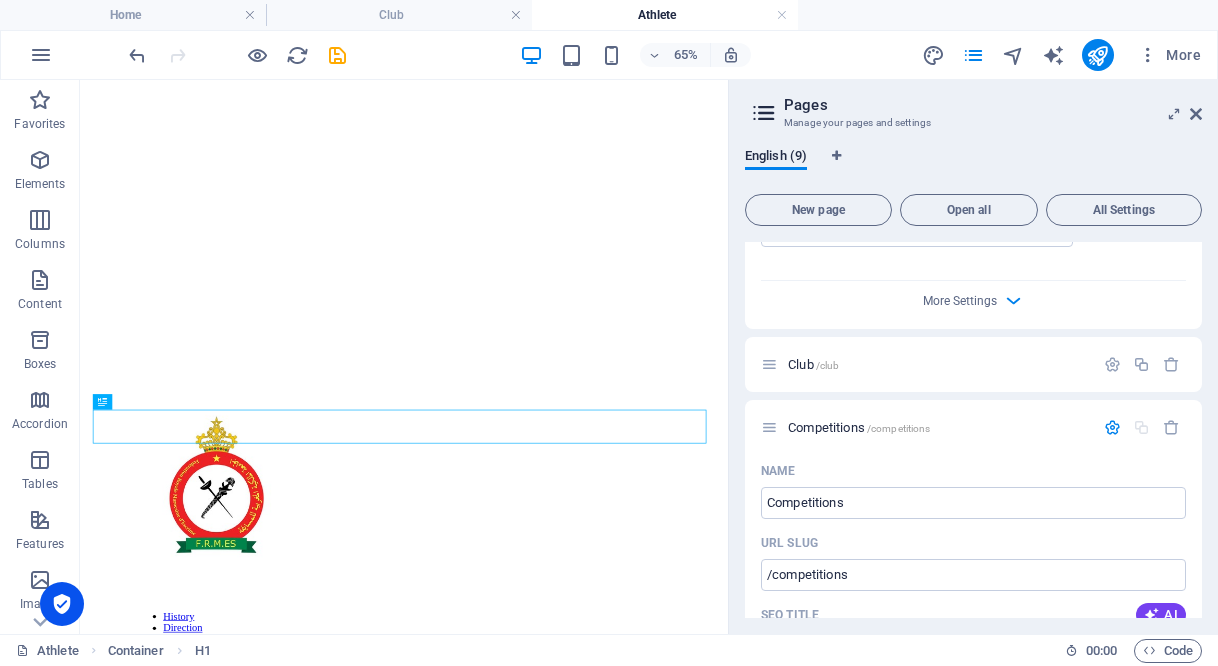 scroll, scrollTop: 1500, scrollLeft: 0, axis: vertical 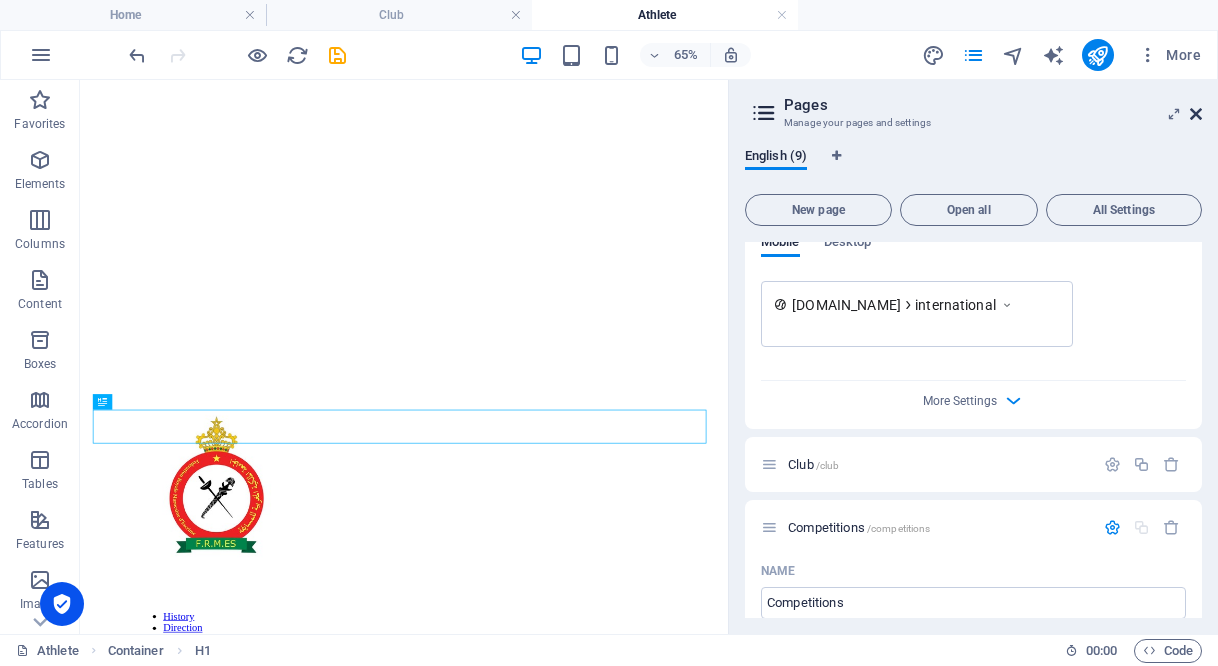 click at bounding box center [1196, 114] 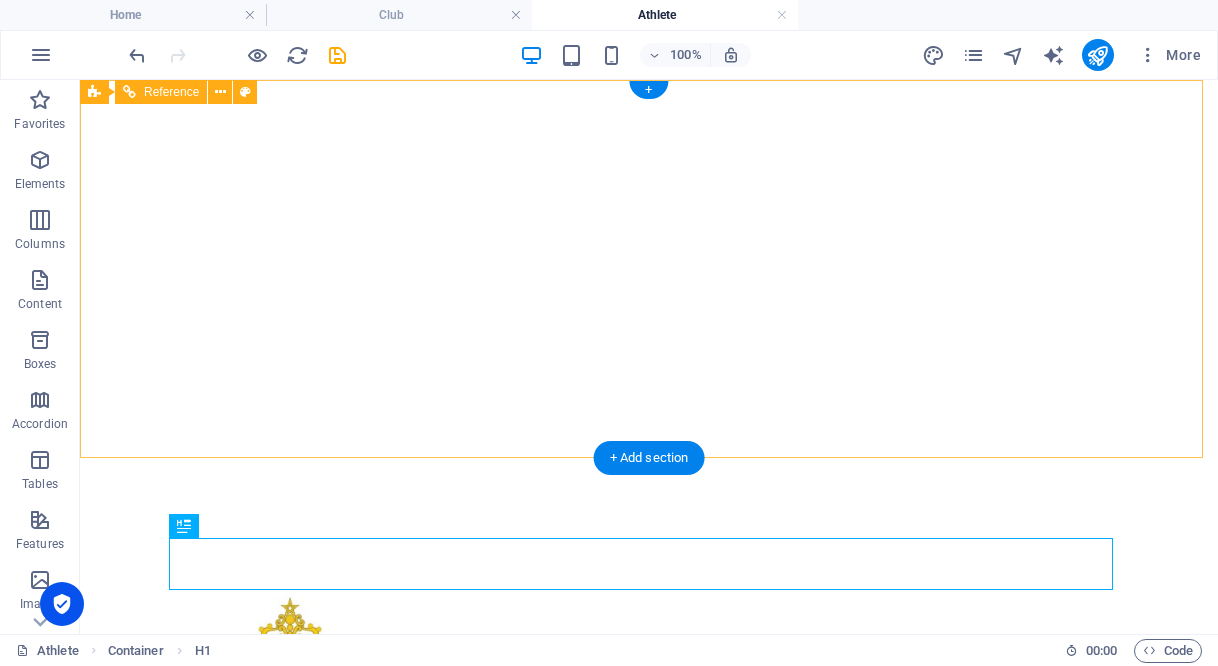 click on "History Direction Athlete Club Competitions Contact" at bounding box center [649, 1405] 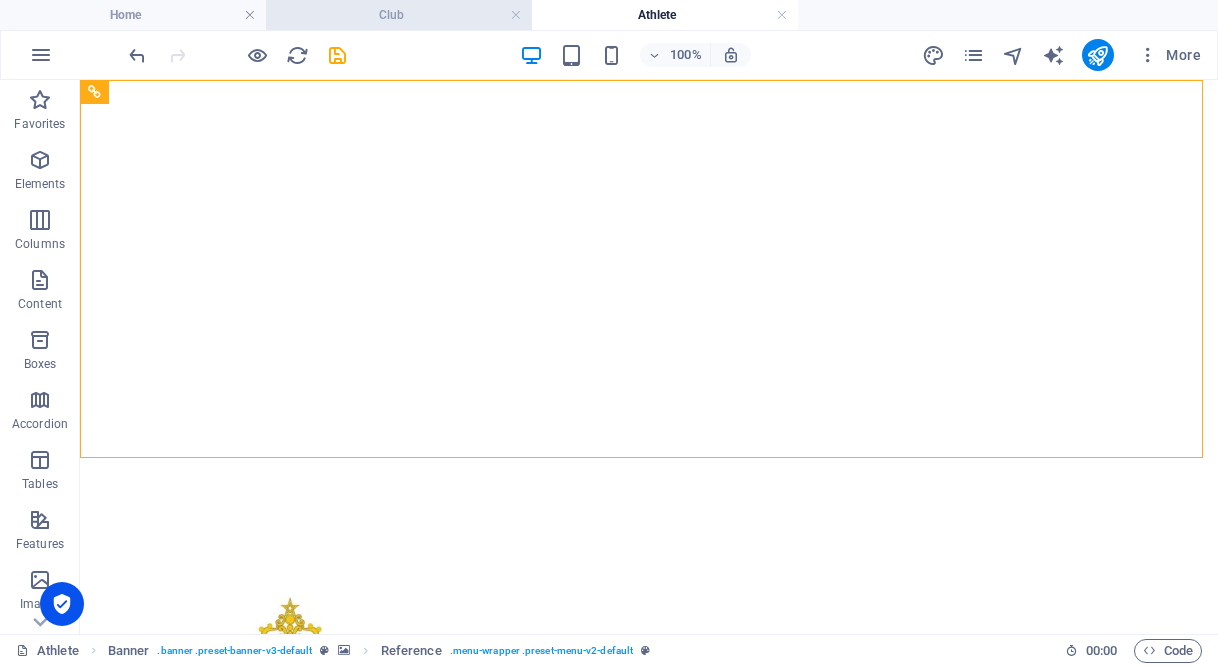 click on "Club" at bounding box center [399, 15] 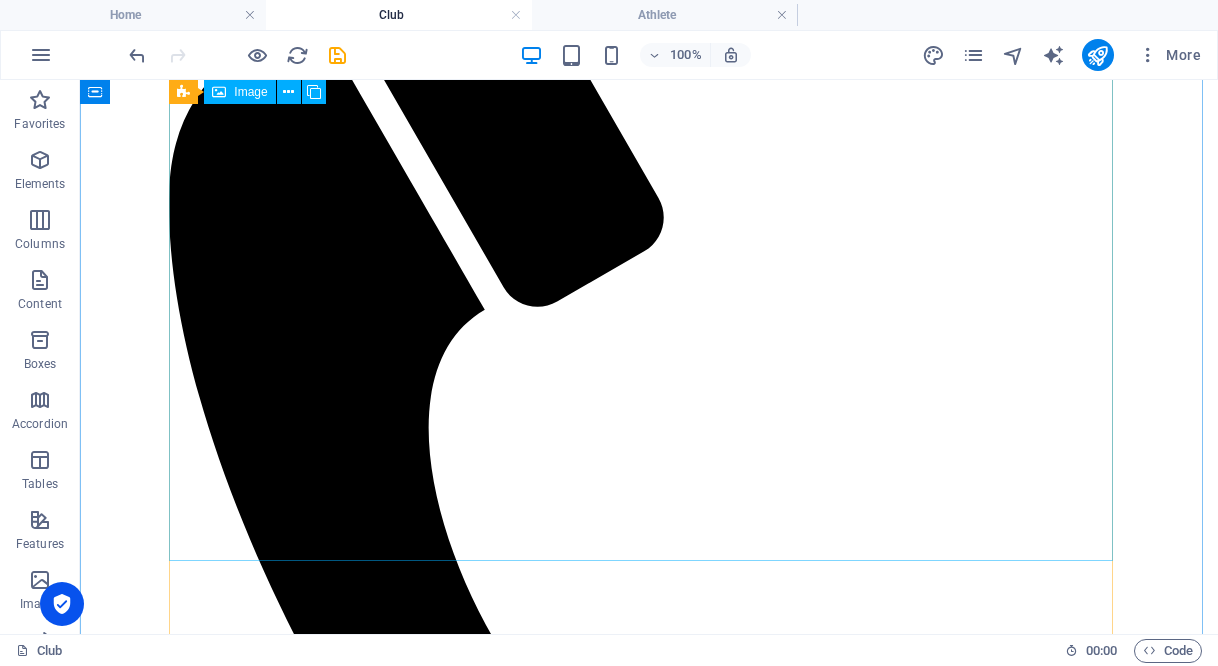 scroll, scrollTop: 0, scrollLeft: 0, axis: both 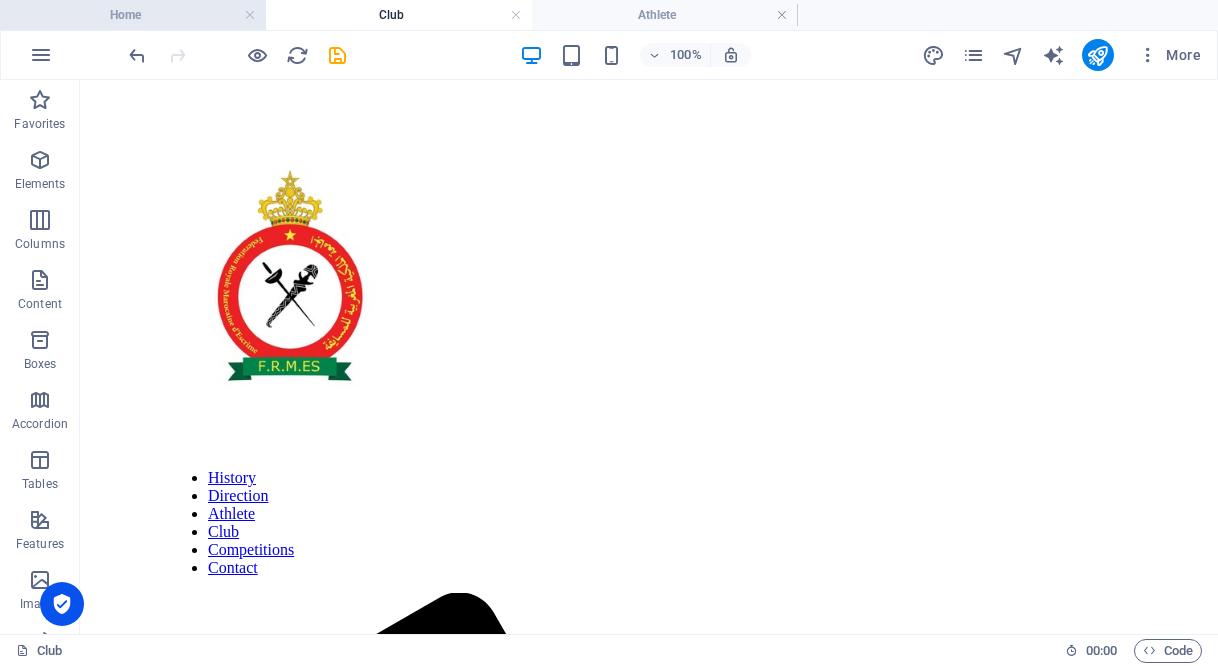 click on "Home" at bounding box center [133, 15] 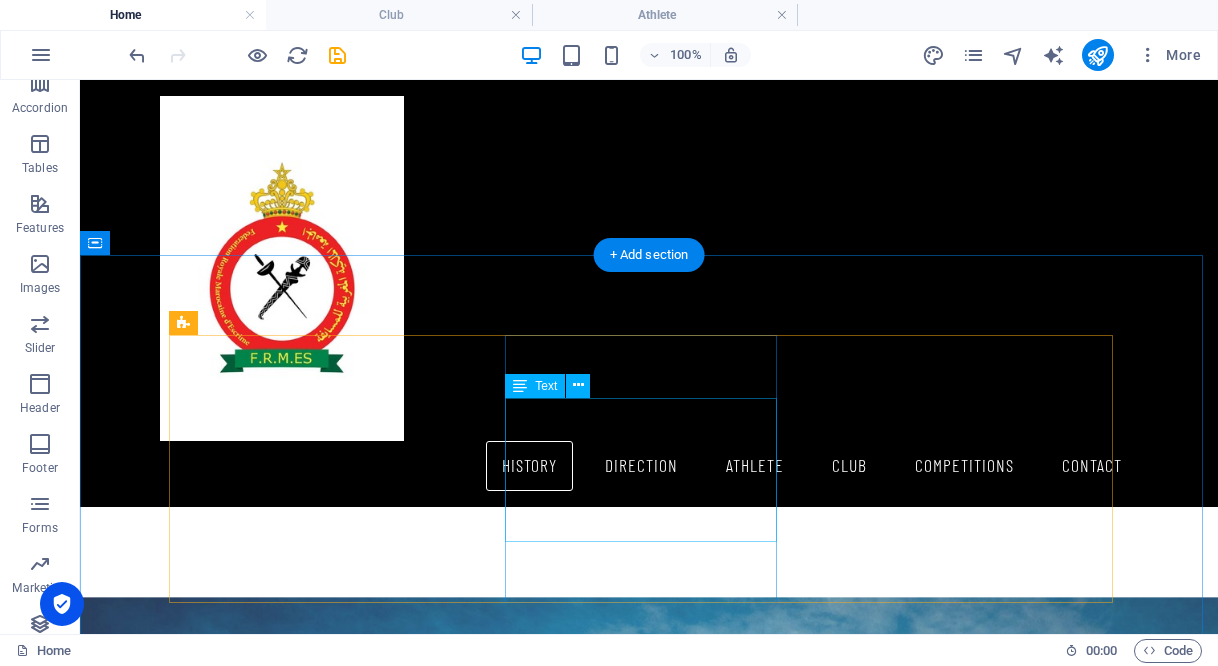 scroll, scrollTop: 1500, scrollLeft: 0, axis: vertical 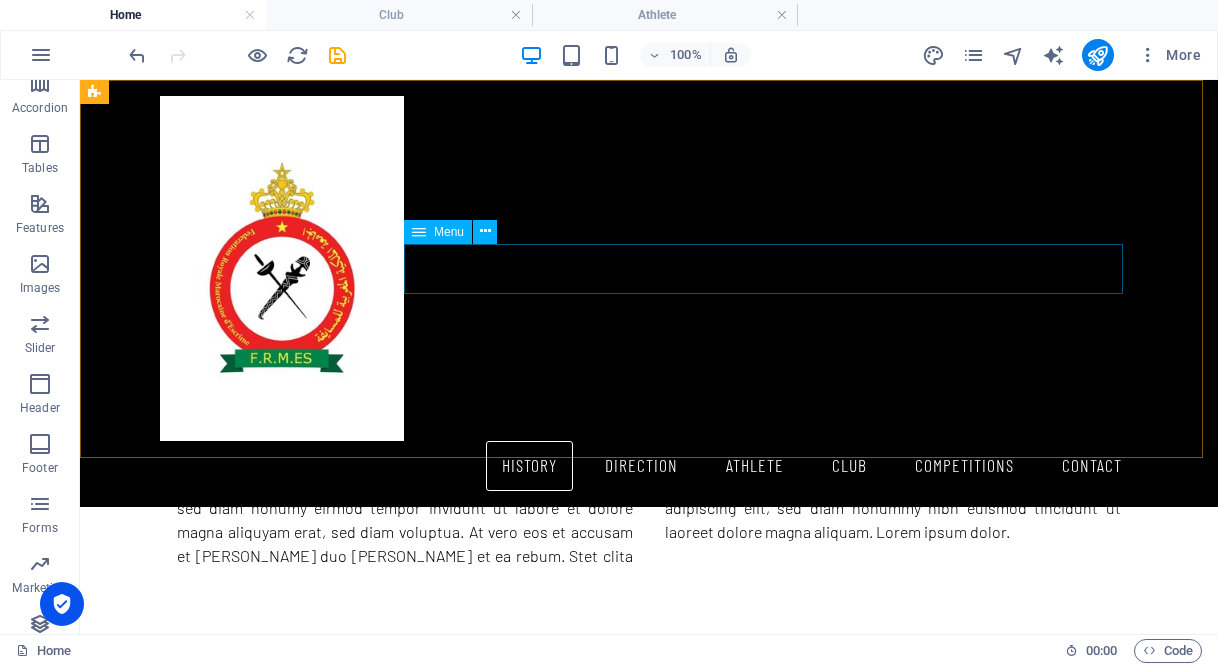click on "History Direction Athlete Club Competitions Contact" at bounding box center (649, 466) 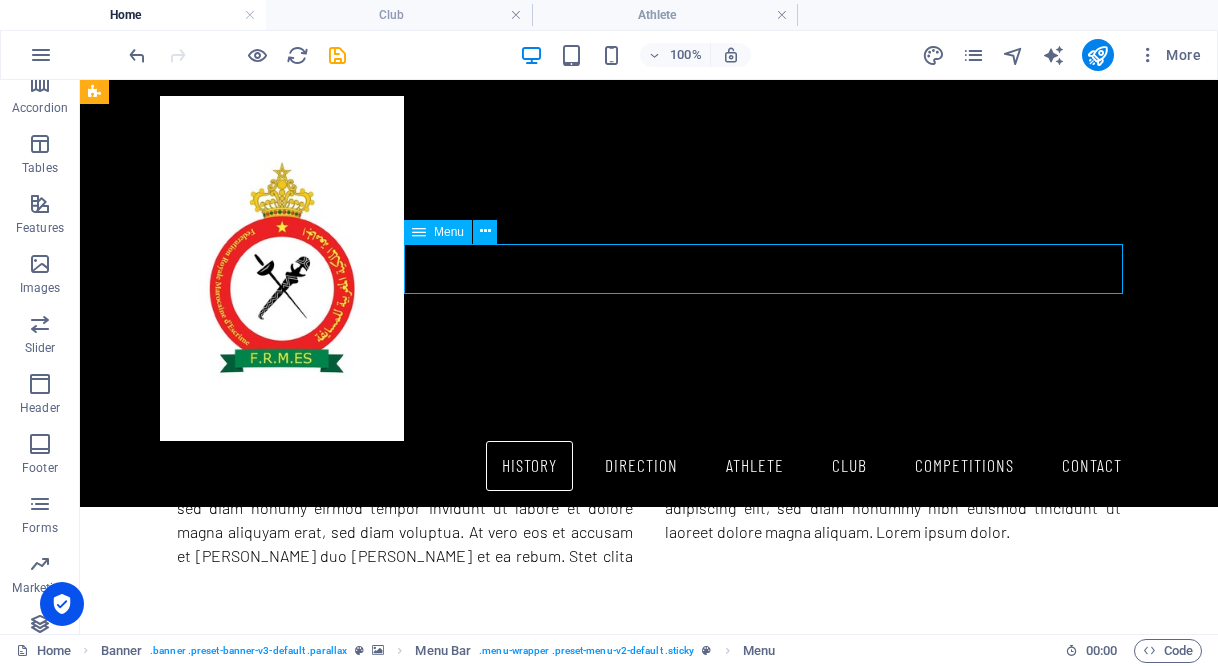 click on "History Direction Athlete Club Competitions Contact" at bounding box center (649, 466) 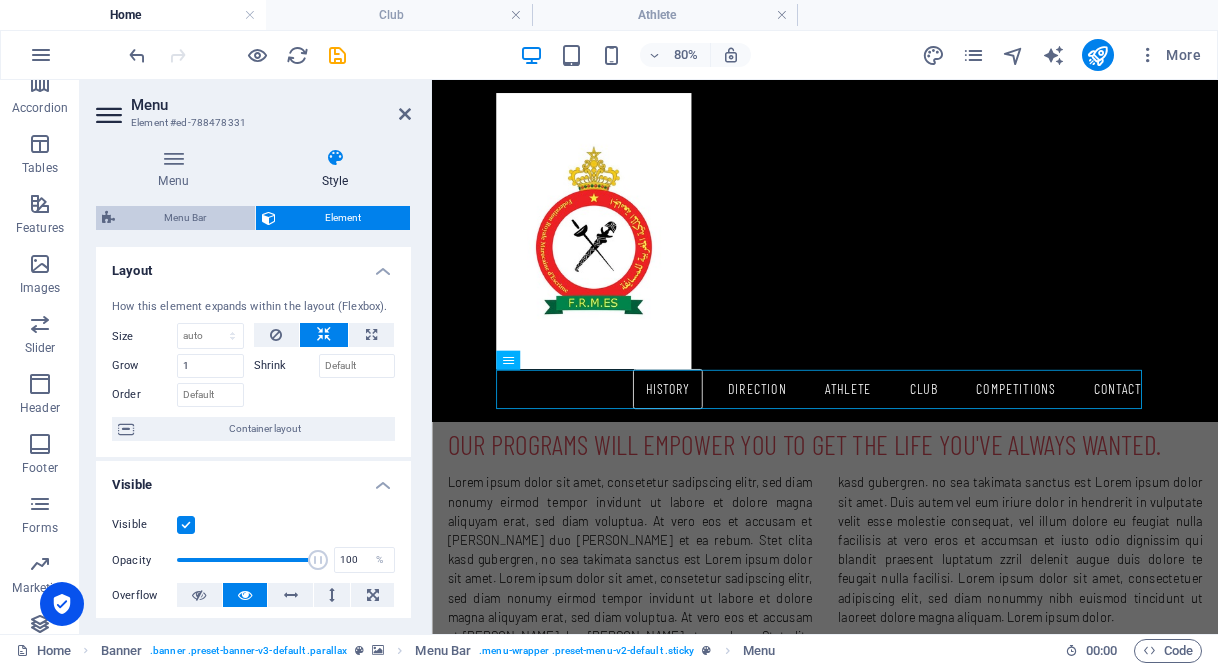 click on "Menu Bar" at bounding box center (185, 218) 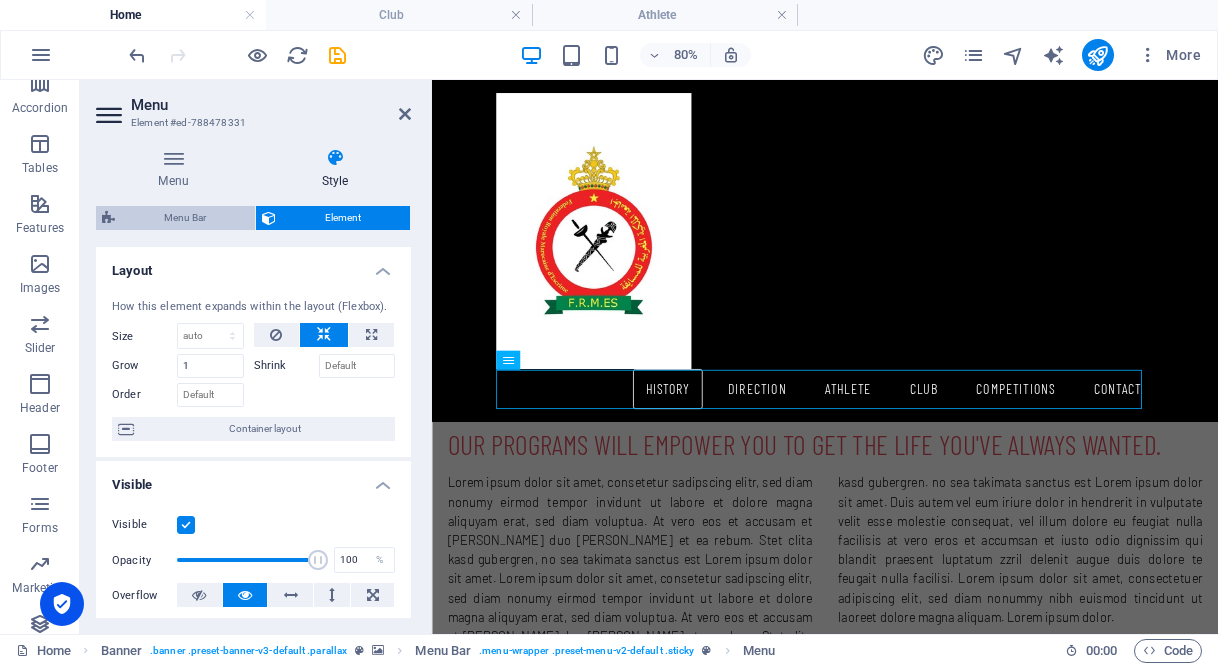 select on "rem" 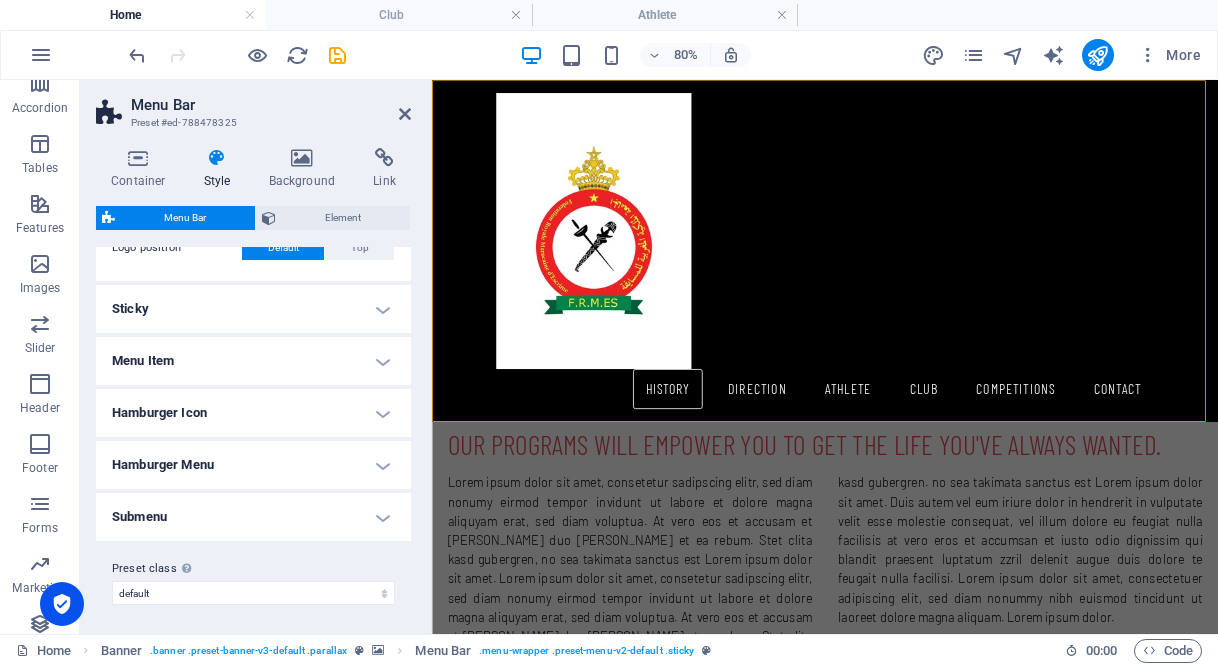 scroll, scrollTop: 510, scrollLeft: 0, axis: vertical 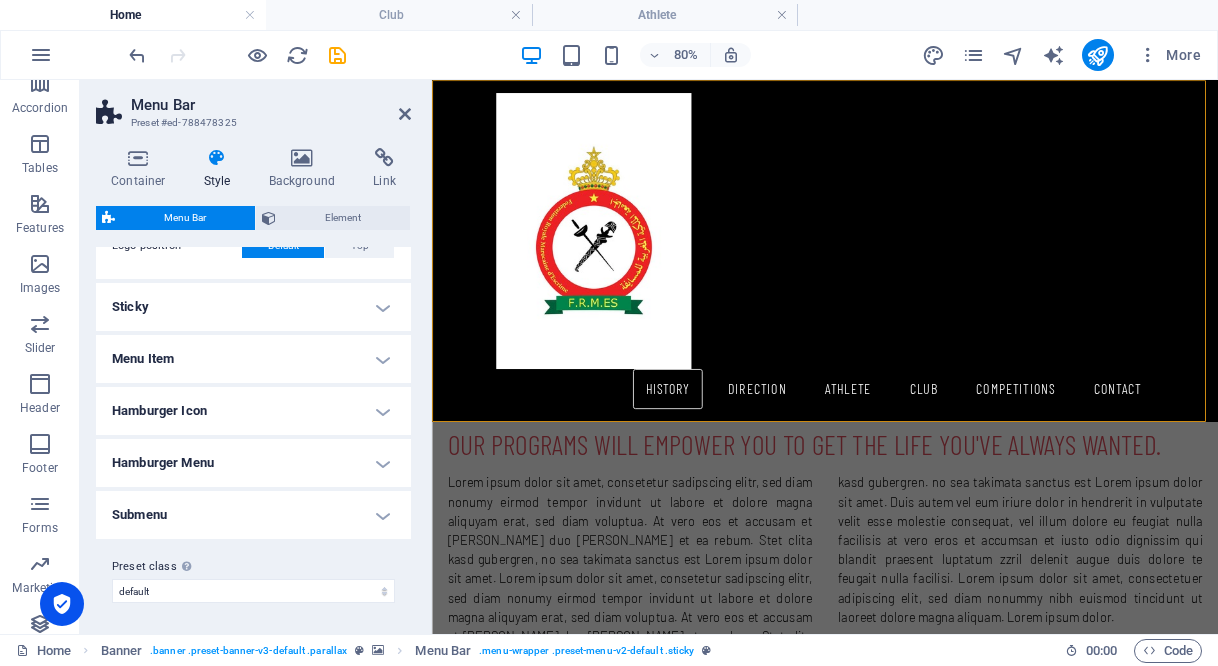 click on "Submenu" at bounding box center [253, 515] 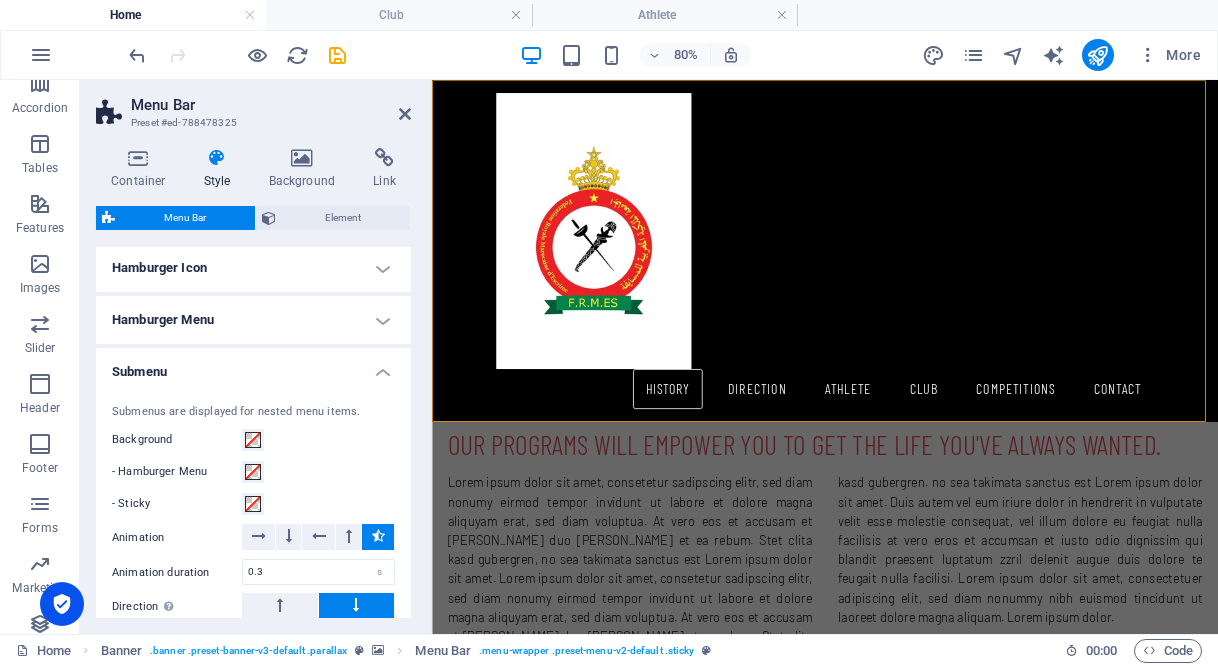 click on "Submenu" at bounding box center [253, 366] 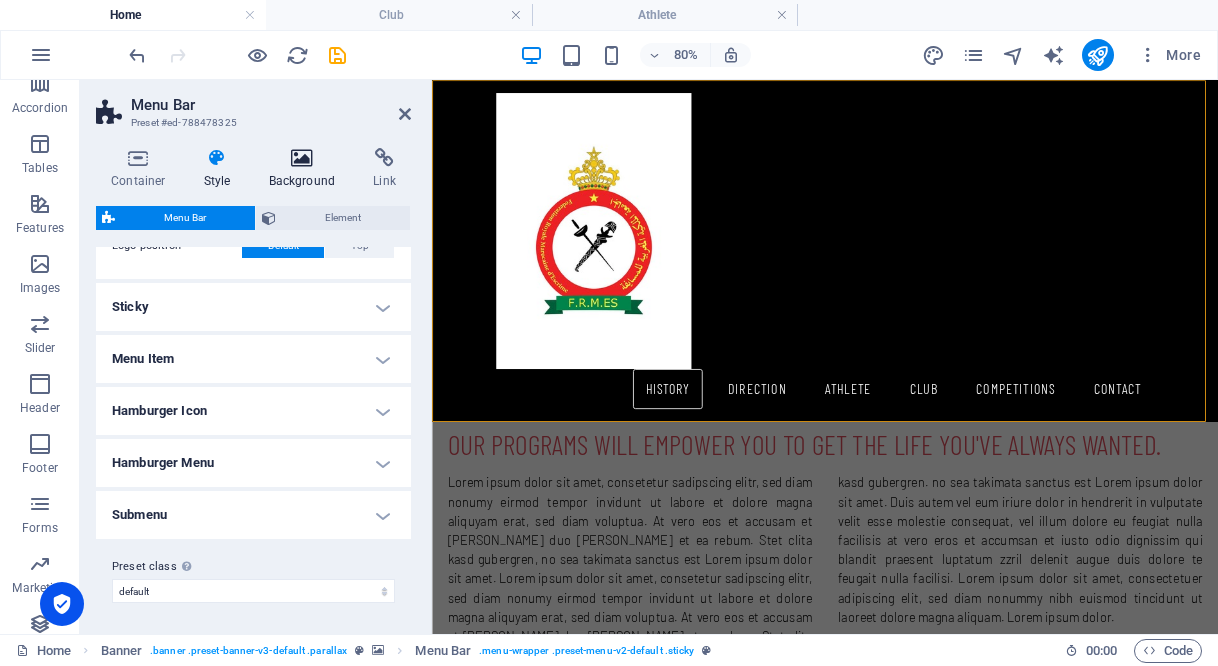 click on "Background" at bounding box center (306, 169) 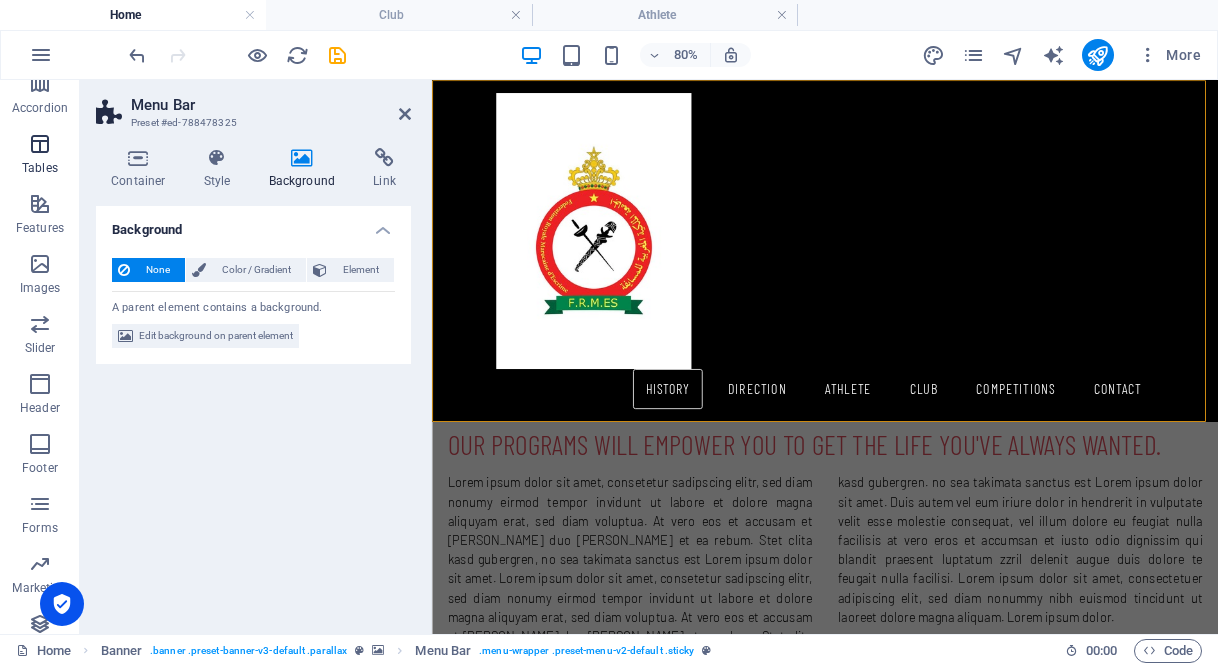 click on "Tables" at bounding box center (40, 168) 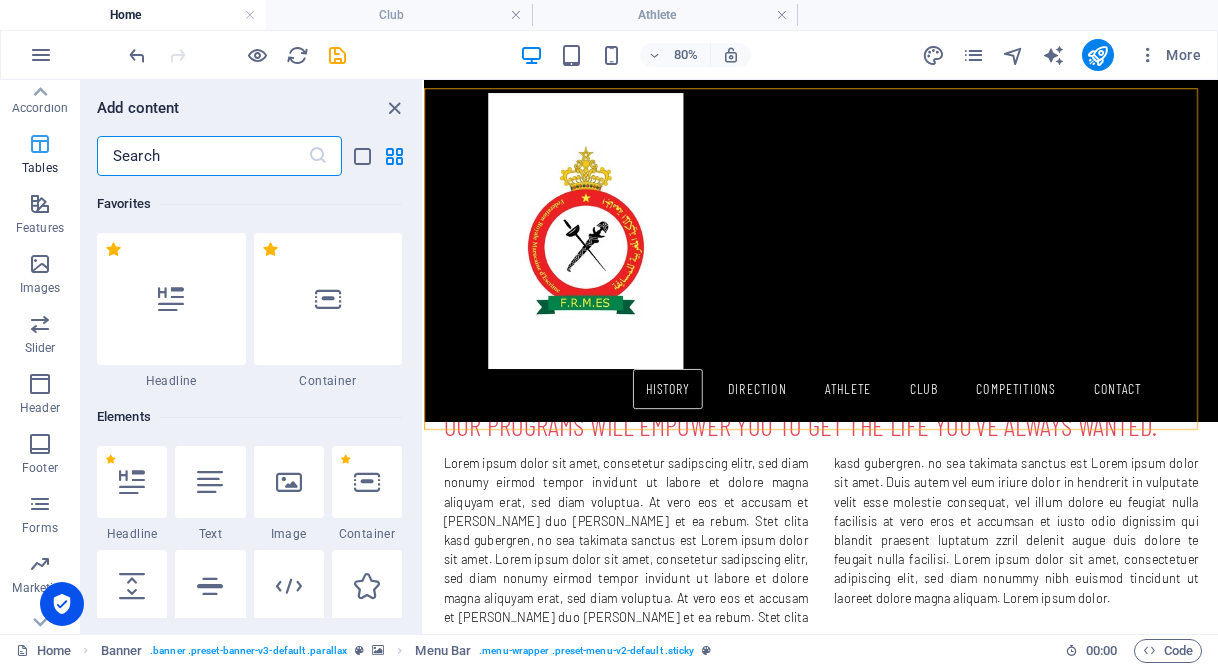 scroll, scrollTop: 1539, scrollLeft: 0, axis: vertical 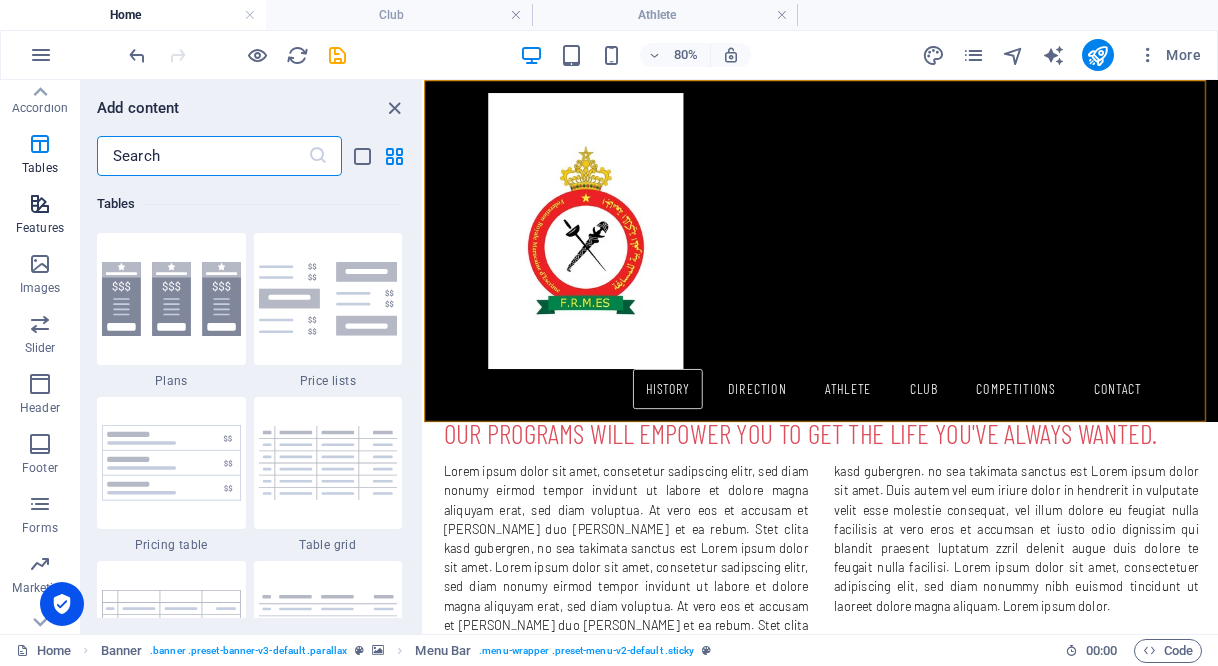 click on "Features" at bounding box center (40, 216) 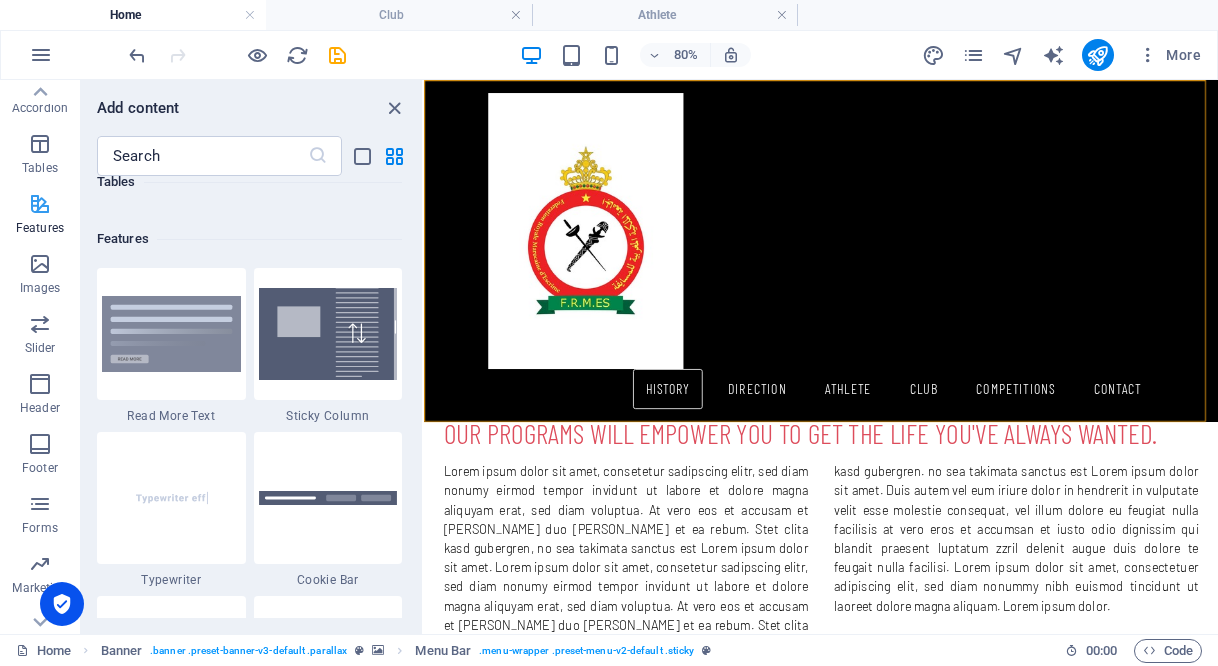 scroll, scrollTop: 7631, scrollLeft: 0, axis: vertical 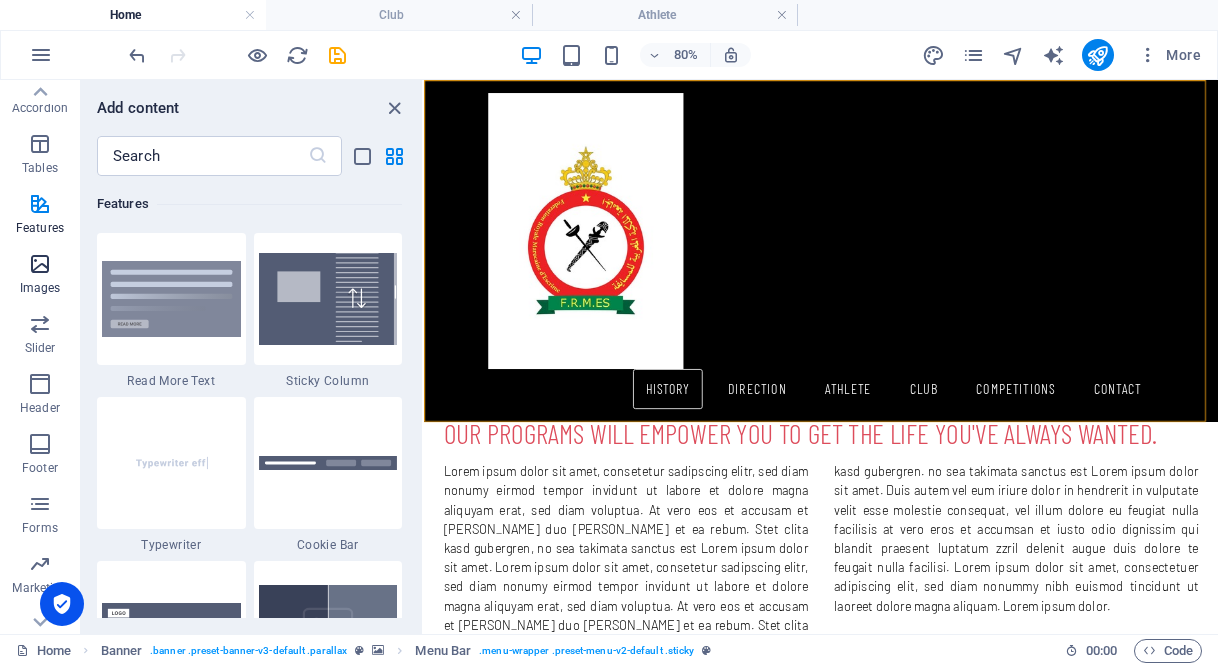 click on "Images" at bounding box center [40, 276] 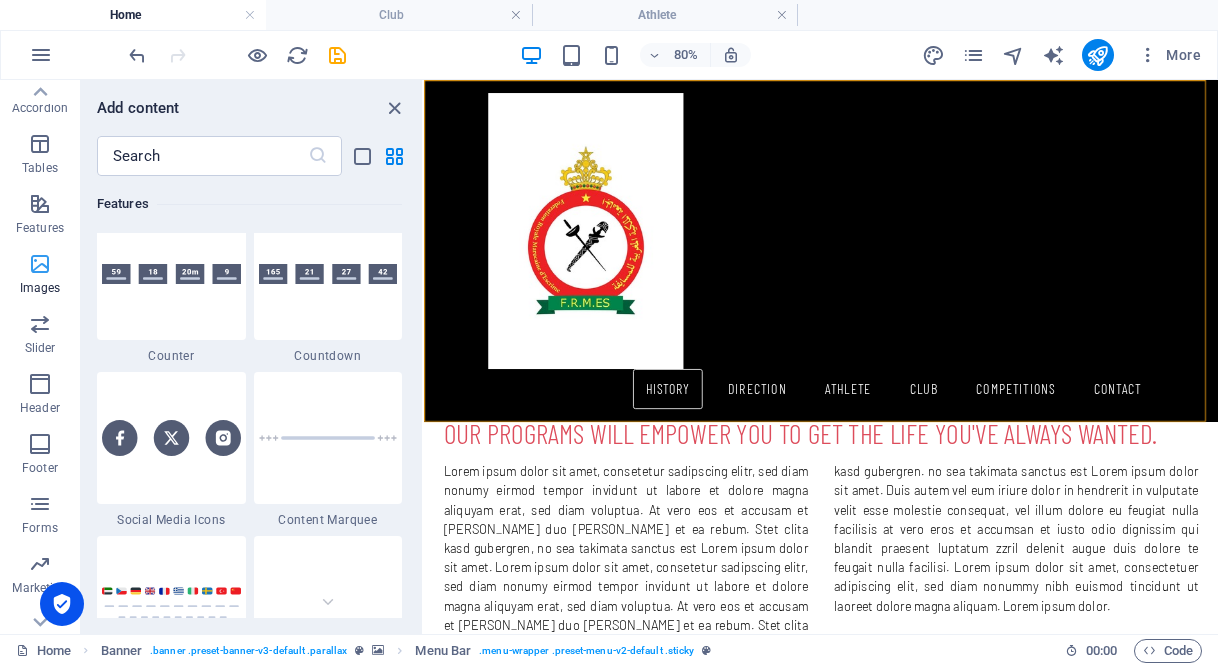 scroll, scrollTop: 9976, scrollLeft: 0, axis: vertical 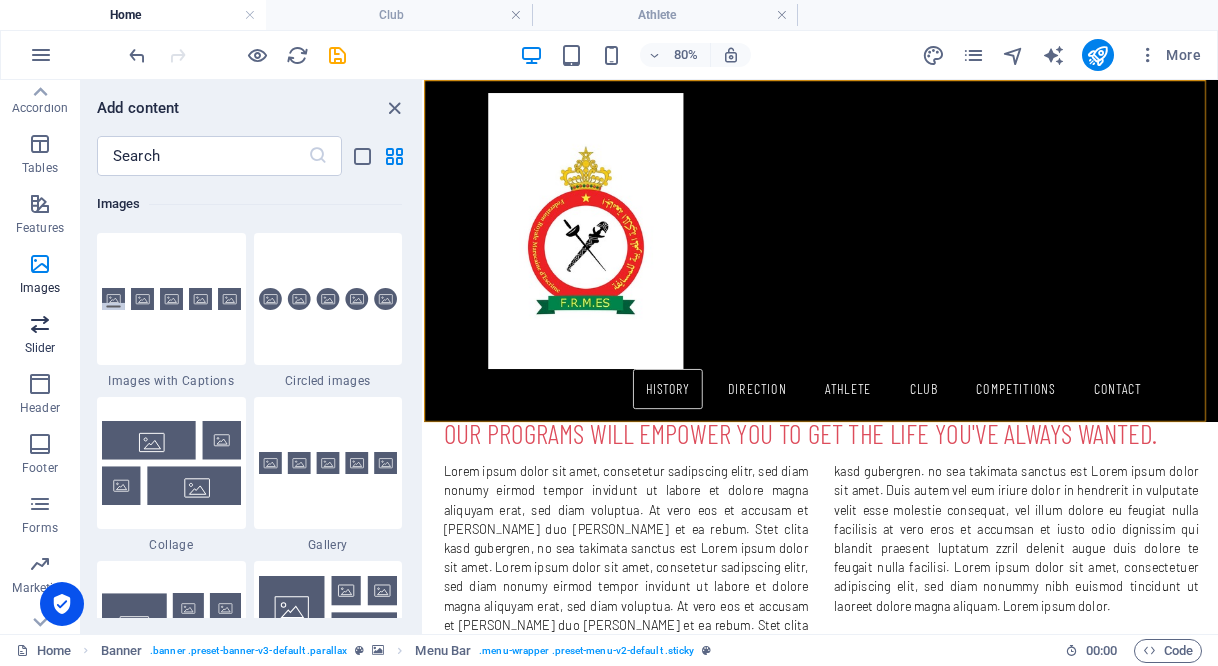 click at bounding box center (40, 324) 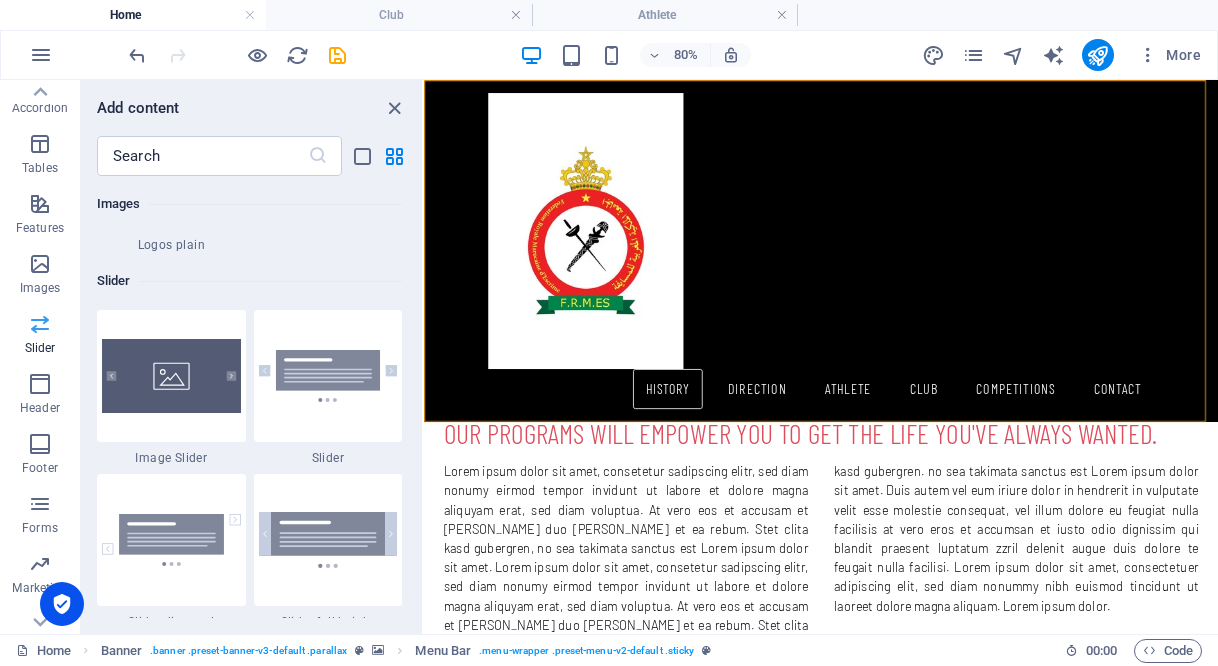 scroll, scrollTop: 11172, scrollLeft: 0, axis: vertical 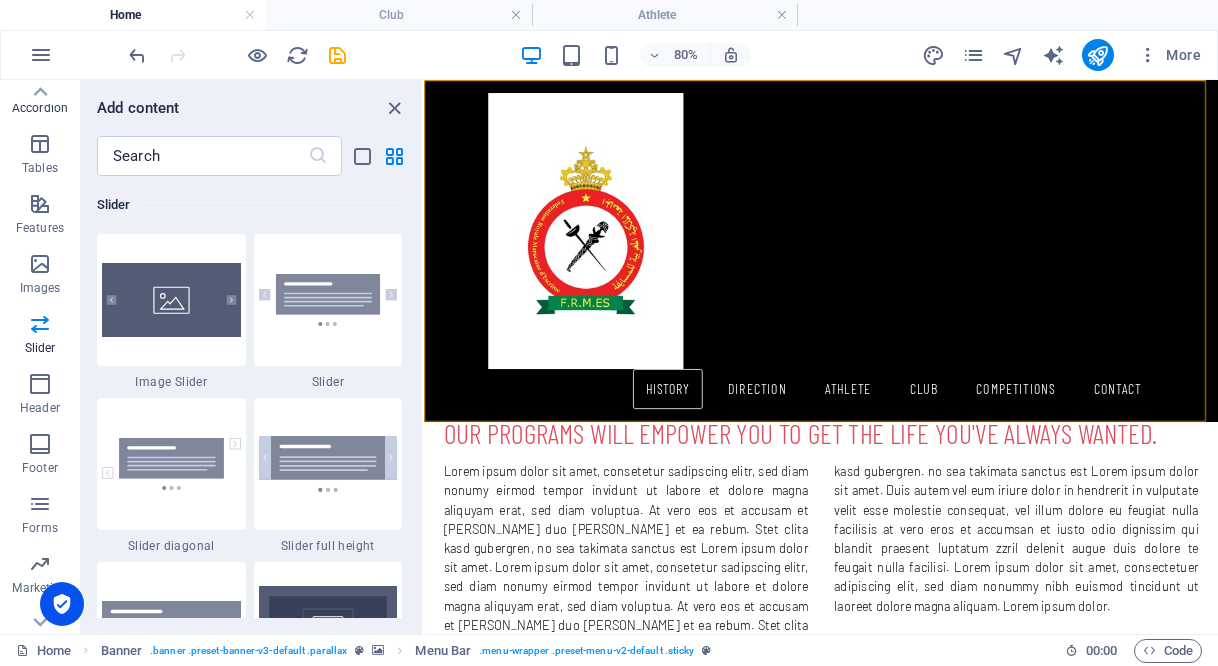 click at bounding box center (40, 84) 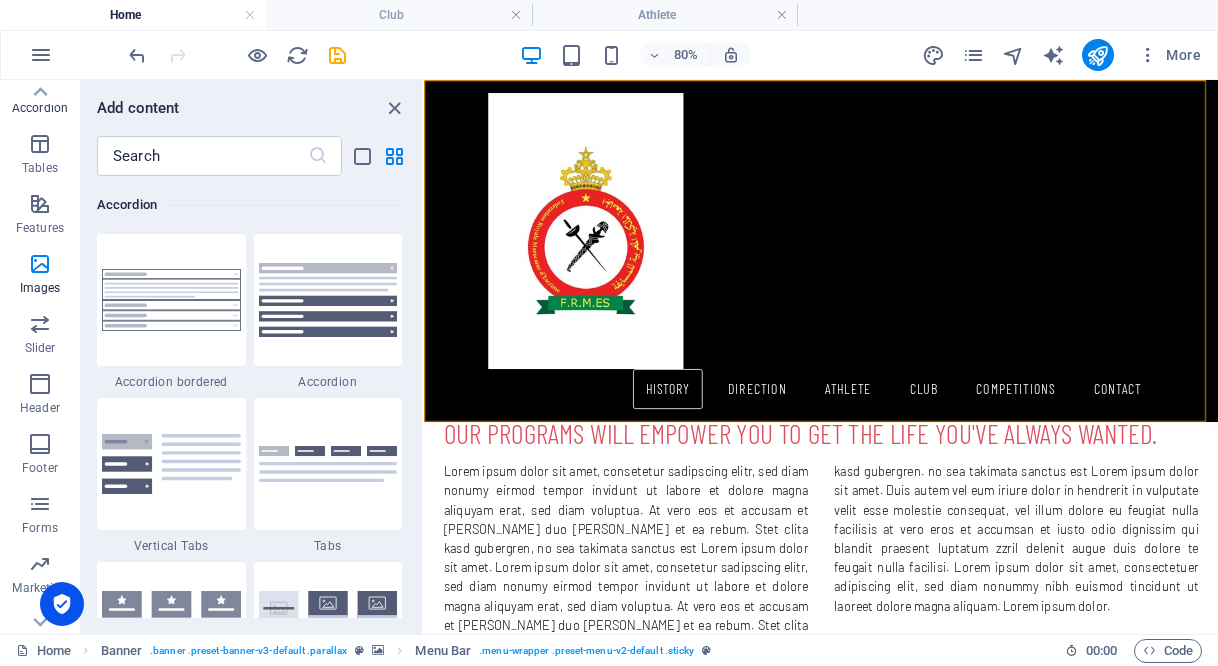 scroll, scrollTop: 6220, scrollLeft: 0, axis: vertical 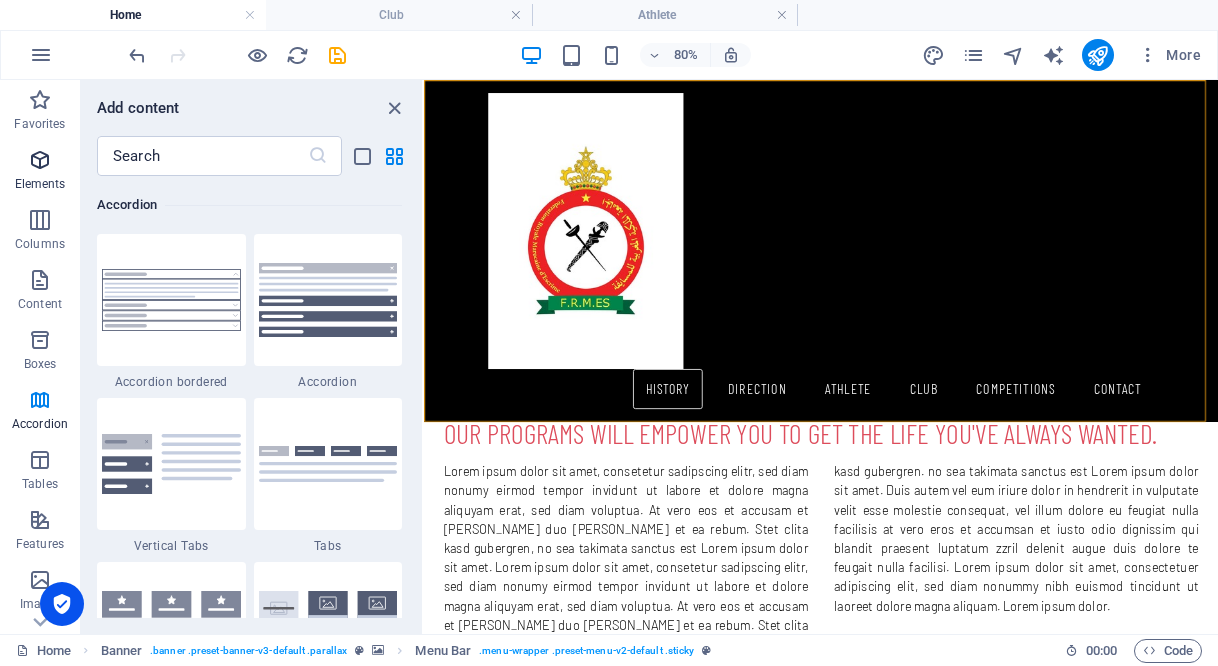 click on "Elements" at bounding box center [40, 184] 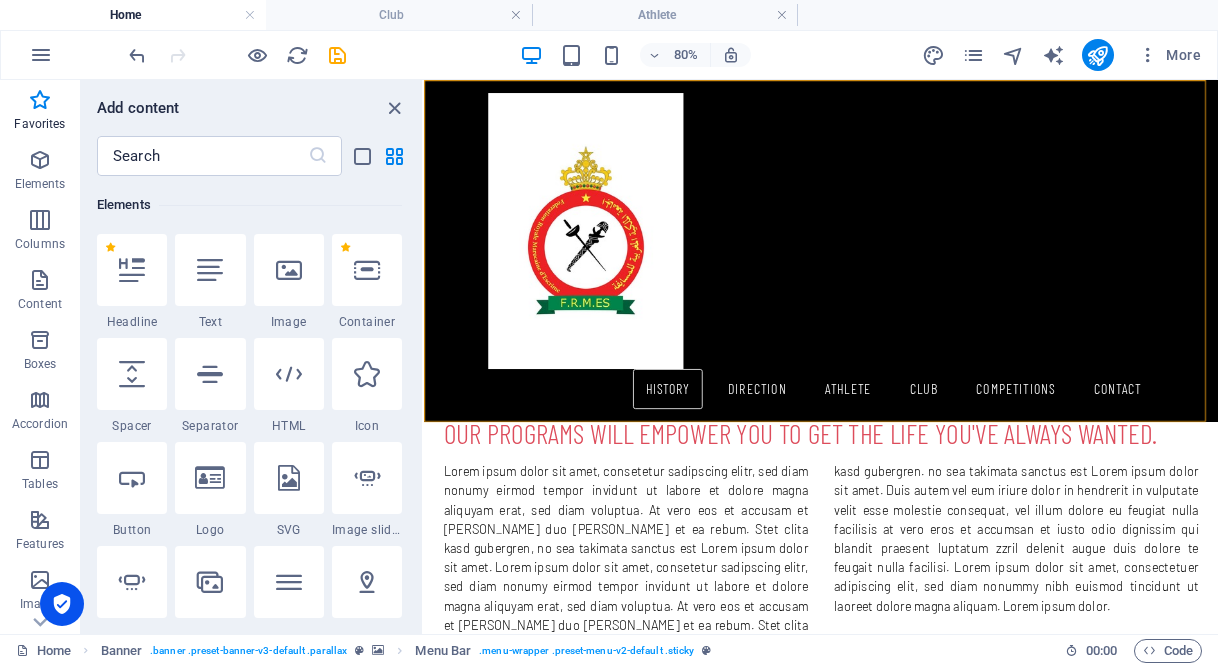 scroll, scrollTop: 0, scrollLeft: 0, axis: both 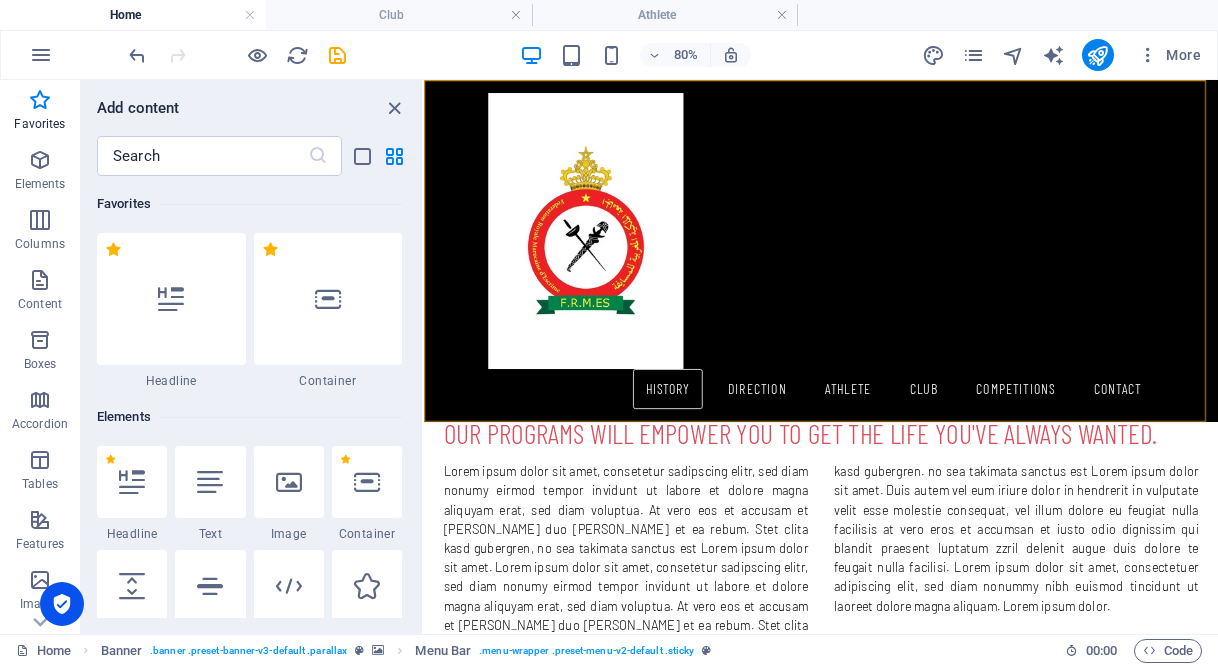 click on "Athlete" at bounding box center [665, 15] 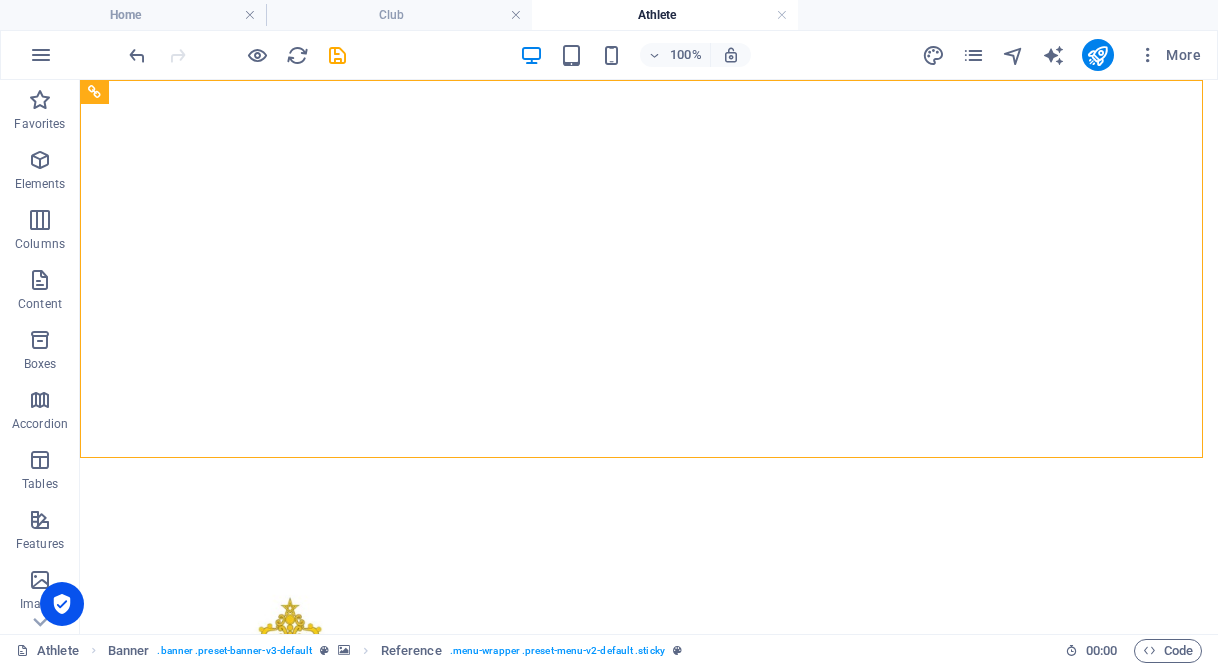 scroll, scrollTop: 0, scrollLeft: 0, axis: both 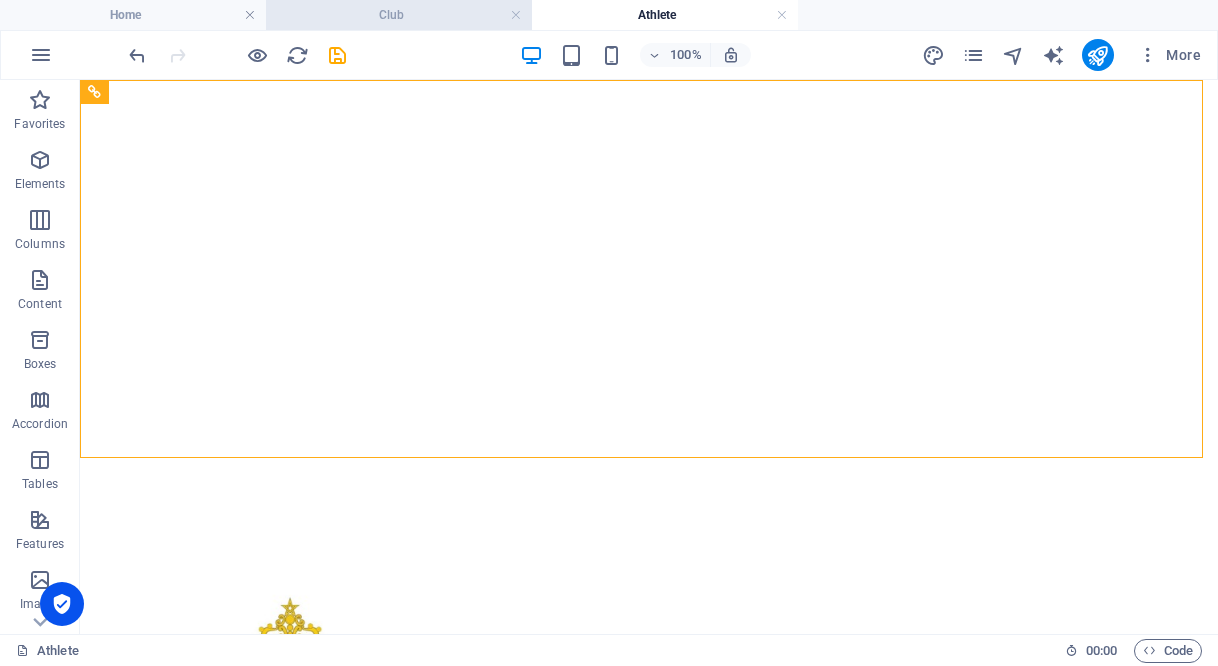 click on "Club" at bounding box center [399, 15] 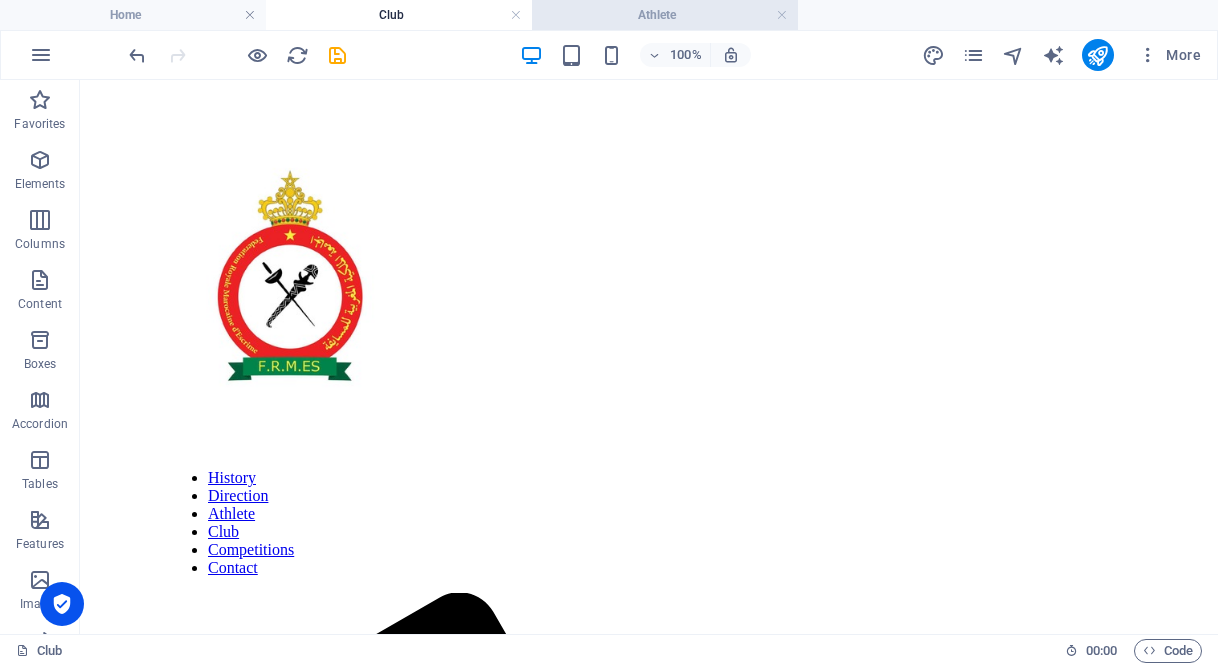 click on "Athlete" at bounding box center (665, 15) 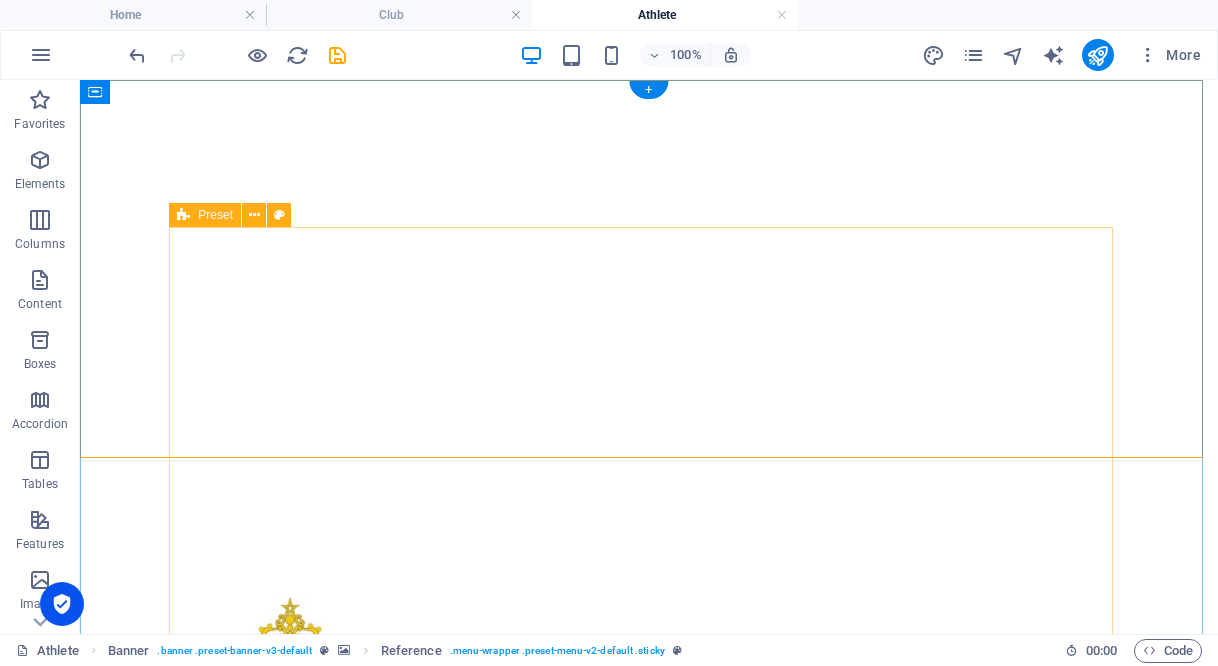 click on ""Lorem ipsum dolor sit amet, consetetur sadipscing elitr, sed diam nomoumy eirmod" At vero eos et accusam et [PERSON_NAME] duo [PERSON_NAME] et ea rebum. Stet clita kasd gubergren, no sea takimata sanctus est Lorem ipsum dolor sit amet. Lorem ipsum dolor sit amet, consetetur sadipscing elitr, sed diam nonumy eirmod tempor invidunt ut labore et dolore magna aliquyam erat, sed diam voluptua. At vero eos et accusam et [PERSON_NAME] duo [PERSON_NAME] et ea rebum. - [PERSON_NAME] "Ut wisi enim ad minim veniam, quis nostrud exerci tation ullamcorper suscipit." At vero eos et accusam et [PERSON_NAME] duo [PERSON_NAME] et ea rebum. Stet clita kasd gubergren, no sea takimata sanctus est Lorem ipsum dolor sit amet. Lorem ipsum dolor sit amet, consetetur sadipscing elitr, sed diam nonumy eirmod tempor invidunt ut labore et dolore magna aliquyam erat, sed diam. Lorem ipsum dolor sit amet, consetetur sadipscing elitr, sed diam nonumy. - [PERSON_NAME] "Duis autem vel eum iriure dolor in hendrerit in vulputate velit esse." - [PERSON_NAME]" at bounding box center (649, 3784) 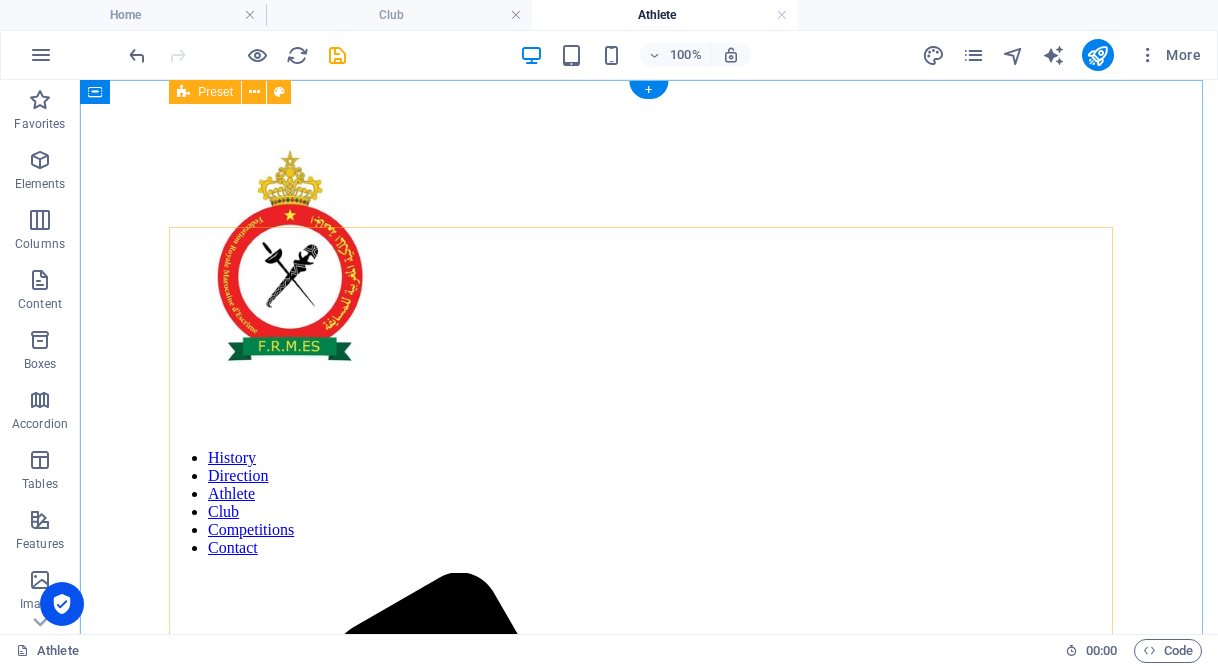 scroll, scrollTop: 0, scrollLeft: 0, axis: both 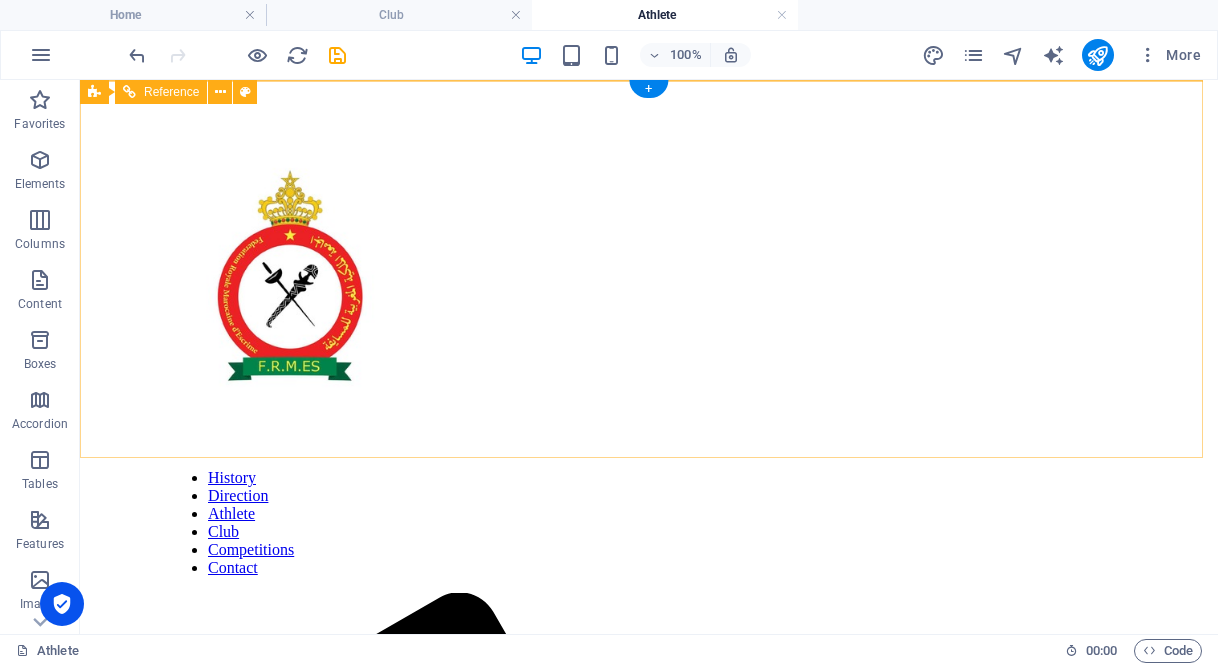 click on "History Direction Athlete Club Competitions Contact" at bounding box center (649, 523) 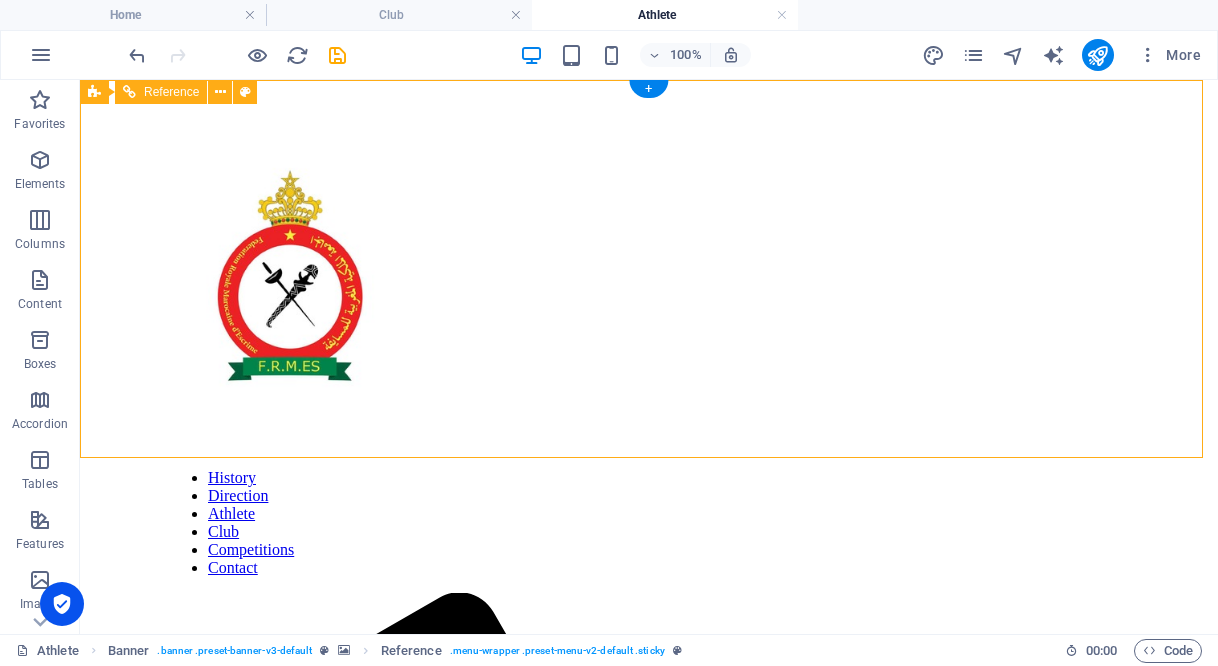 click on "History Direction Athlete Club Competitions Contact" at bounding box center [649, 523] 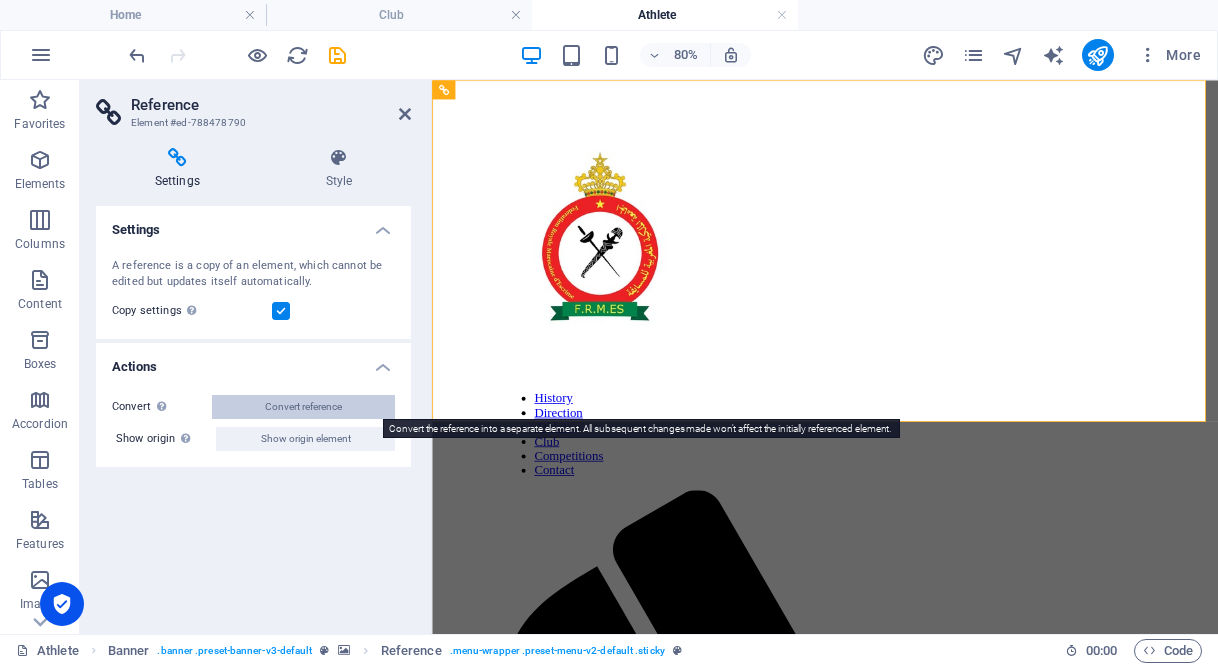click on "Convert reference" at bounding box center [303, 407] 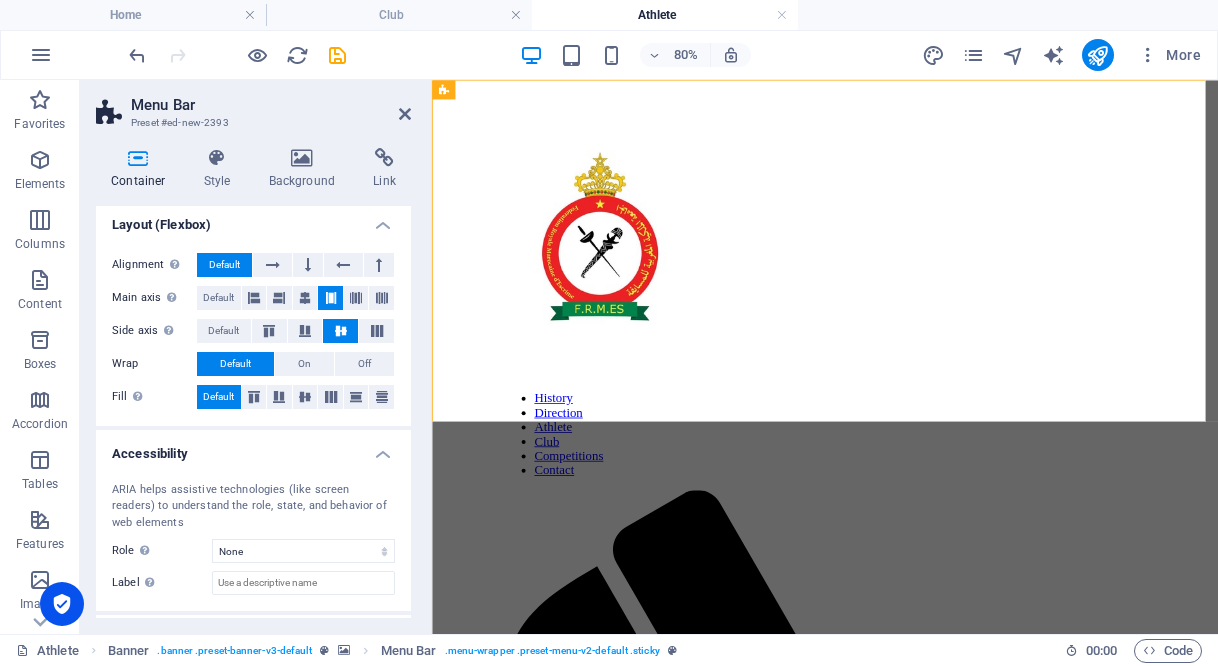 scroll, scrollTop: 394, scrollLeft: 0, axis: vertical 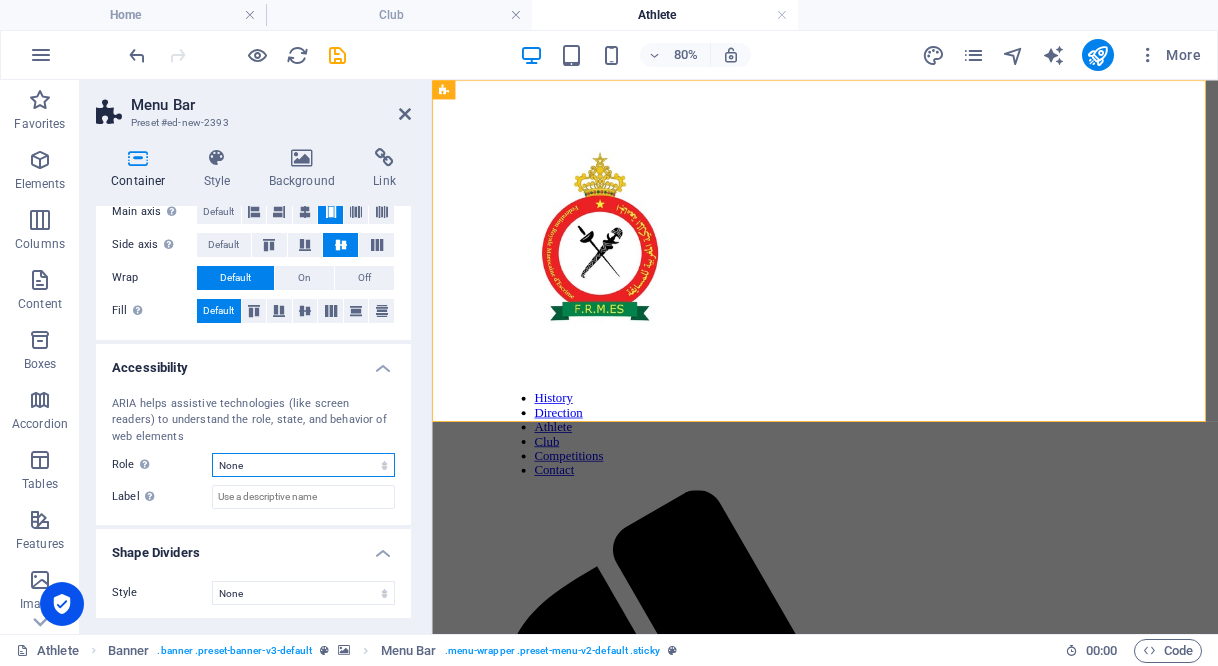 click on "None Alert Article Banner Comment Complementary Dialog Footer Header Marquee Presentation Region Section Separator Status Timer" at bounding box center [303, 465] 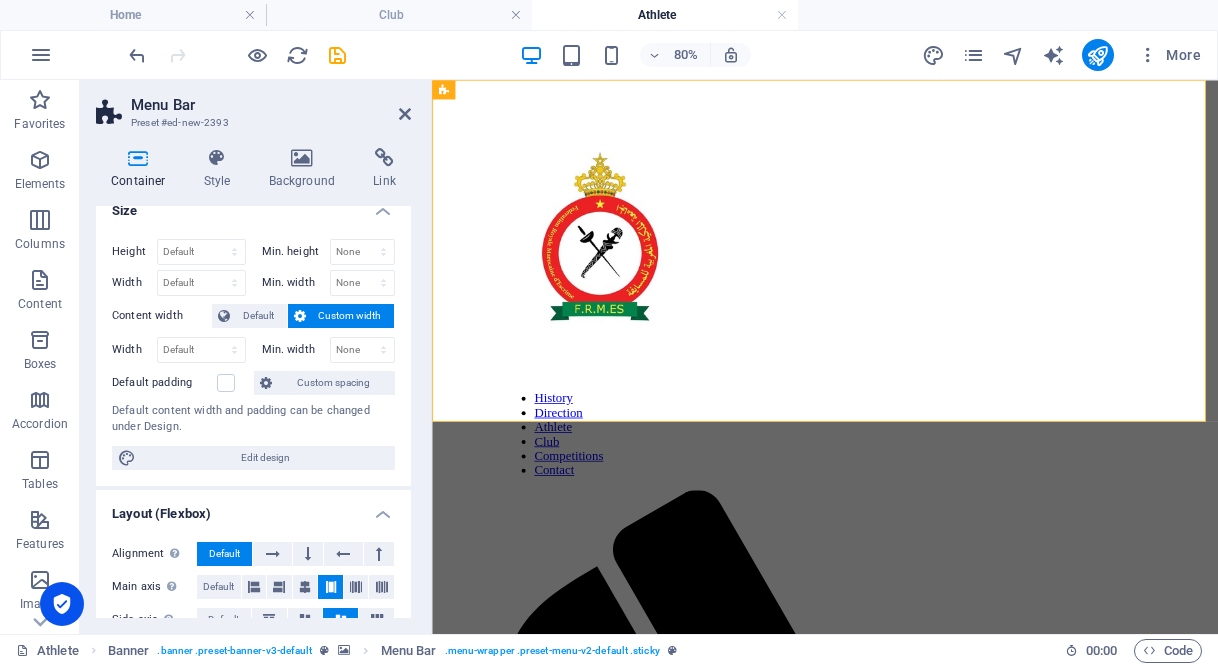 scroll, scrollTop: 0, scrollLeft: 0, axis: both 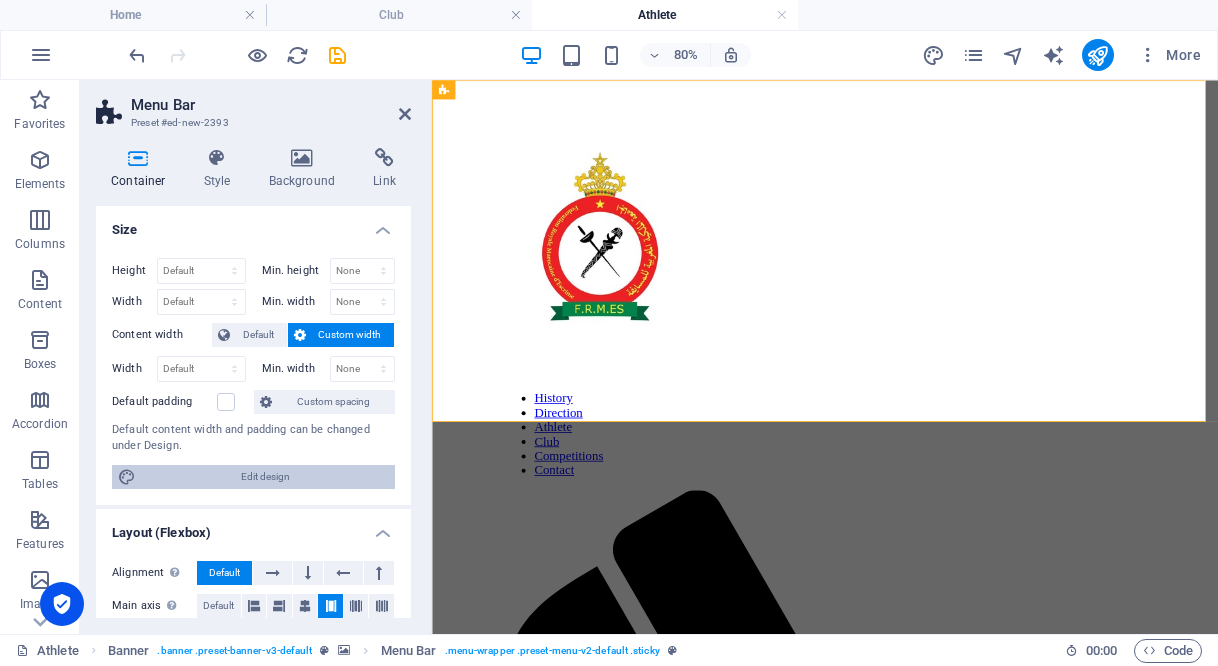click on "Edit design" at bounding box center [265, 477] 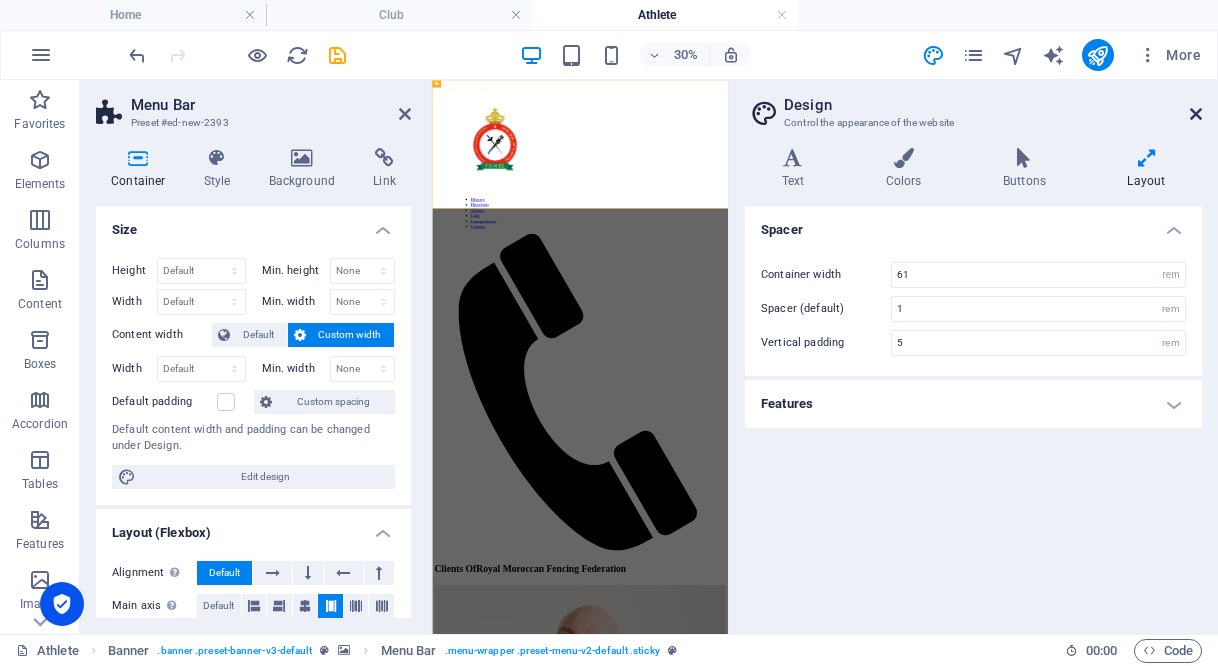 click at bounding box center (1196, 114) 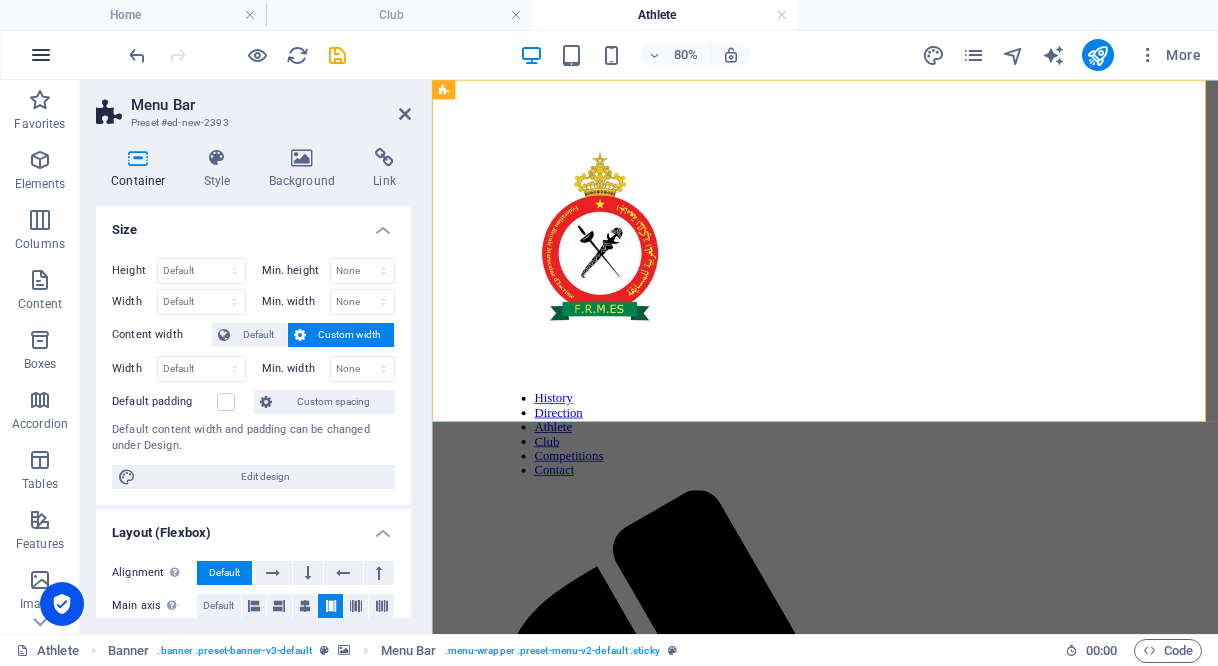 click at bounding box center [41, 55] 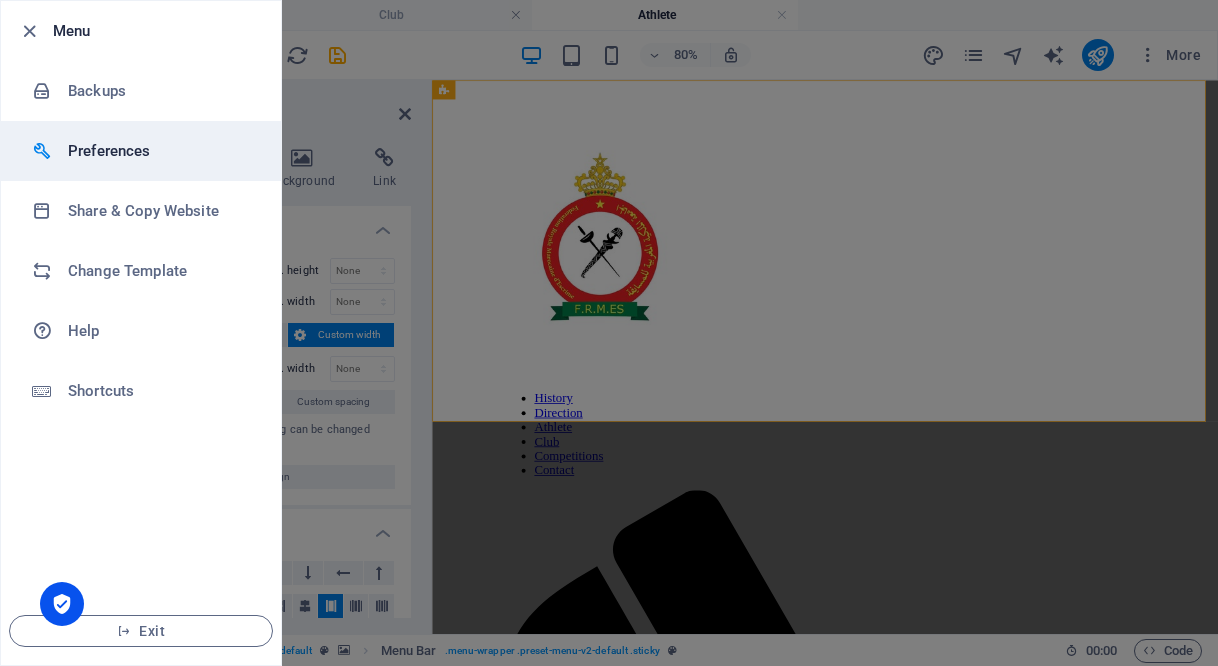 click on "Preferences" at bounding box center [160, 151] 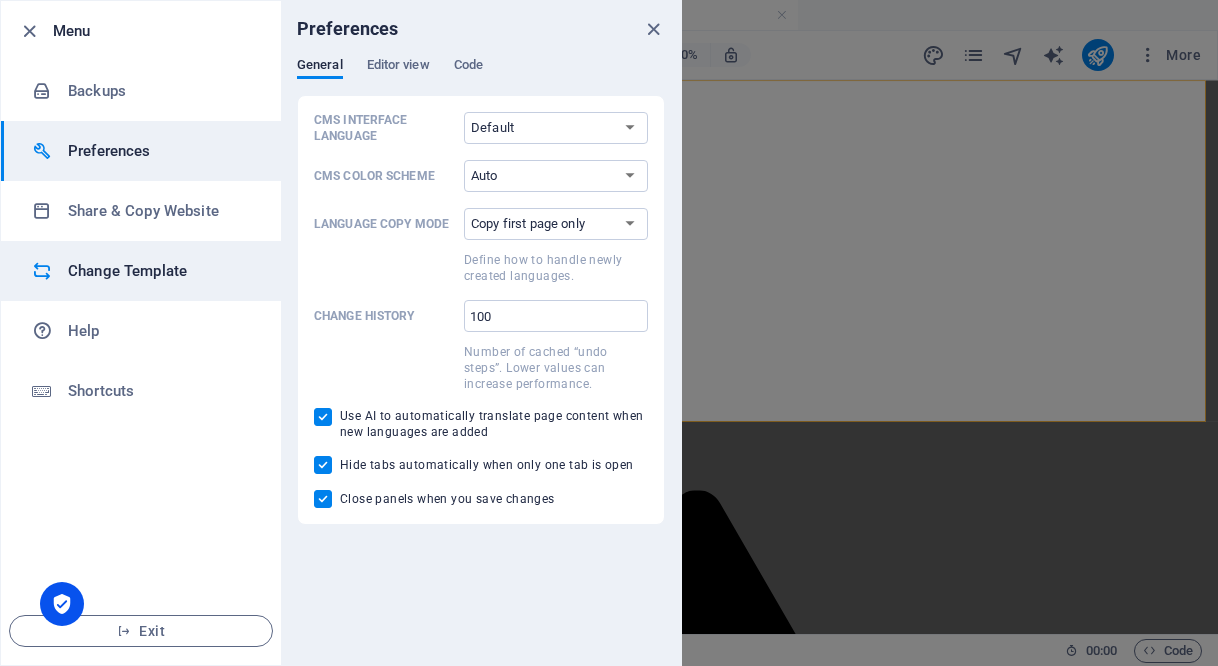 click on "Change Template" at bounding box center [160, 271] 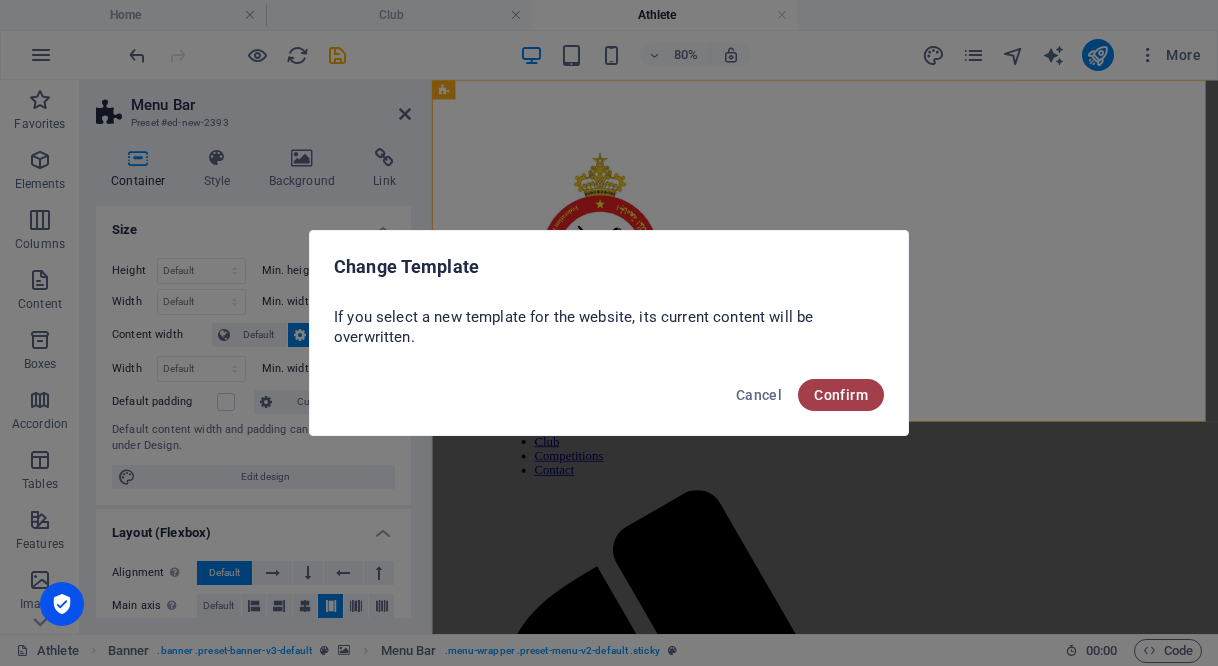 click on "Confirm" at bounding box center [841, 395] 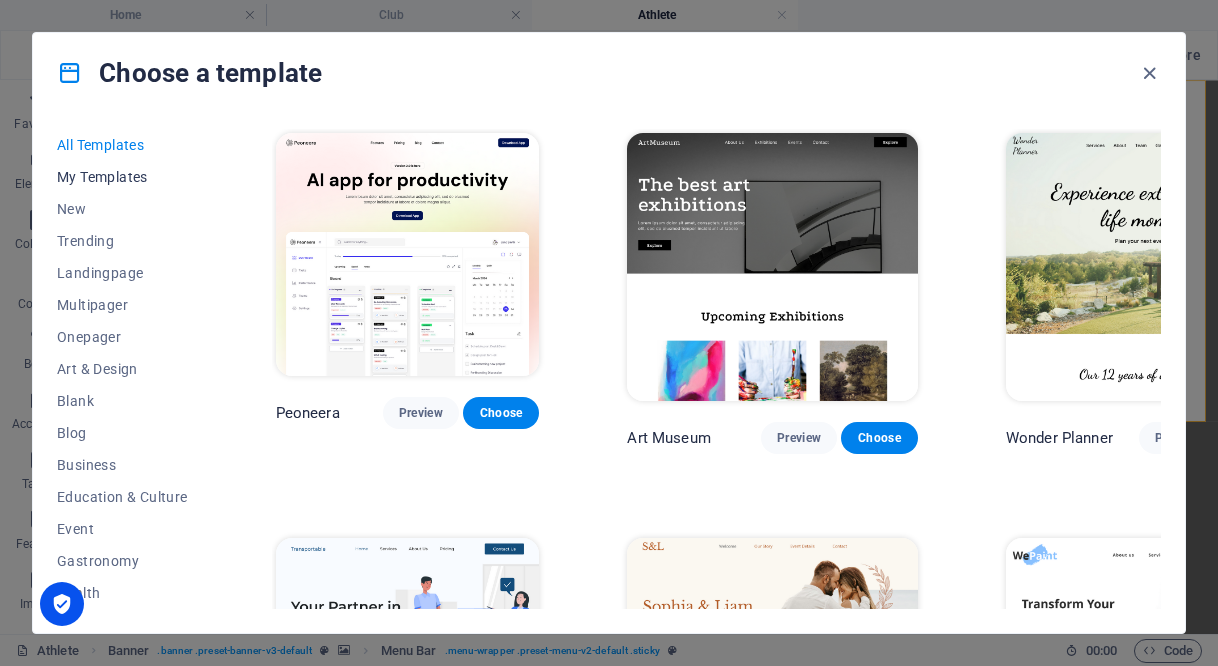 click on "My Templates" at bounding box center (122, 177) 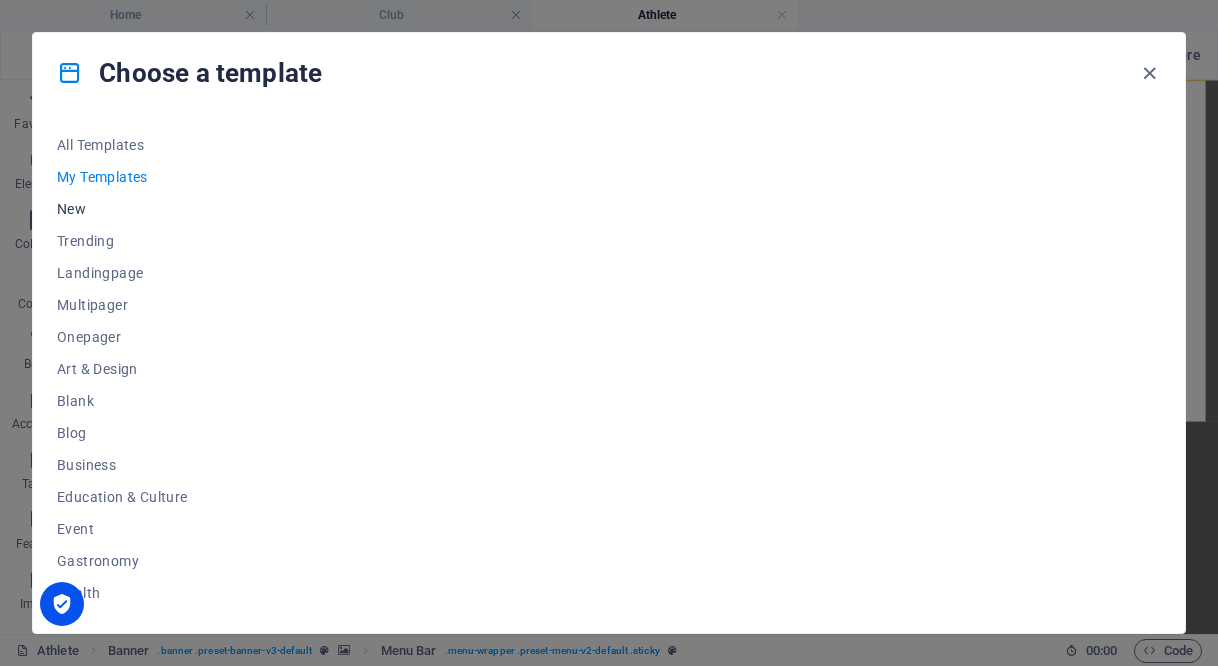 click on "New" at bounding box center (122, 209) 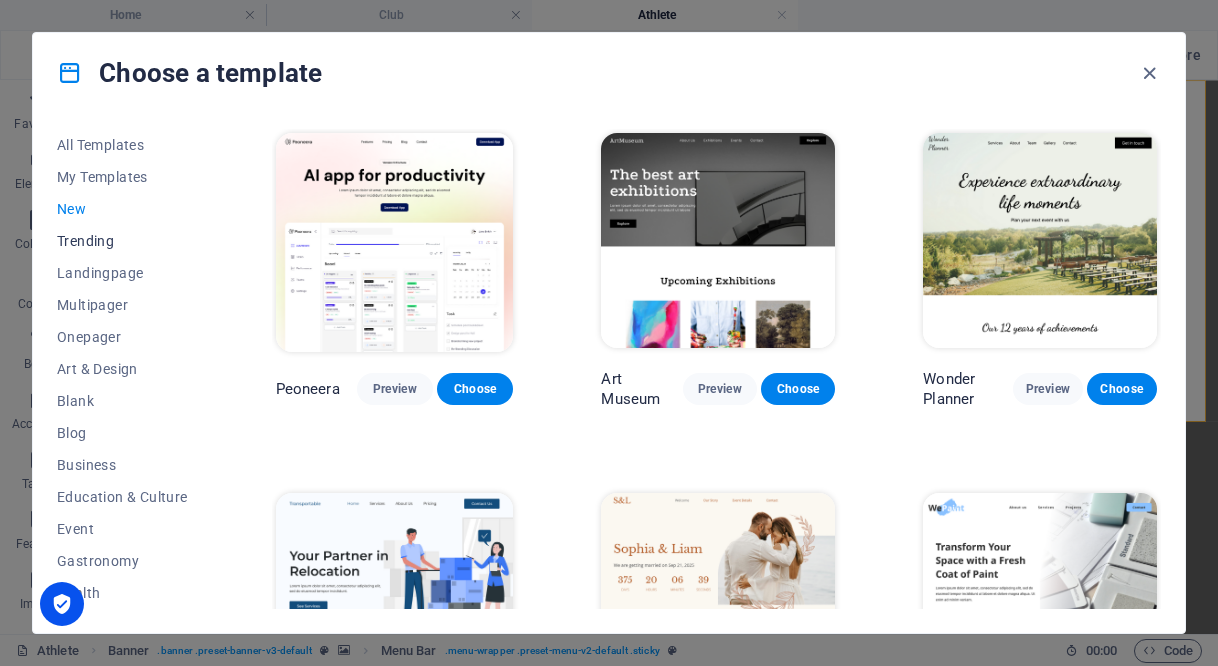 click on "Trending" at bounding box center (122, 241) 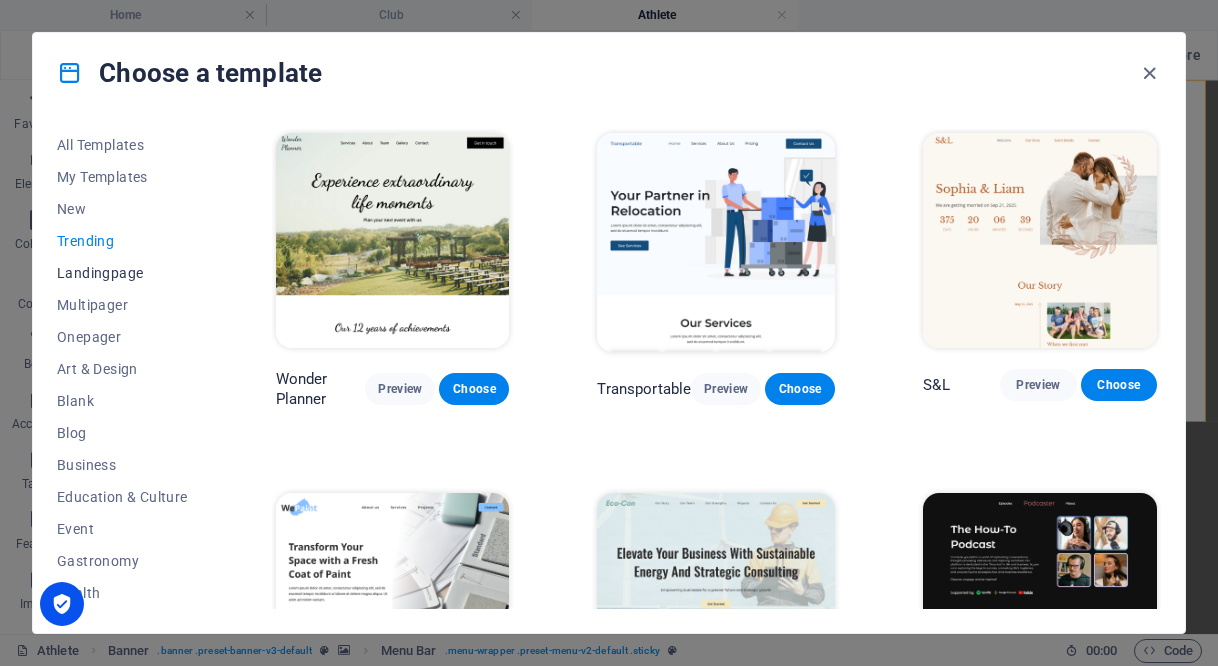 click on "Landingpage" at bounding box center (122, 273) 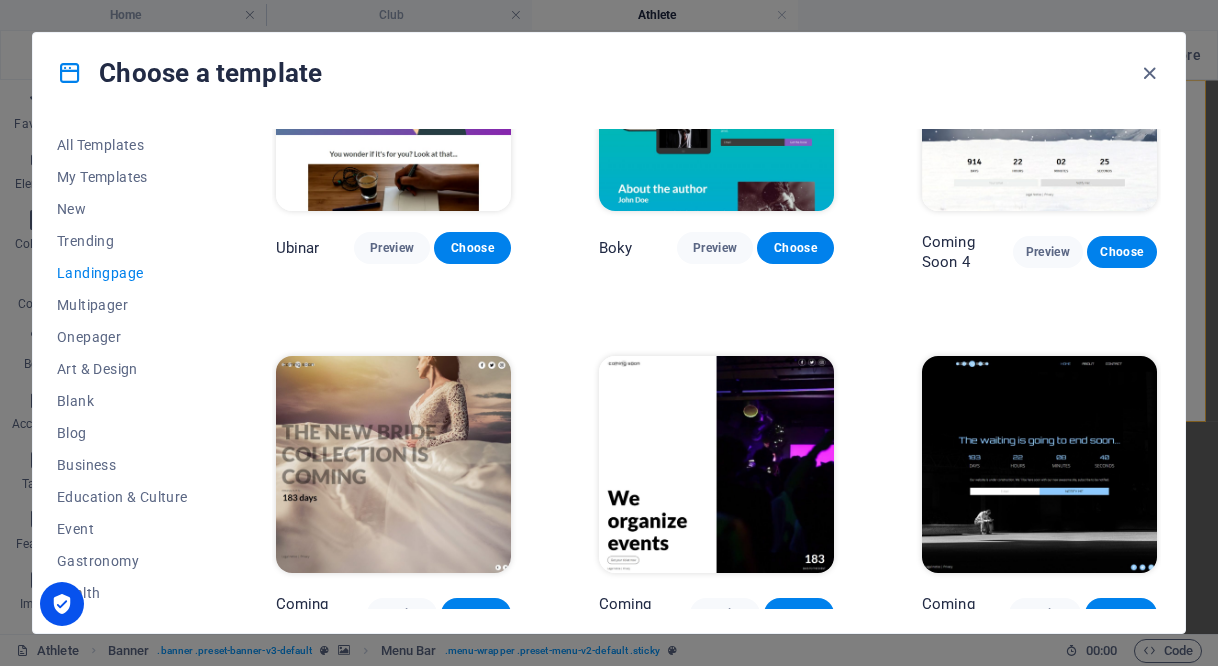 scroll, scrollTop: 2616, scrollLeft: 0, axis: vertical 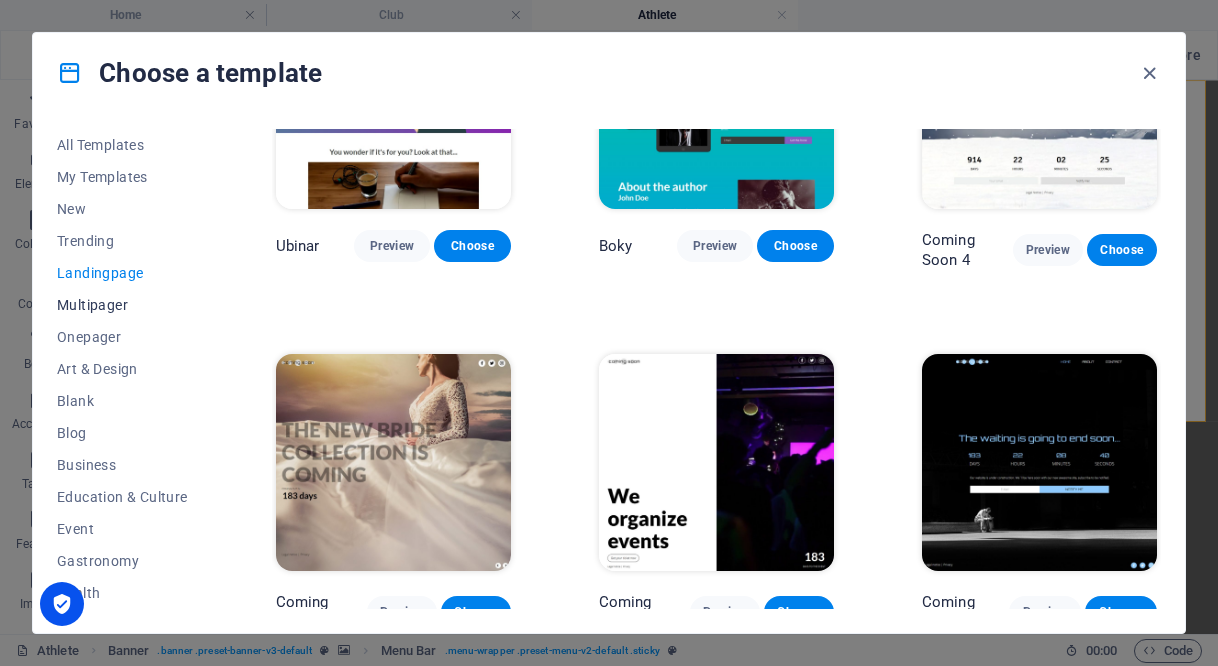 click on "Multipager" at bounding box center (122, 305) 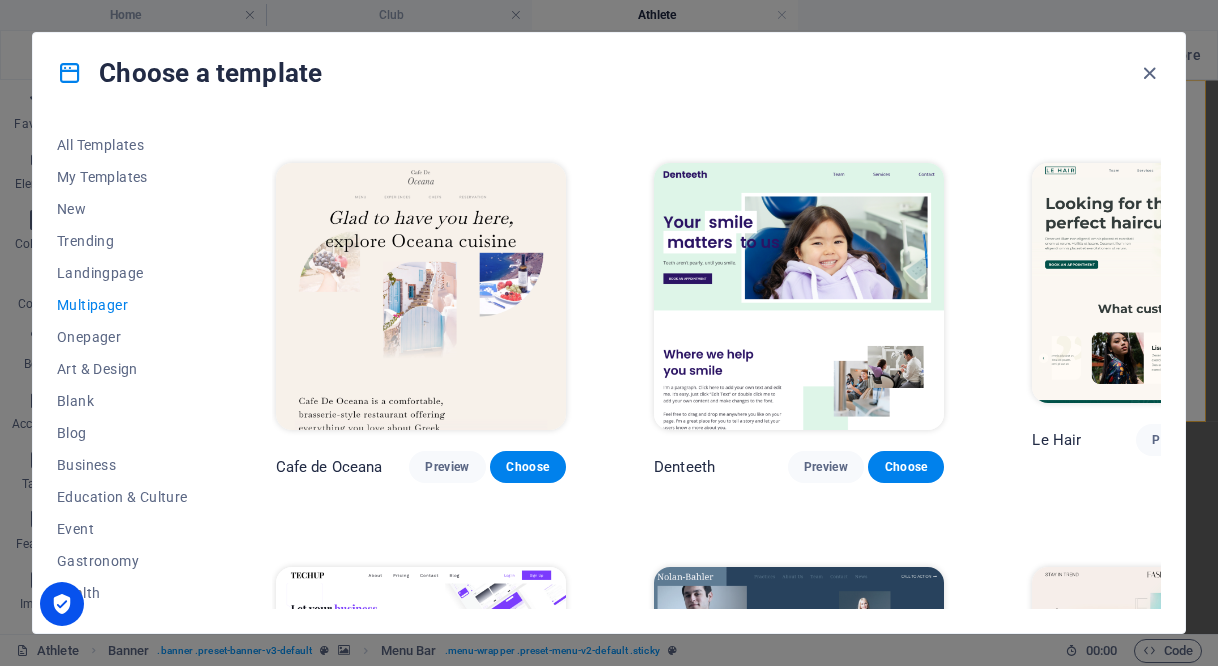 scroll, scrollTop: 2916, scrollLeft: 0, axis: vertical 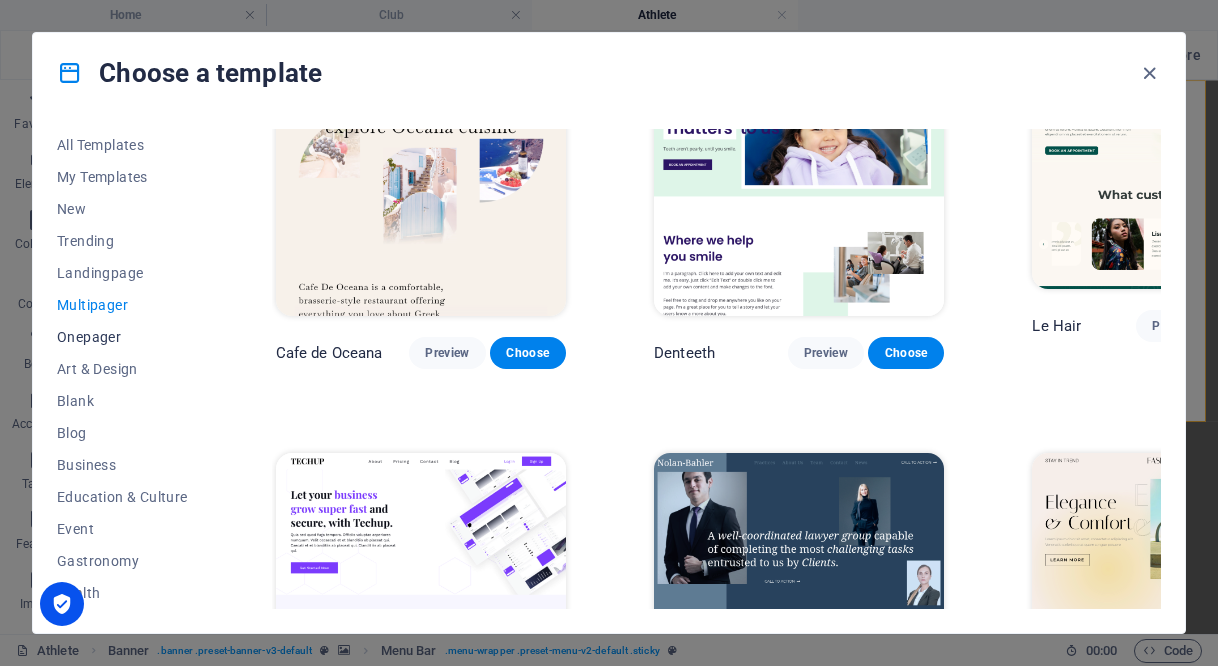 click on "Onepager" at bounding box center [122, 337] 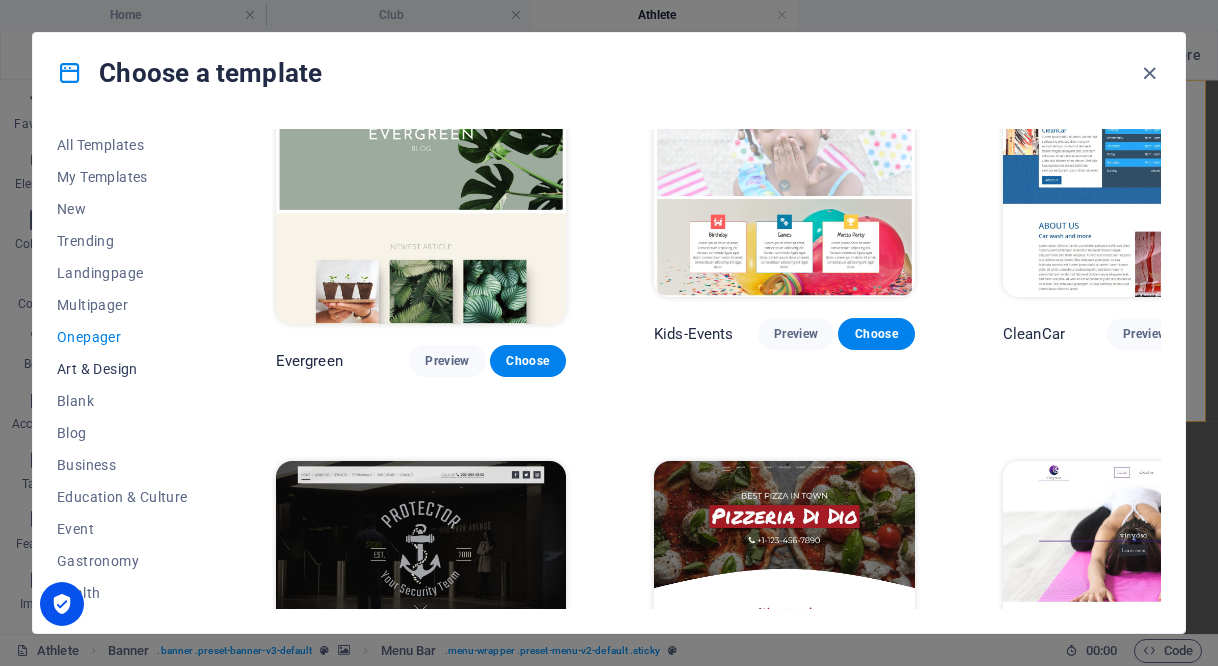 click on "Art & Design" at bounding box center [122, 369] 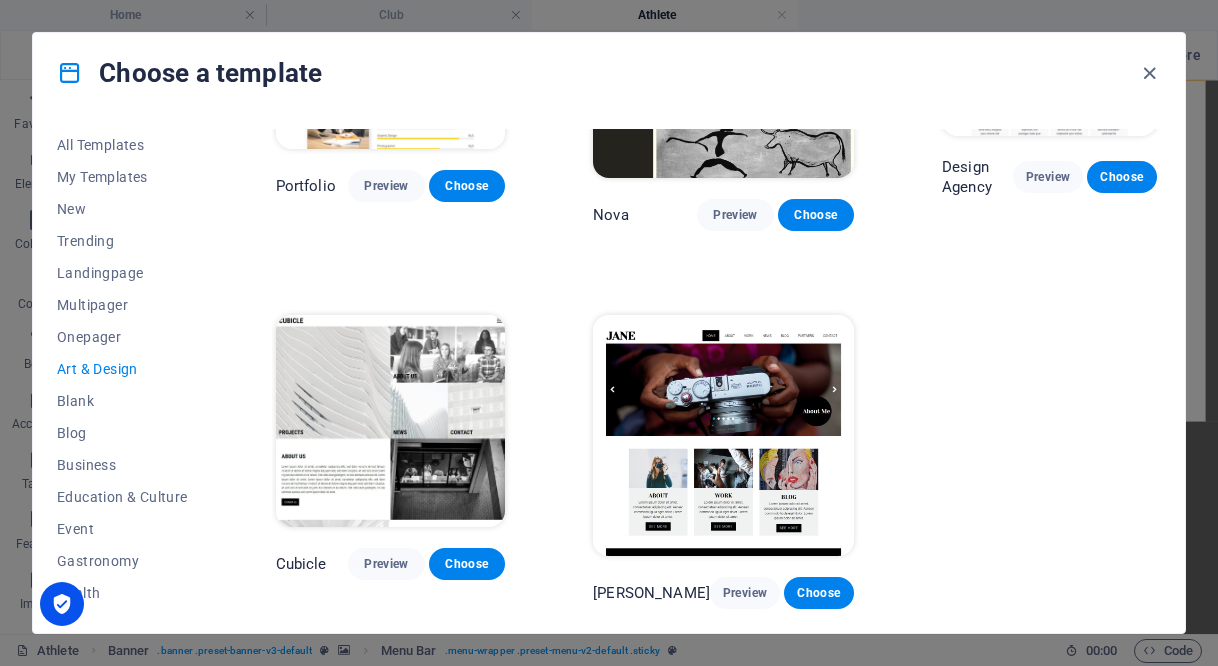 scroll, scrollTop: 1219, scrollLeft: 0, axis: vertical 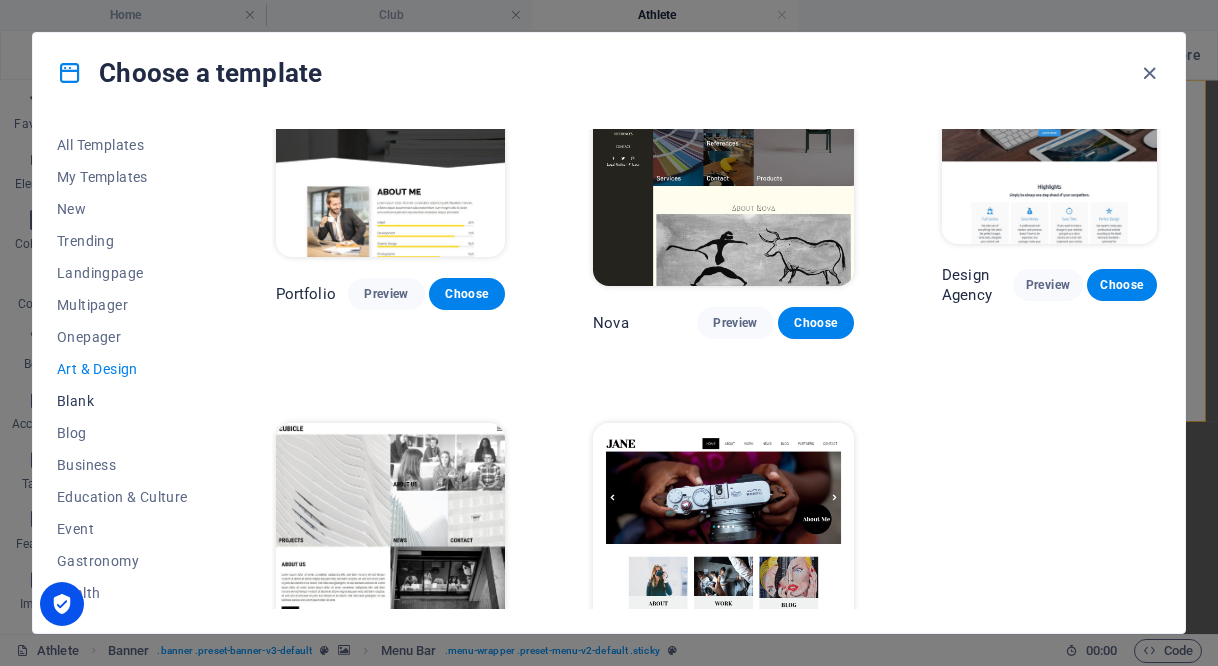 click on "Blank" at bounding box center [122, 401] 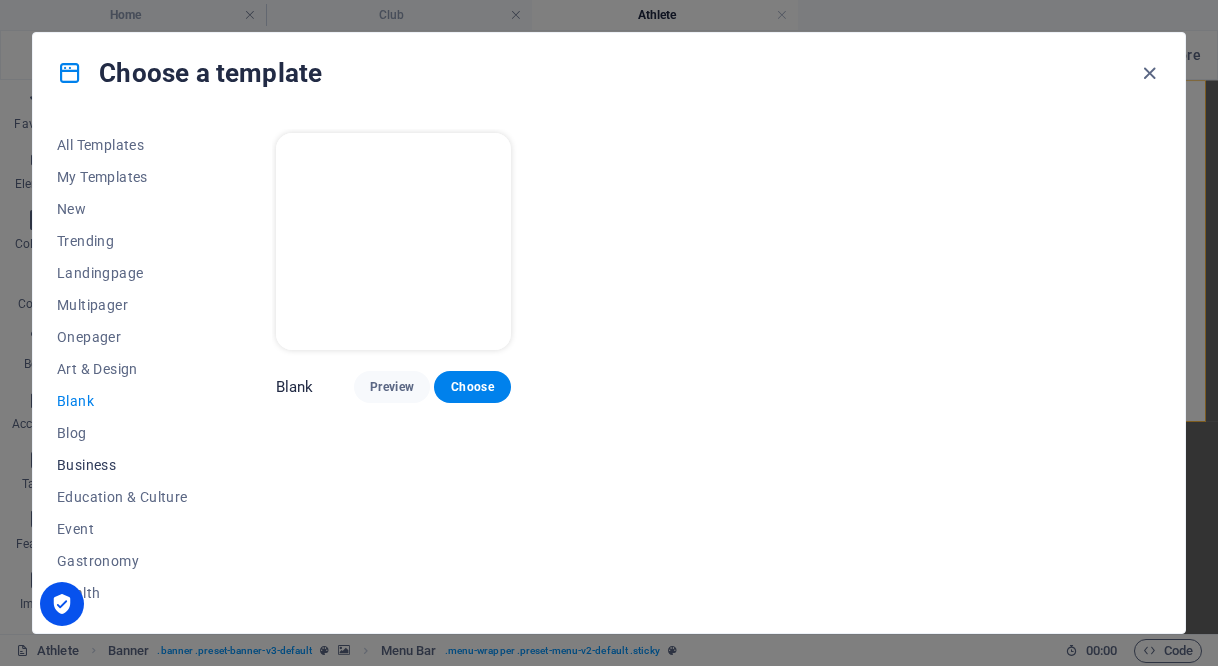 click on "Business" at bounding box center [122, 465] 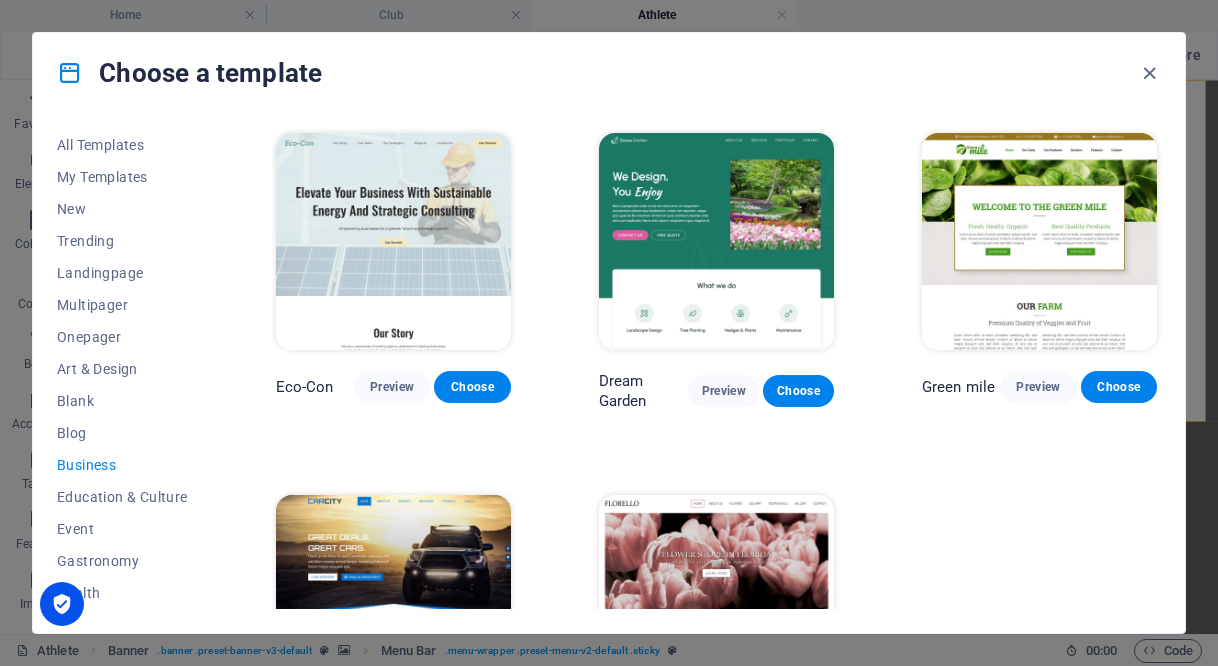 click on "Business" at bounding box center [122, 465] 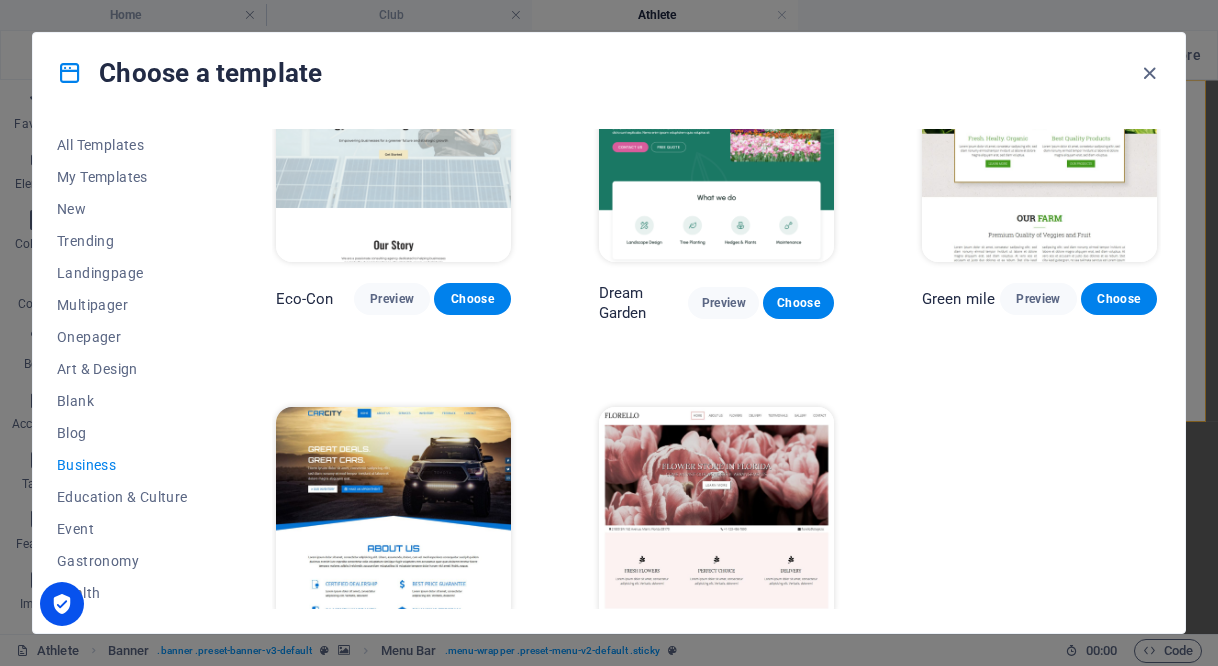 scroll, scrollTop: 150, scrollLeft: 0, axis: vertical 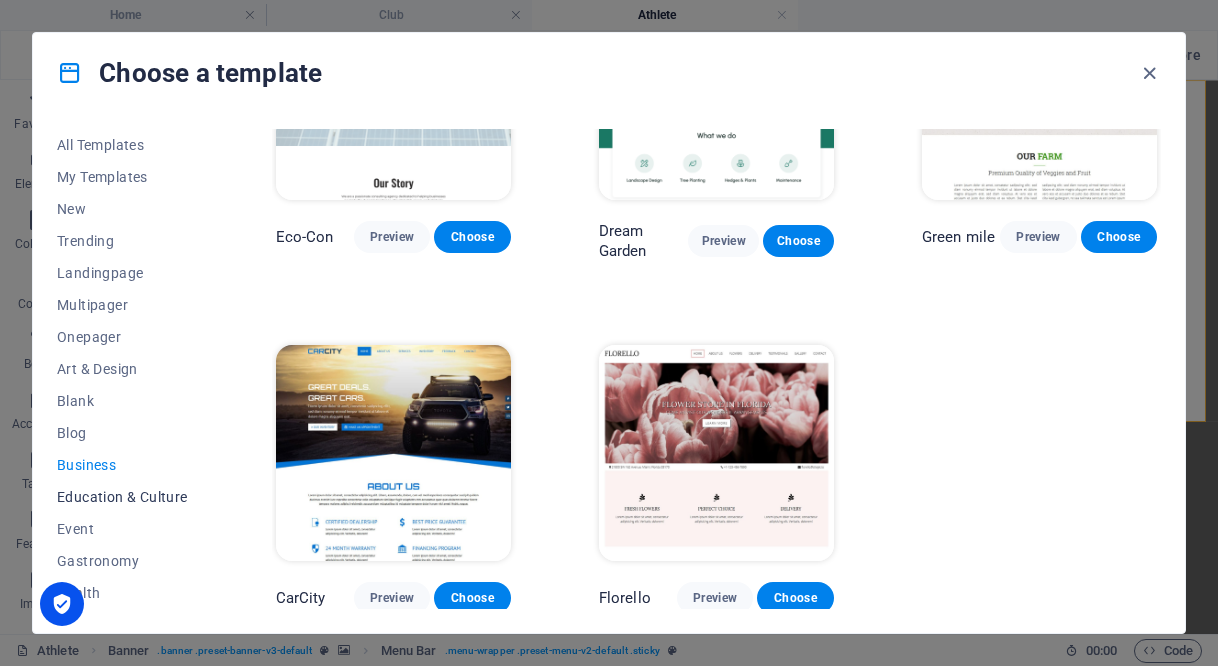 click on "Education & Culture" at bounding box center [122, 497] 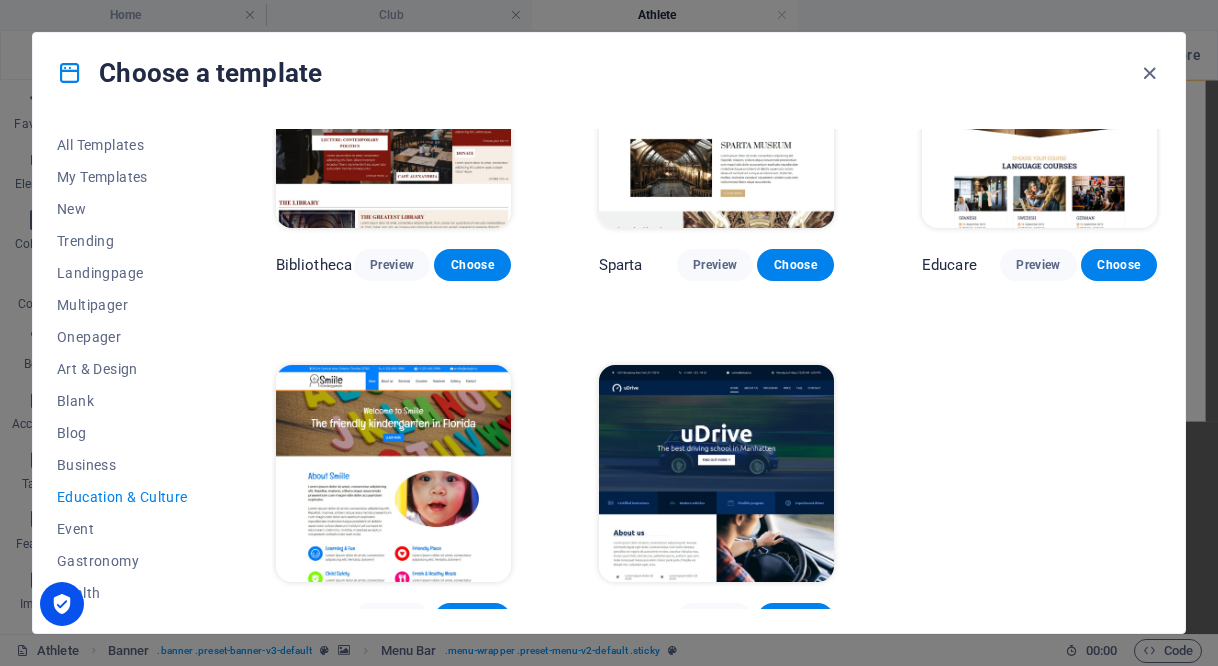 scroll, scrollTop: 501, scrollLeft: 0, axis: vertical 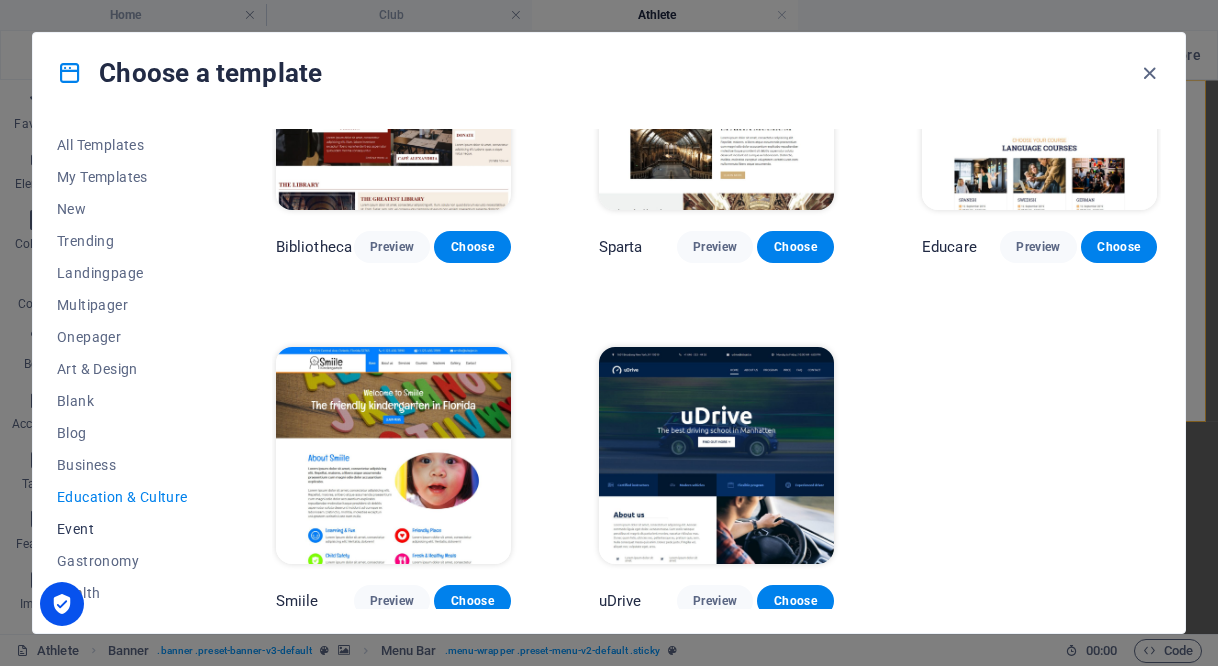 click on "Event" at bounding box center [122, 529] 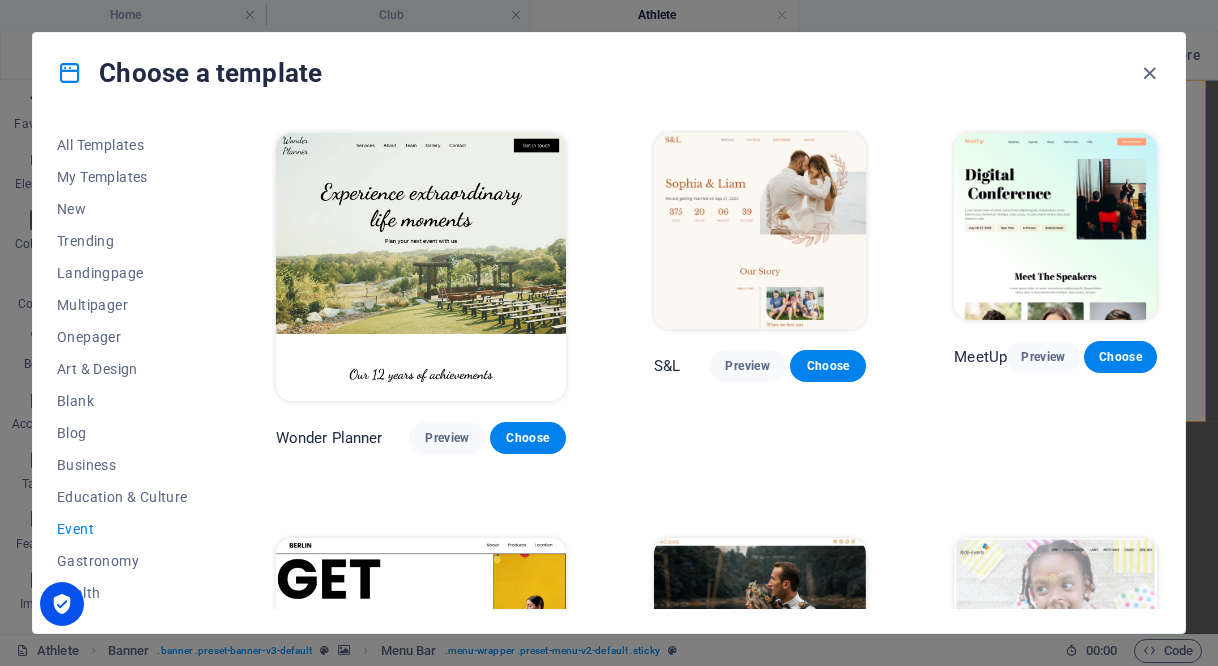 scroll, scrollTop: 509, scrollLeft: 0, axis: vertical 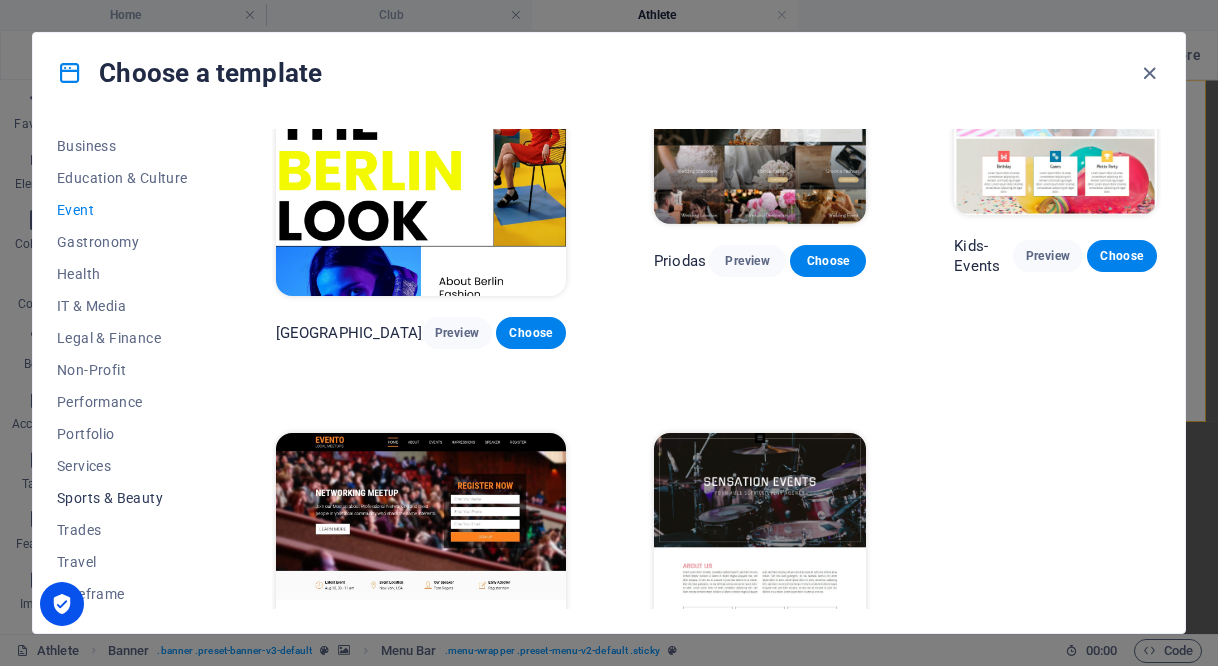 click on "Sports & Beauty" at bounding box center (122, 498) 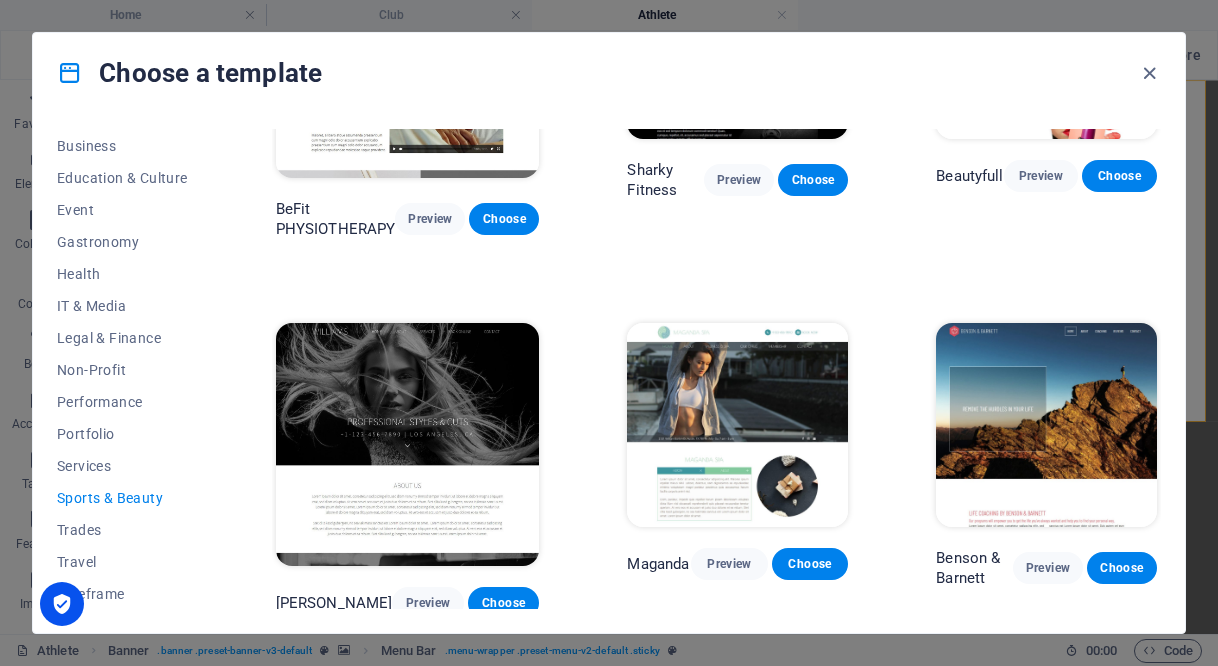 scroll, scrollTop: 1352, scrollLeft: 0, axis: vertical 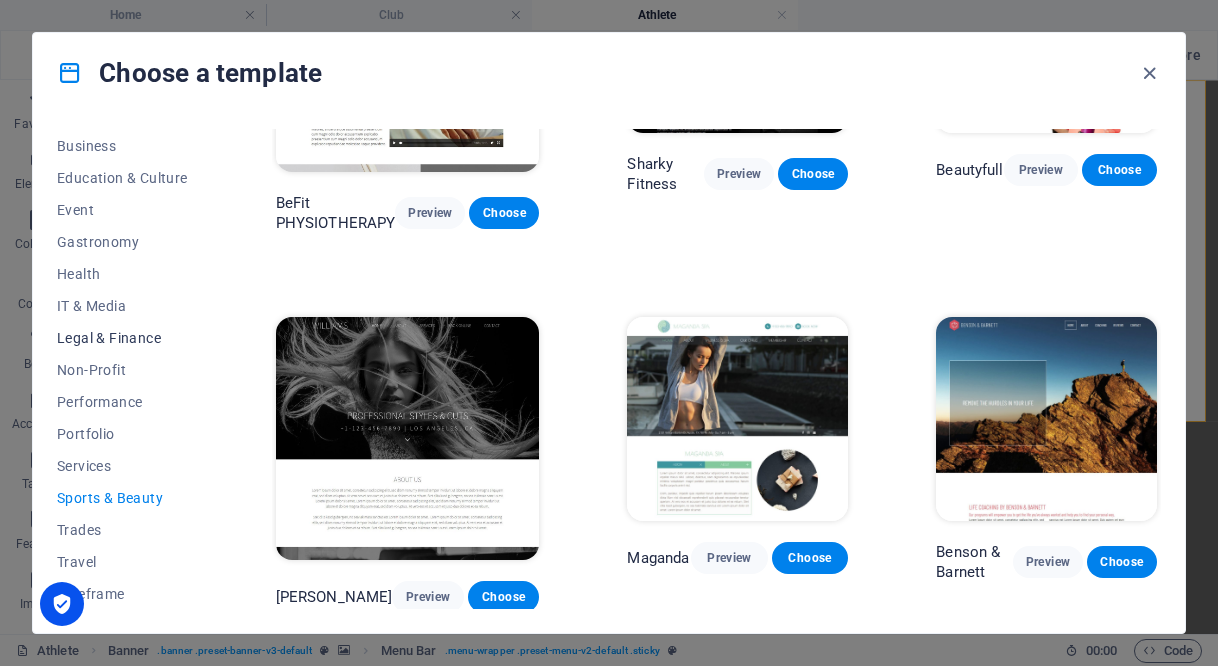 click on "Legal & Finance" at bounding box center [122, 338] 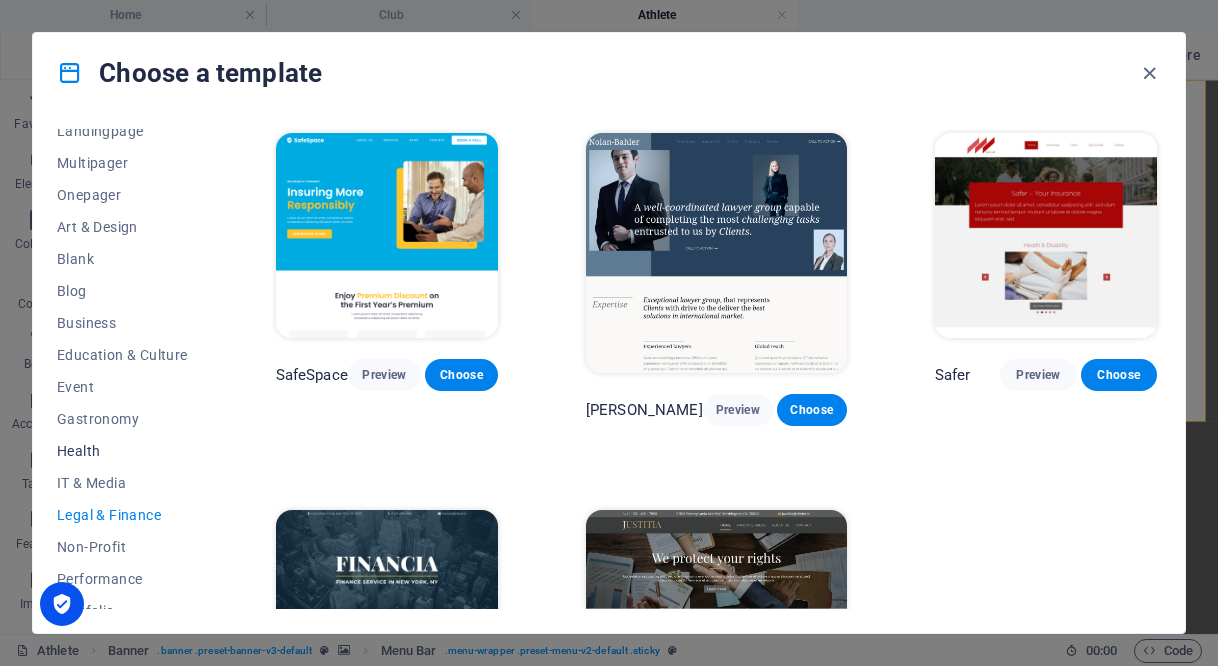 scroll, scrollTop: 119, scrollLeft: 0, axis: vertical 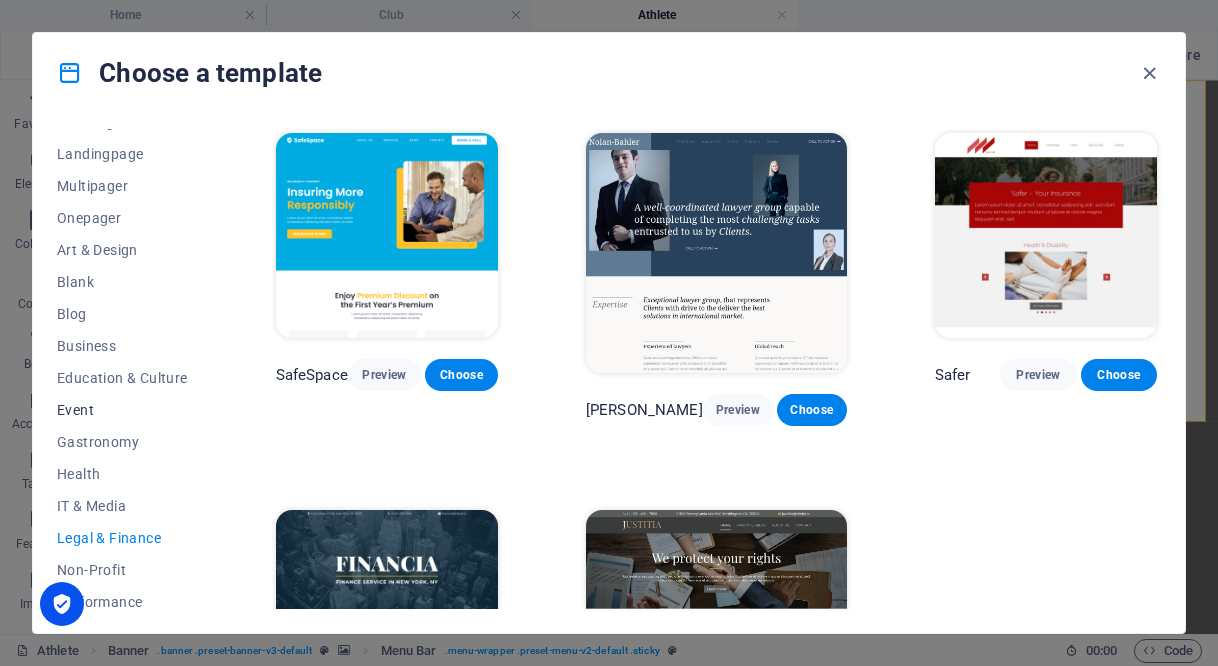 click on "Event" at bounding box center (122, 410) 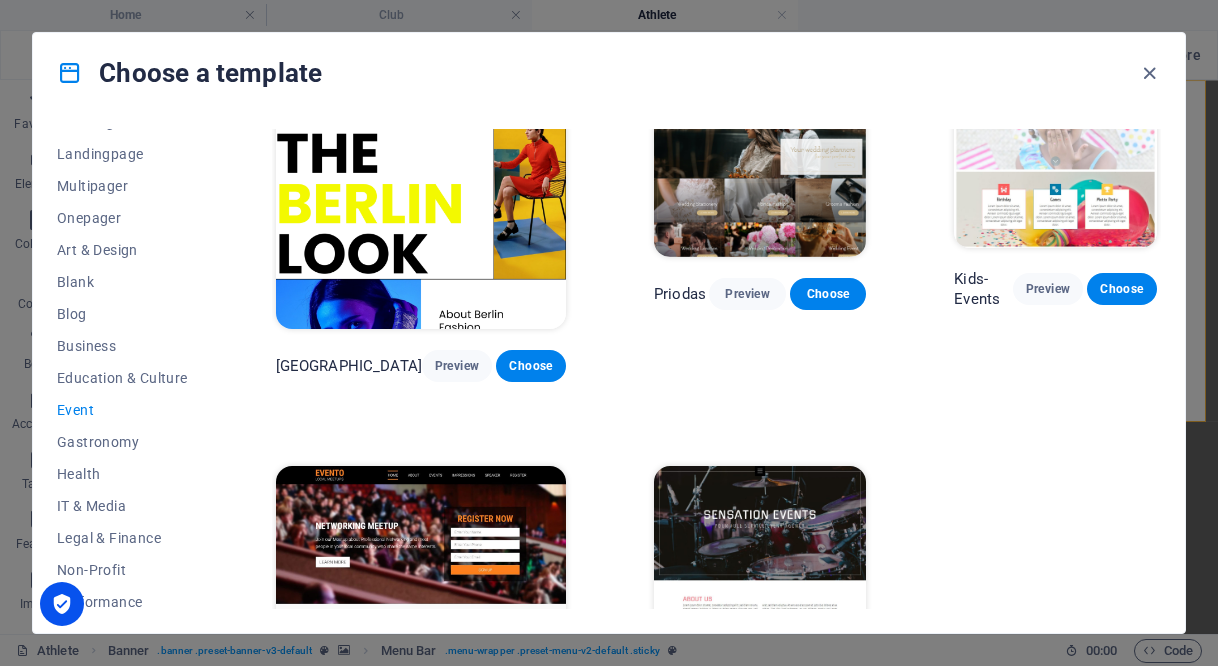 scroll, scrollTop: 509, scrollLeft: 0, axis: vertical 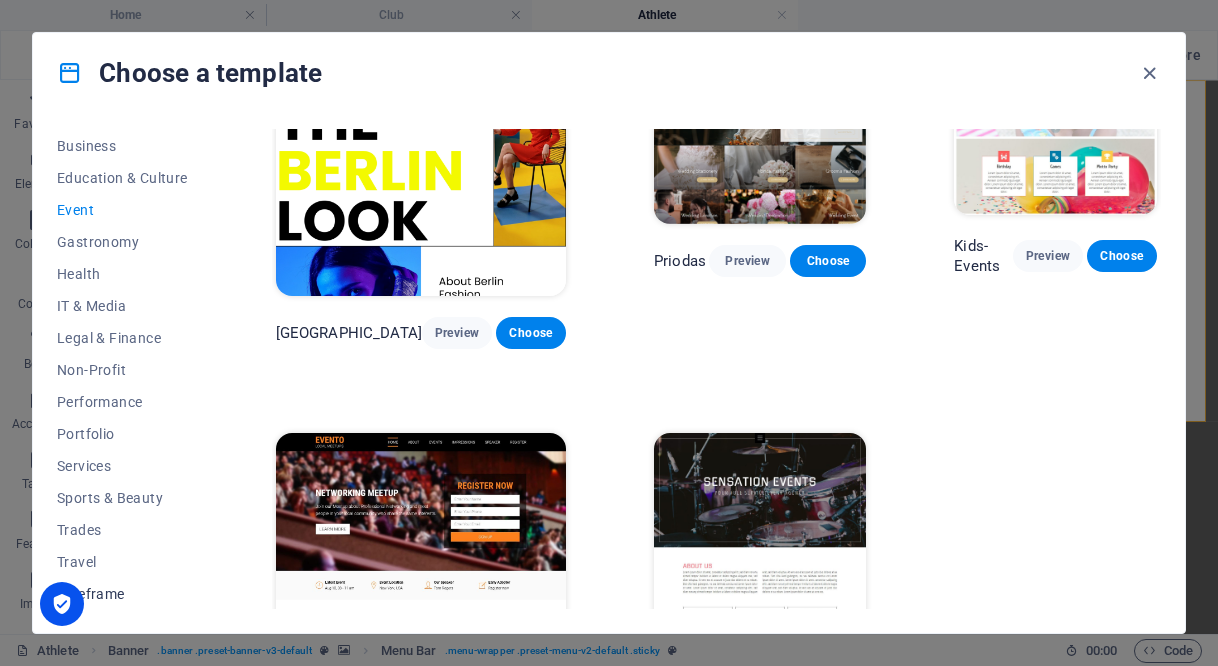 click on "Wireframe" at bounding box center (122, 594) 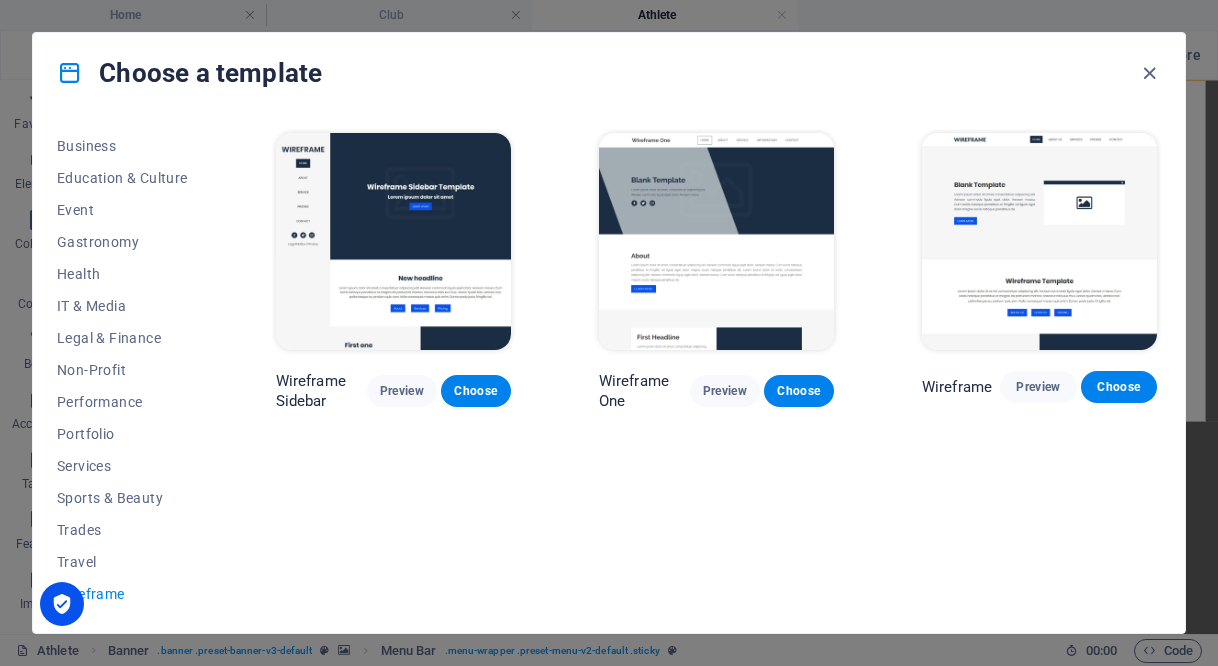 scroll, scrollTop: 0, scrollLeft: 0, axis: both 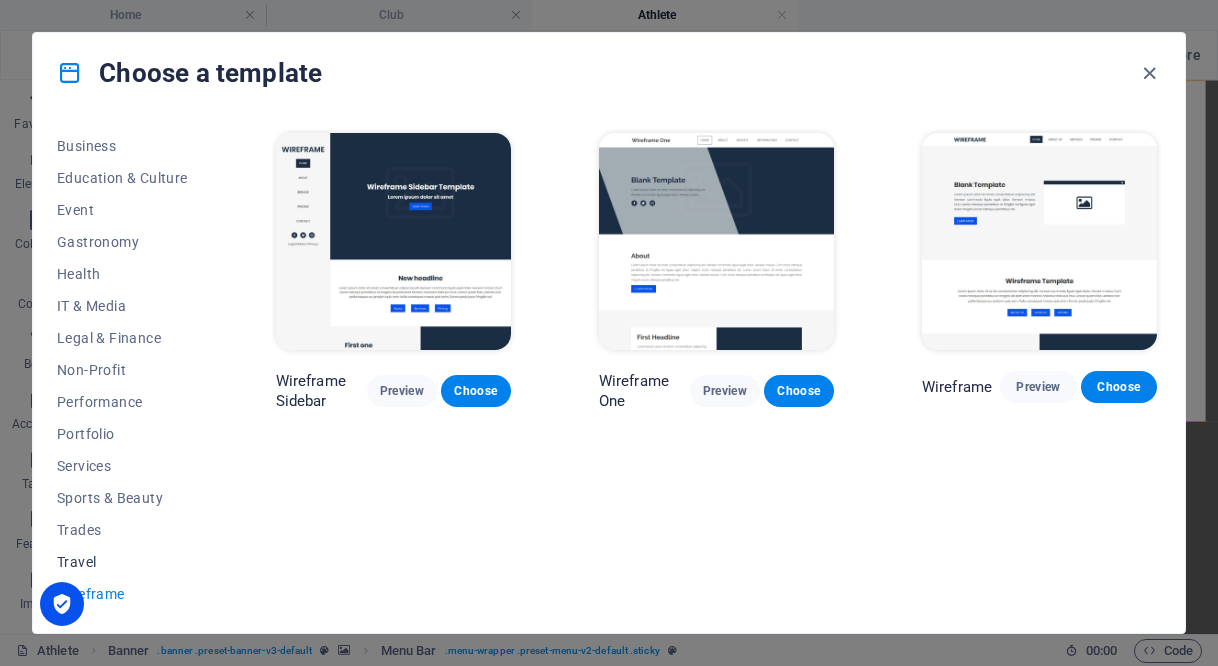 click on "Travel" at bounding box center (122, 562) 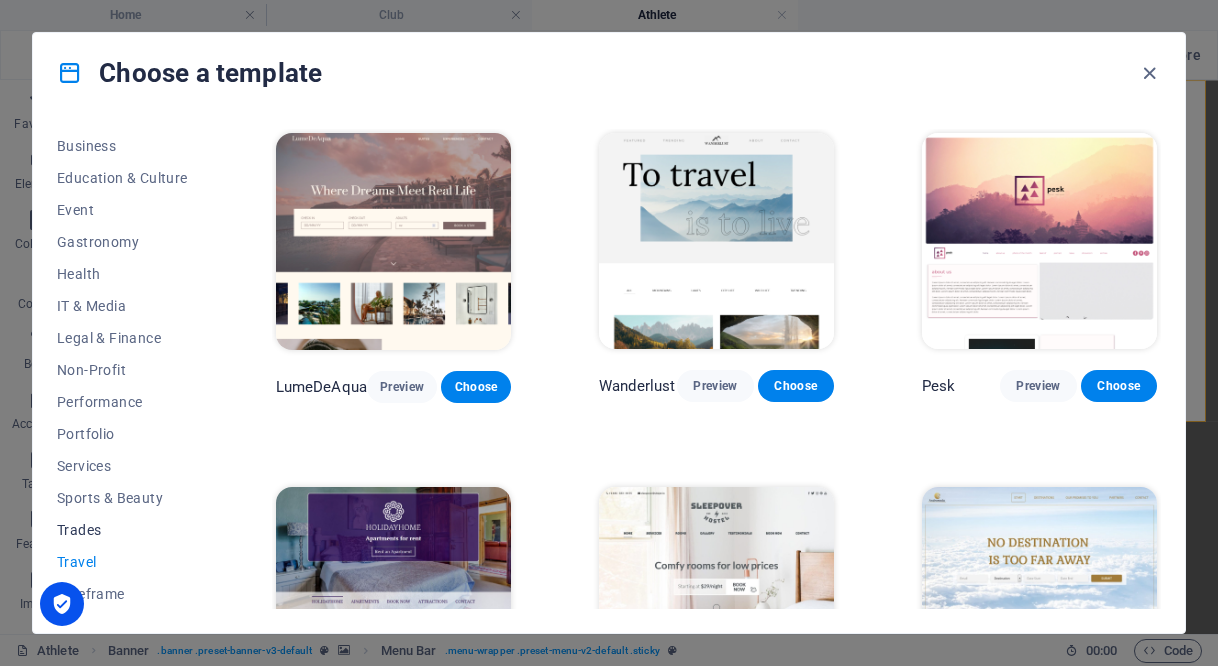 click on "Trades" at bounding box center (122, 530) 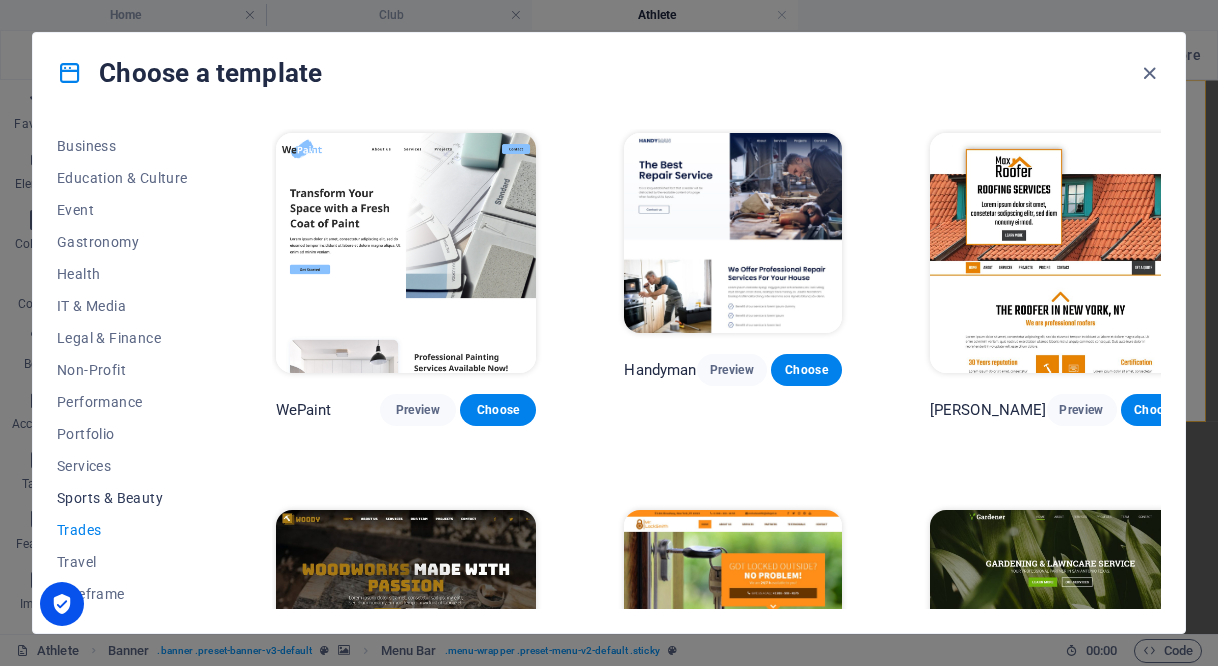 click on "Sports & Beauty" at bounding box center [122, 498] 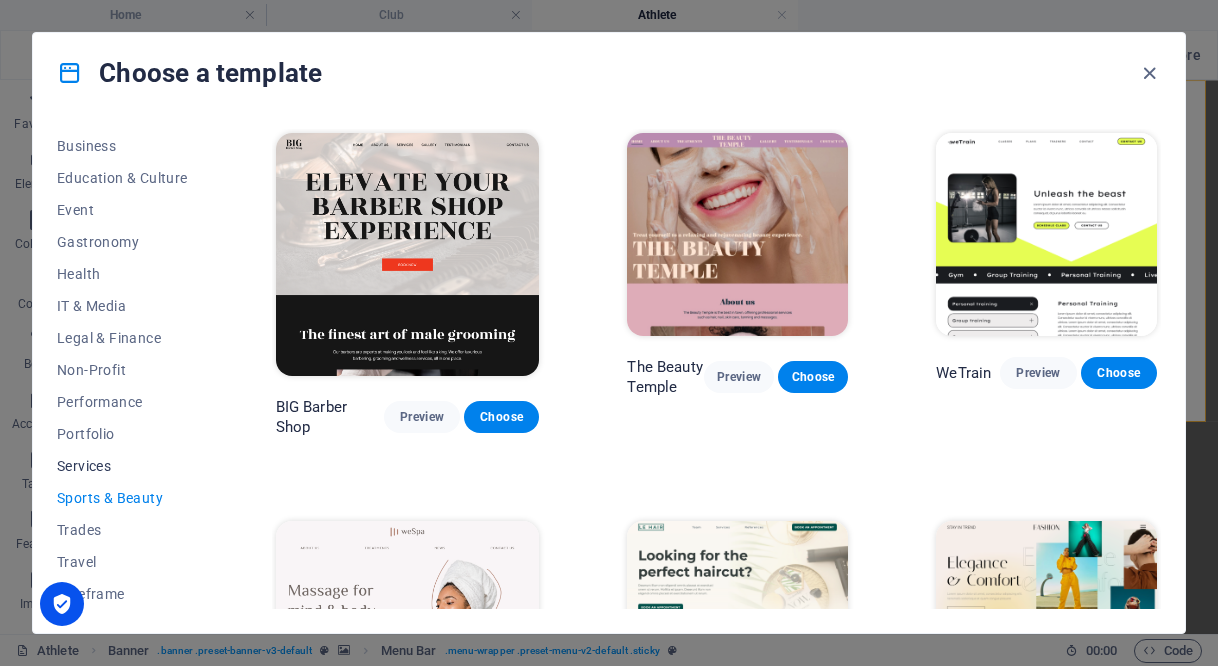 click on "Services" at bounding box center (122, 466) 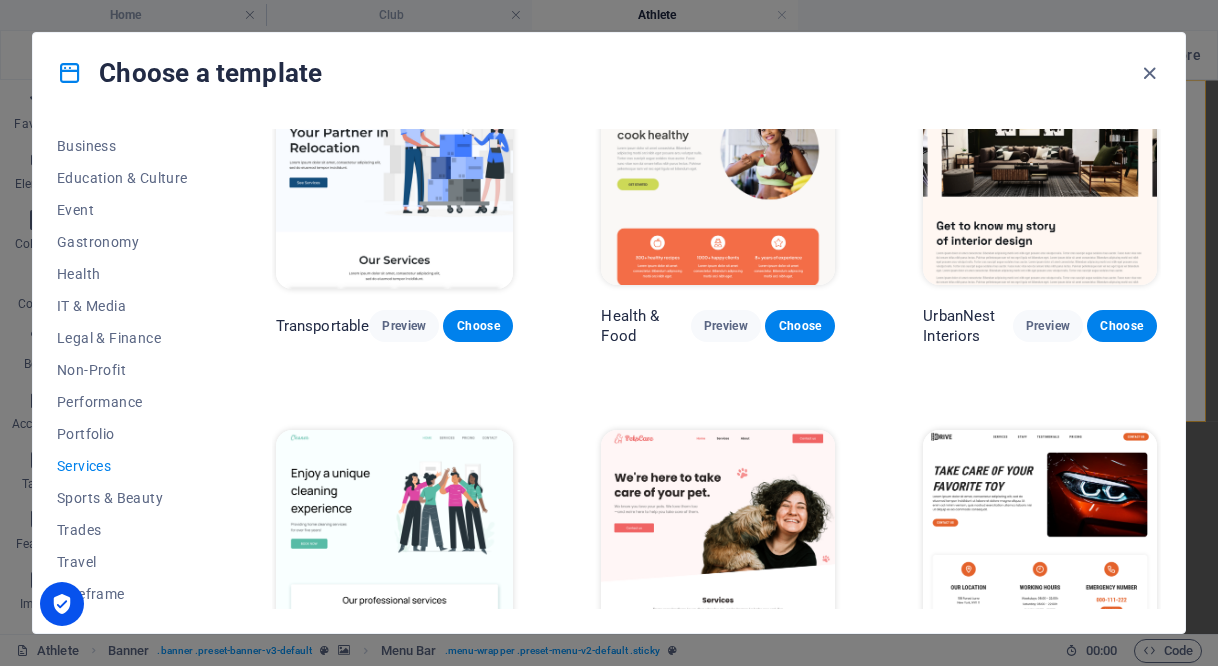 scroll, scrollTop: 0, scrollLeft: 0, axis: both 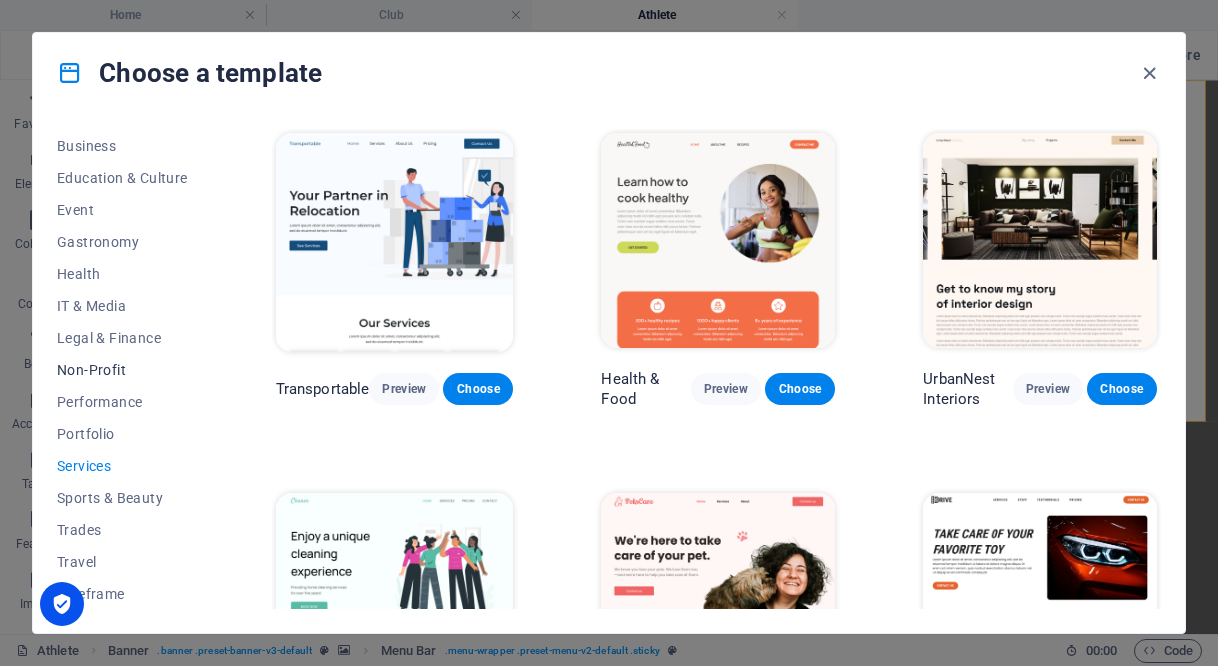 click on "Non-Profit" at bounding box center [122, 370] 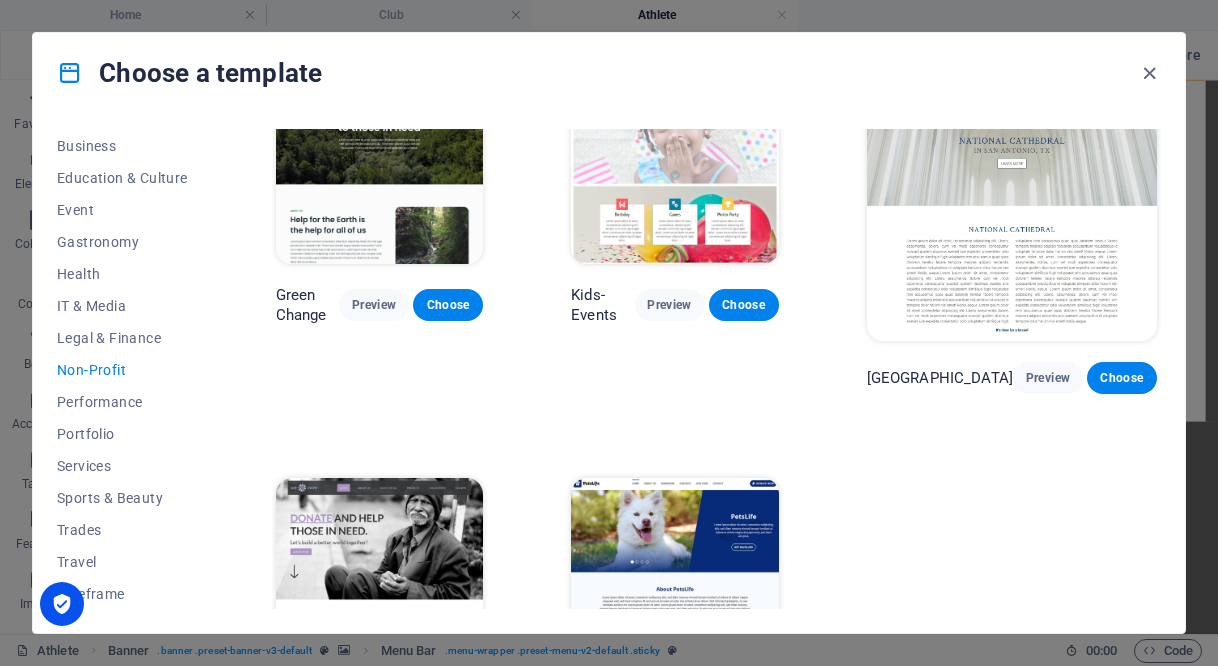 scroll, scrollTop: 0, scrollLeft: 0, axis: both 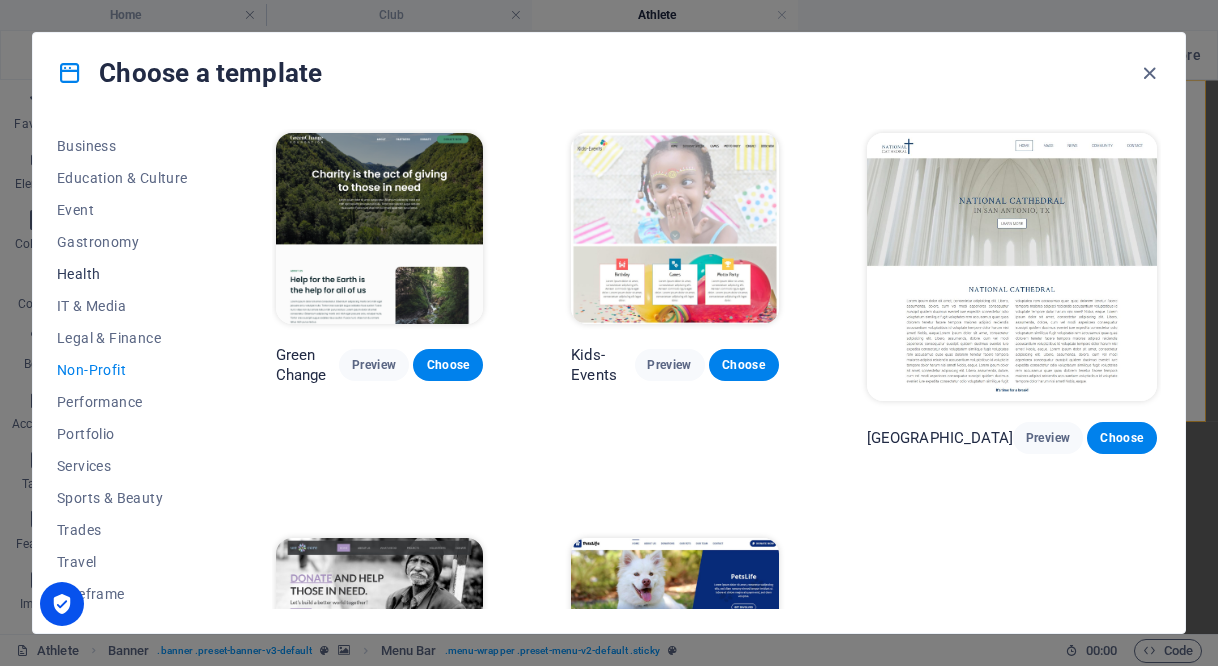 click on "Health" at bounding box center [122, 274] 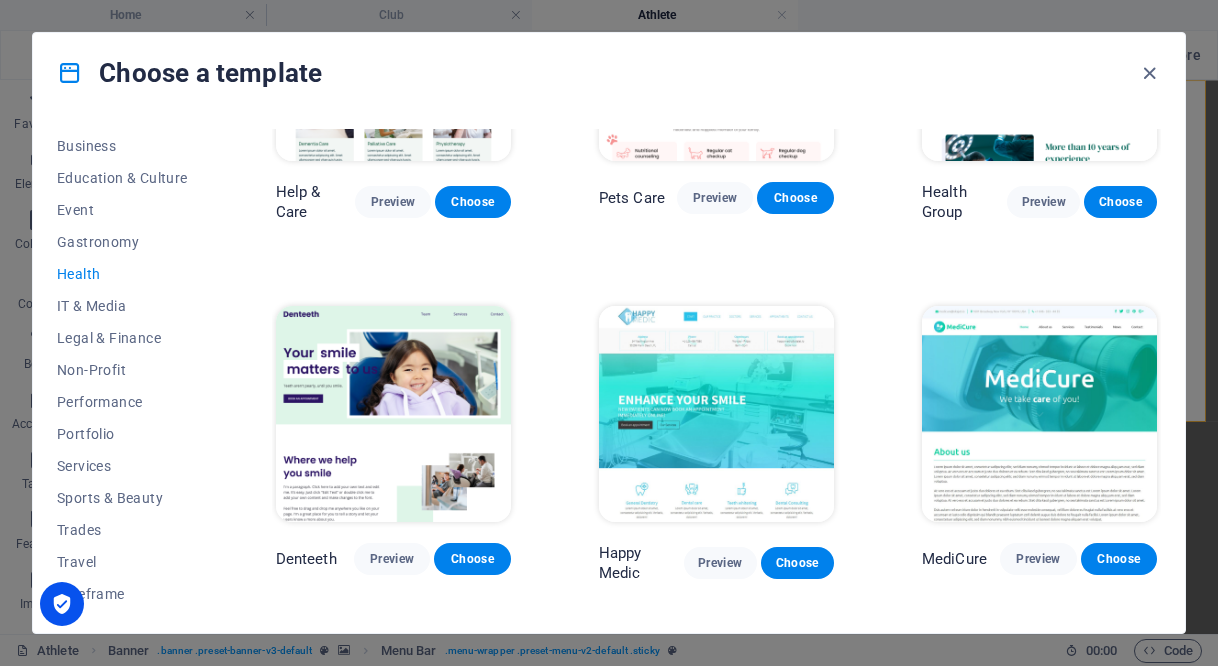 scroll, scrollTop: 0, scrollLeft: 0, axis: both 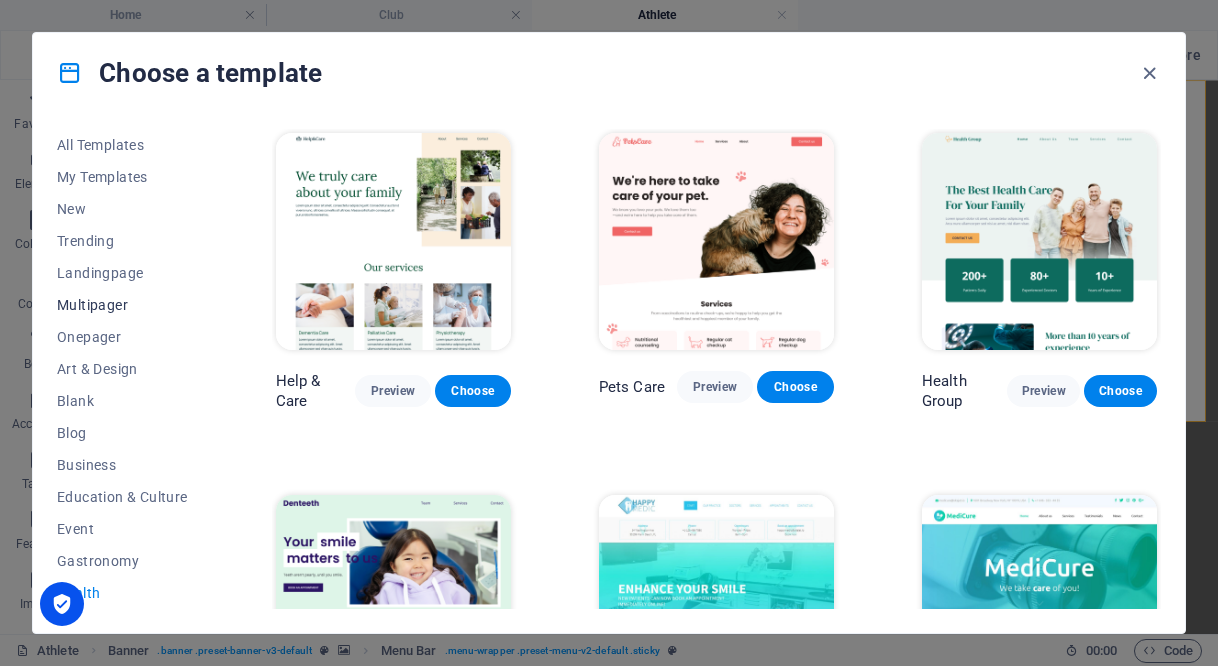 click on "Multipager" at bounding box center (122, 305) 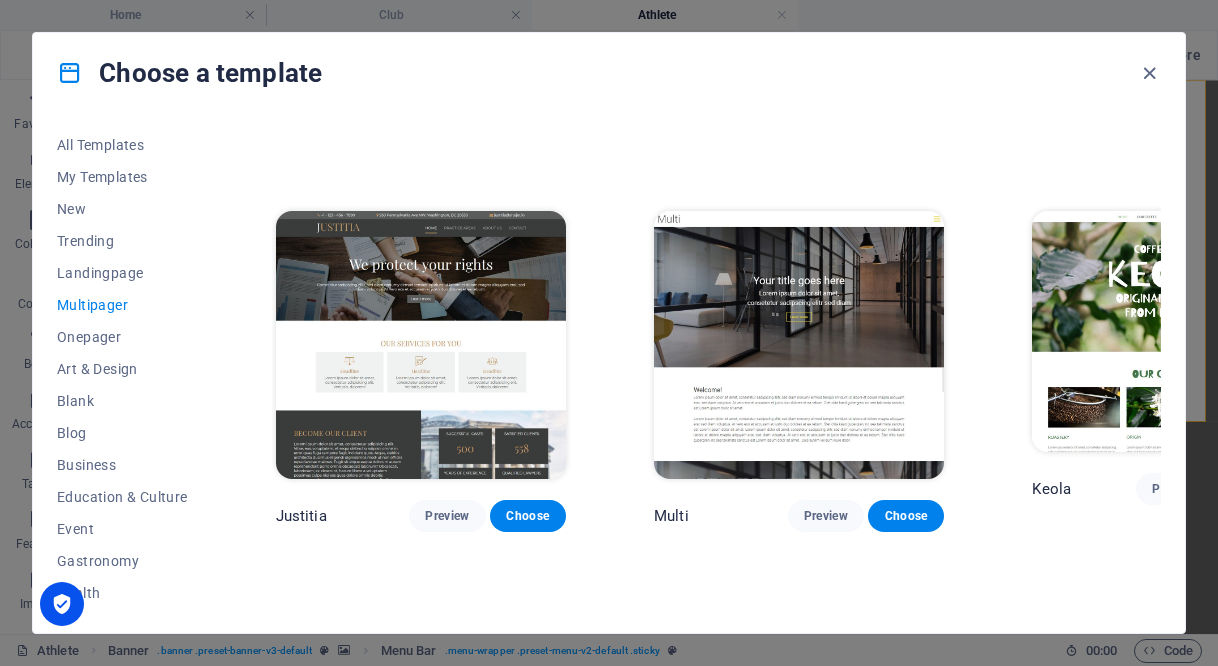 scroll, scrollTop: 7810, scrollLeft: 0, axis: vertical 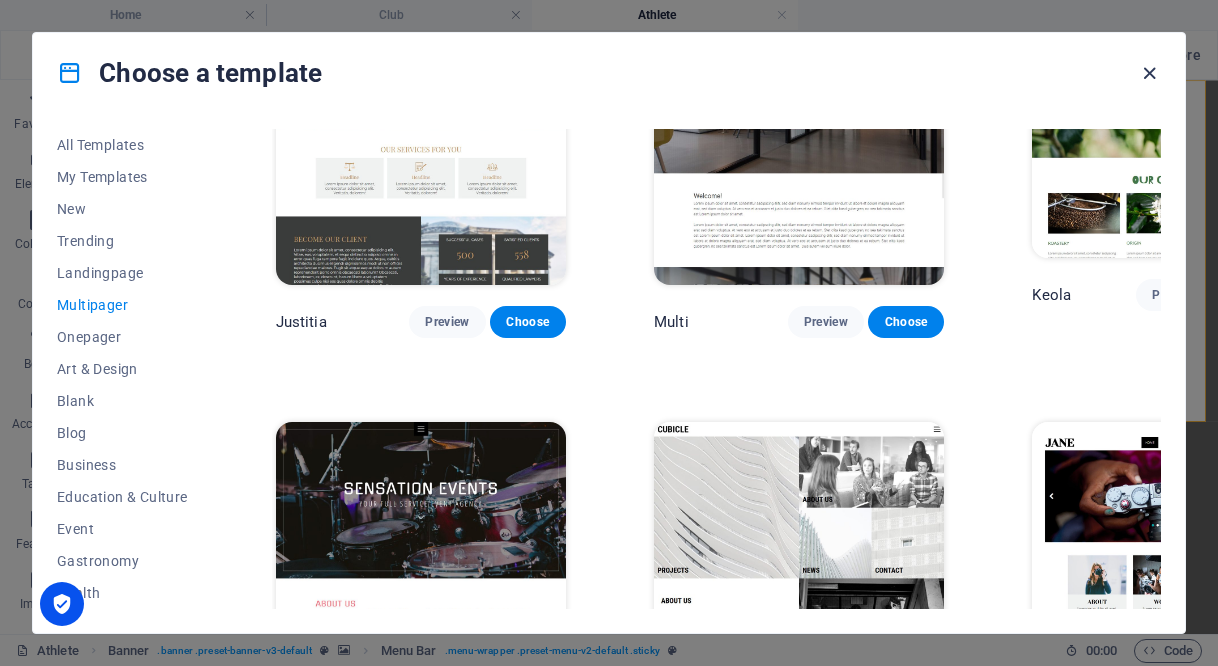 click at bounding box center [1149, 73] 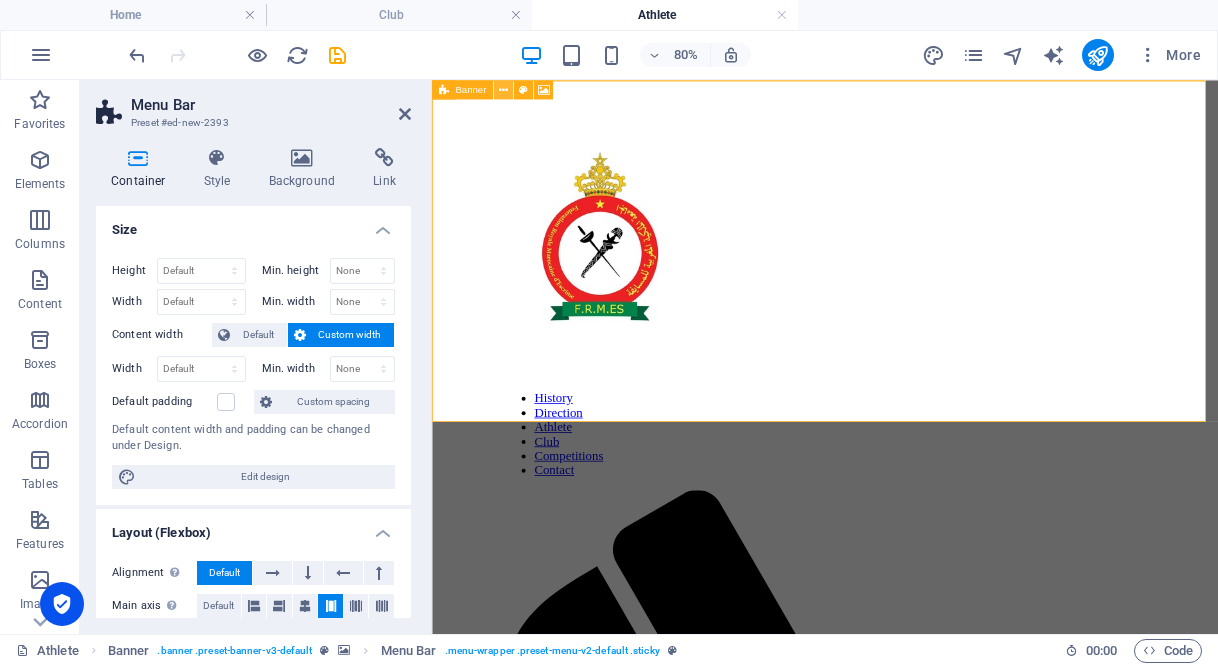 click at bounding box center (503, 89) 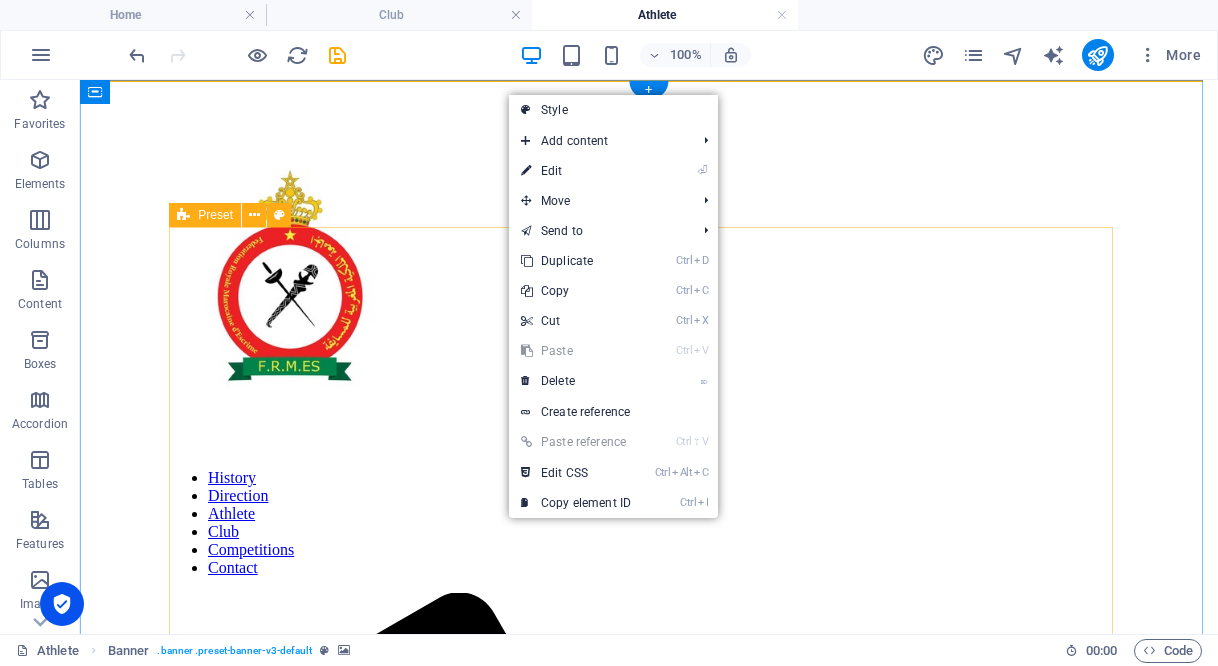 click on ""Lorem ipsum dolor sit amet, consetetur sadipscing elitr, sed diam nomoumy eirmod" At vero eos et accusam et [PERSON_NAME] duo [PERSON_NAME] et ea rebum. Stet clita kasd gubergren, no sea takimata sanctus est Lorem ipsum dolor sit amet. Lorem ipsum dolor sit amet, consetetur sadipscing elitr, sed diam nonumy eirmod tempor invidunt ut labore et dolore magna aliquyam erat, sed diam voluptua. At vero eos et accusam et [PERSON_NAME] duo [PERSON_NAME] et ea rebum. - [PERSON_NAME] "Ut wisi enim ad minim veniam, quis nostrud exerci tation ullamcorper suscipit." At vero eos et accusam et [PERSON_NAME] duo [PERSON_NAME] et ea rebum. Stet clita kasd gubergren, no sea takimata sanctus est Lorem ipsum dolor sit amet. Lorem ipsum dolor sit amet, consetetur sadipscing elitr, sed diam nonumy eirmod tempor invidunt ut labore et dolore magna aliquyam erat, sed diam. Lorem ipsum dolor sit amet, consetetur sadipscing elitr, sed diam nonumy. - [PERSON_NAME] "Duis autem vel eum iriure dolor in hendrerit in vulputate velit esse." - [PERSON_NAME]" at bounding box center [649, 3357] 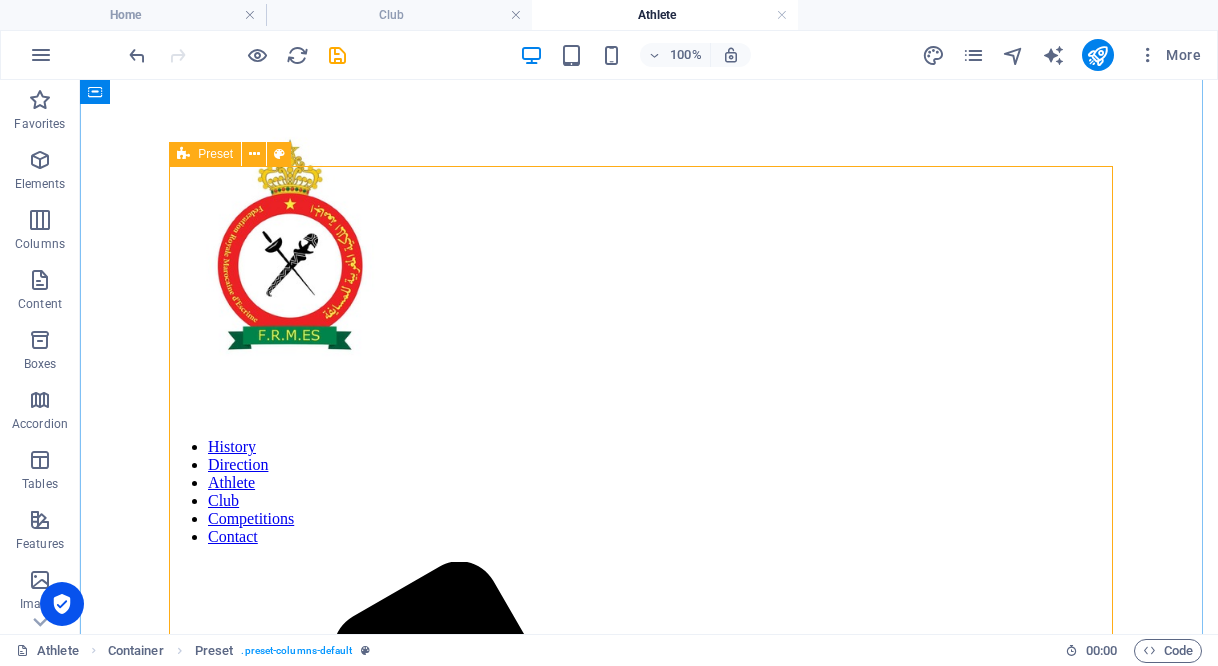 scroll, scrollTop: 0, scrollLeft: 0, axis: both 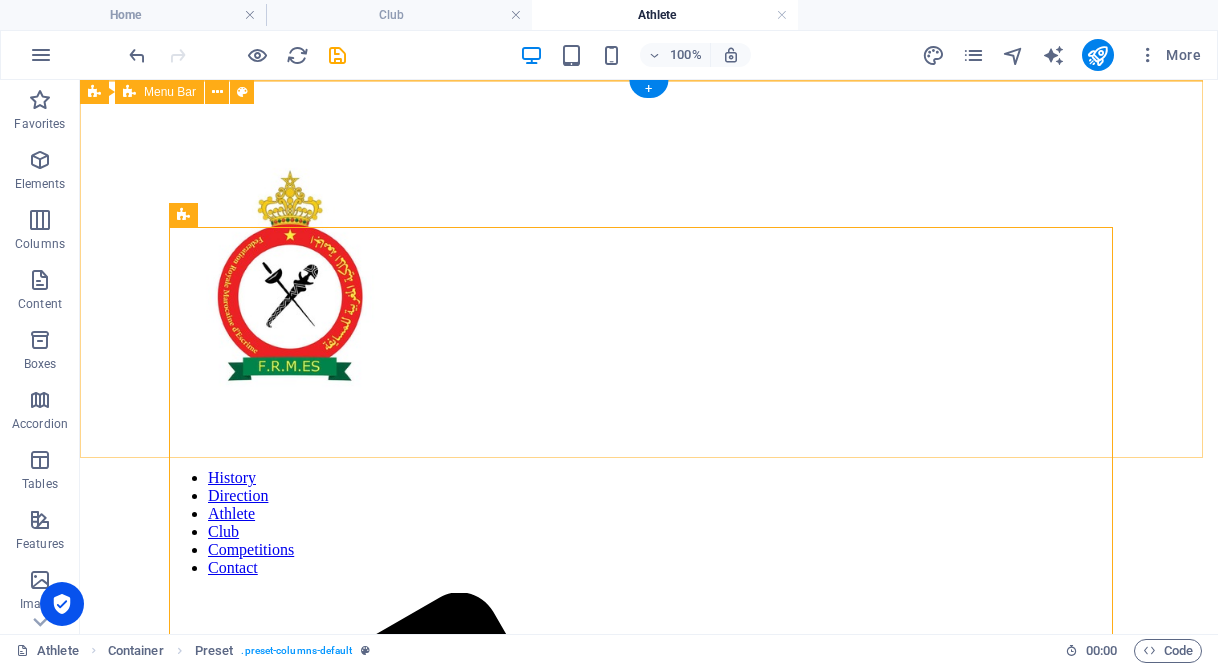 click on "History Direction Athlete Club Competitions Contact" at bounding box center [649, 978] 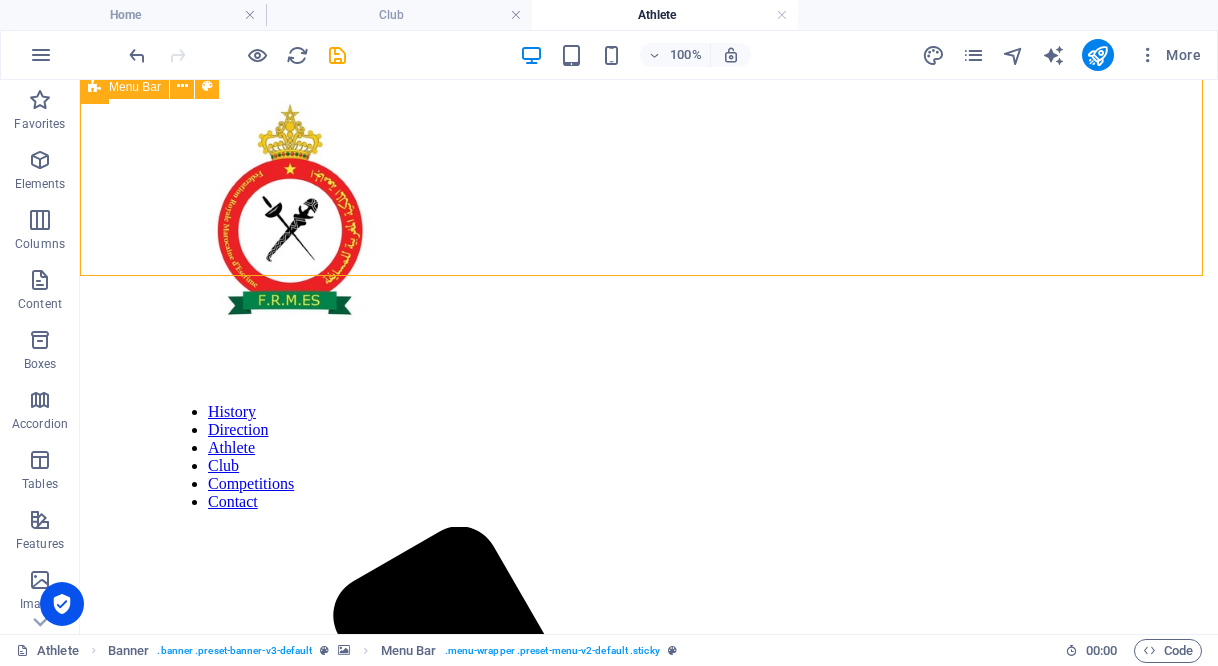 scroll, scrollTop: 0, scrollLeft: 0, axis: both 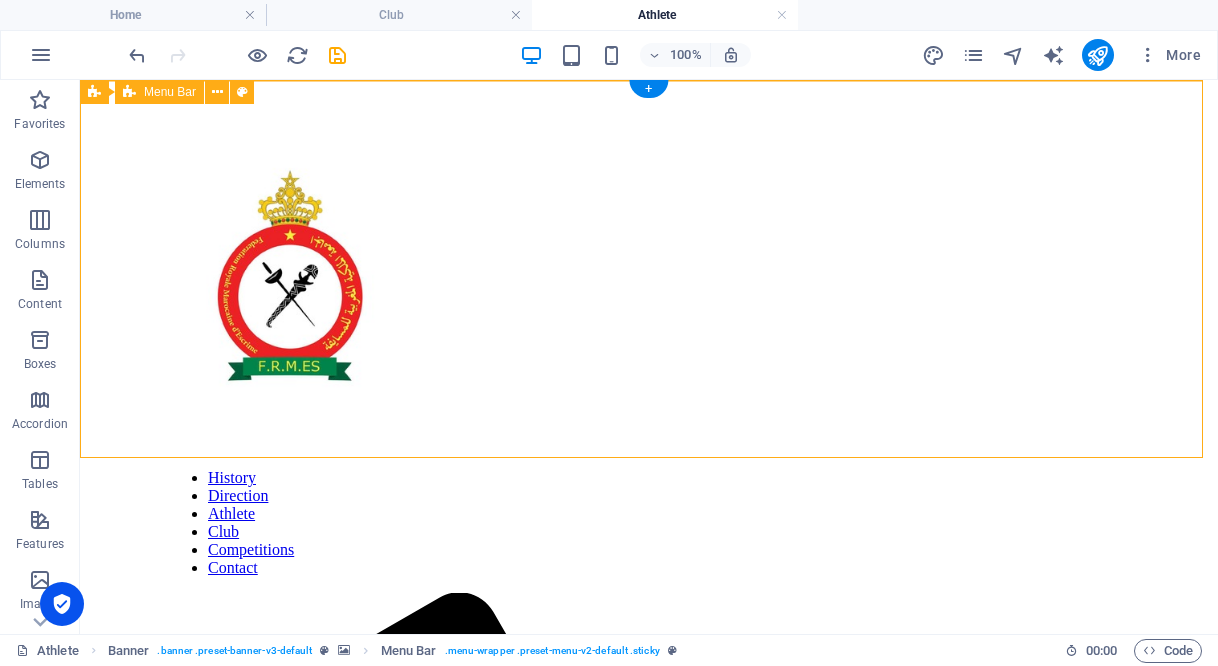 click on "History Direction Athlete Club Competitions Contact" at bounding box center [649, 978] 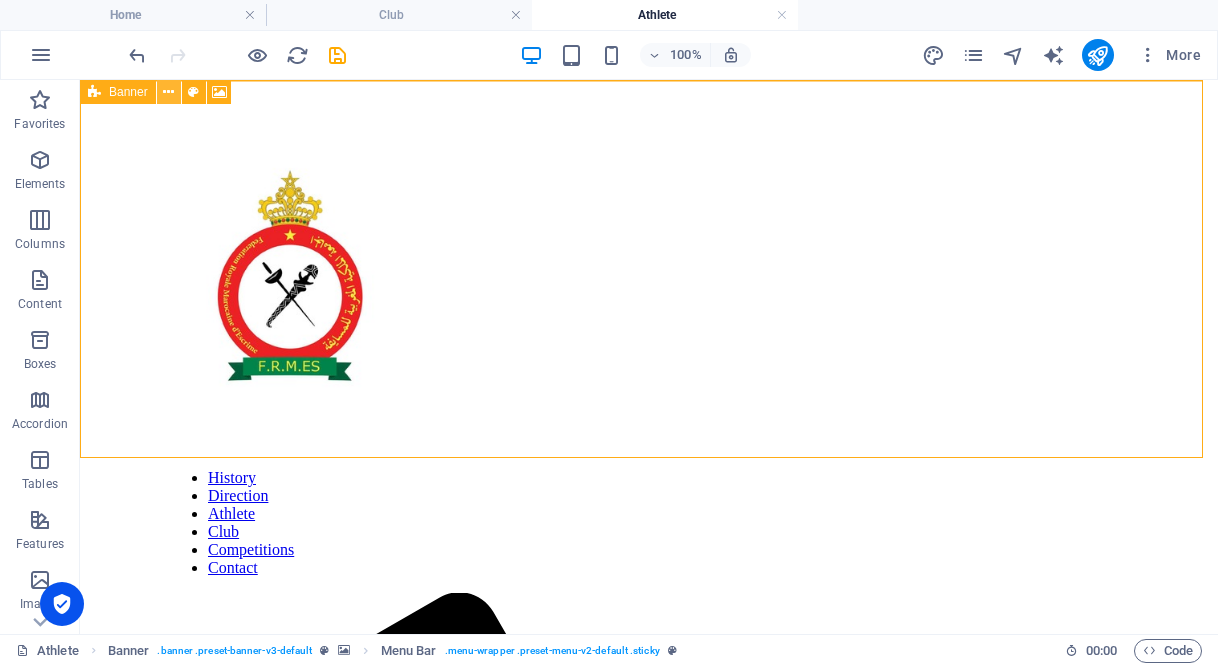 click at bounding box center (168, 92) 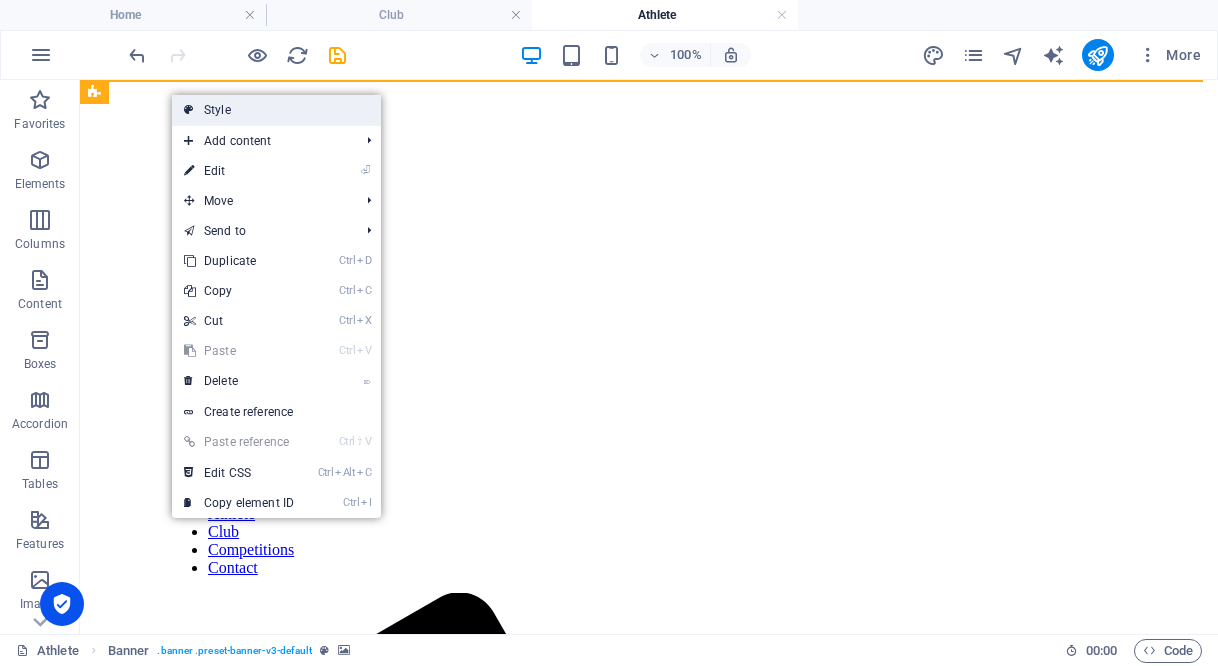click on "Style" at bounding box center (276, 110) 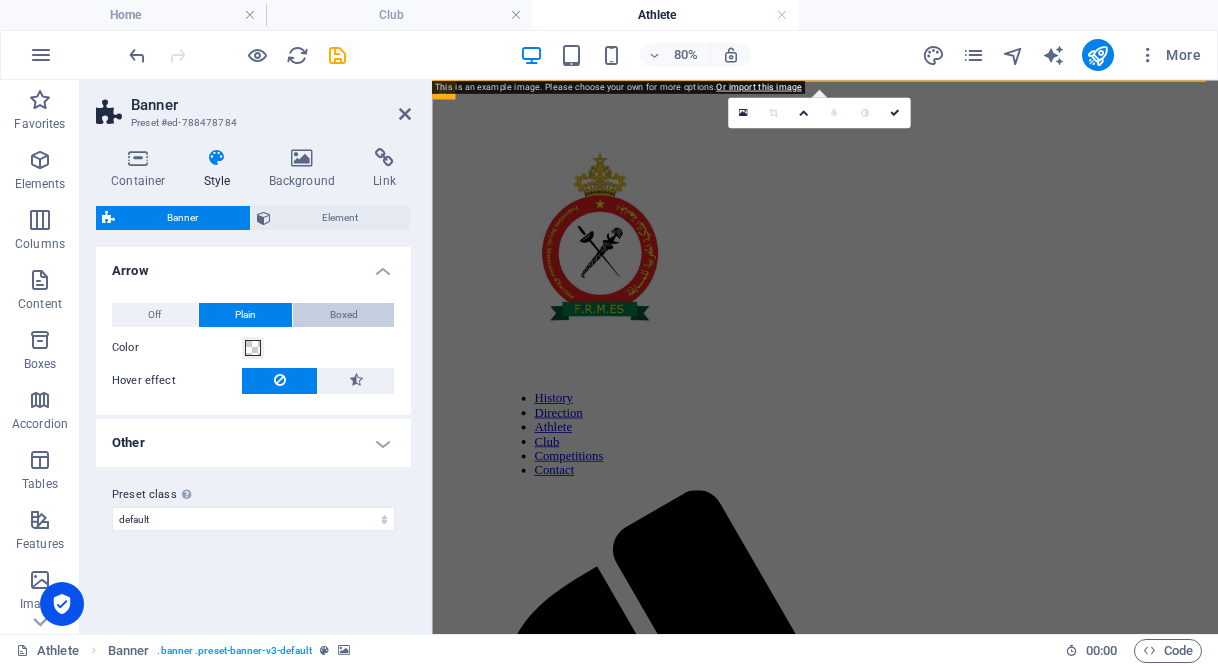 click on "Boxed" at bounding box center [343, 315] 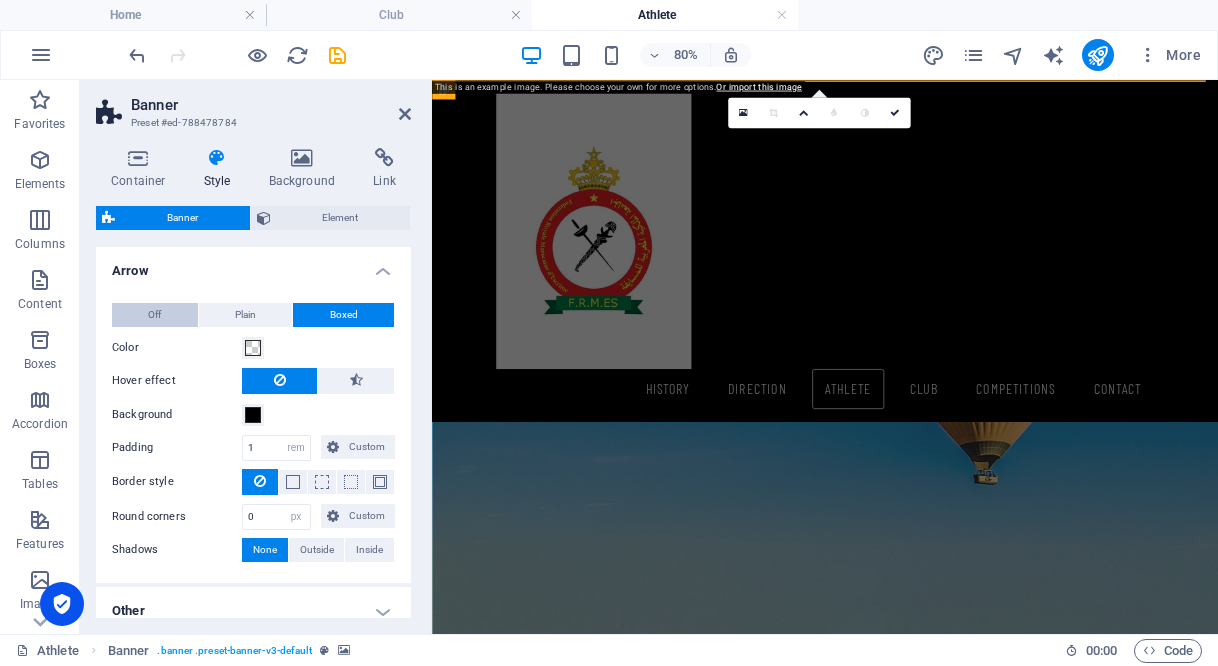 click on "Off" at bounding box center (155, 315) 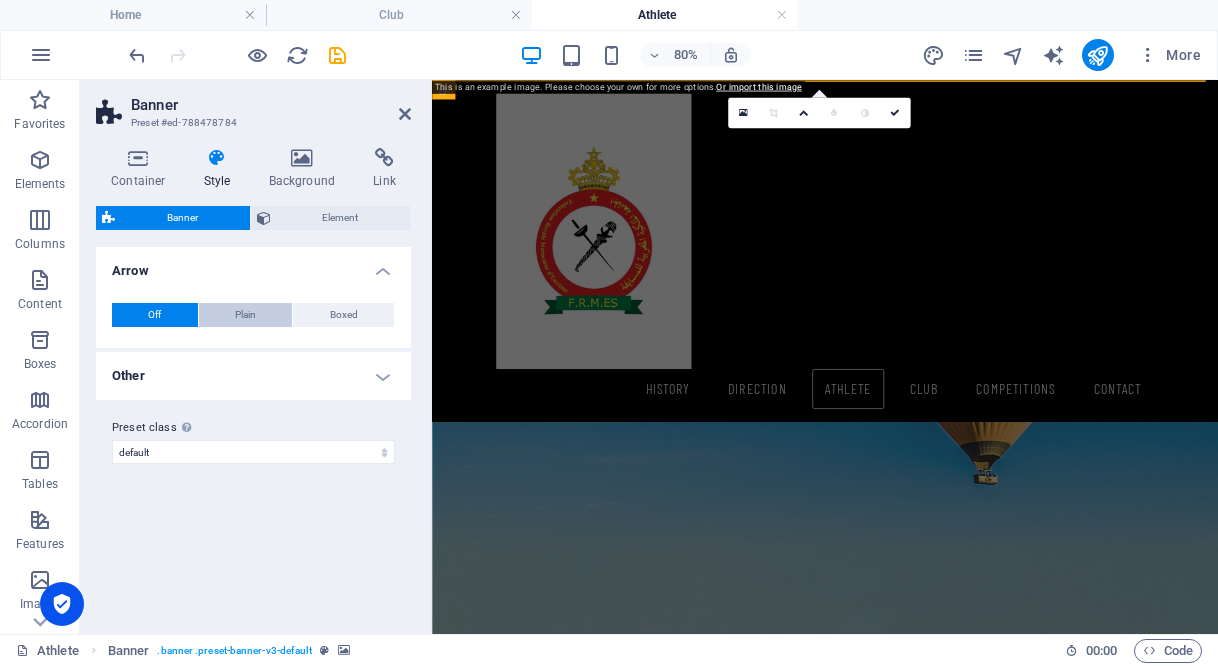 click on "Plain" at bounding box center [245, 315] 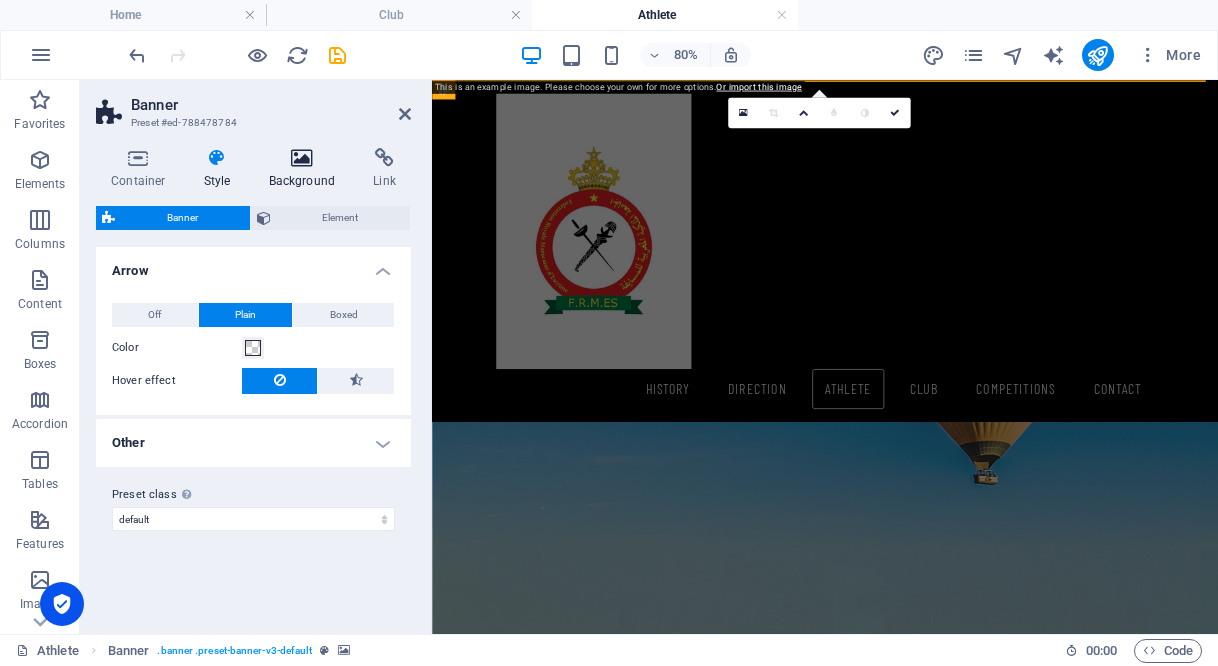 click at bounding box center [302, 158] 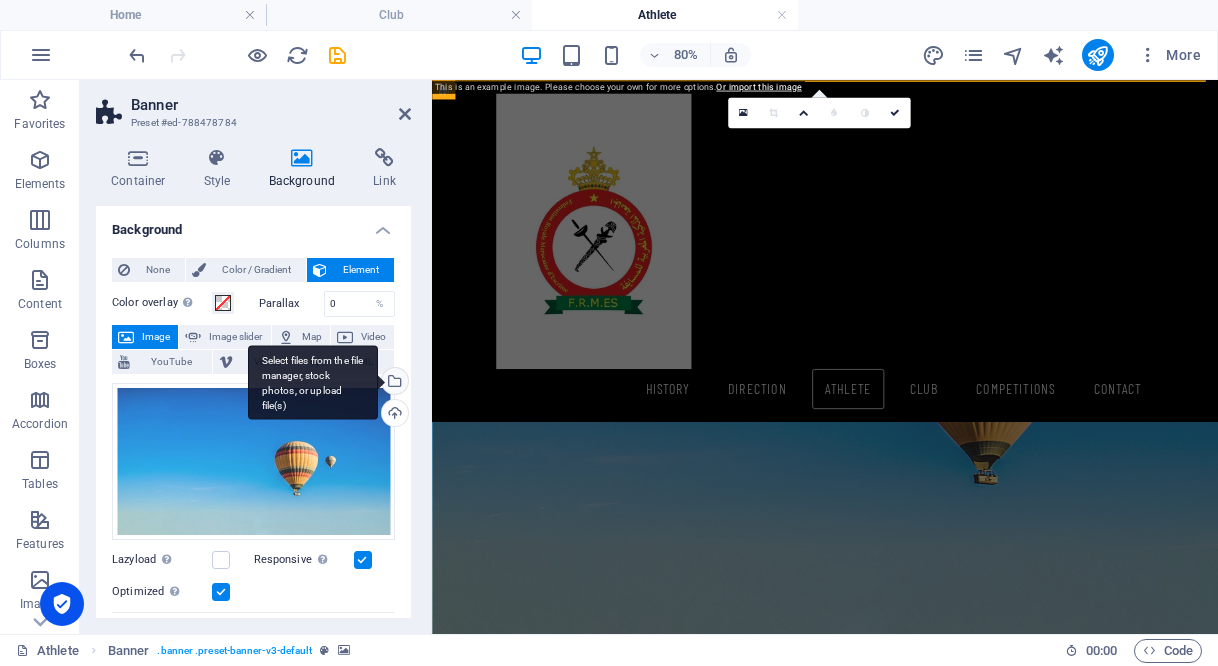 click on "Select files from the file manager, stock photos, or upload file(s)" at bounding box center [393, 383] 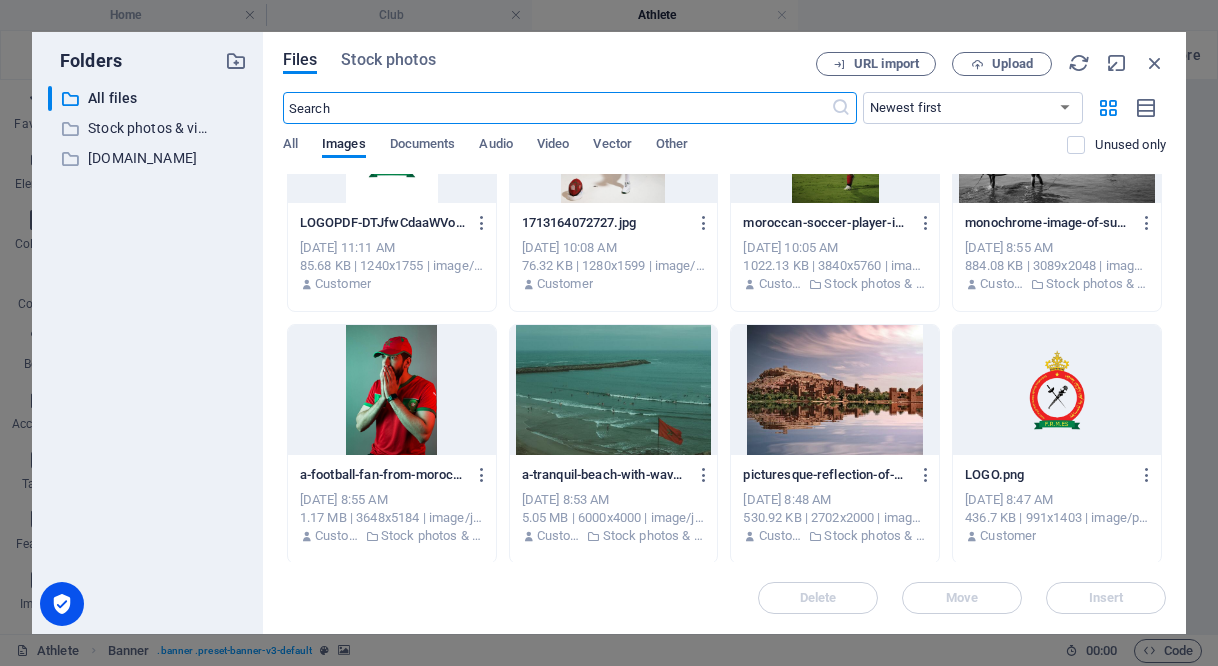 scroll, scrollTop: 1616, scrollLeft: 0, axis: vertical 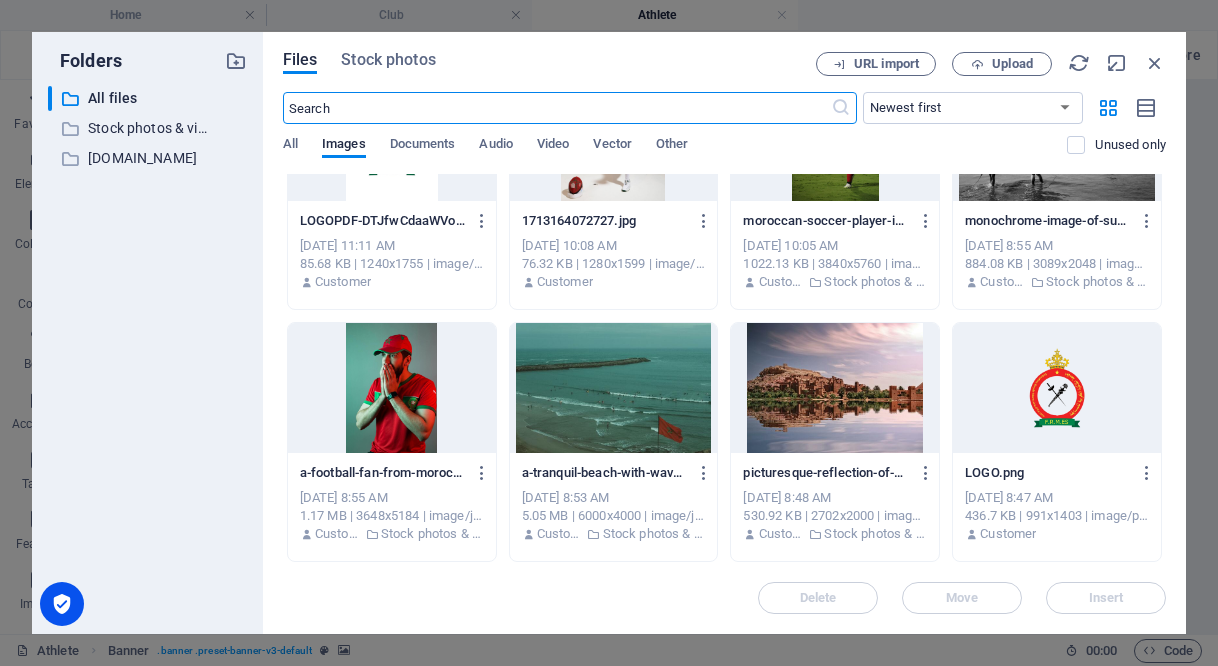 click at bounding box center [392, 388] 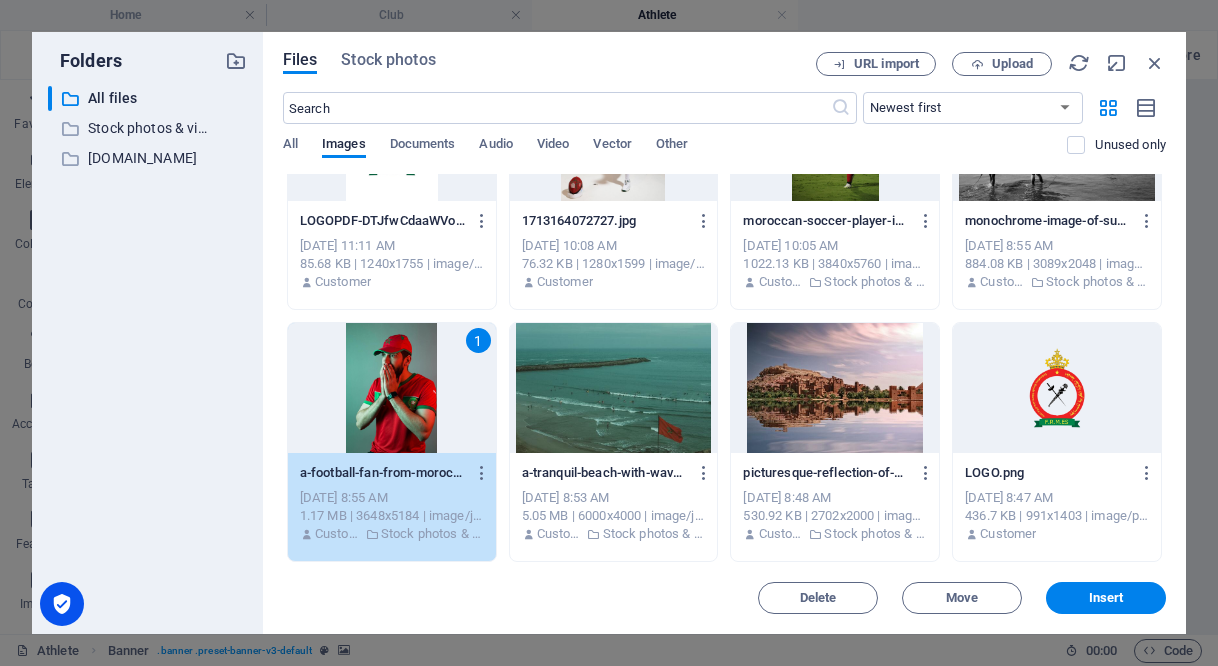 drag, startPoint x: 1115, startPoint y: 574, endPoint x: 1132, endPoint y: 583, distance: 19.235384 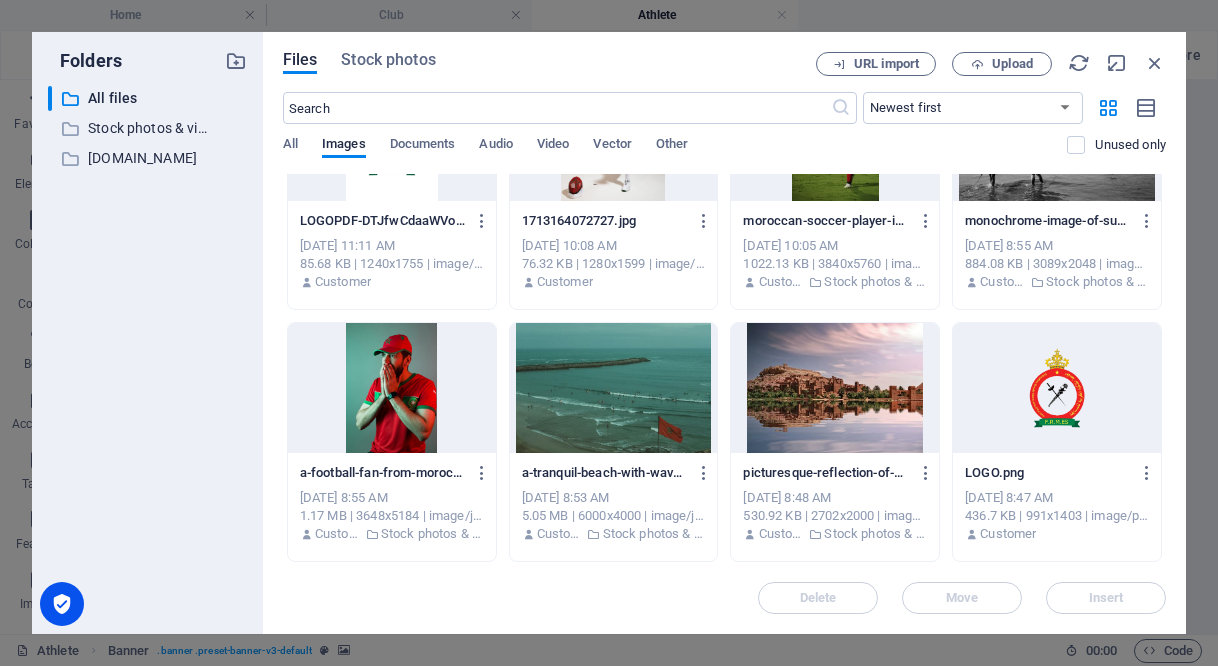 click on "Delete Move Insert" at bounding box center [724, 588] 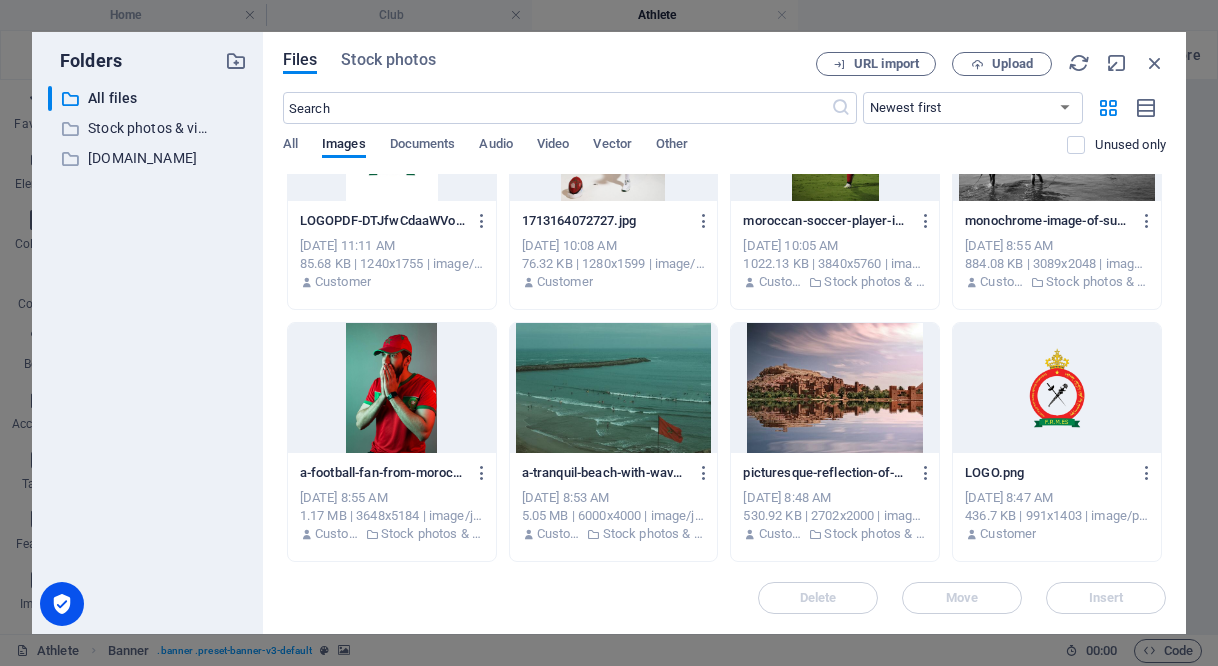 click at bounding box center [392, 388] 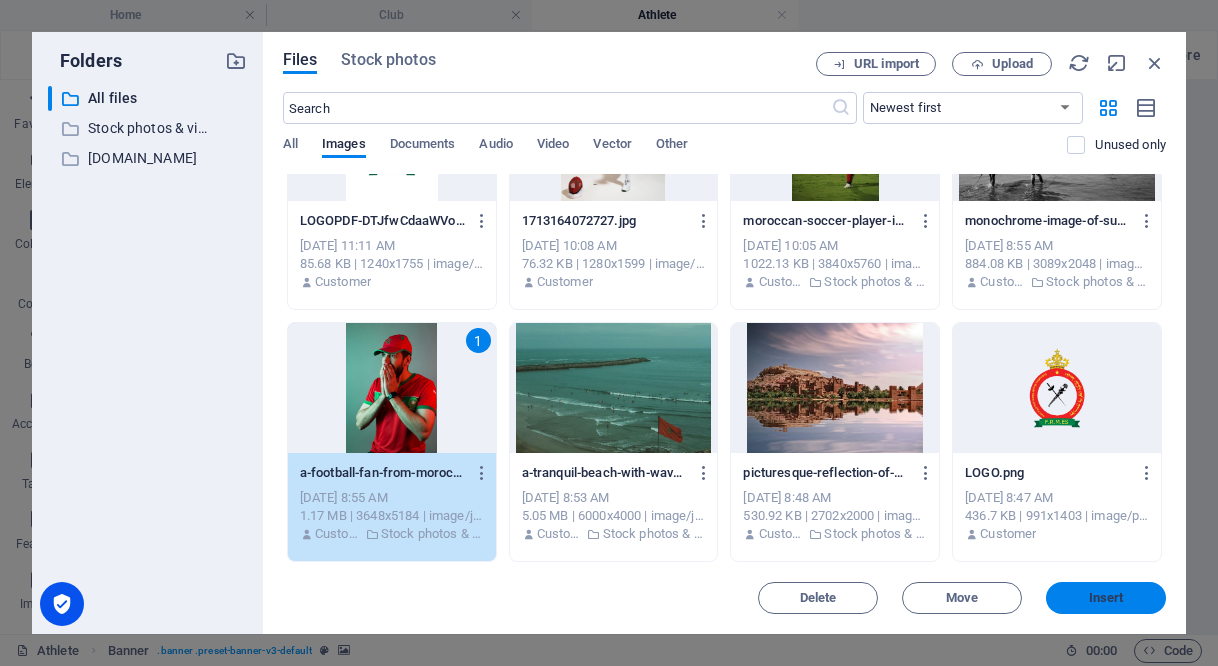 click on "Insert" at bounding box center [1106, 598] 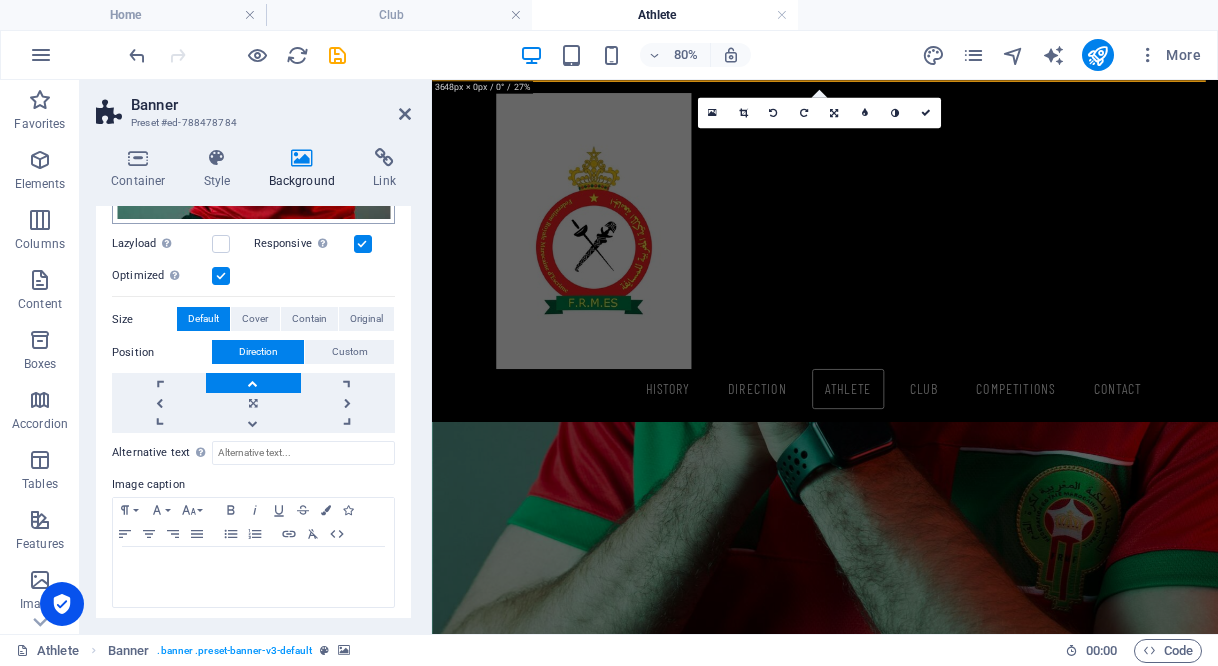 scroll, scrollTop: 0, scrollLeft: 0, axis: both 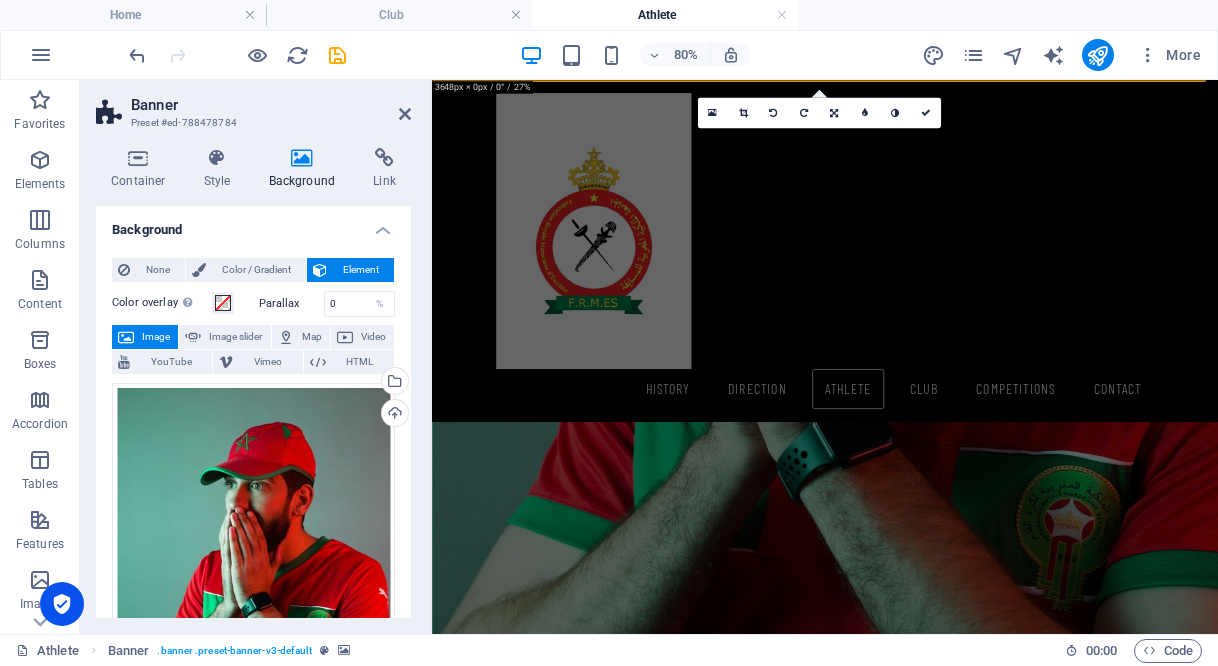 click on "Banner Preset #ed-788478784
Container Style Background Link Size Height Default px rem % vh vw Min. height None px rem % vh vw Width Default px rem % em vh vw Min. width None px rem % vh vw Content width Default Custom width Width Default px rem % em vh vw Min. width None px rem % vh vw Default padding Custom spacing Default content width and padding can be changed under Design. Edit design Layout (Flexbox) Alignment Determines the flex direction. Default Main axis Determine how elements should behave along the main axis inside this container (justify content). Default Side axis Control the vertical direction of the element inside of the container (align items). Default Wrap Default On Off Fill Controls the distances and direction of elements on the y-axis across several lines (align content). Default Accessibility ARIA helps assistive technologies (like screen readers) to understand the role, state, and behavior of web elements Role The ARIA role defines the purpose of an element.  None None" at bounding box center (256, 357) 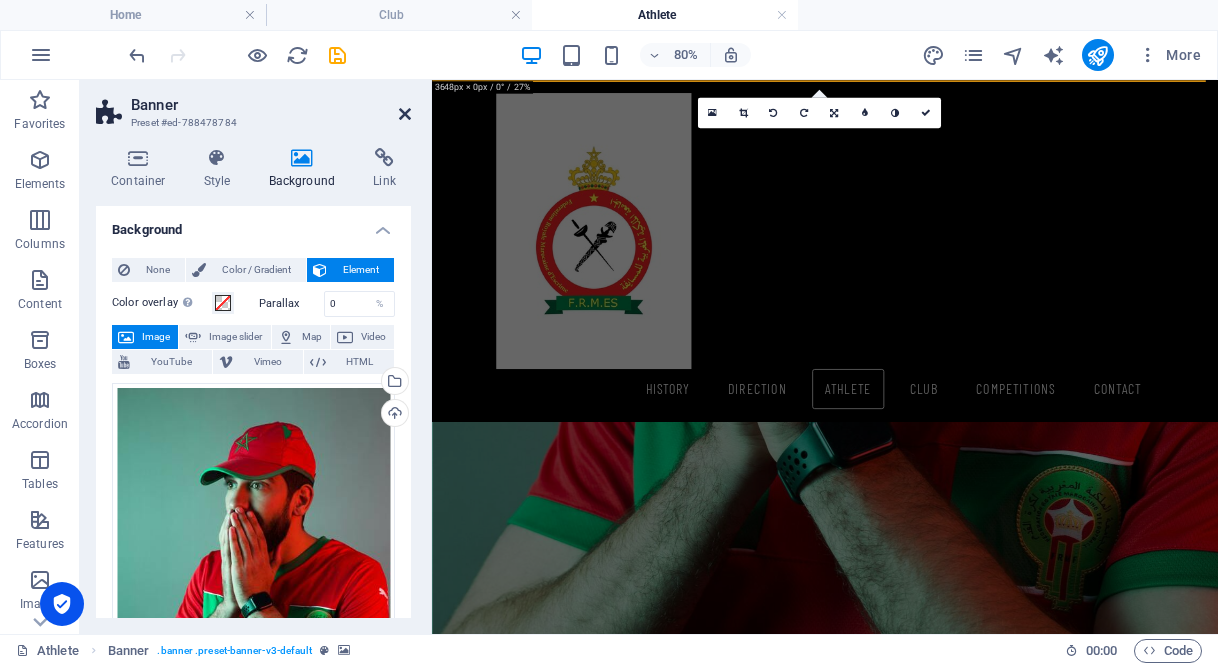 click at bounding box center [405, 114] 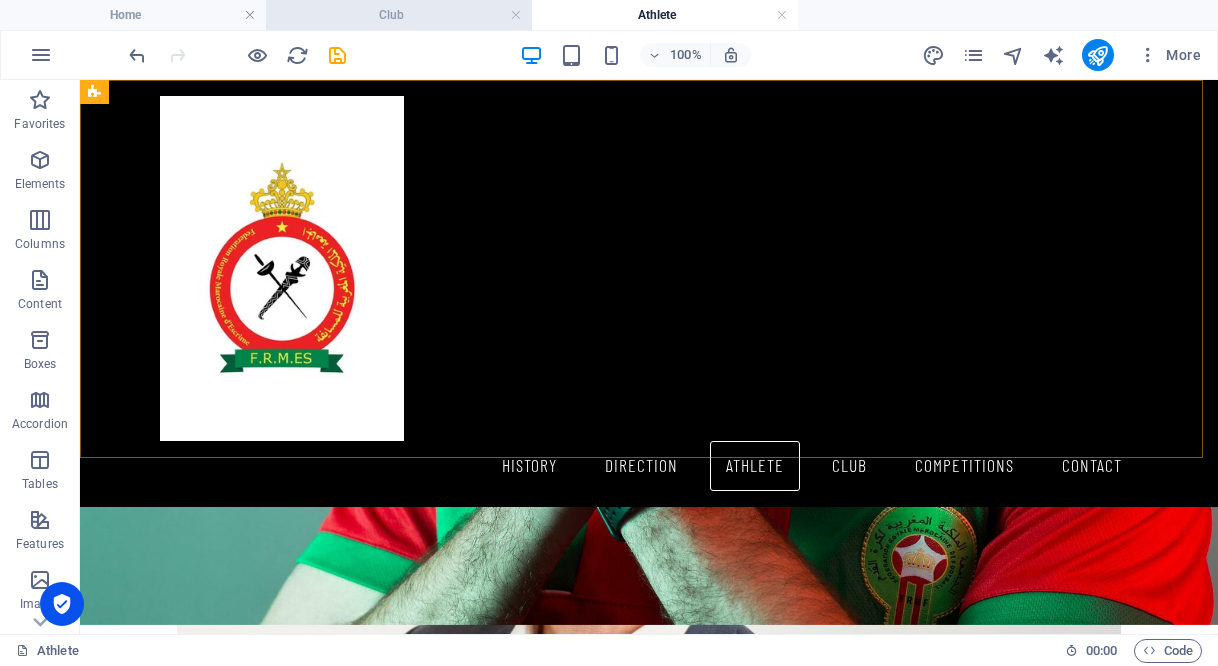 scroll, scrollTop: 0, scrollLeft: 0, axis: both 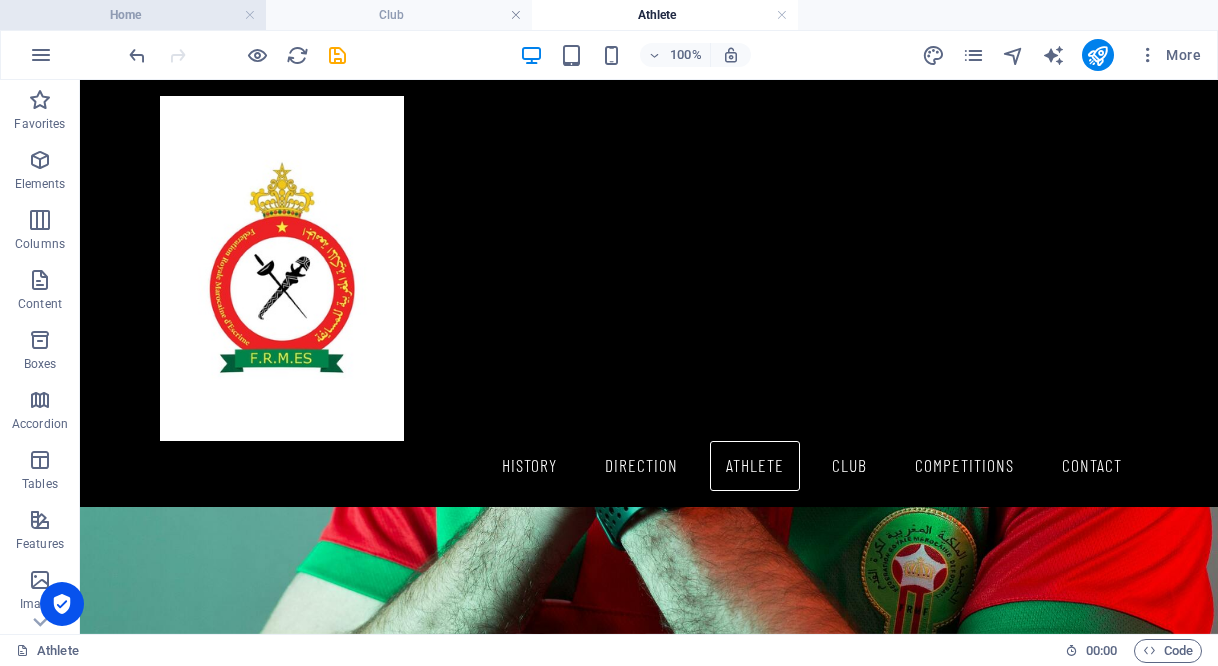 click on "Home" at bounding box center (133, 15) 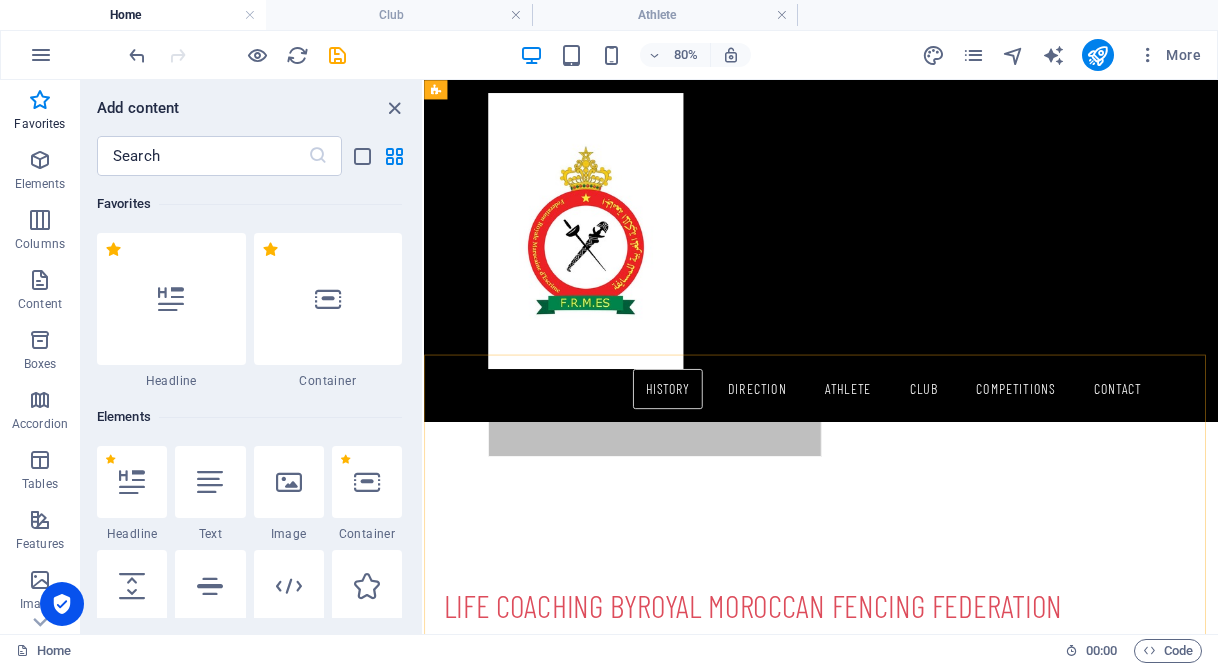 scroll, scrollTop: 500, scrollLeft: 0, axis: vertical 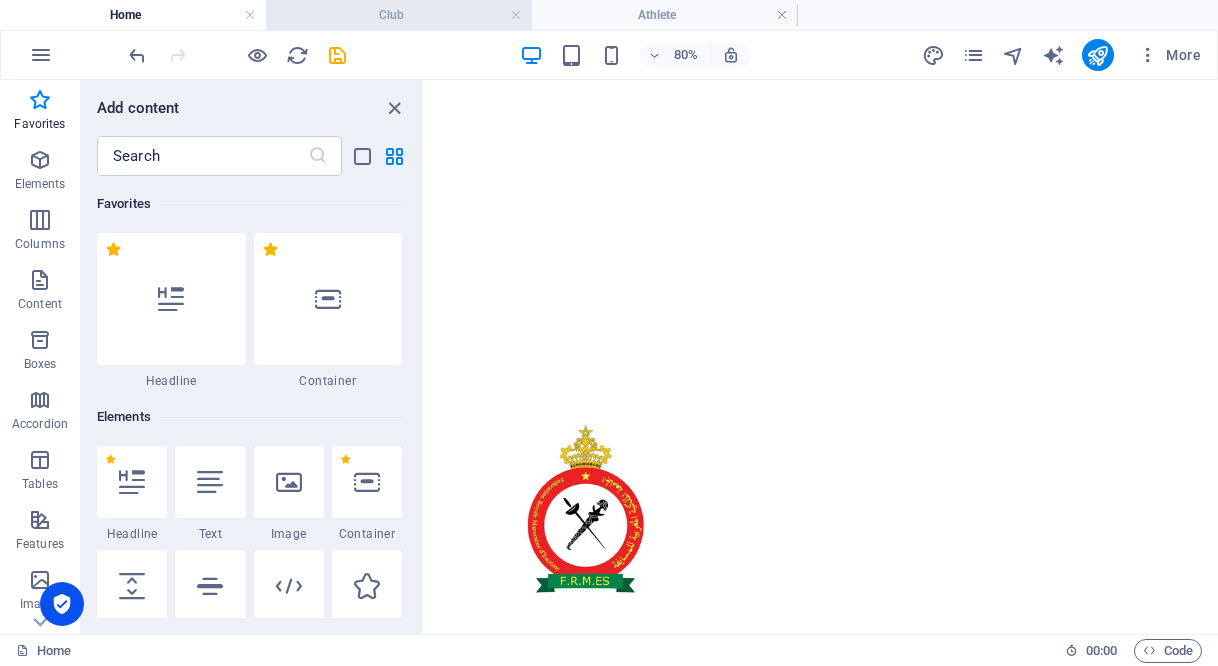 click on "Club" at bounding box center [399, 15] 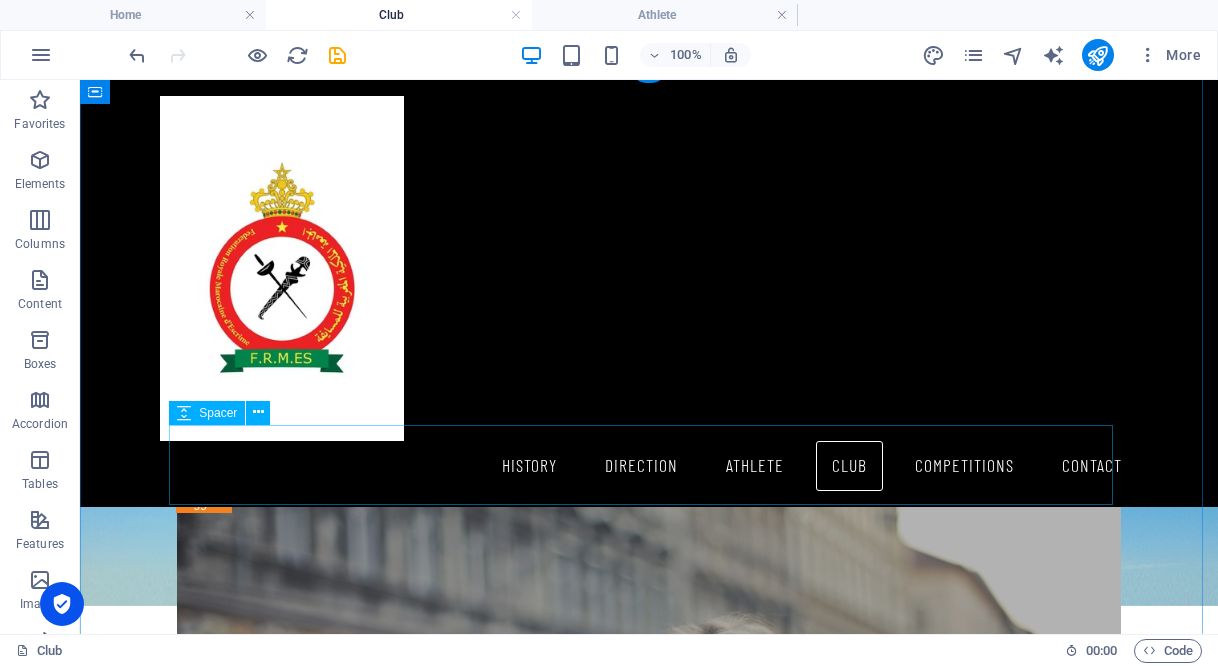 scroll, scrollTop: 0, scrollLeft: 0, axis: both 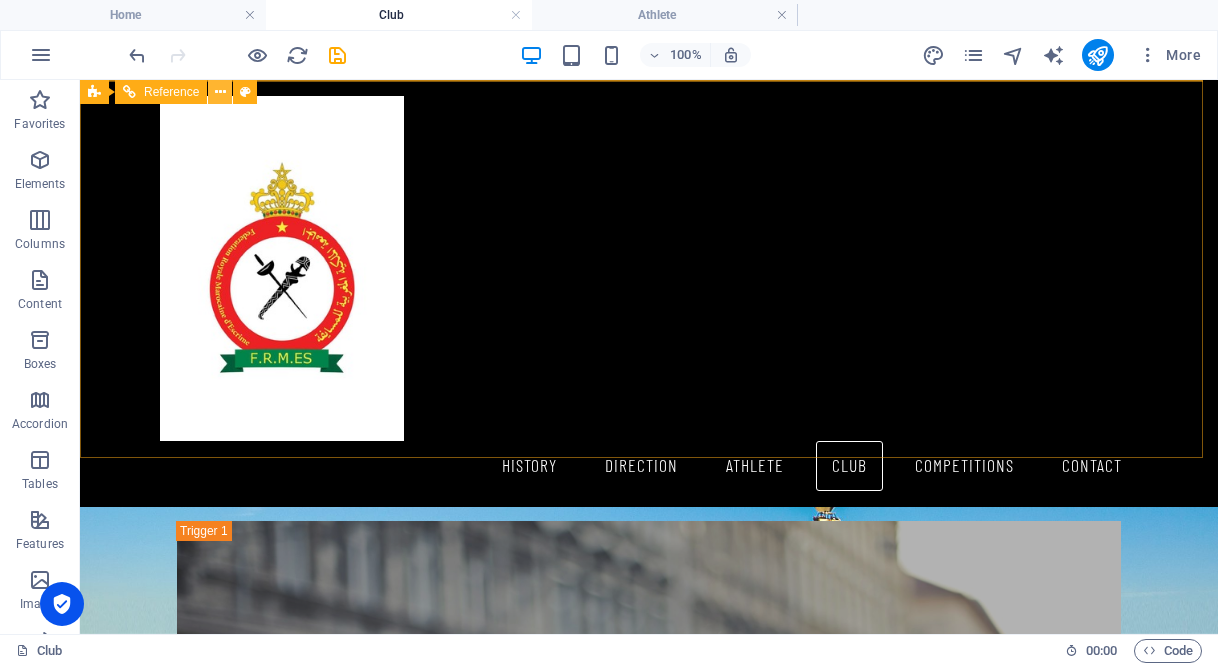 click at bounding box center (220, 92) 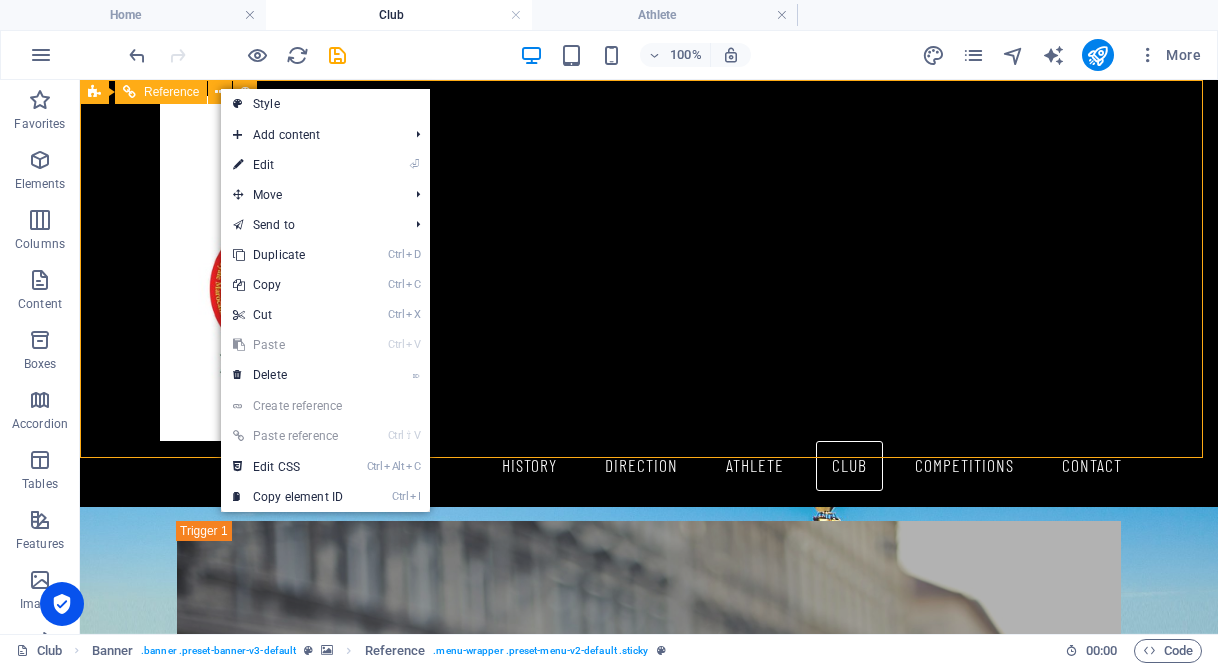 click on "Reference" at bounding box center [171, 92] 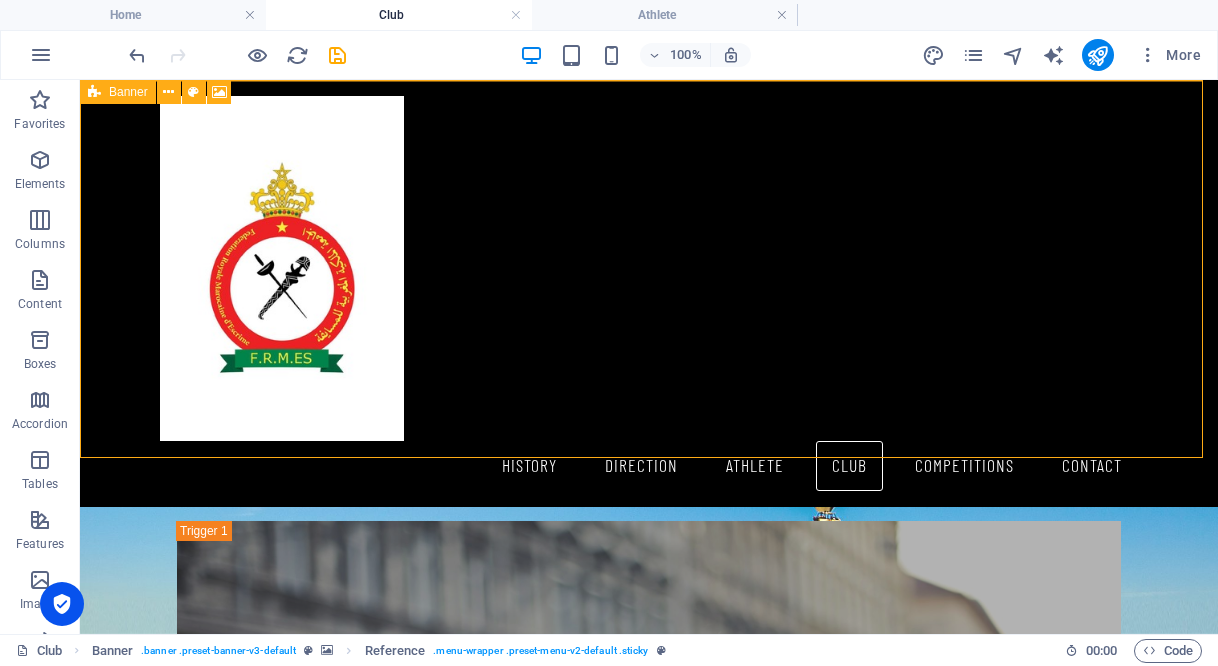 click at bounding box center [94, 92] 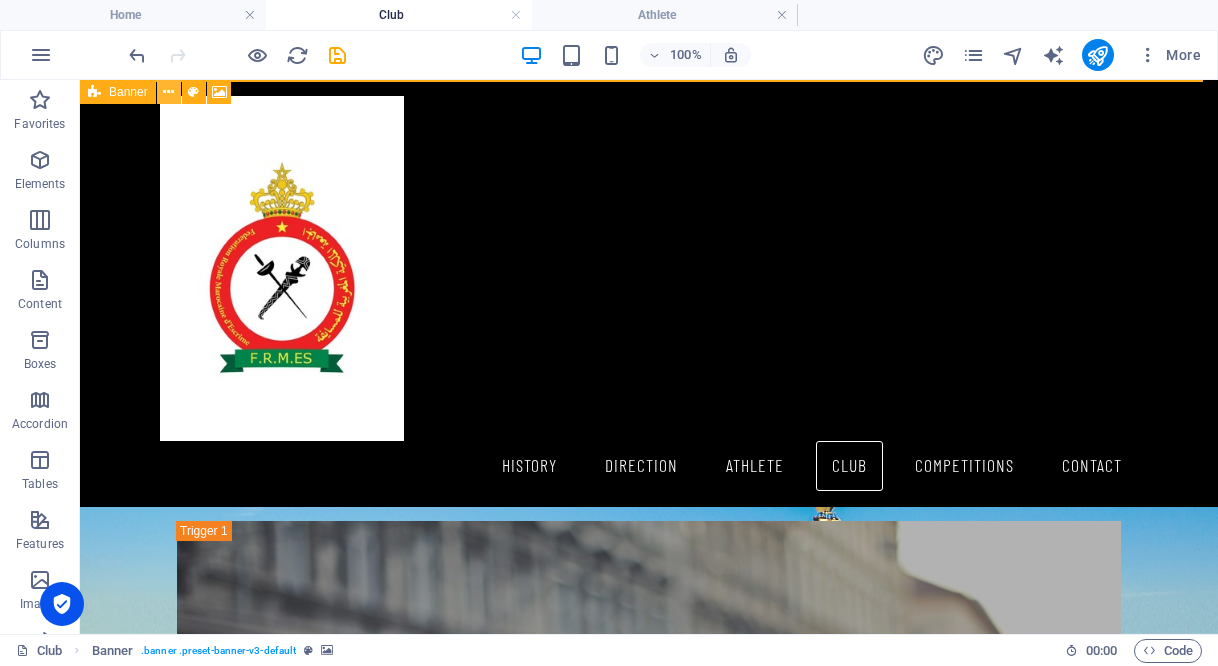 click at bounding box center [168, 92] 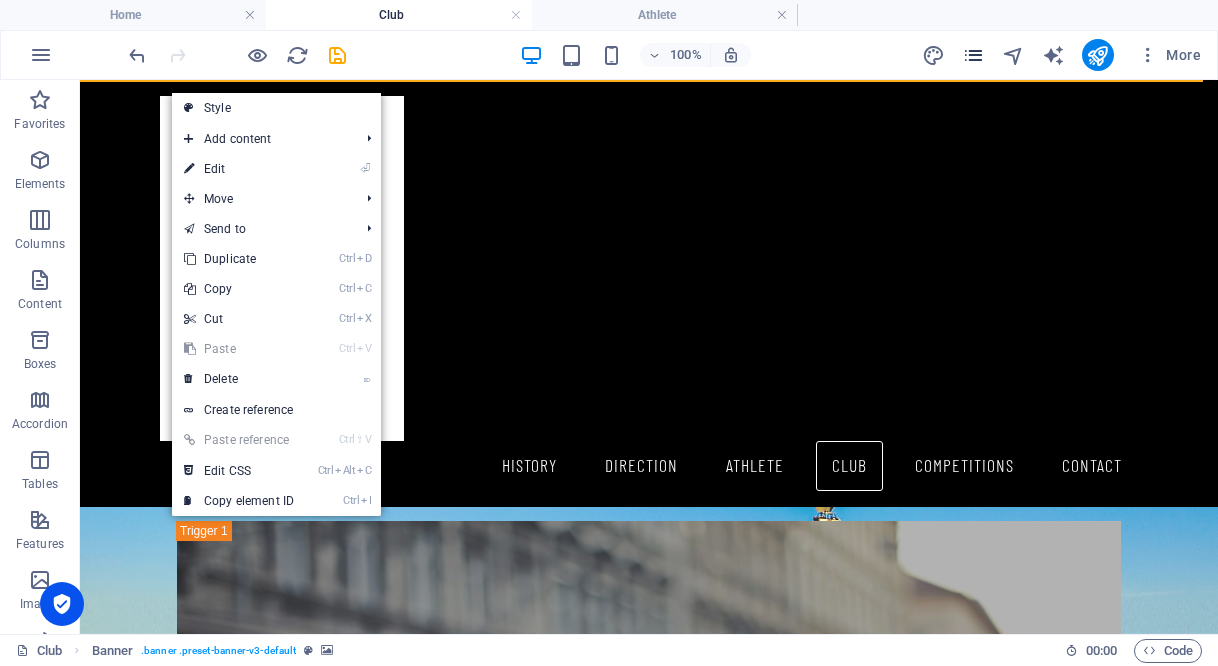 click at bounding box center (973, 55) 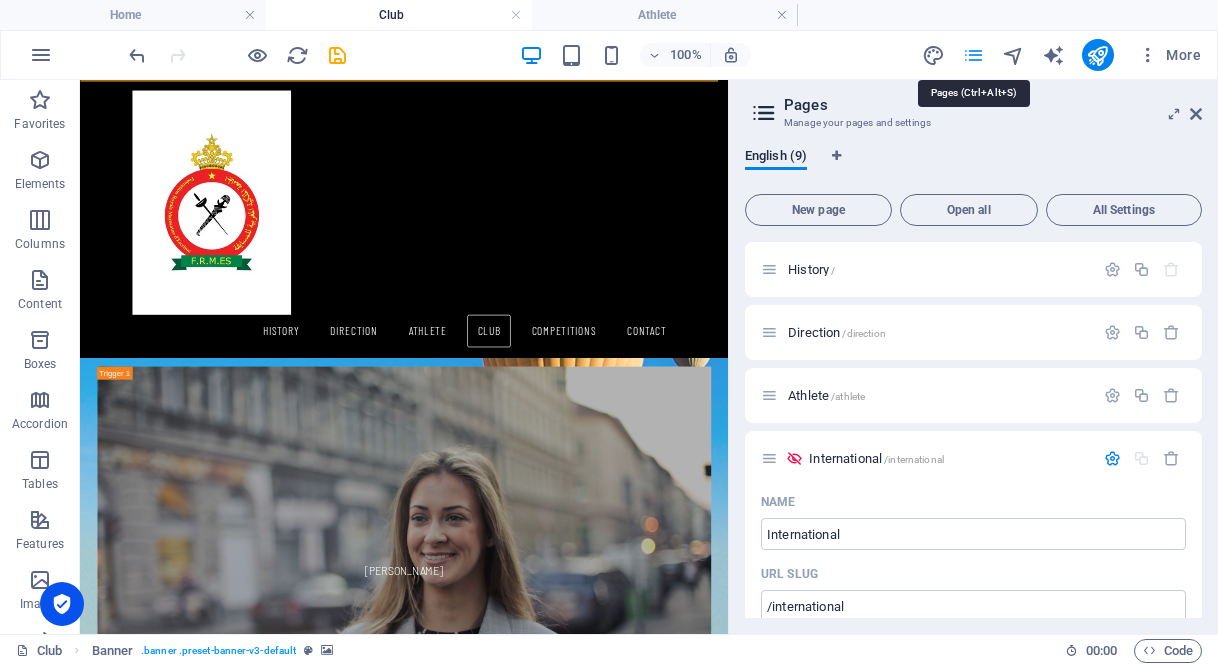 scroll, scrollTop: 974, scrollLeft: 0, axis: vertical 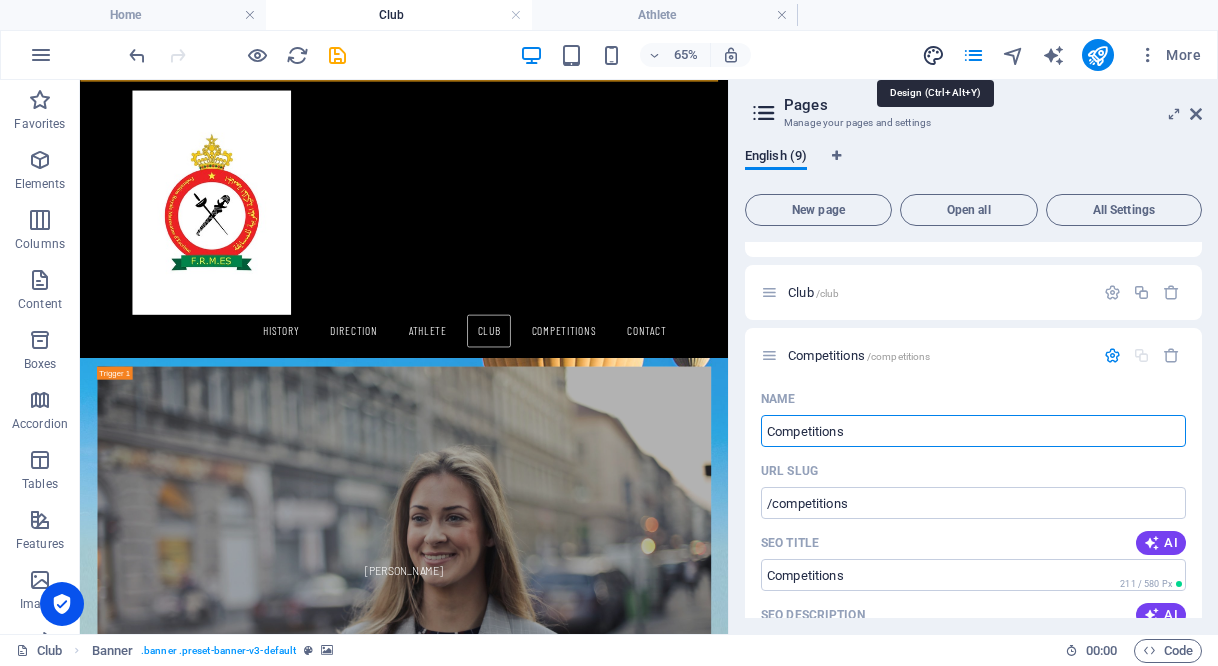 click at bounding box center [933, 55] 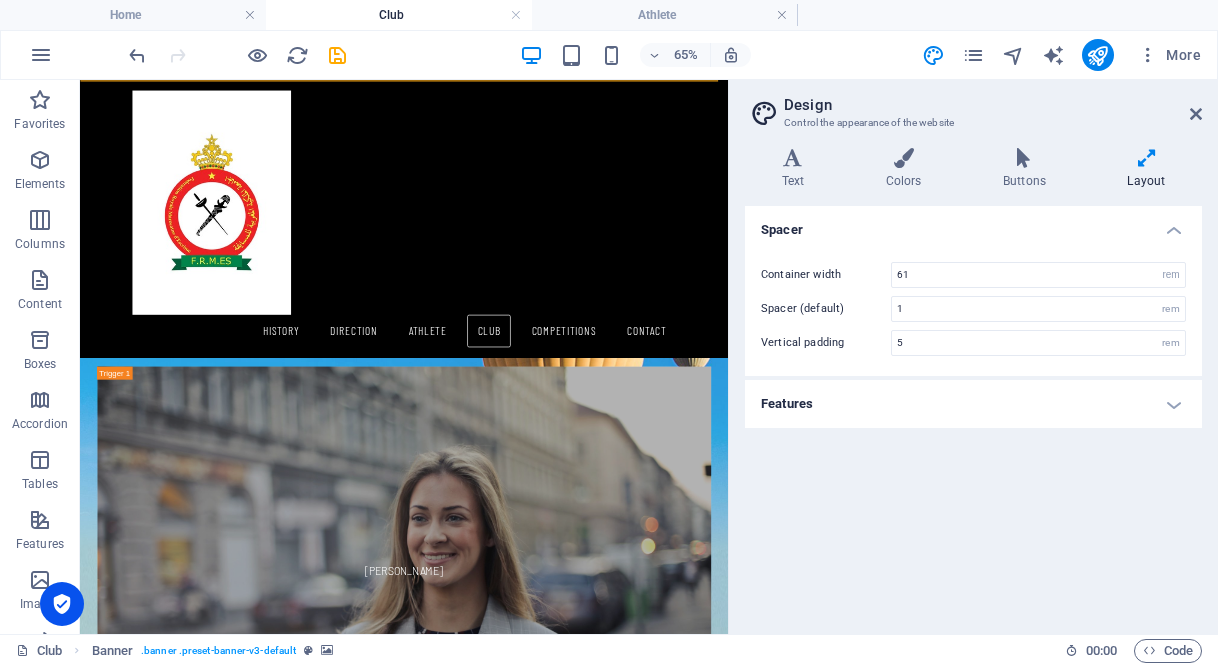 click on "More" at bounding box center [1065, 55] 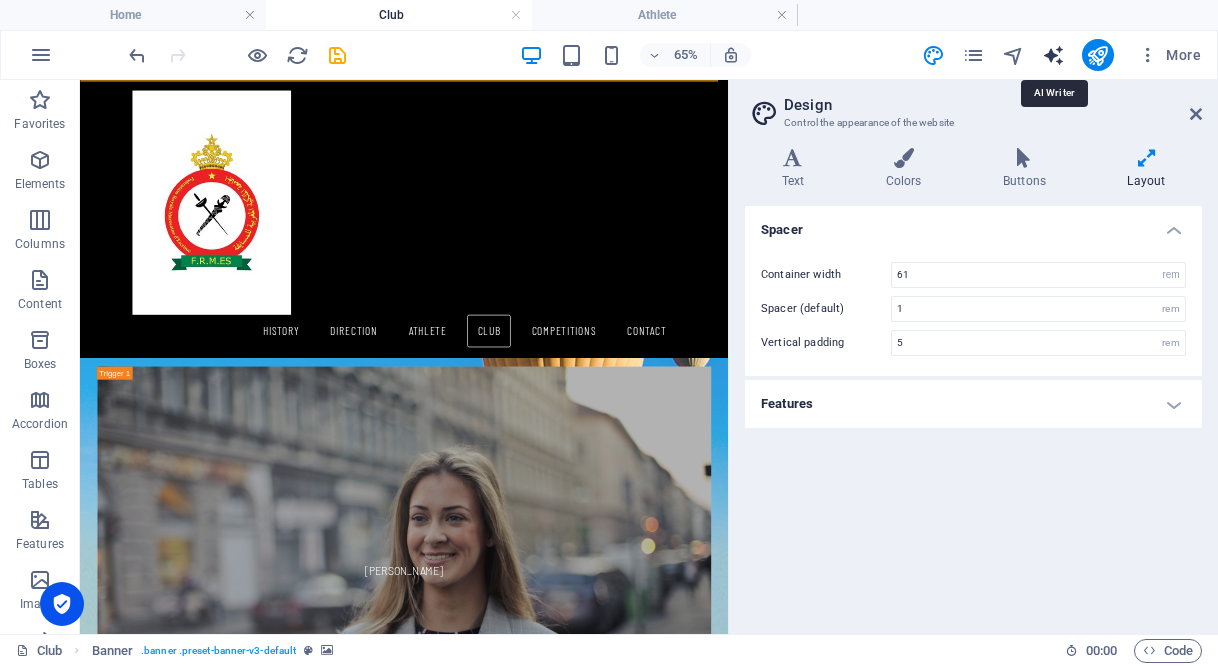 click at bounding box center [1053, 55] 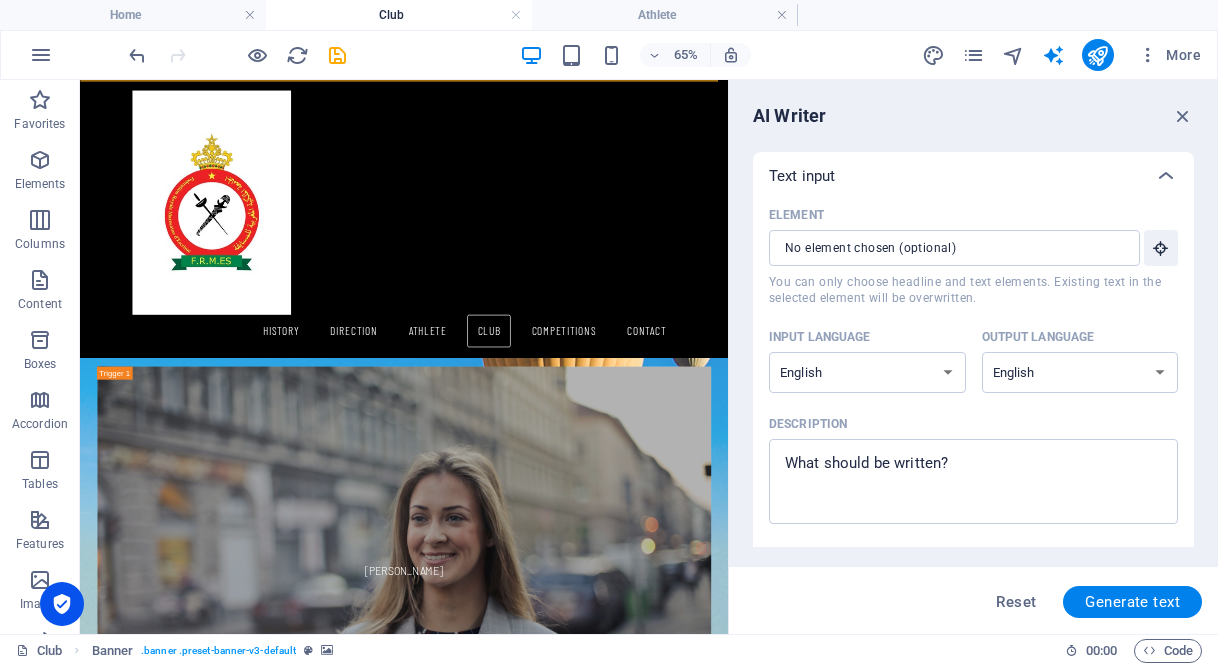 click on "More" at bounding box center (1065, 55) 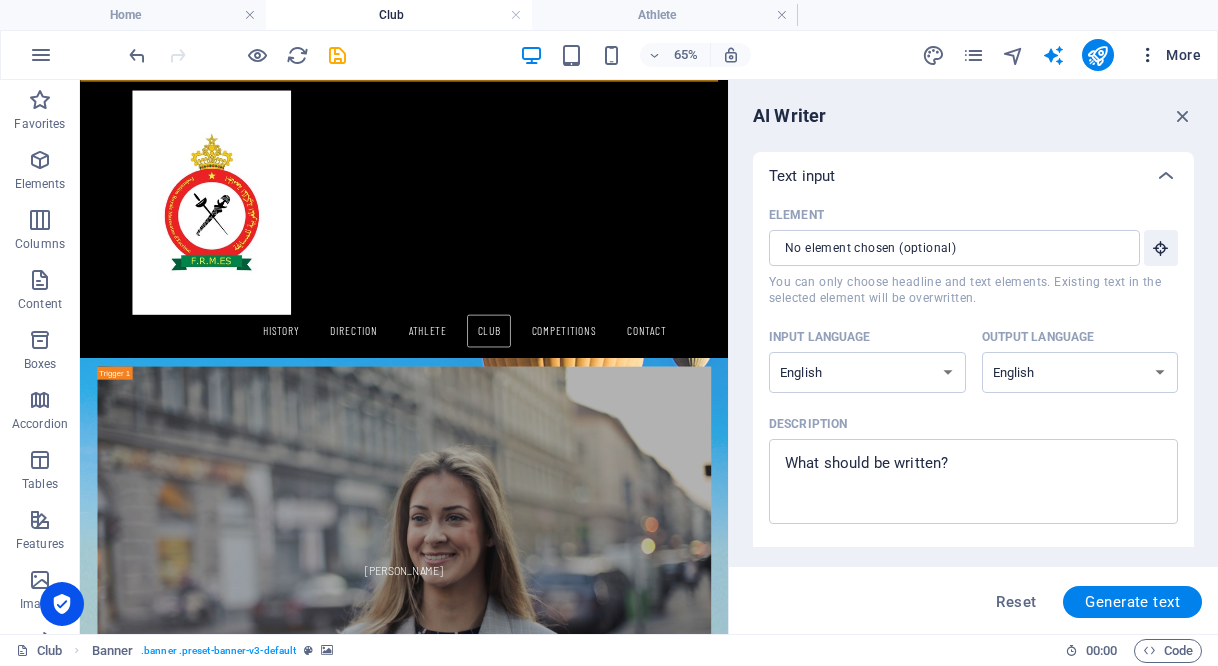 click on "More" at bounding box center [1169, 55] 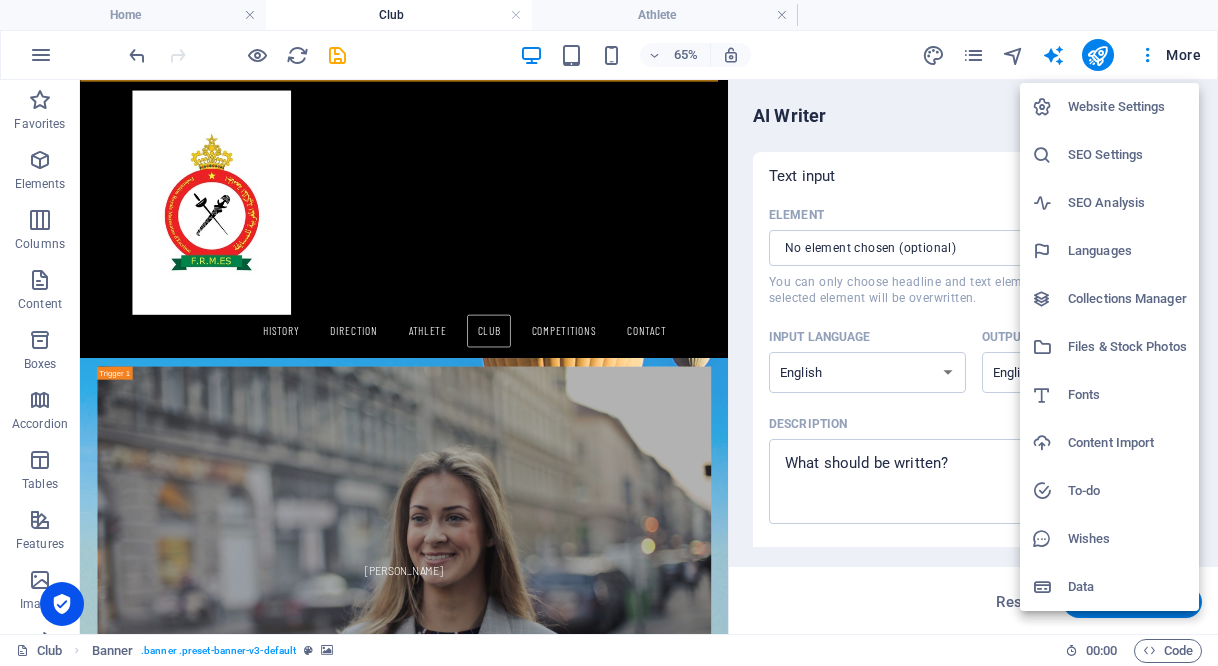 click at bounding box center [609, 333] 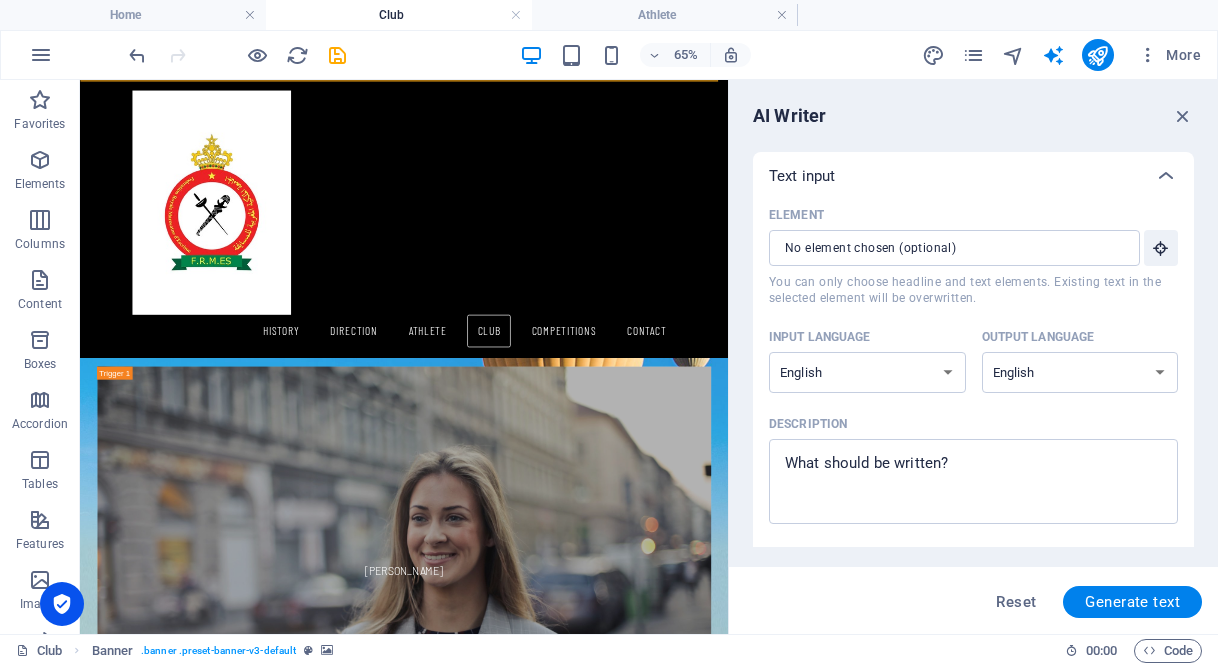 click on "65% More" at bounding box center (667, 55) 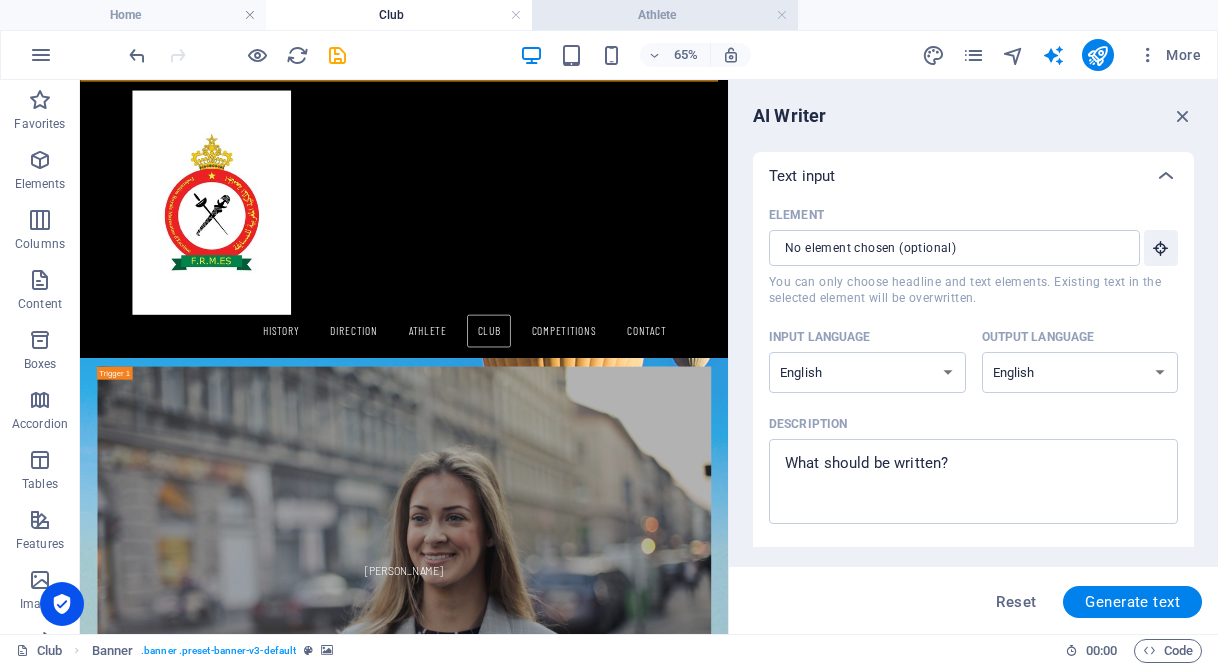 click on "Athlete" at bounding box center [665, 15] 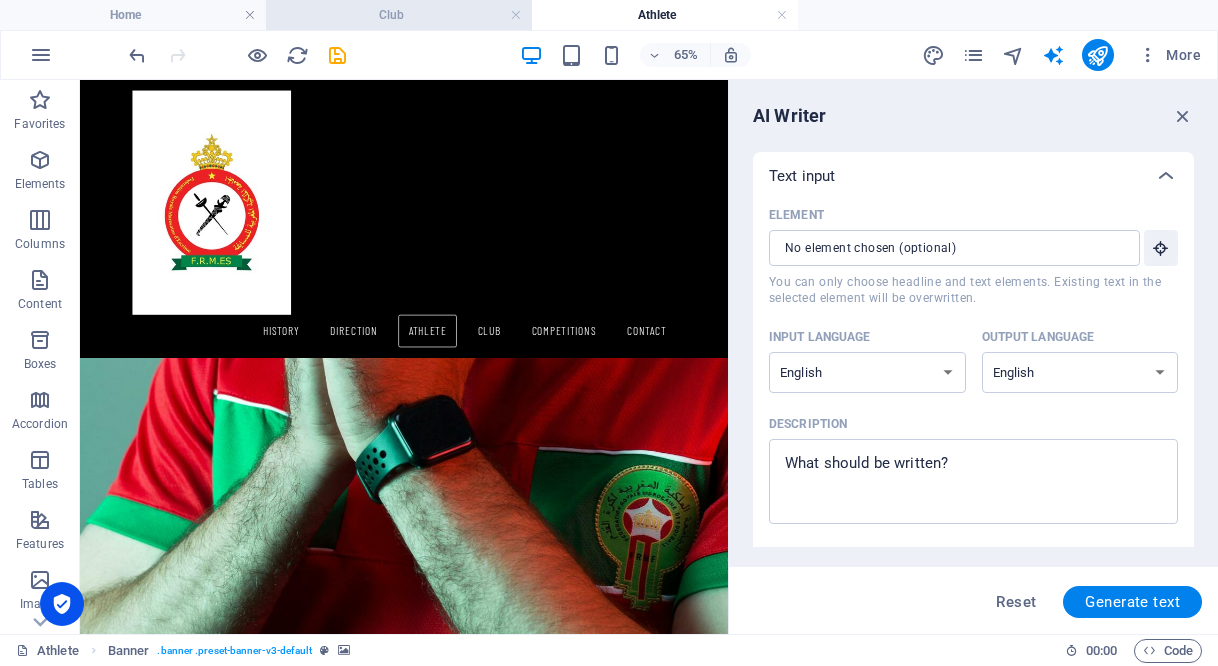 click on "Club" at bounding box center (399, 15) 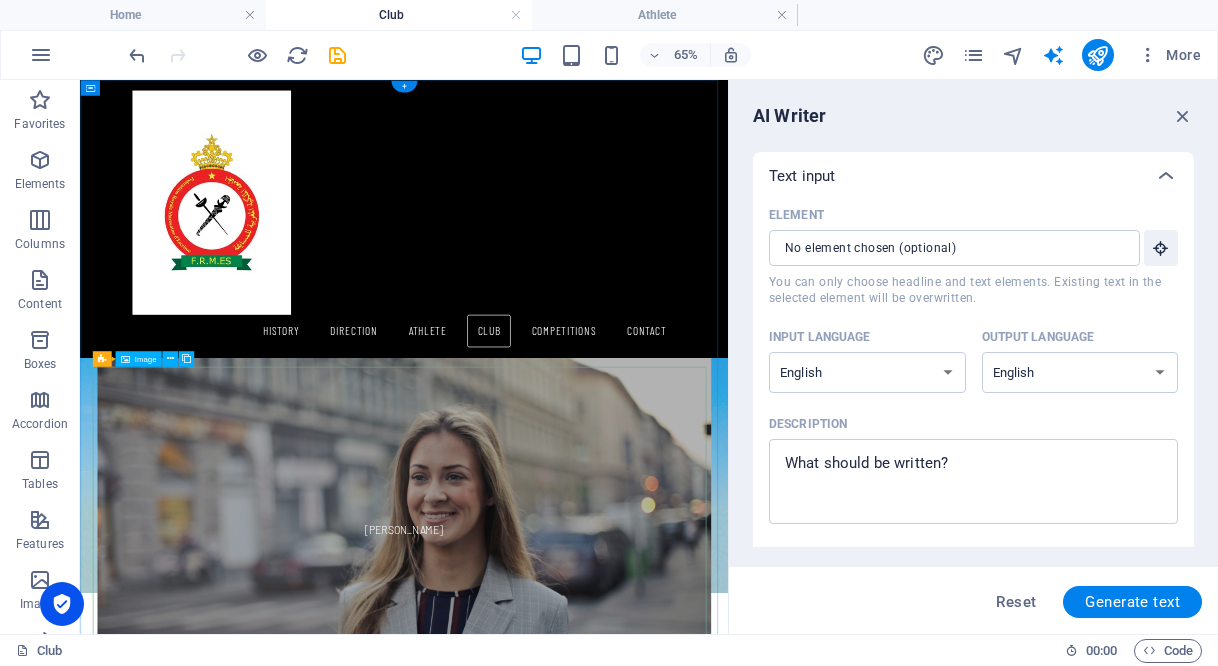 scroll, scrollTop: 0, scrollLeft: 0, axis: both 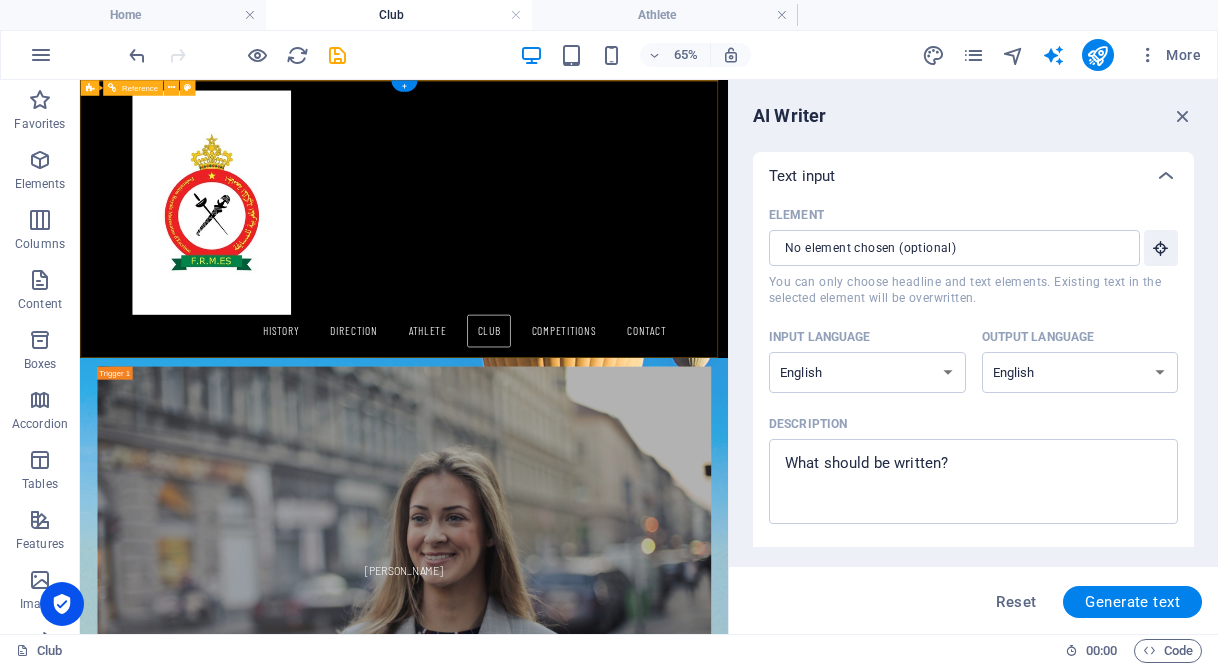 click at bounding box center (578, 268) 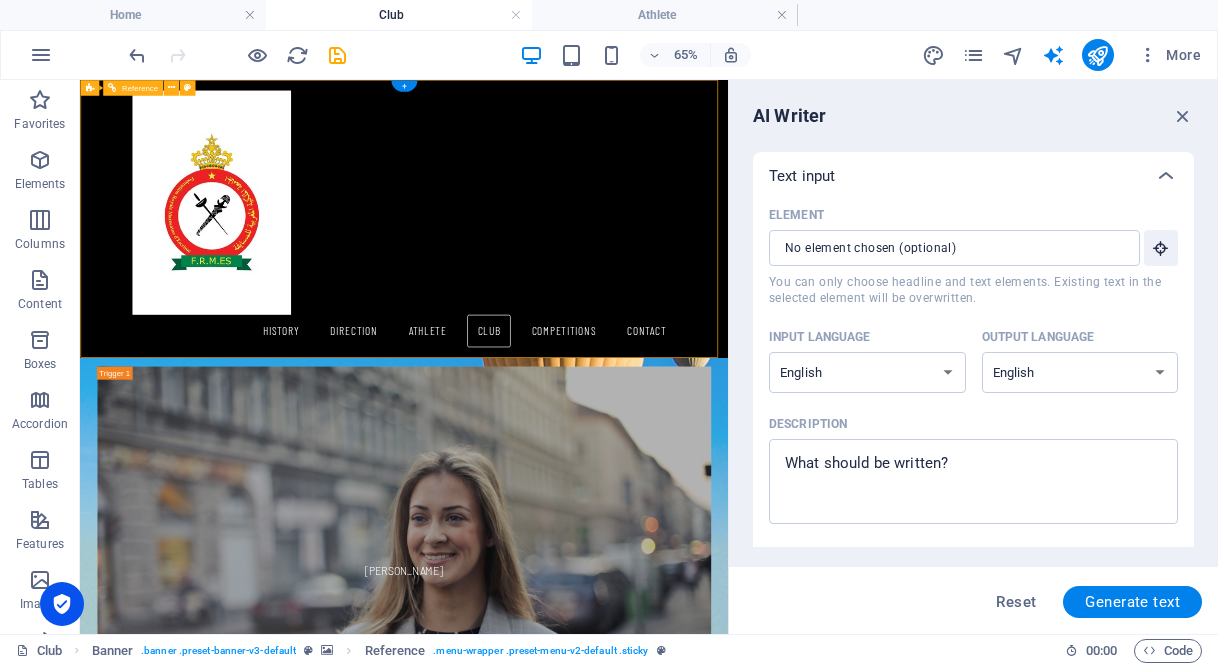 click at bounding box center [578, 268] 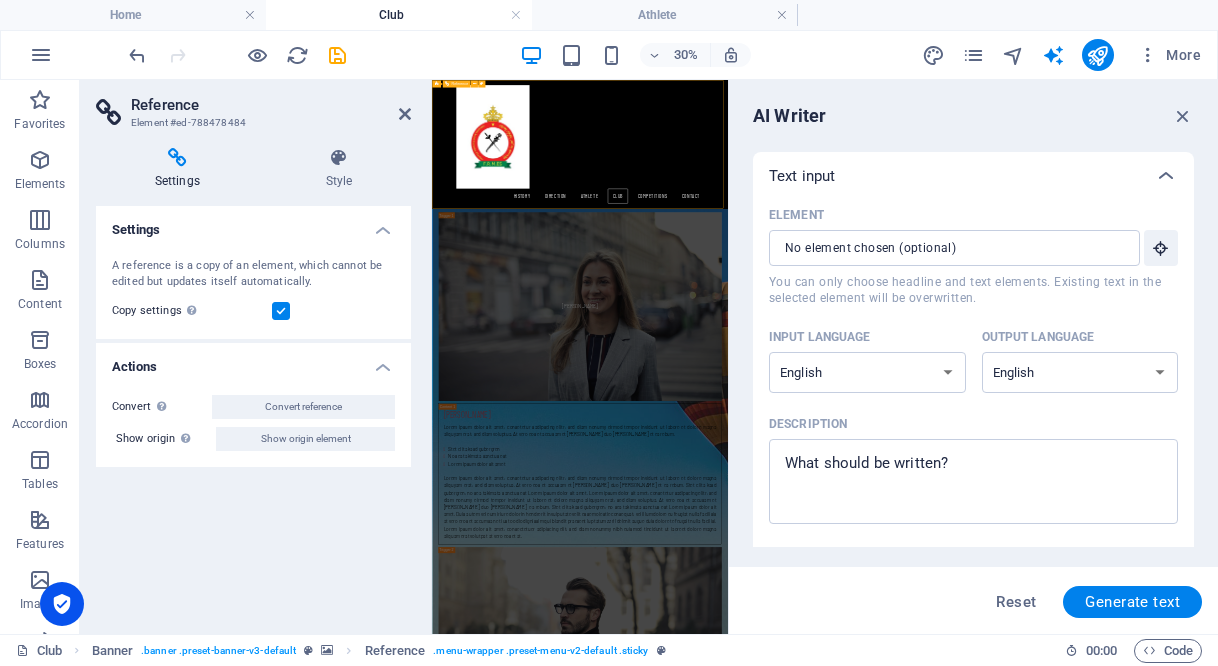 click at bounding box center [925, 268] 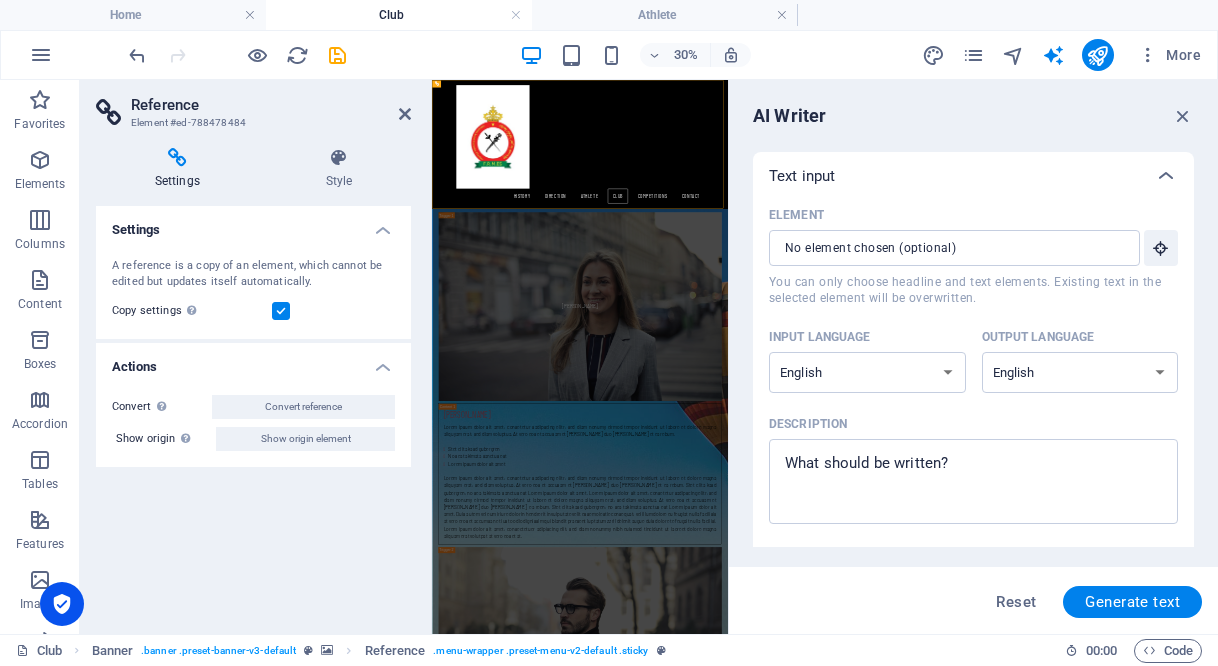 click on "Reference" at bounding box center [271, 105] 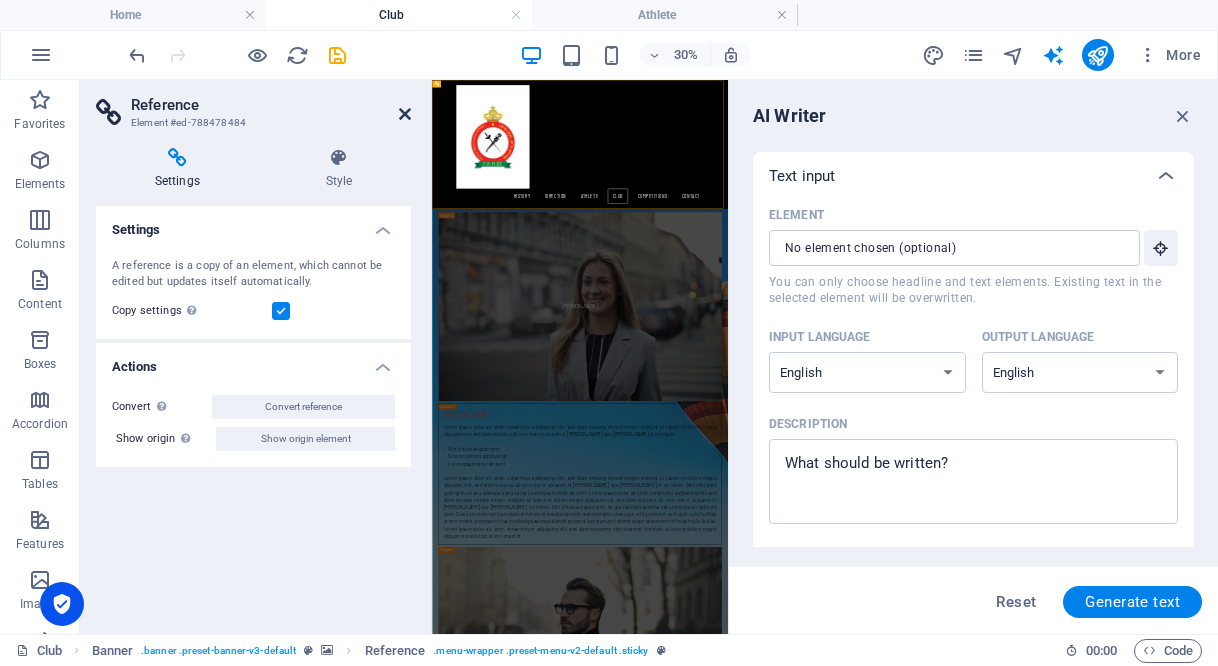 click at bounding box center [405, 114] 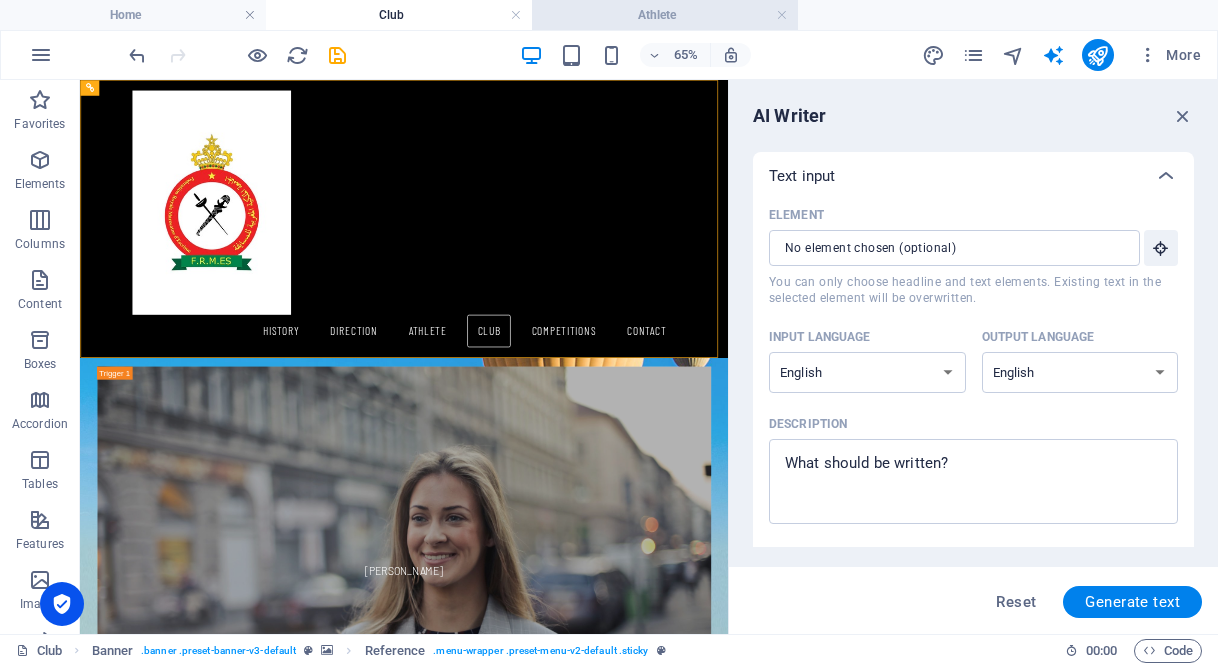 click on "Athlete" at bounding box center [665, 15] 